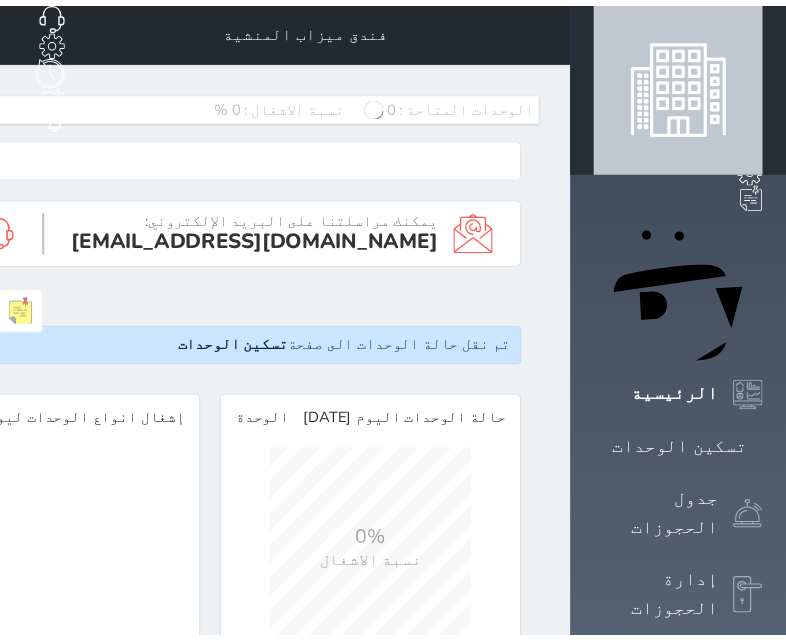 scroll, scrollTop: 0, scrollLeft: 0, axis: both 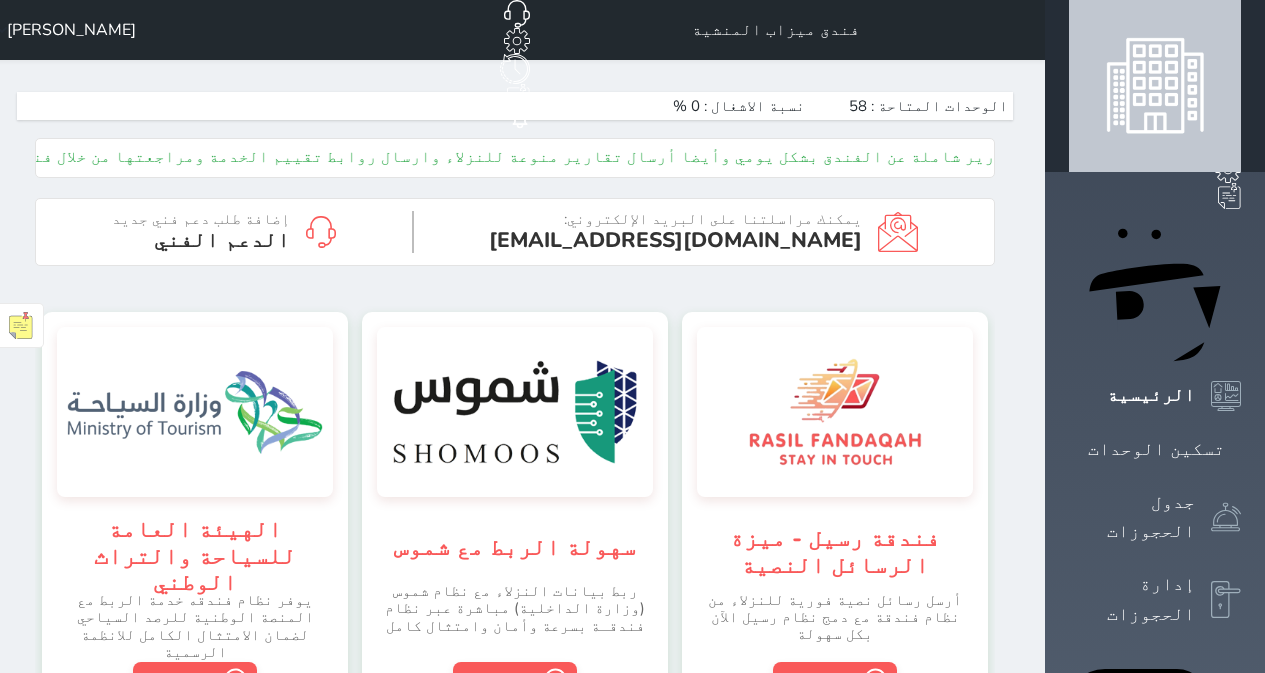 click on "حجز جماعي جديد" at bounding box center (466, -65) 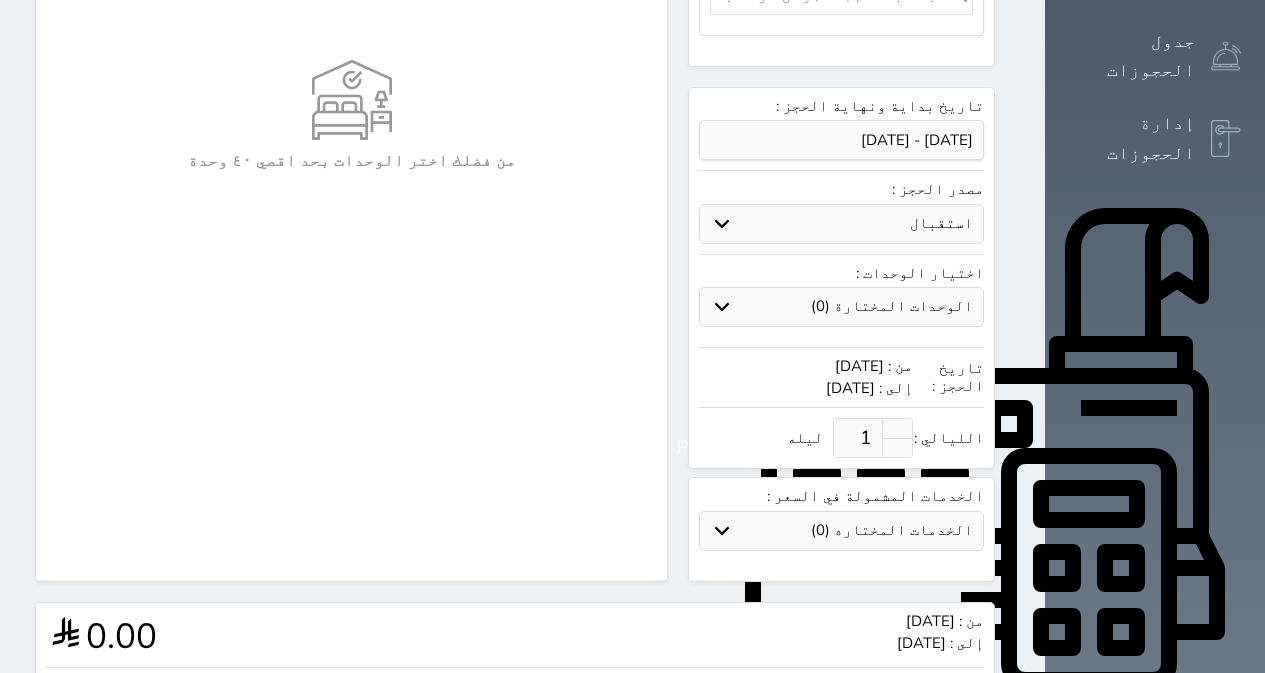 scroll, scrollTop: 0, scrollLeft: 0, axis: both 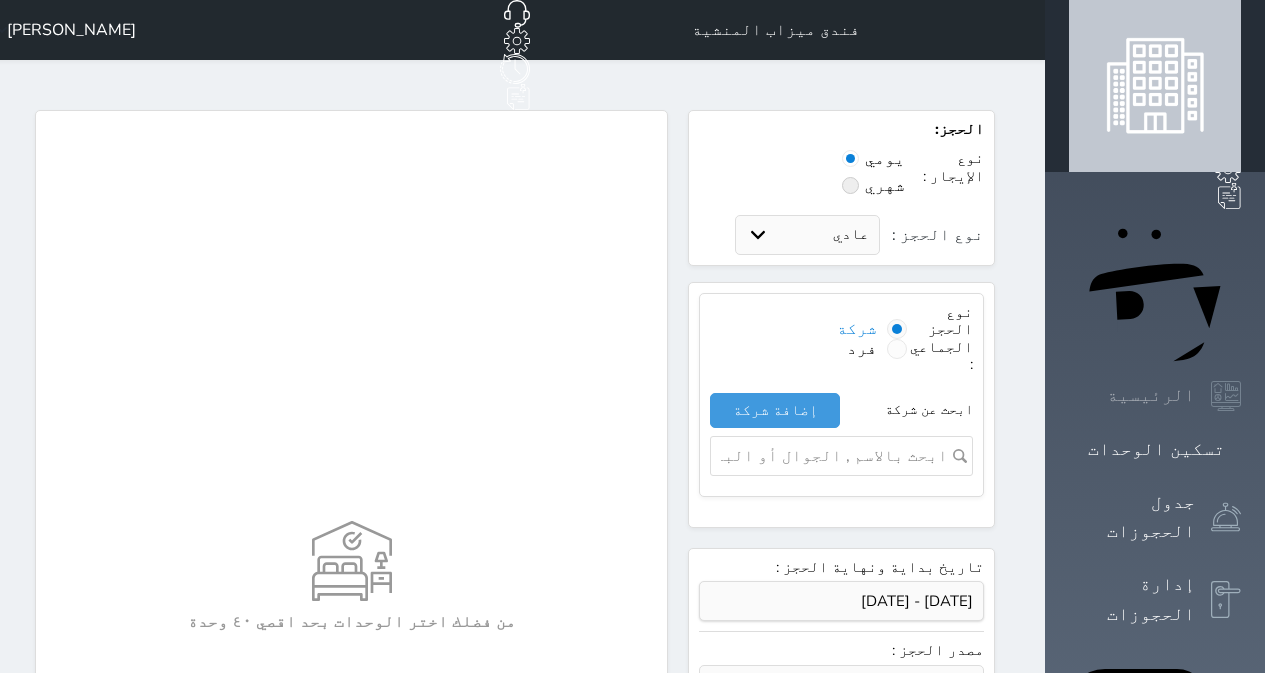 click on "الرئيسية" at bounding box center [1151, 395] 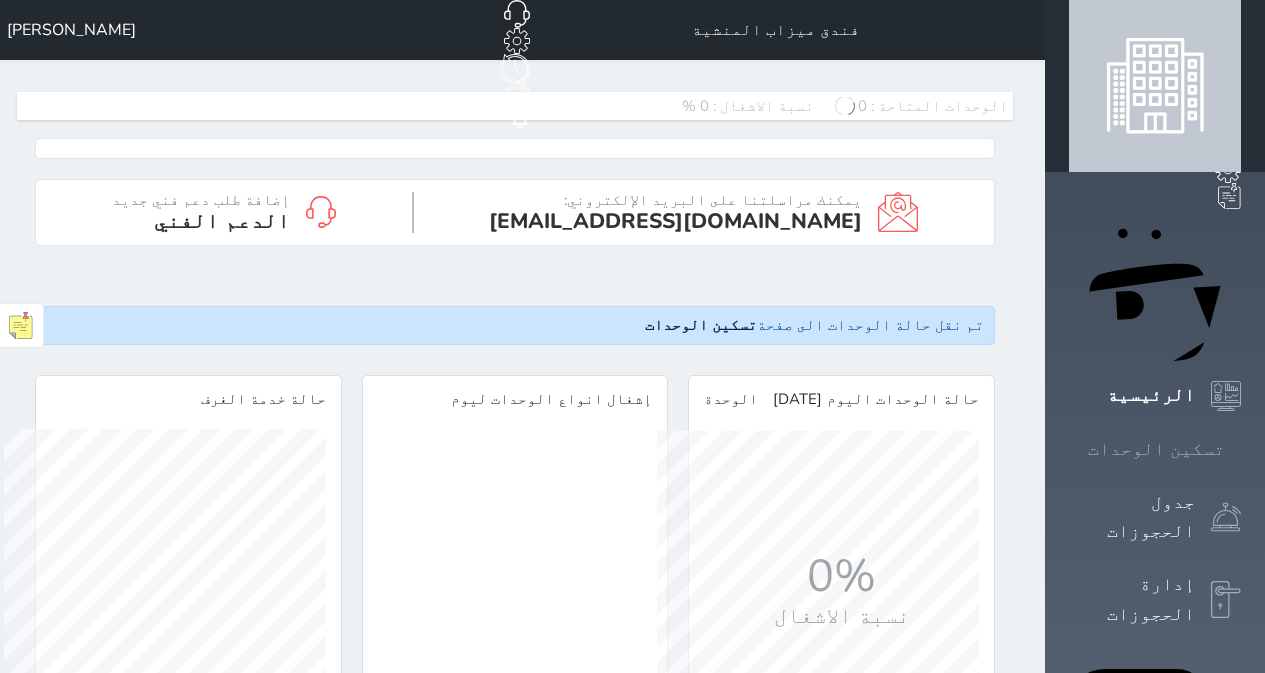 scroll, scrollTop: 999678, scrollLeft: 999678, axis: both 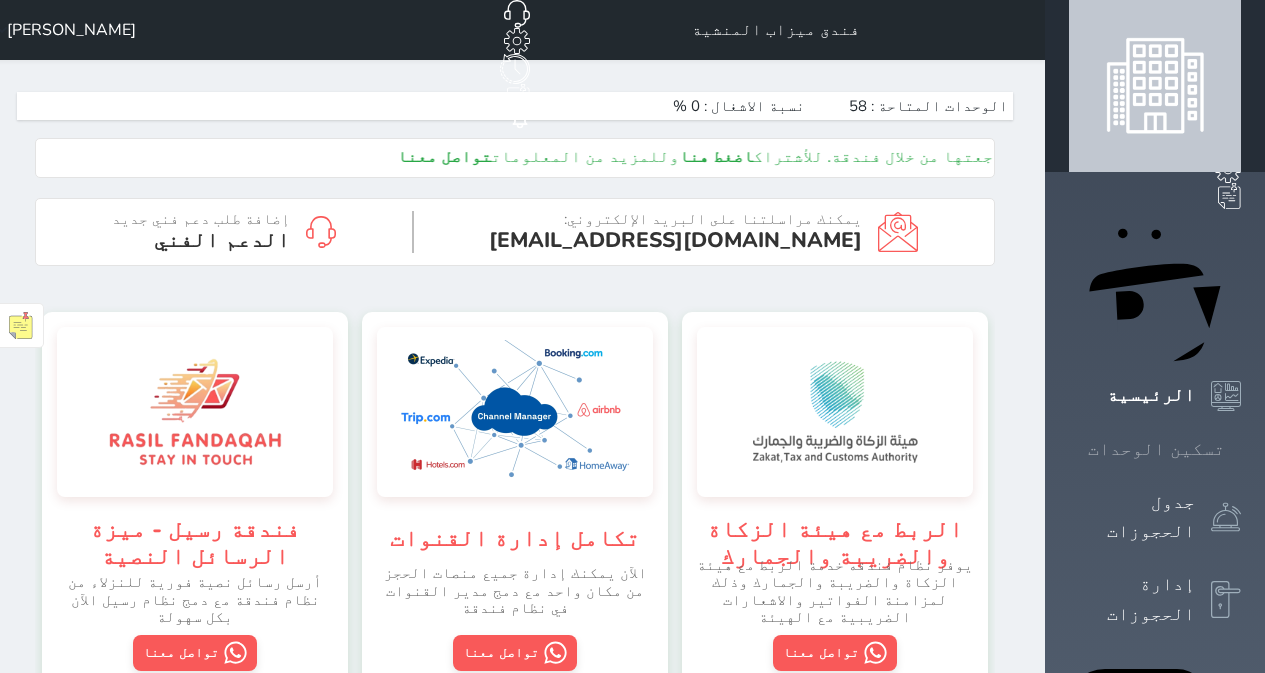 click on "تسكين الوحدات" at bounding box center [1156, 449] 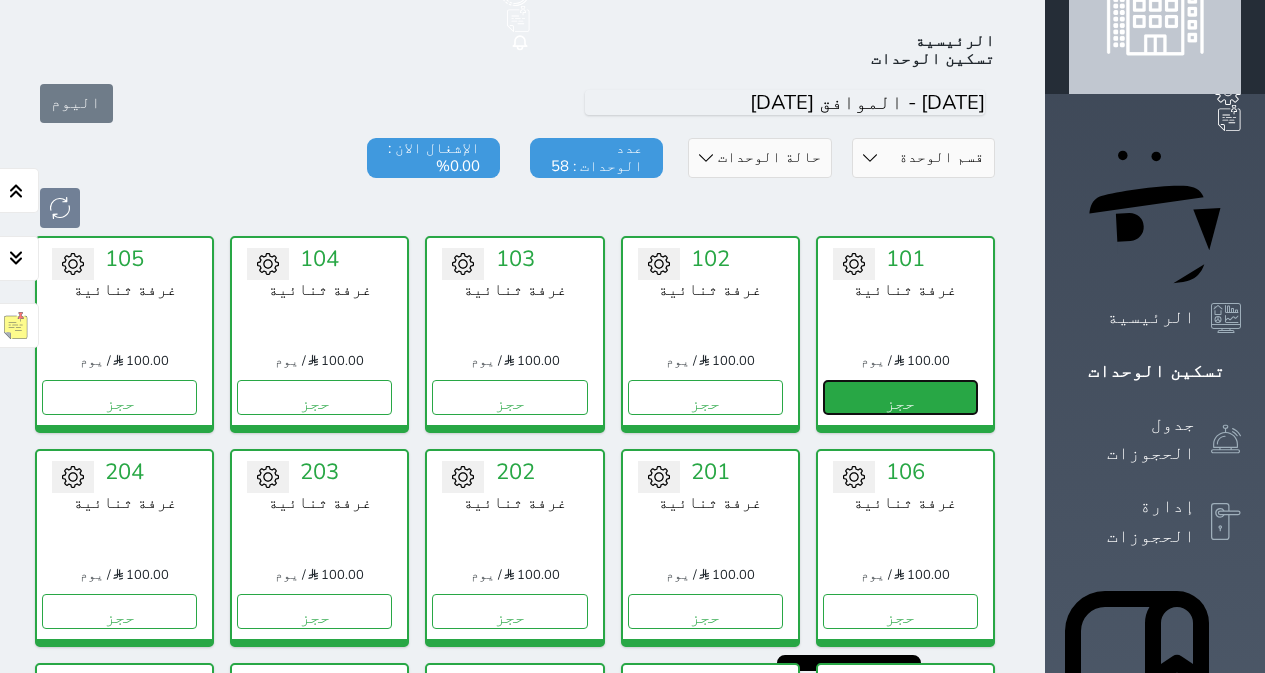 click on "حجز" at bounding box center [900, 397] 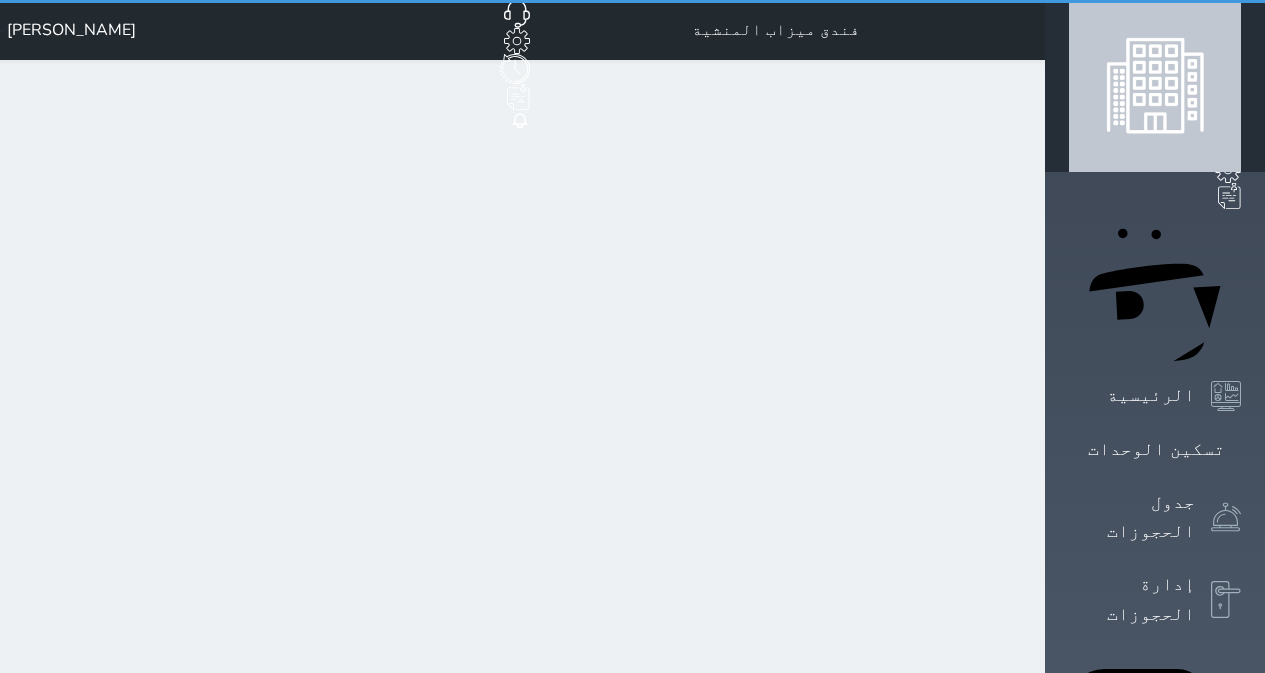 select on "1" 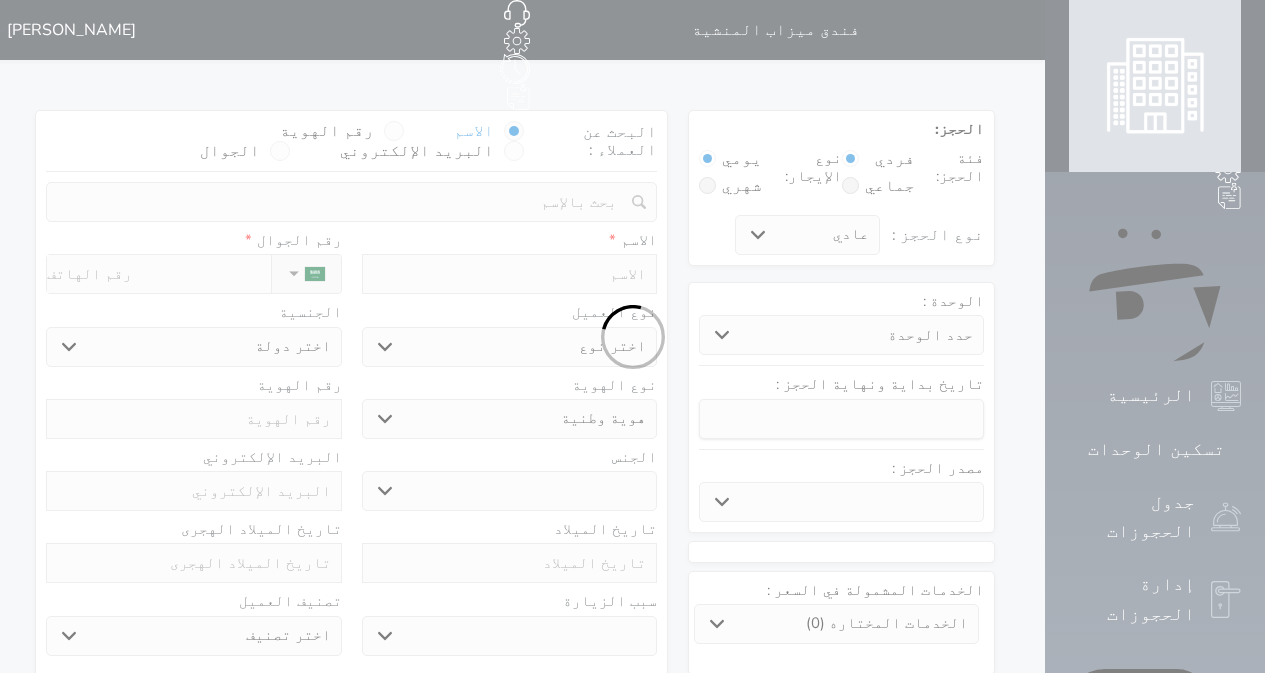 select 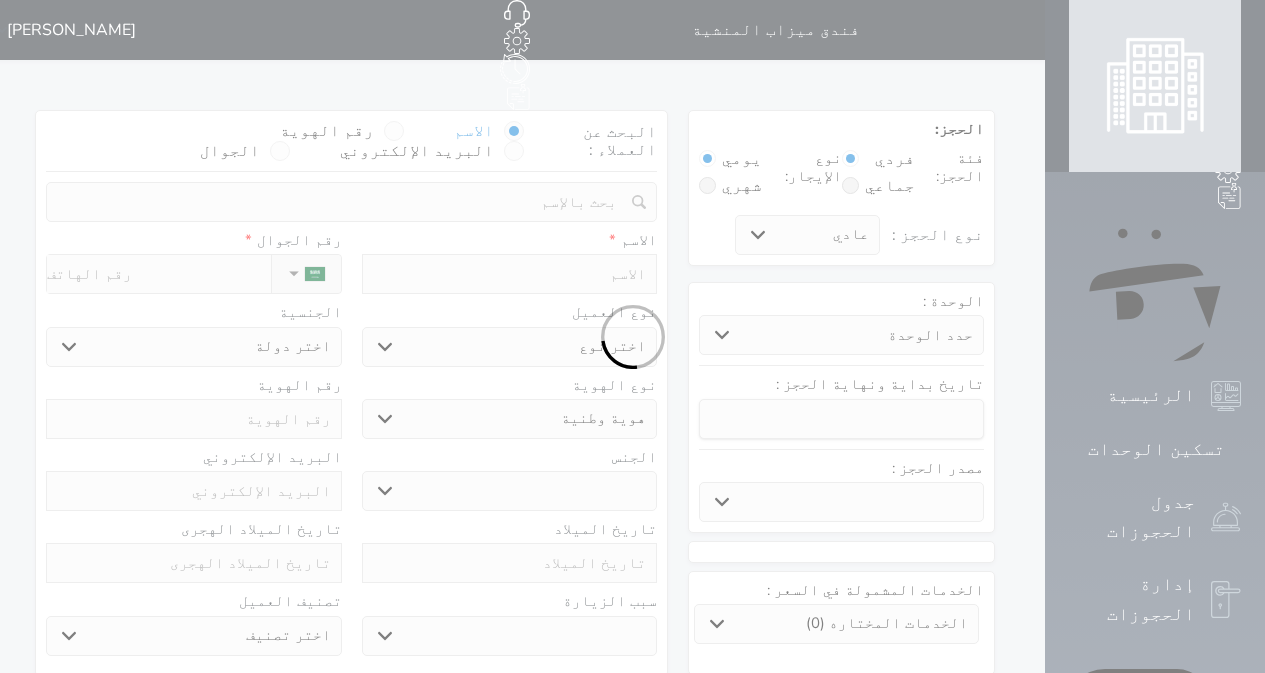 select 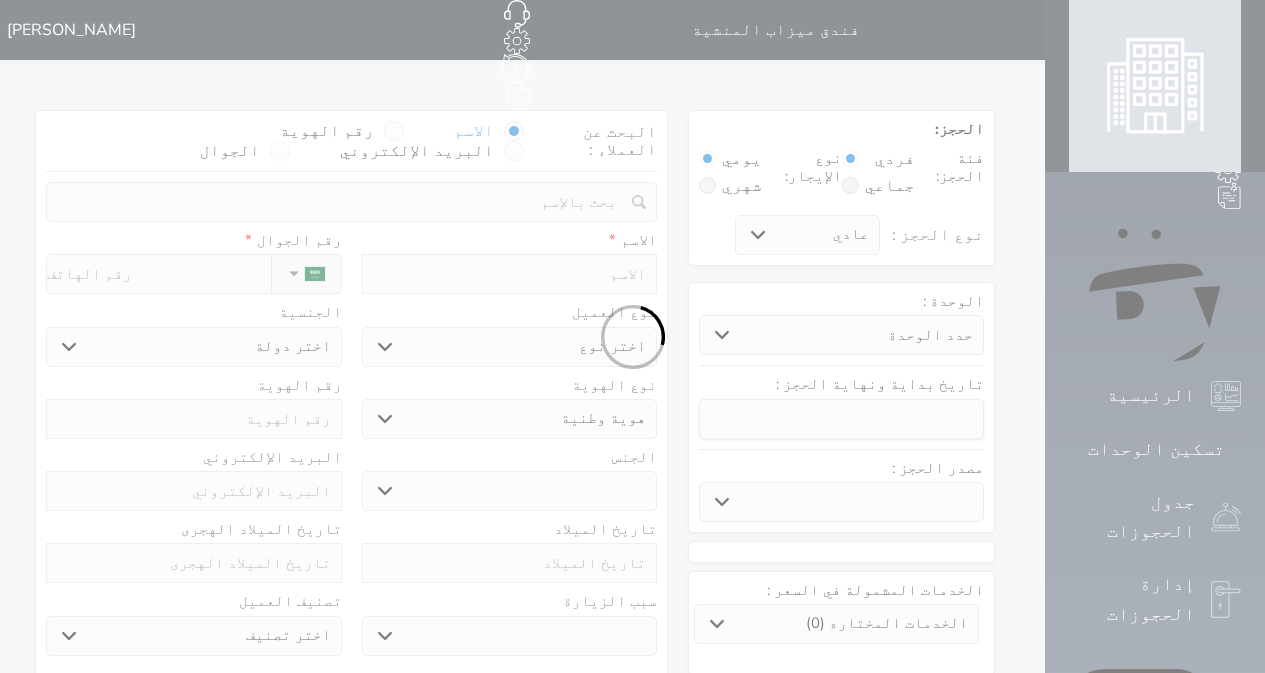 select 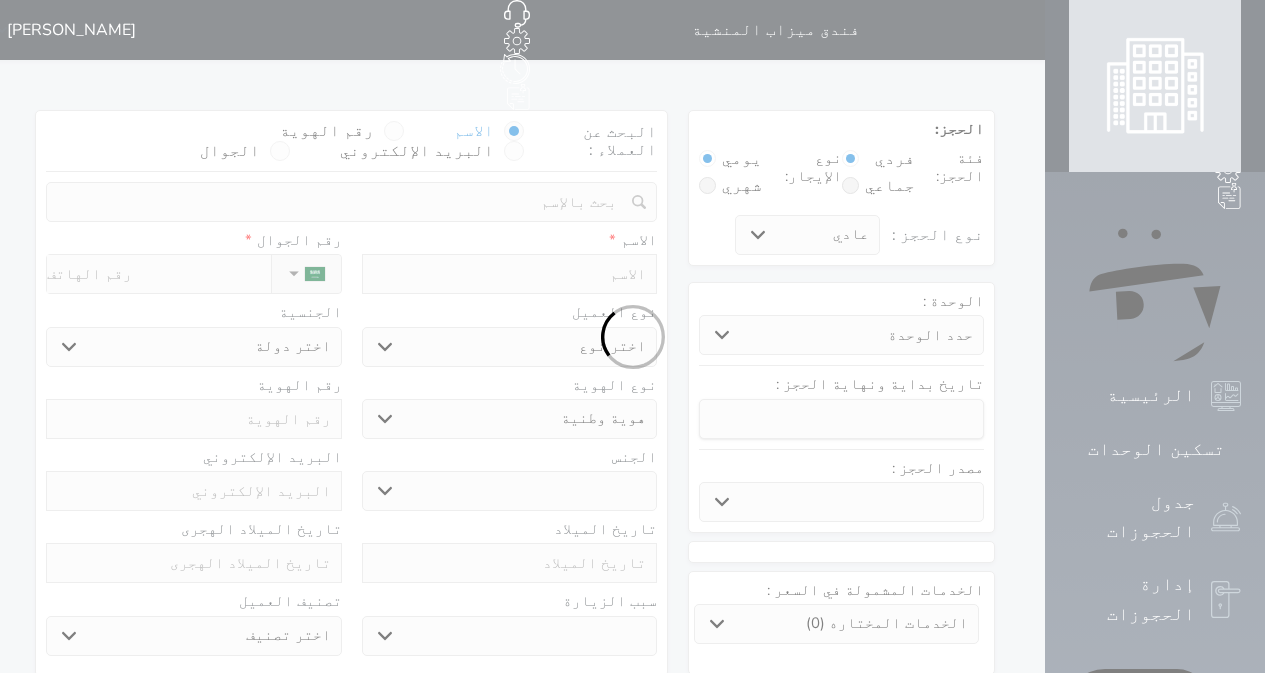 select 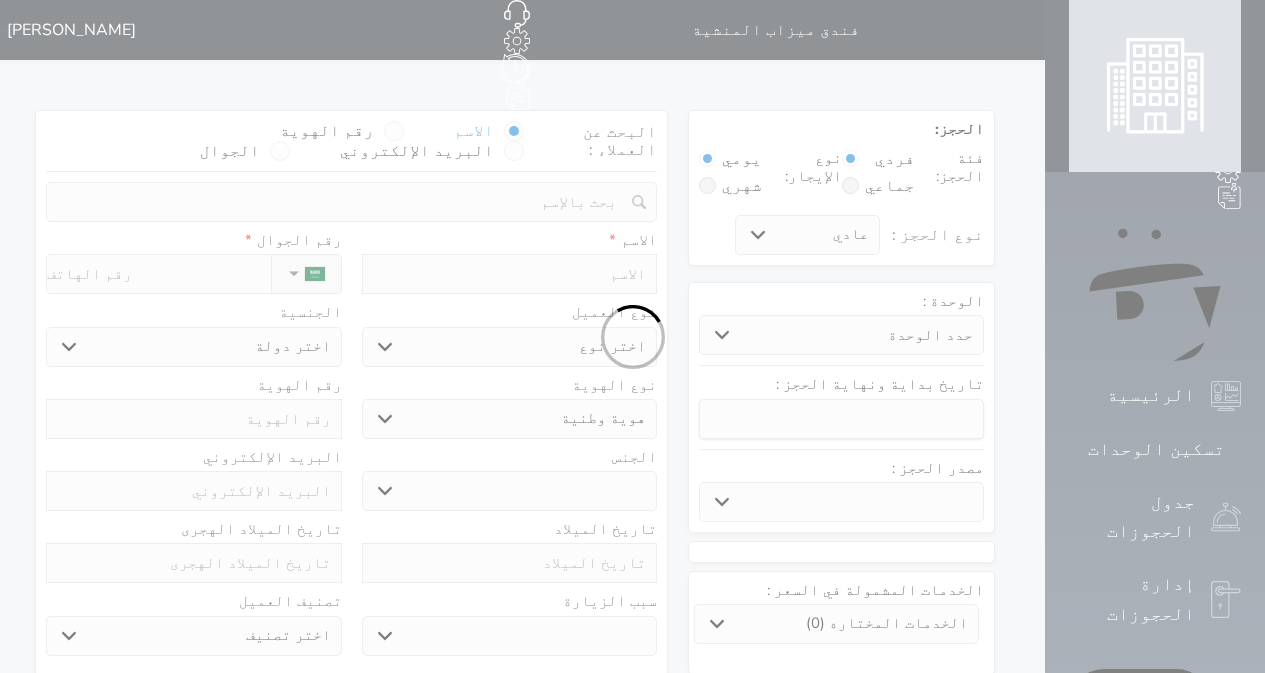select 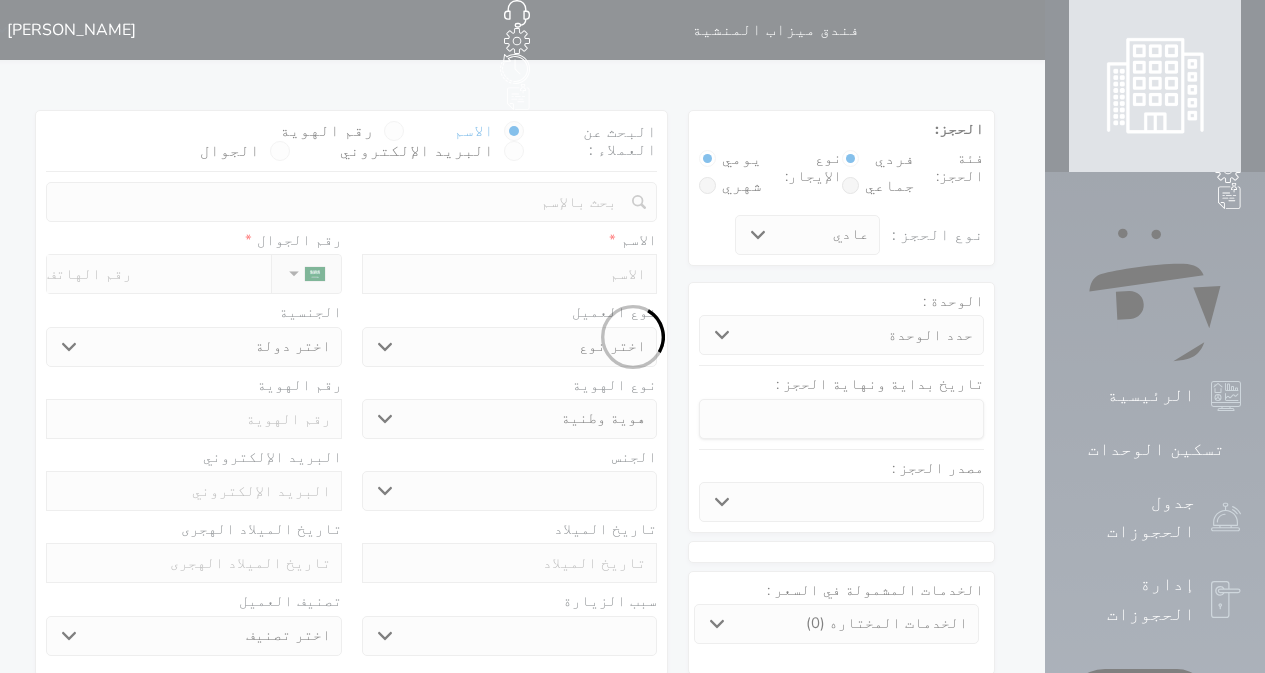 select 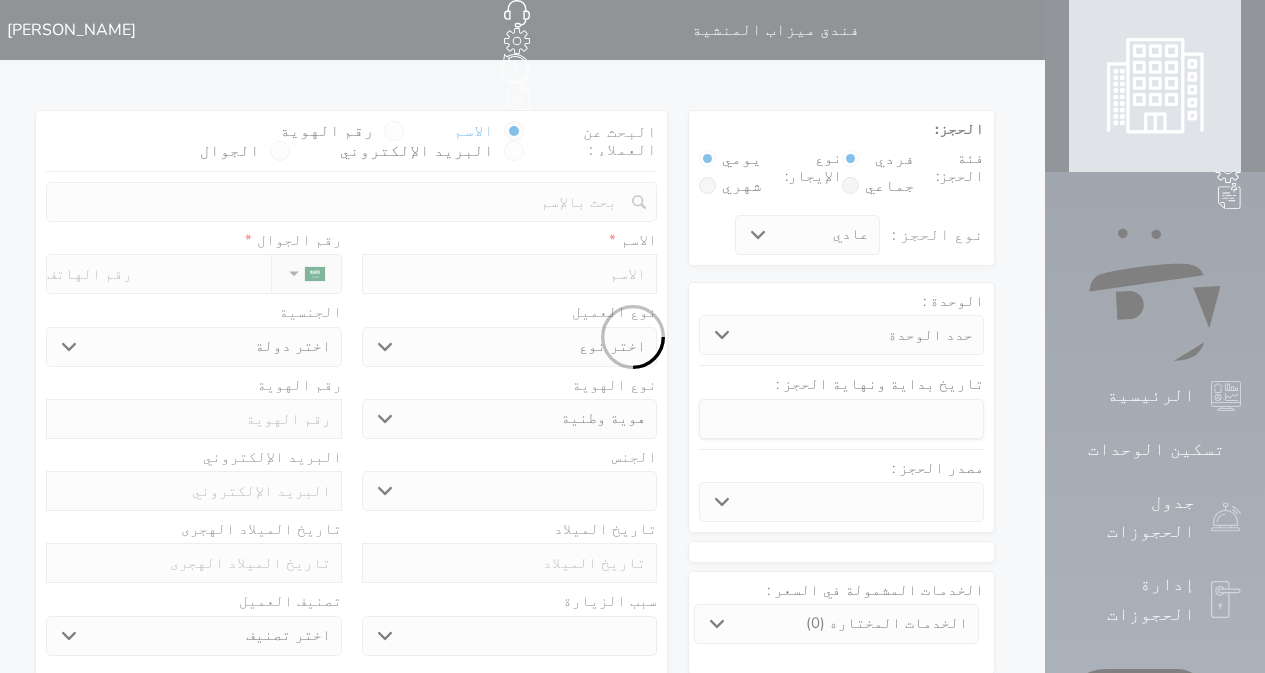select 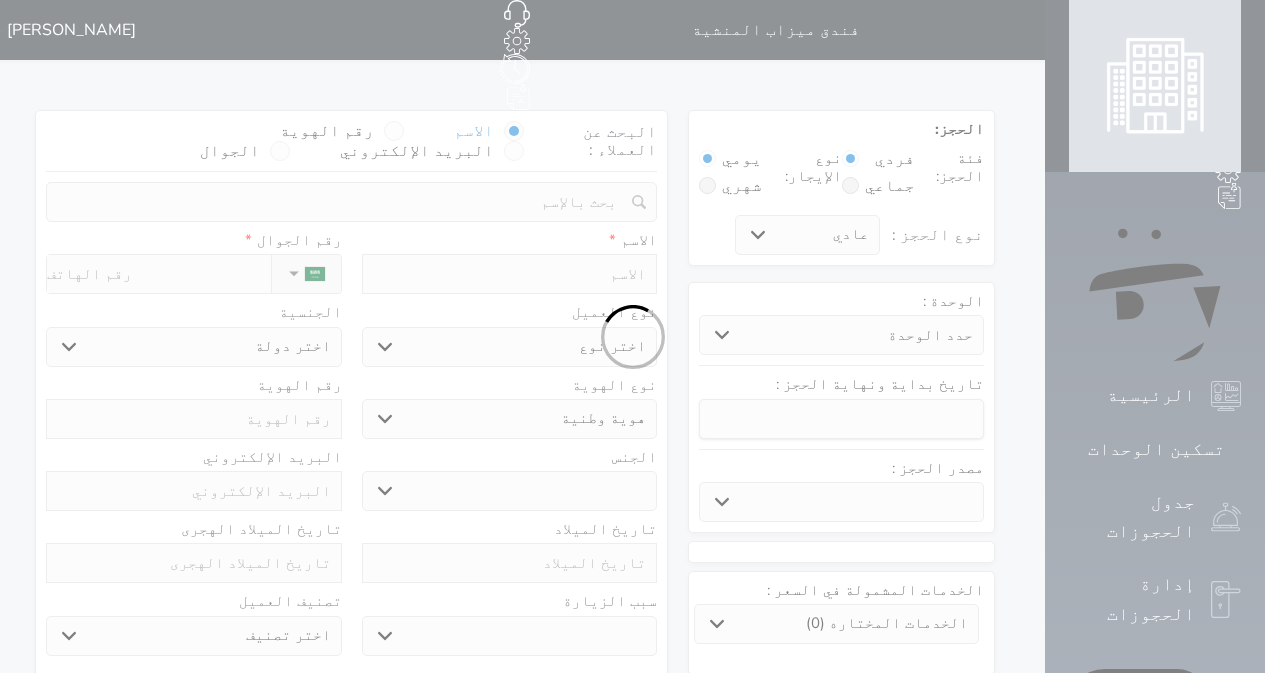 select 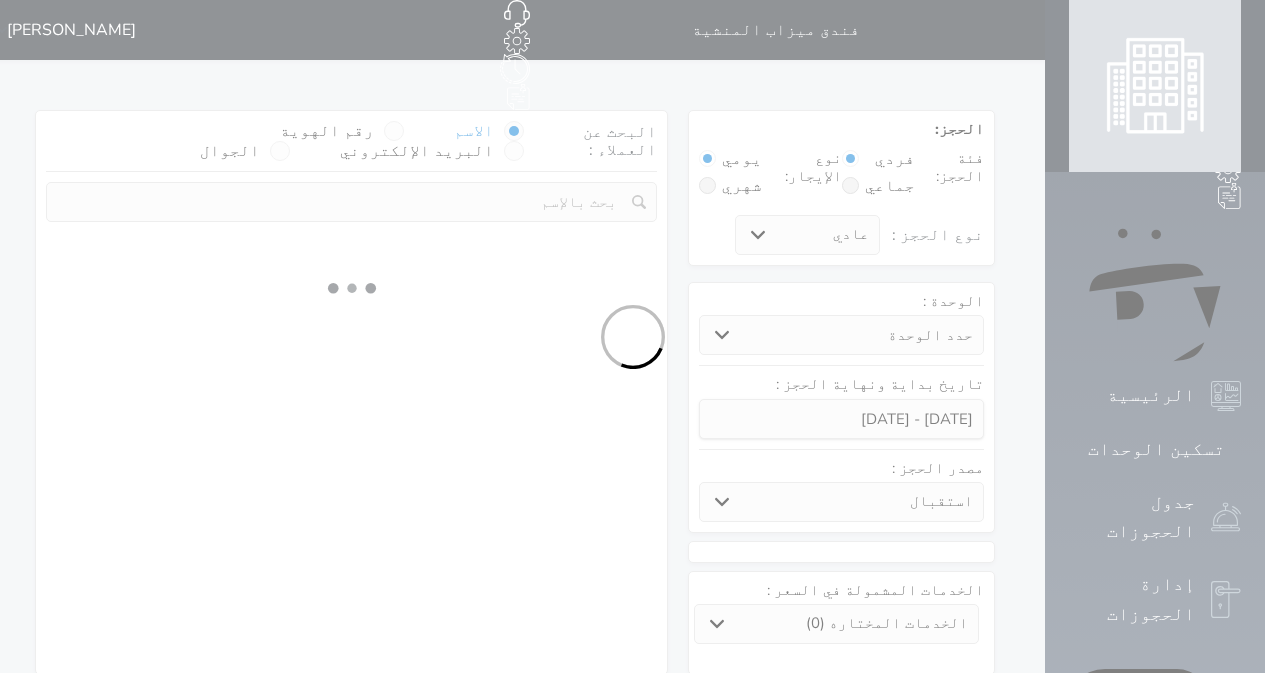 select 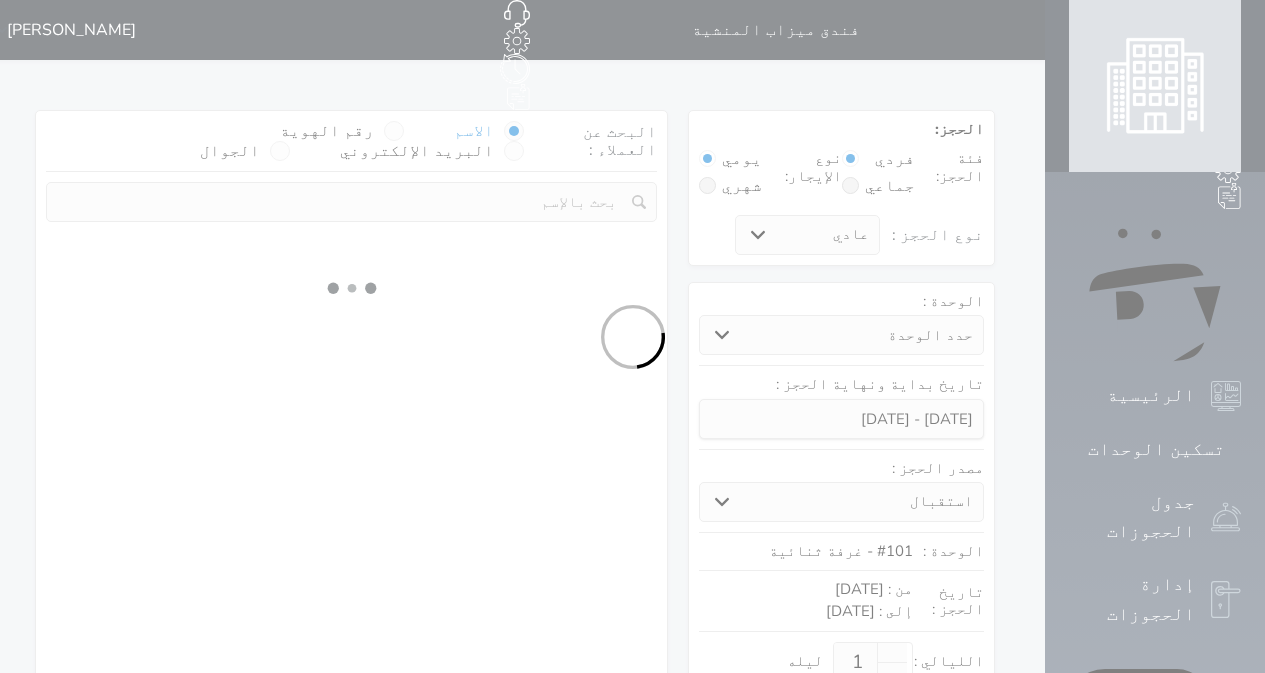 select on "1" 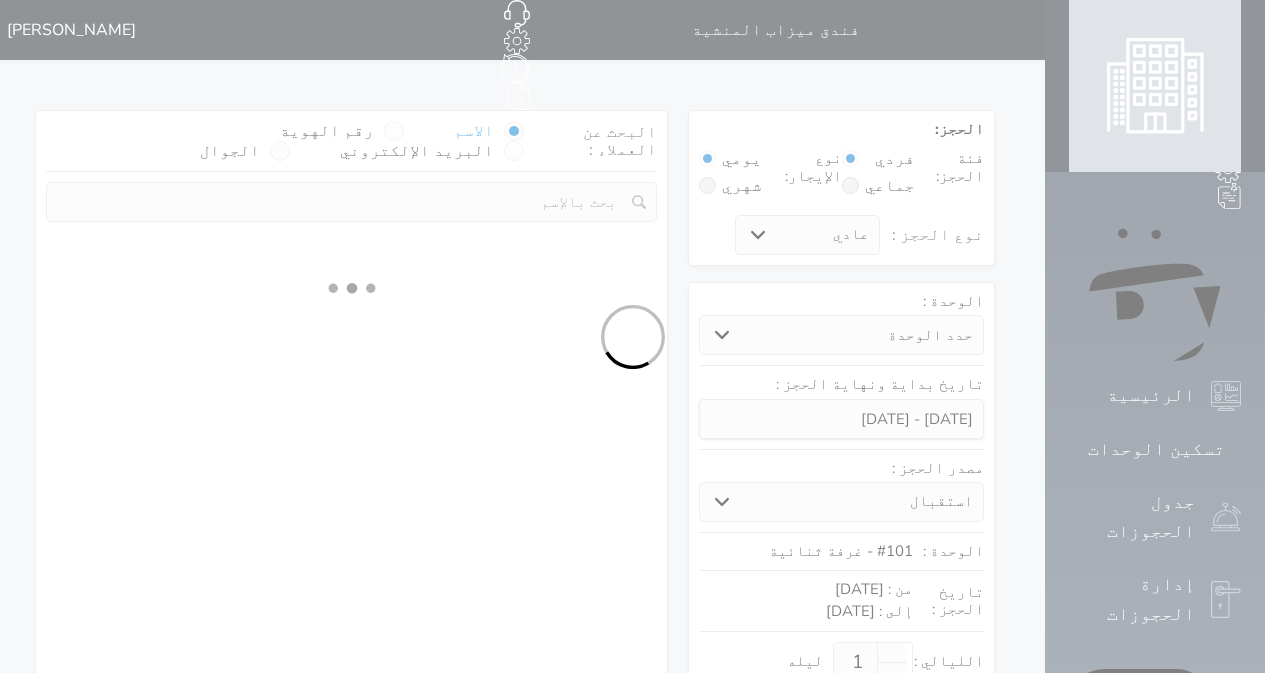 select on "113" 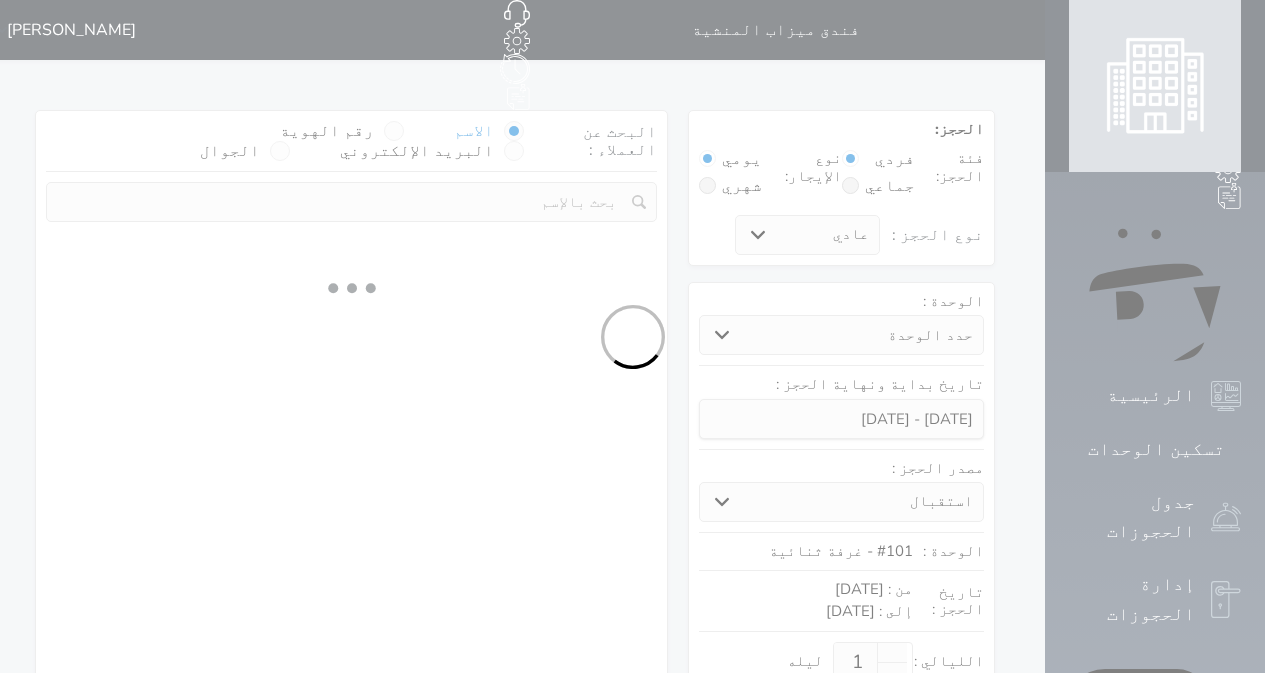 select on "1" 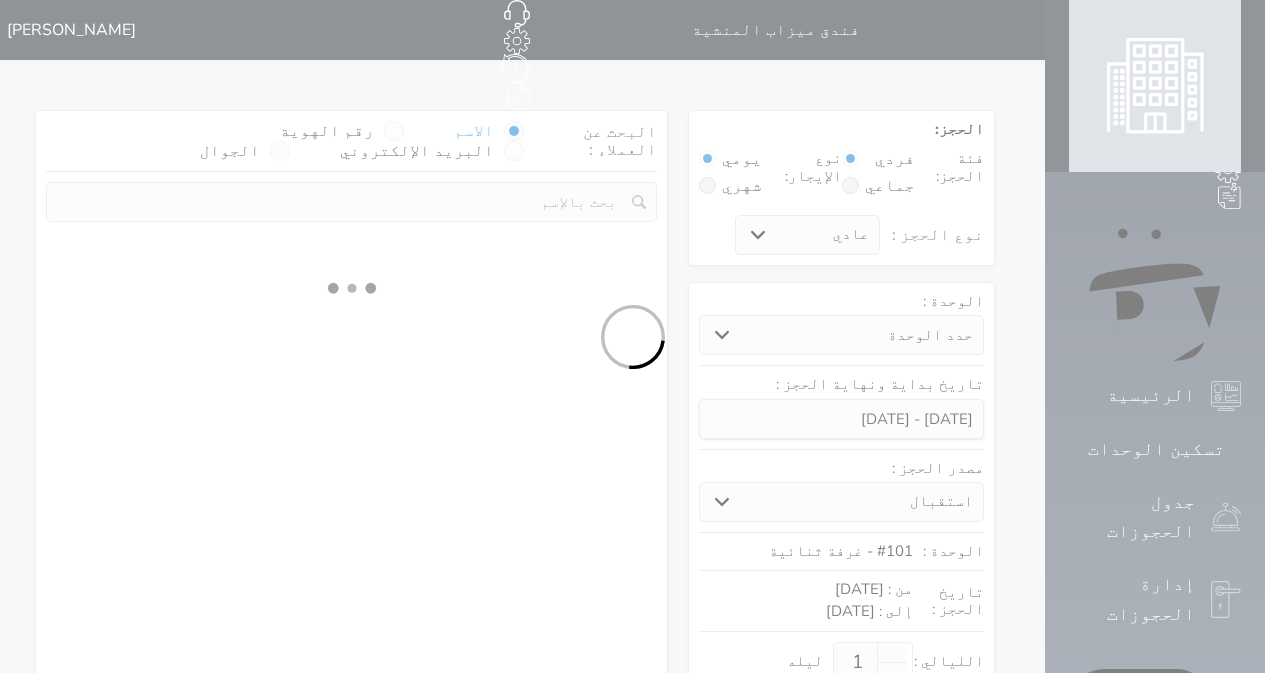 select 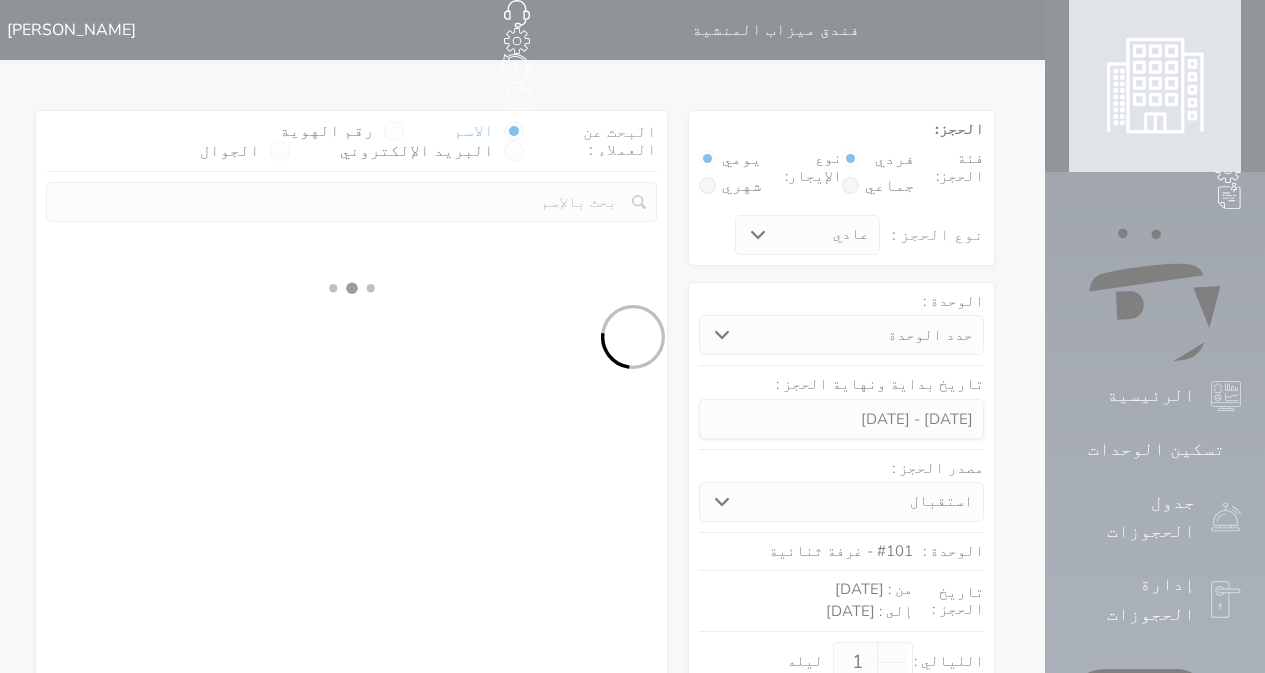 select on "7" 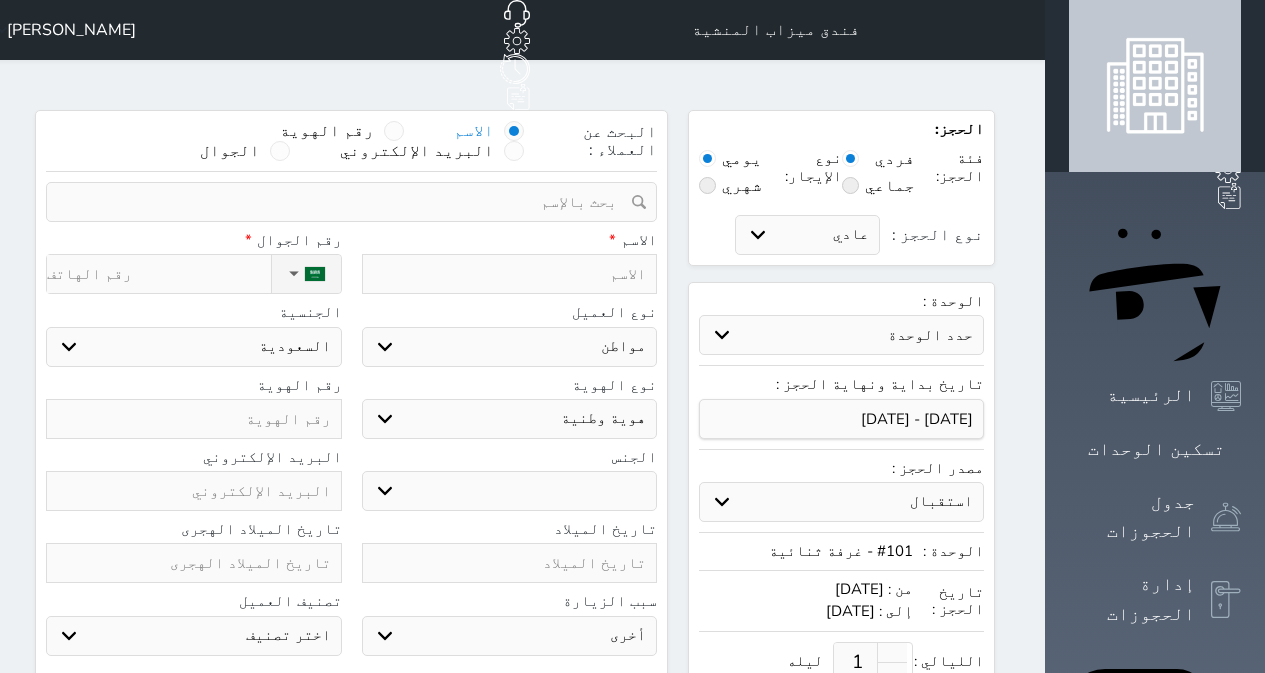 select 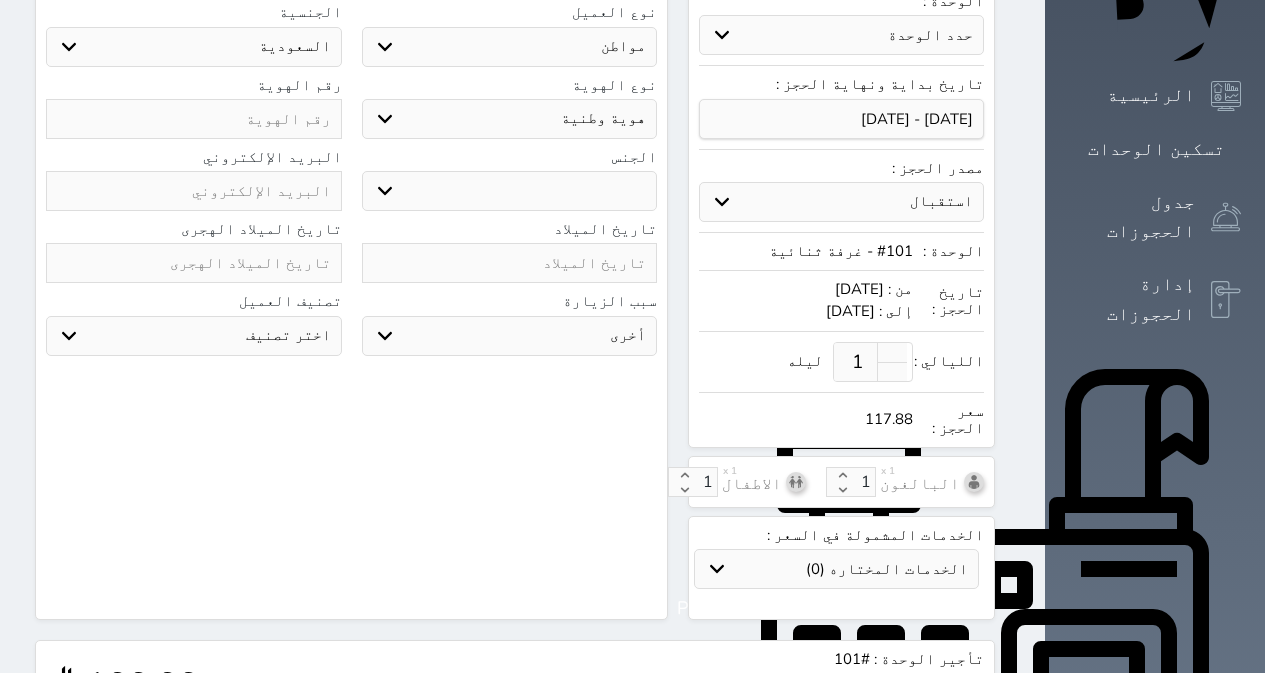 click on "1" at bounding box center (858, 362) 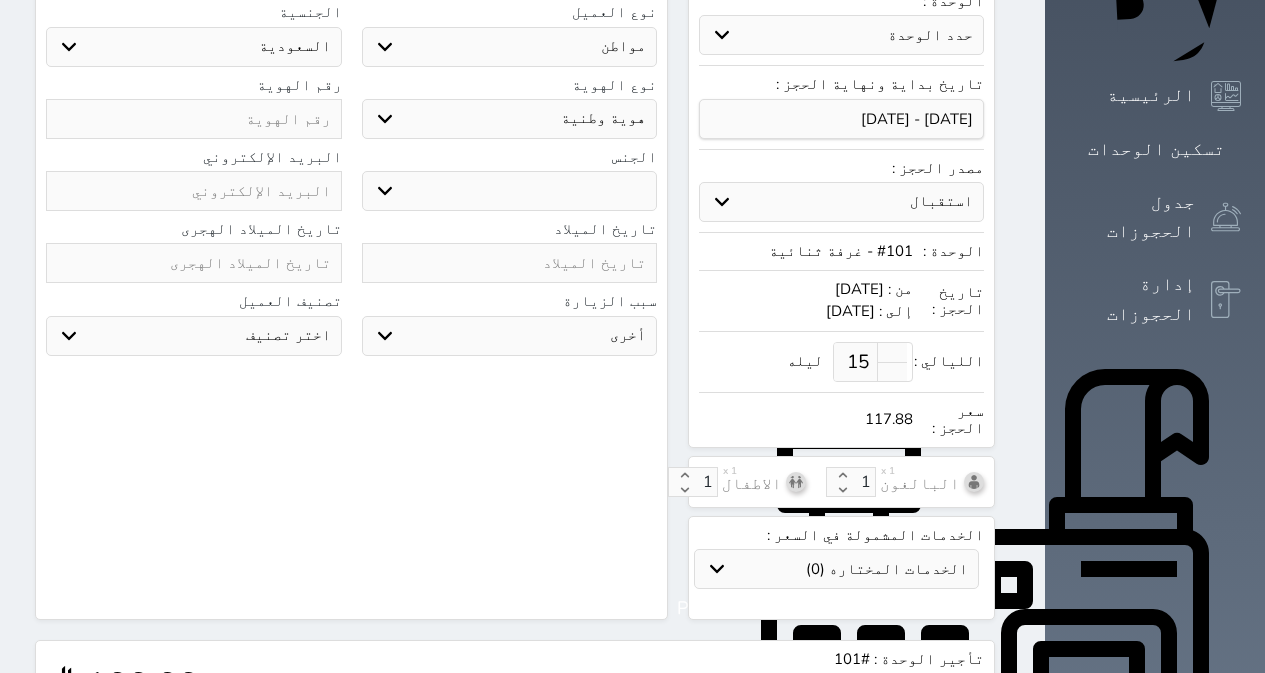type on "1" 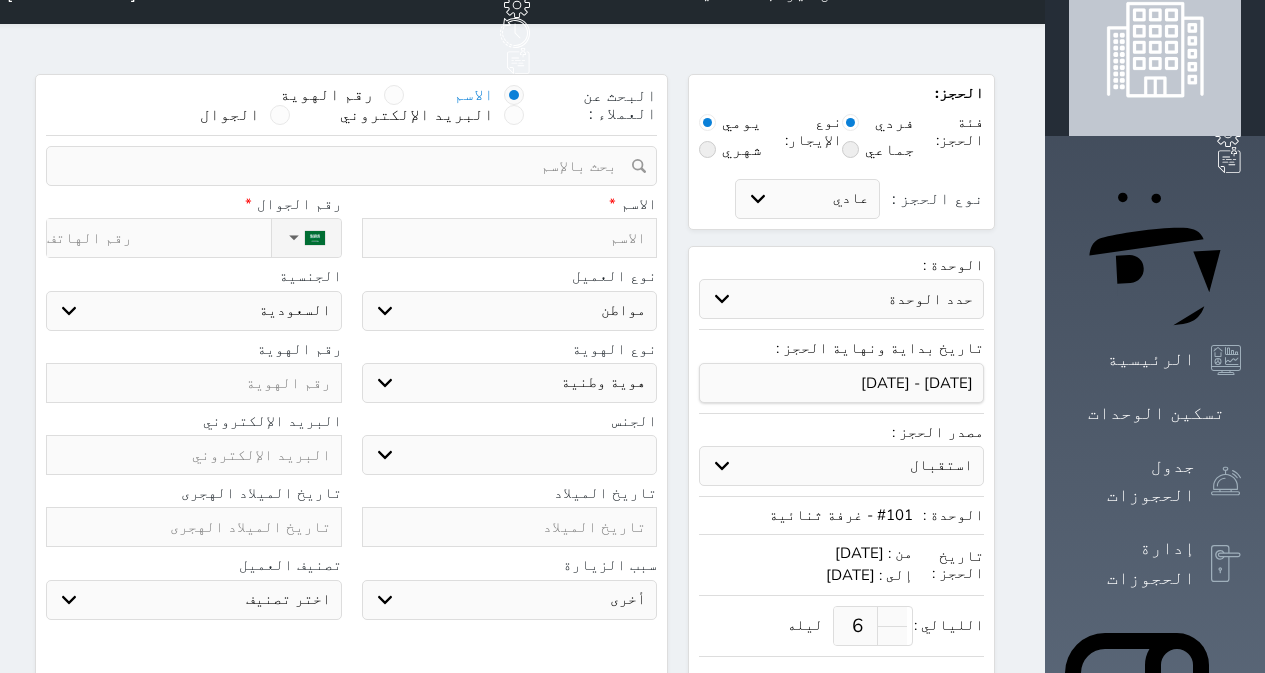 scroll, scrollTop: 100, scrollLeft: 0, axis: vertical 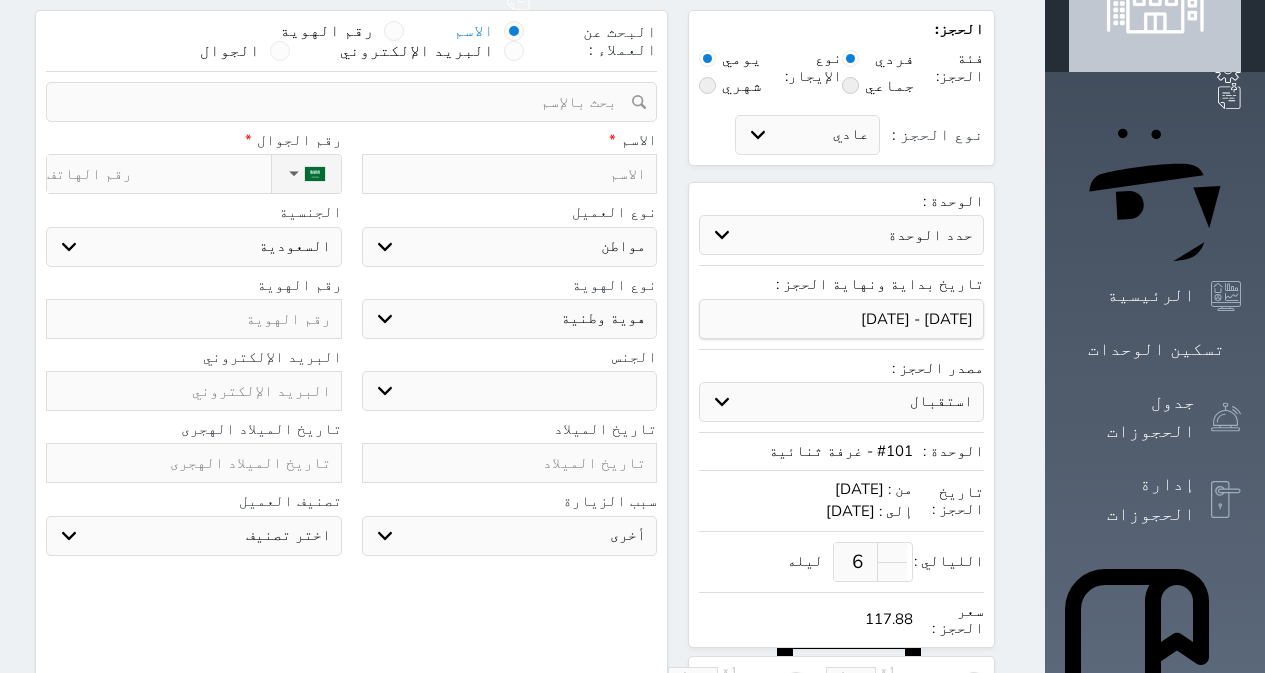 type on "6" 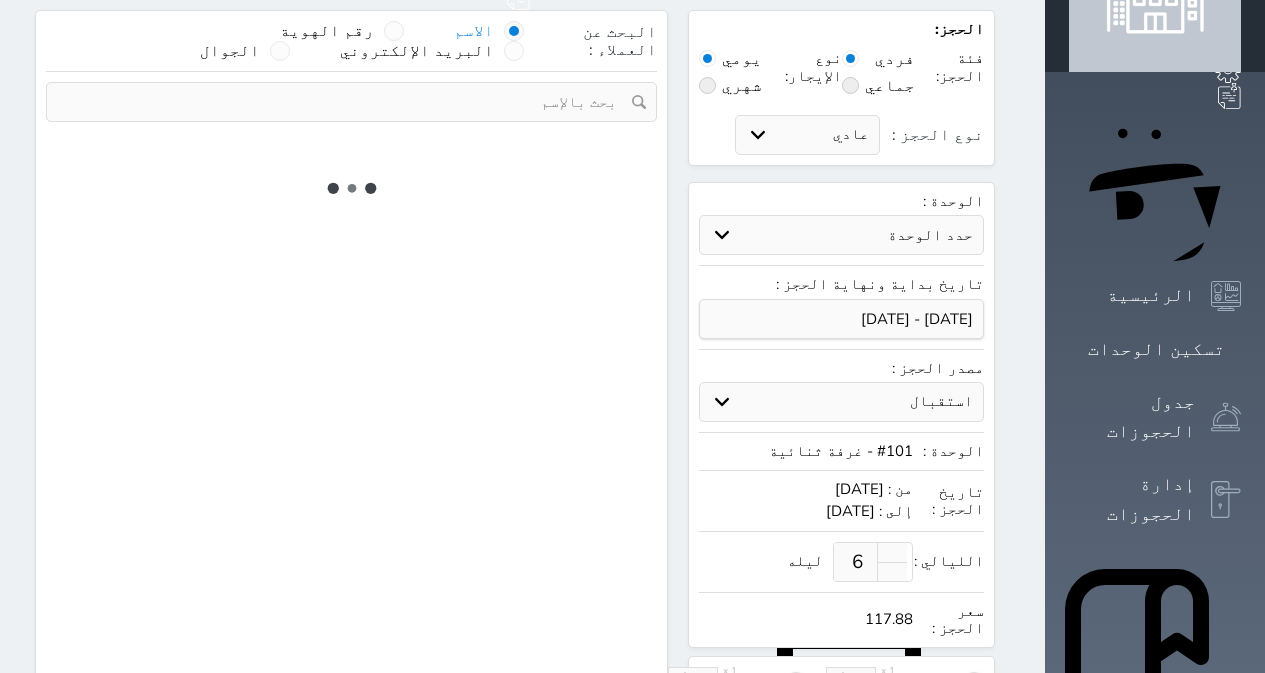 select on "1" 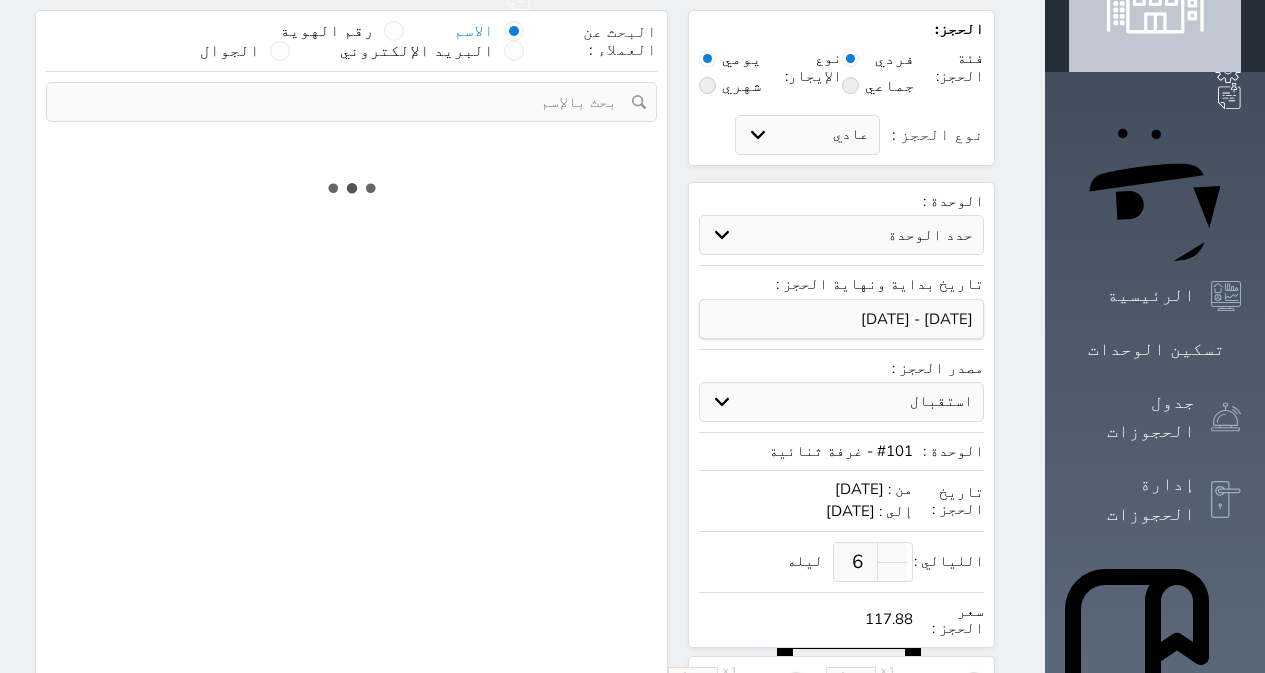 select on "113" 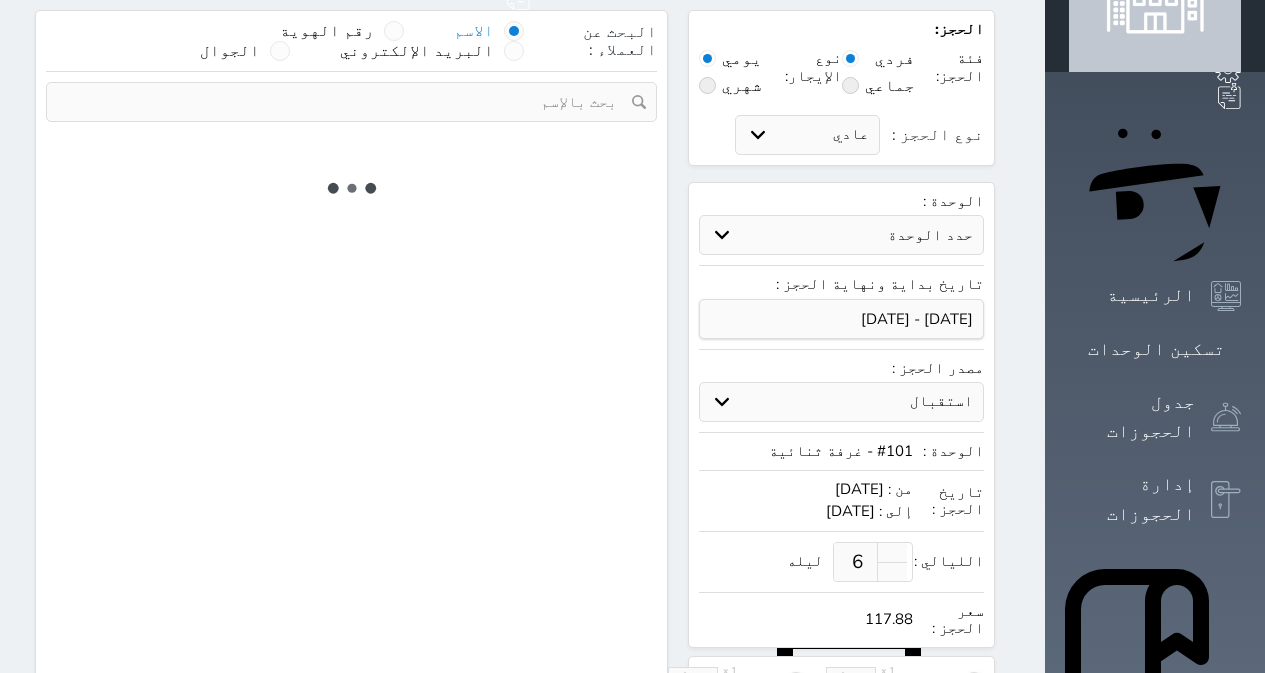 select on "1" 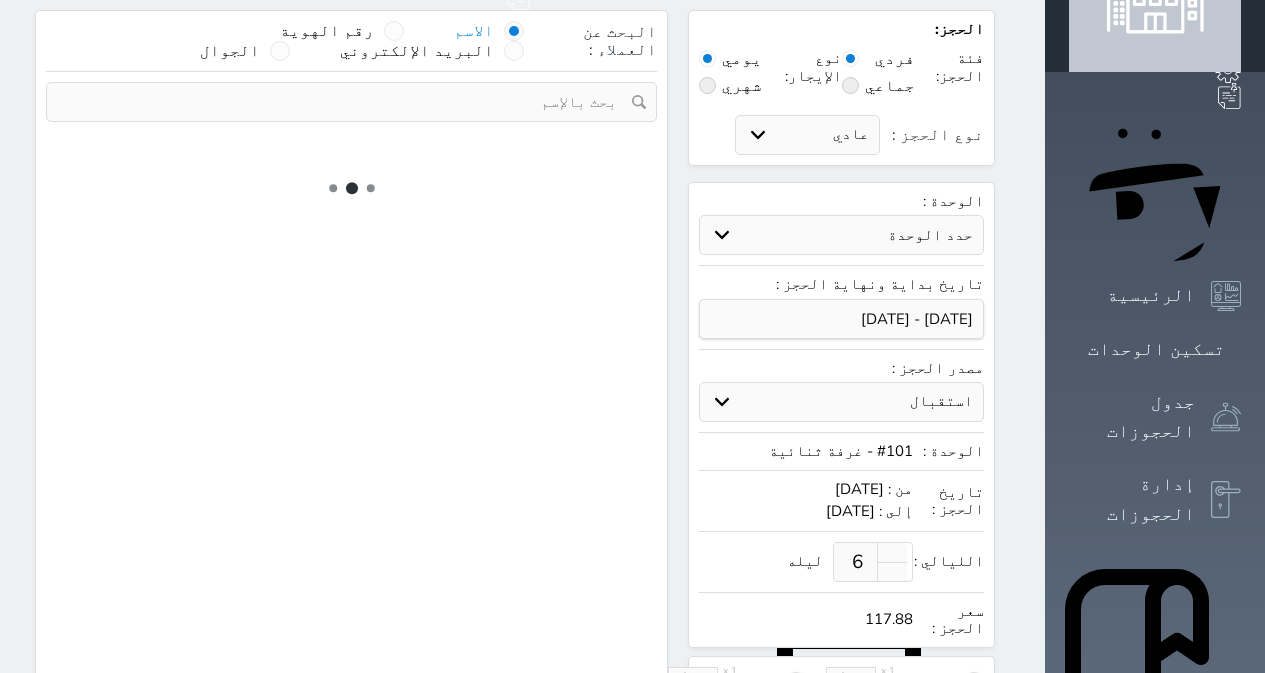 select 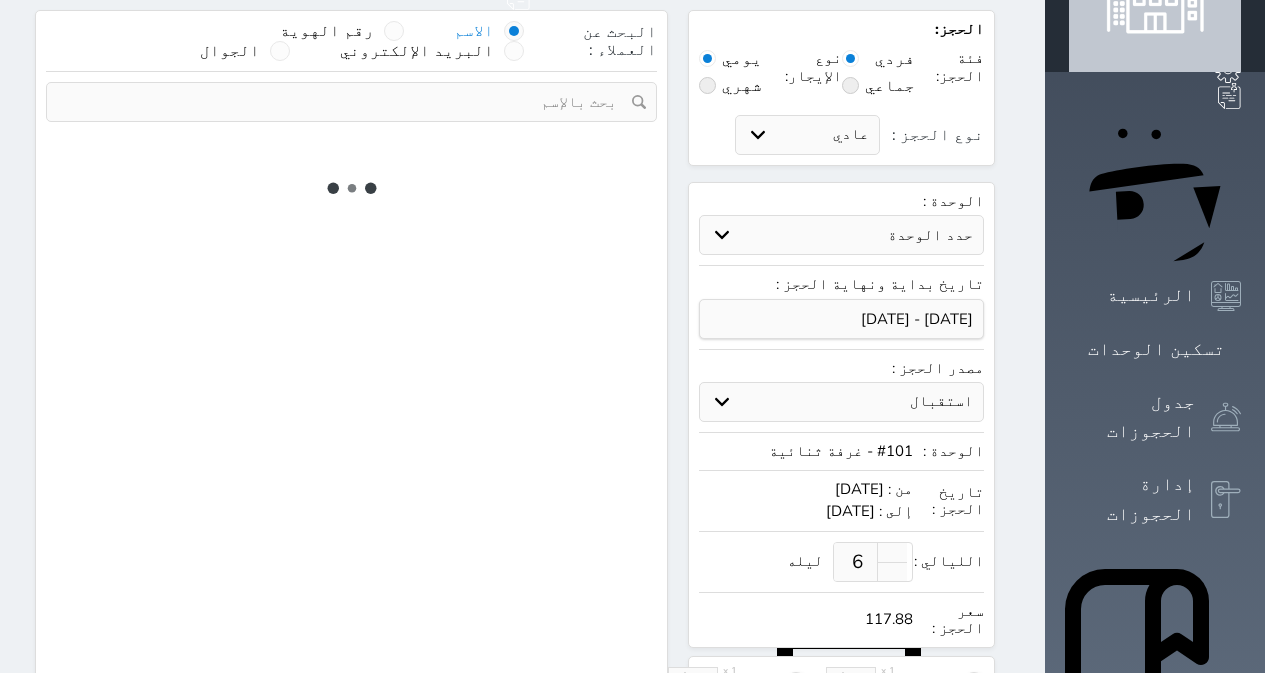 select on "7" 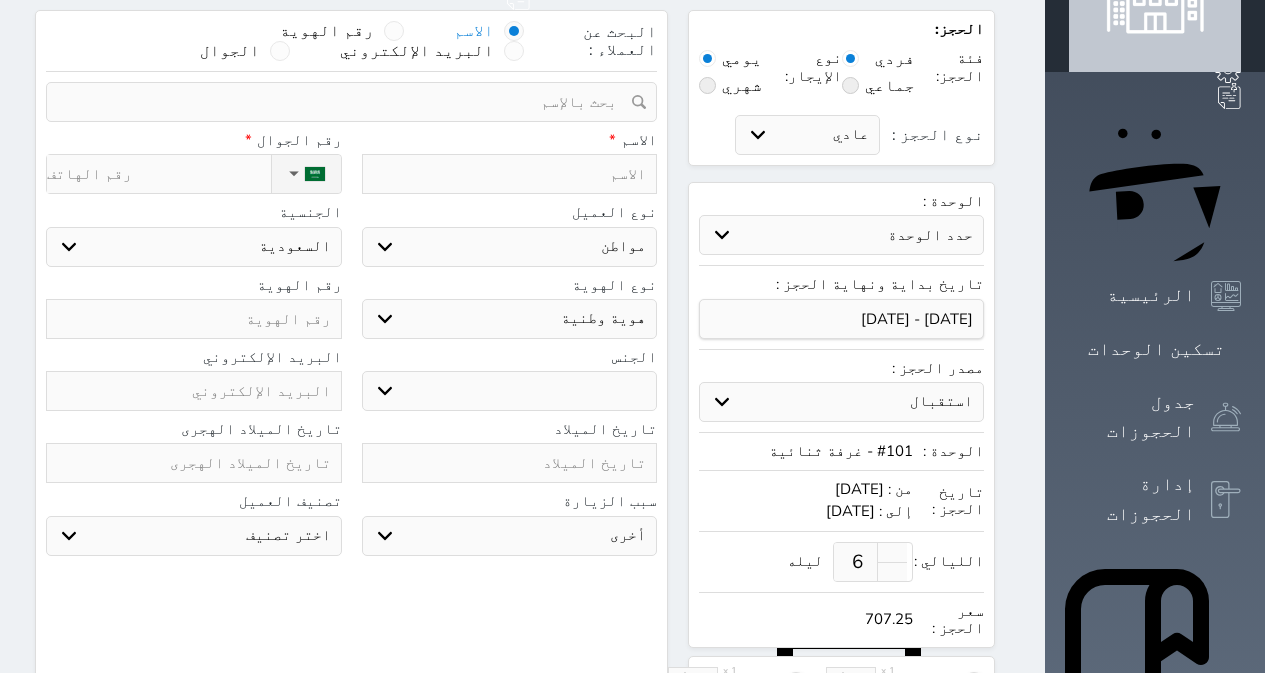 select 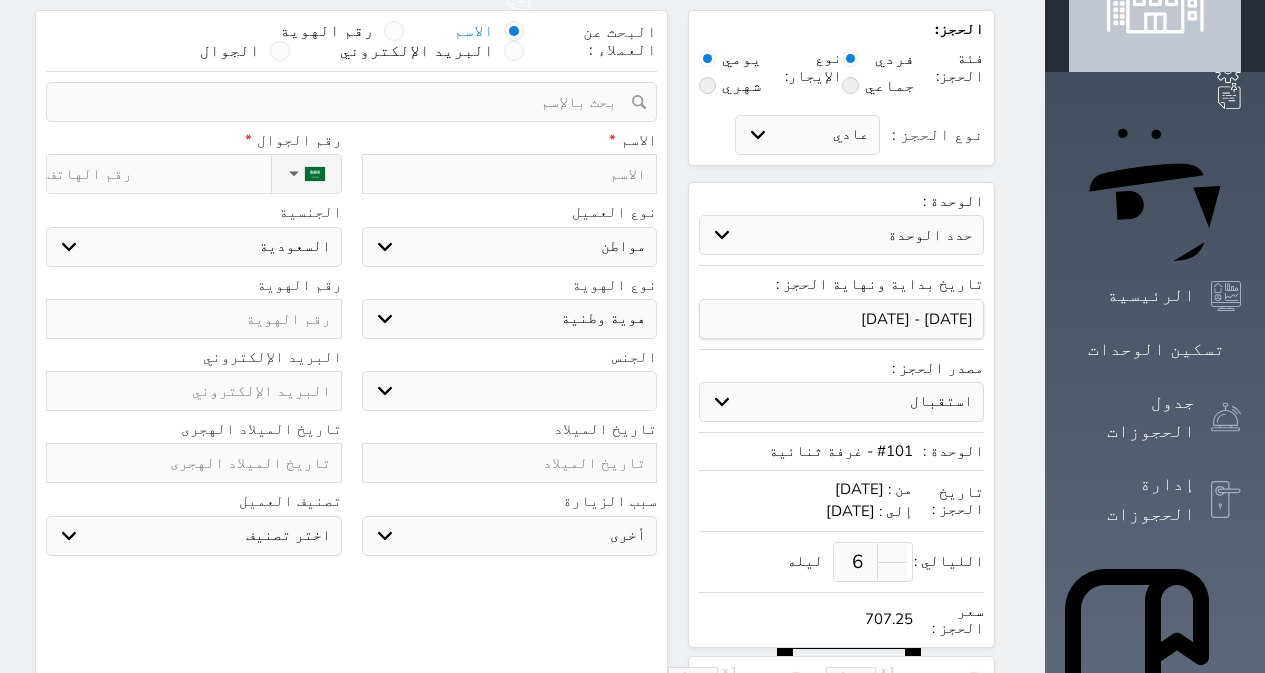 click at bounding box center [344, 102] 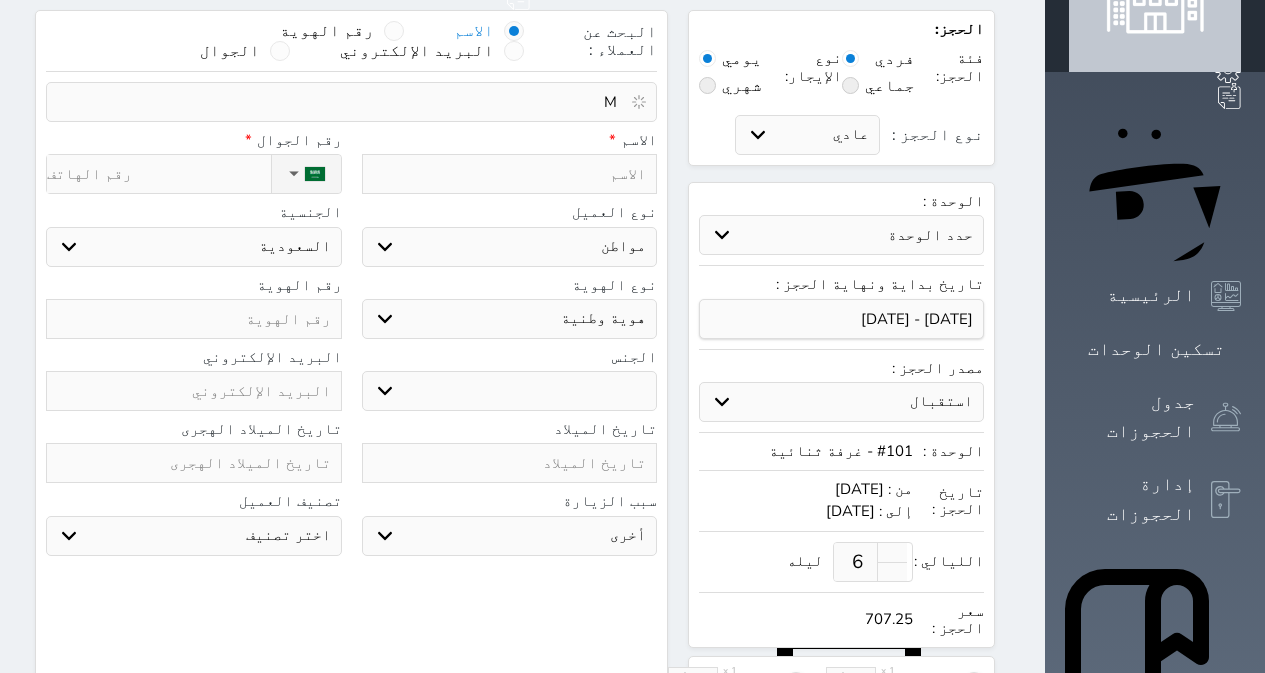 type on "Ma" 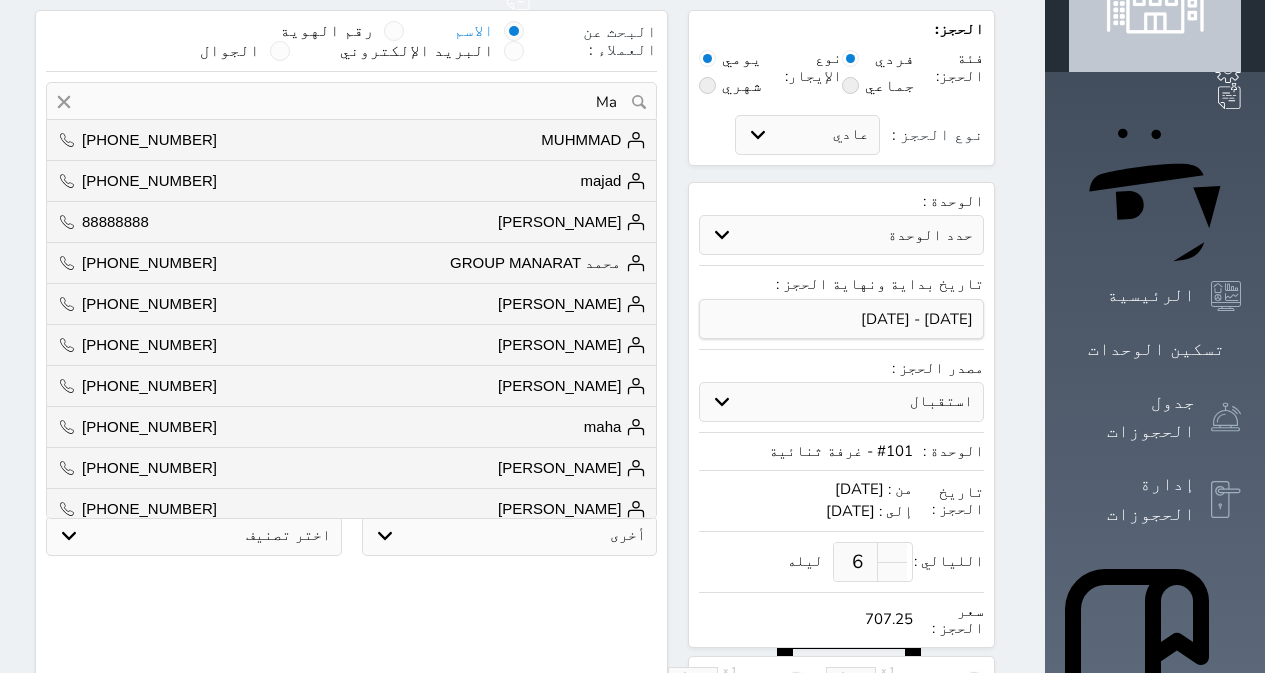 select 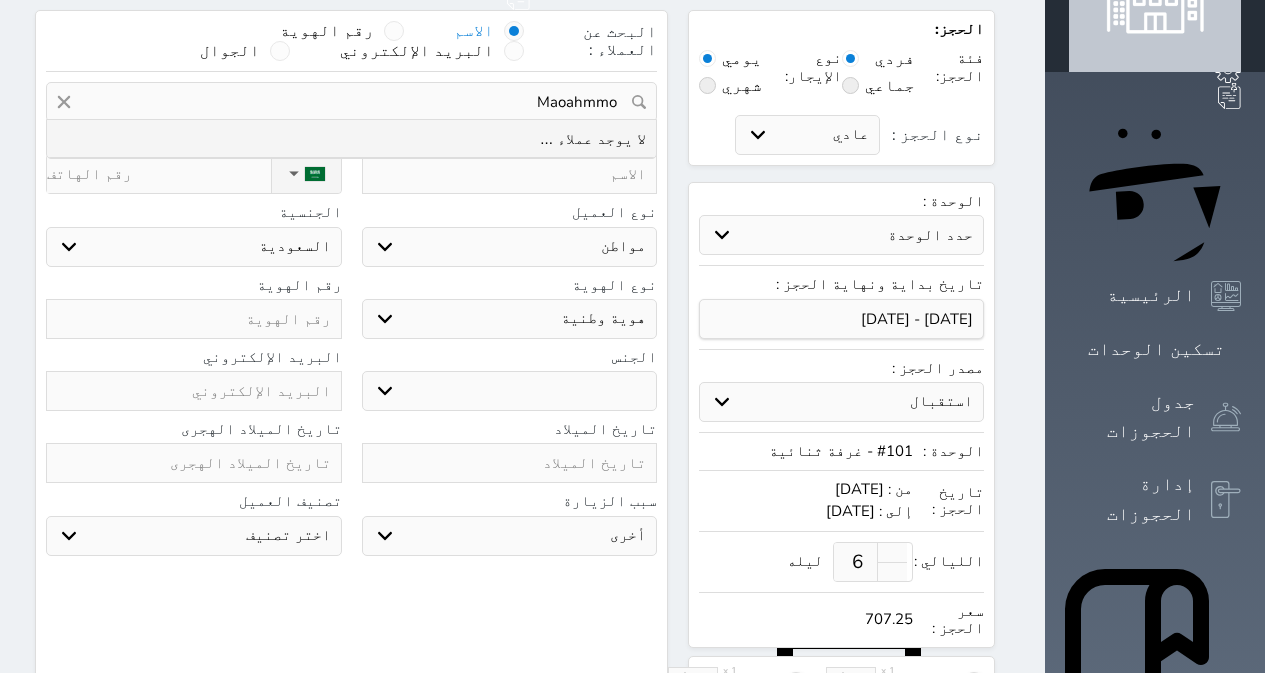 type on "Maoahmmo" 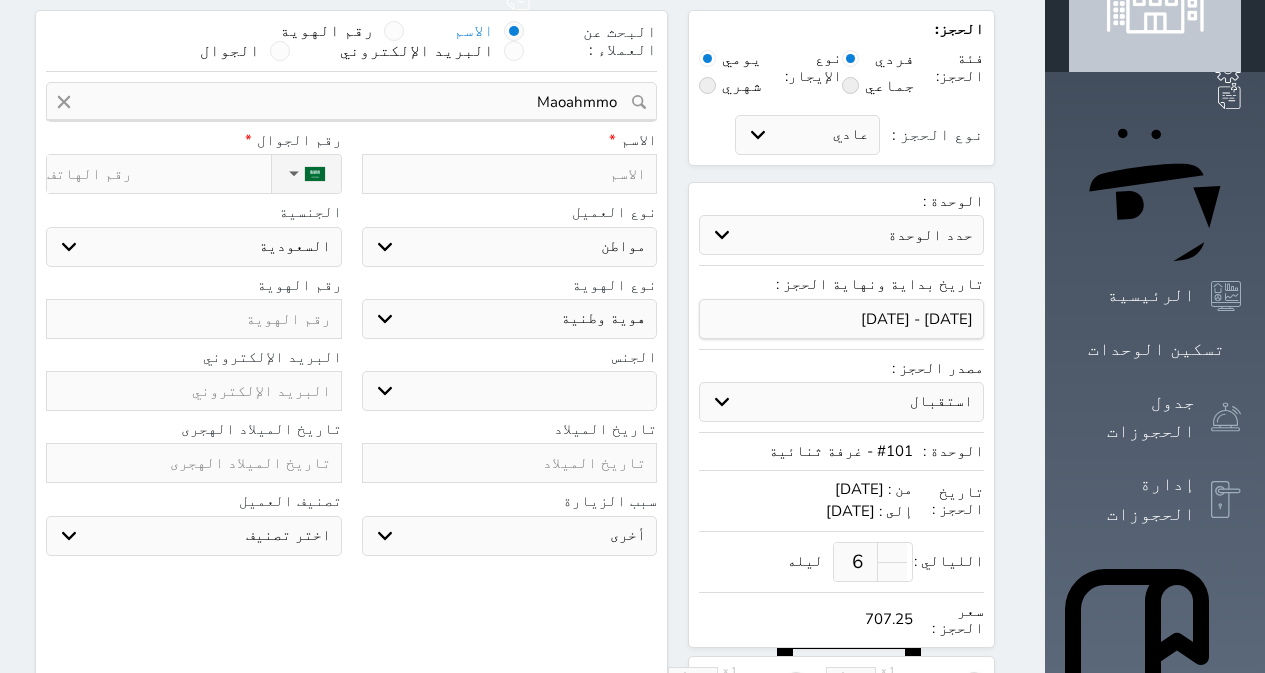 click on "ذكر   انثى" at bounding box center [510, 391] 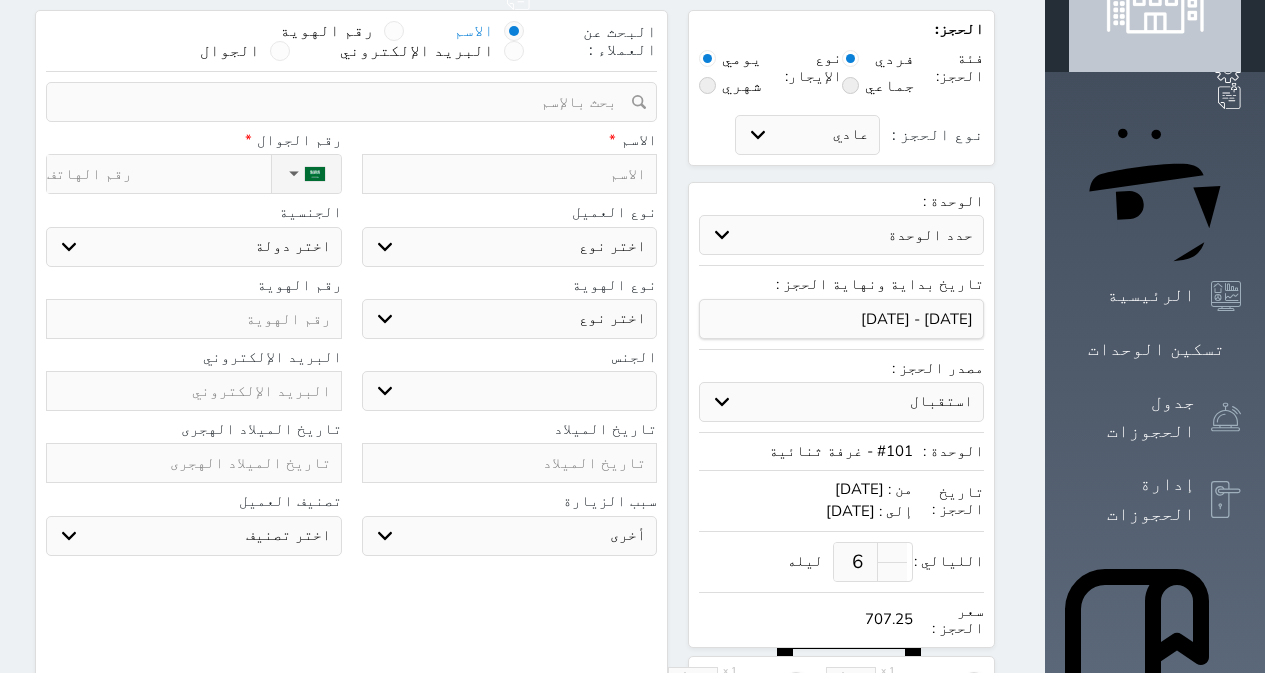 select on "[DEMOGRAPHIC_DATA]" 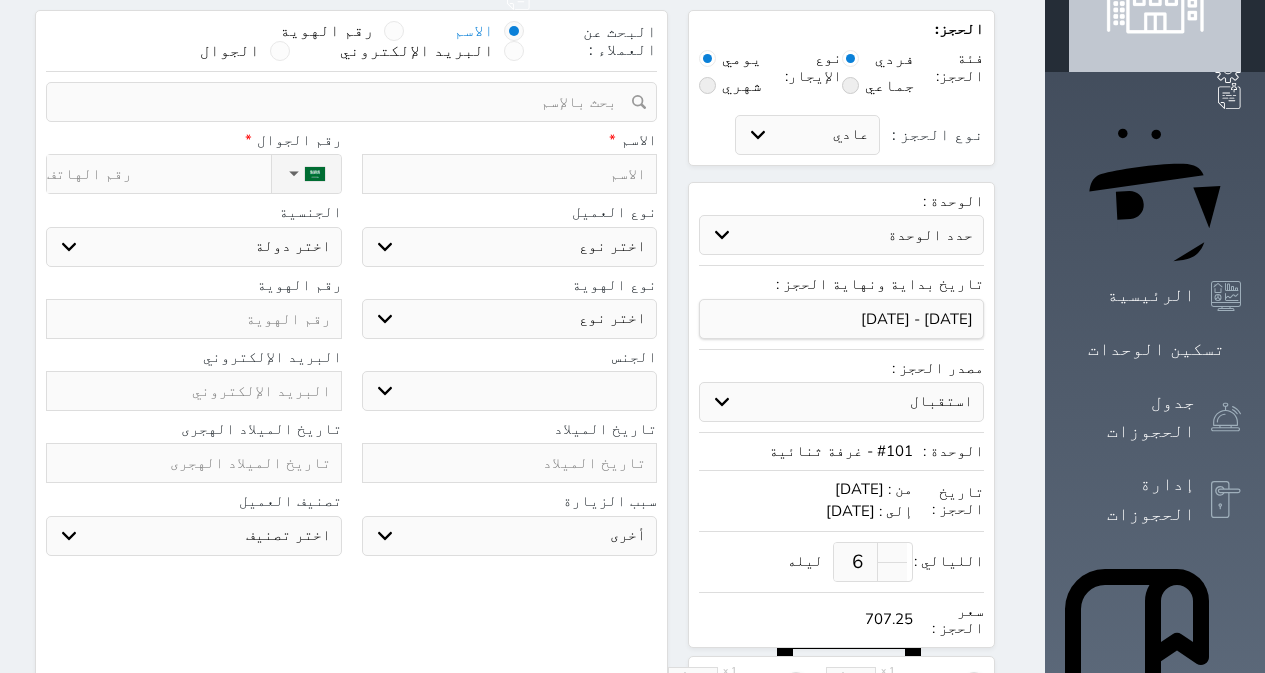 click on "ذكر   انثى" at bounding box center (510, 391) 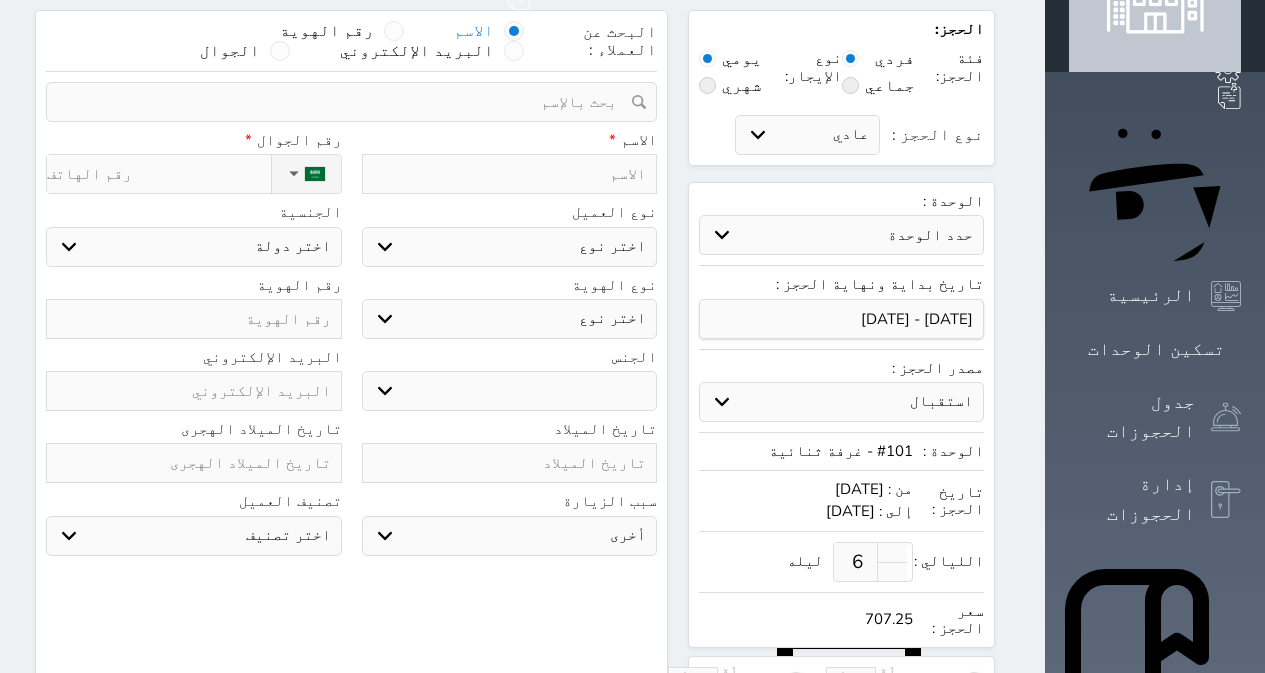 click on "اختر نوع   هوية وطنية هوية عائلية جواز السفر" at bounding box center (510, 319) 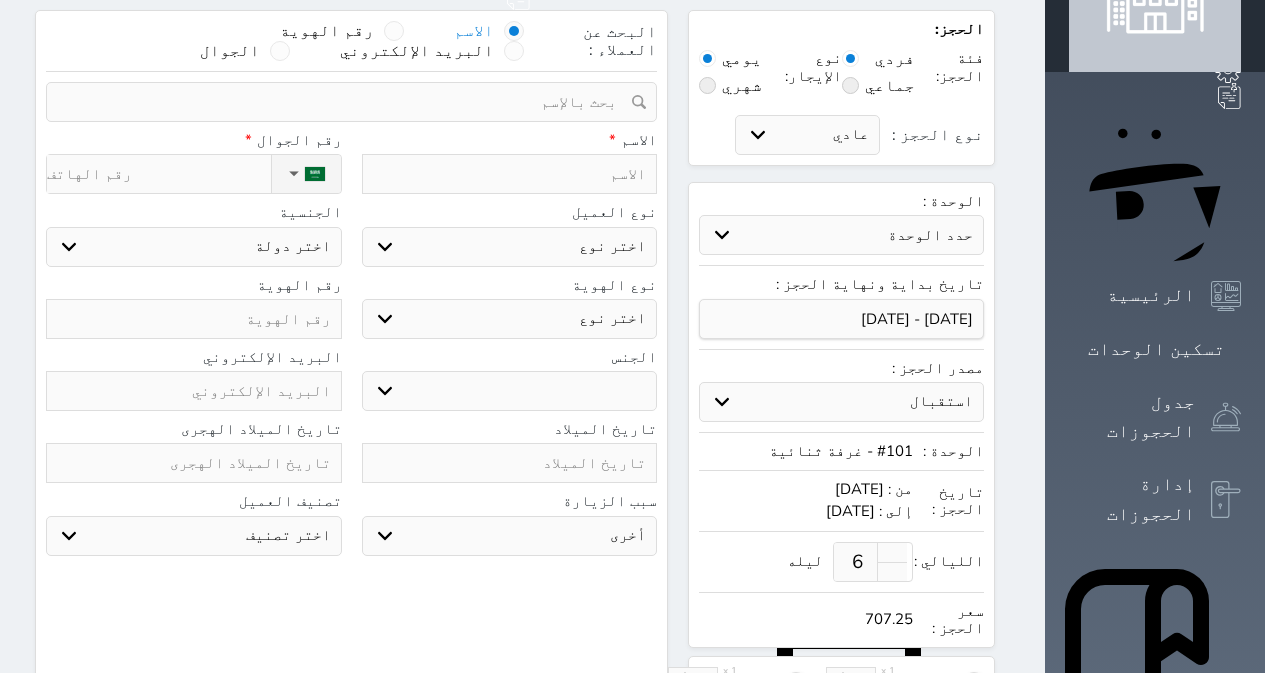 click on "اختر نوع   هوية وطنية هوية عائلية جواز السفر" at bounding box center (510, 319) 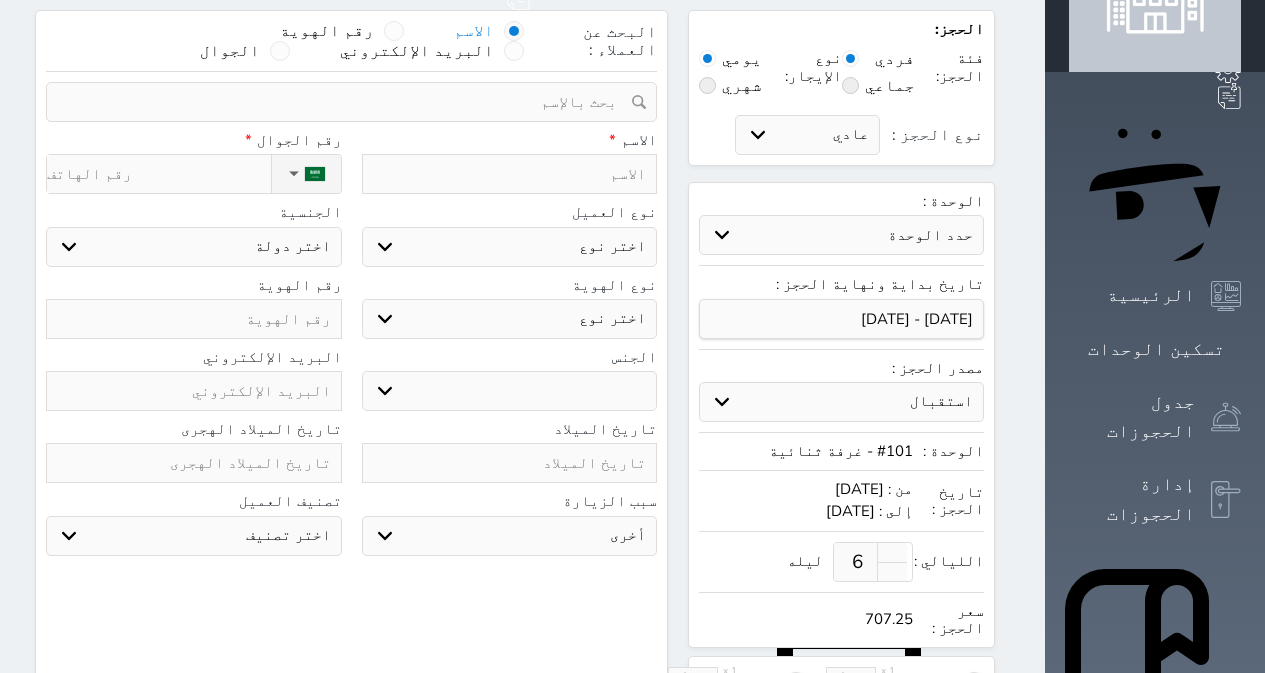 select on "1" 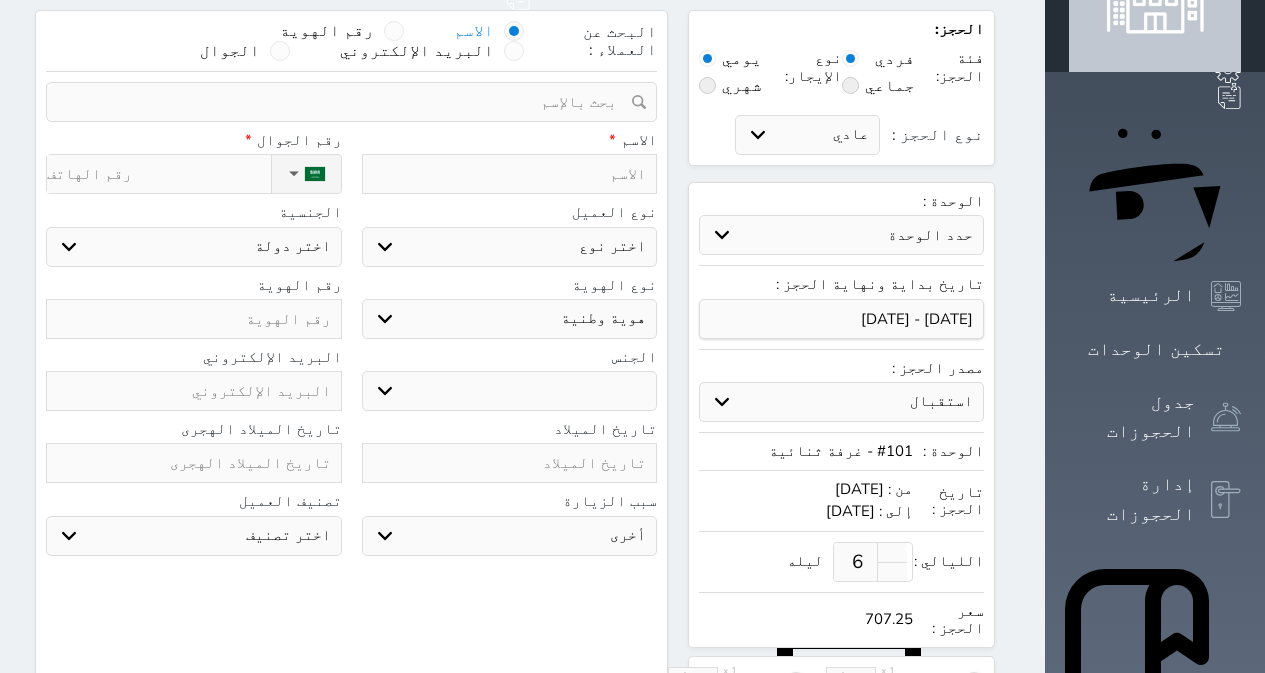 click on "اختر نوع   هوية وطنية هوية عائلية جواز السفر" at bounding box center [510, 319] 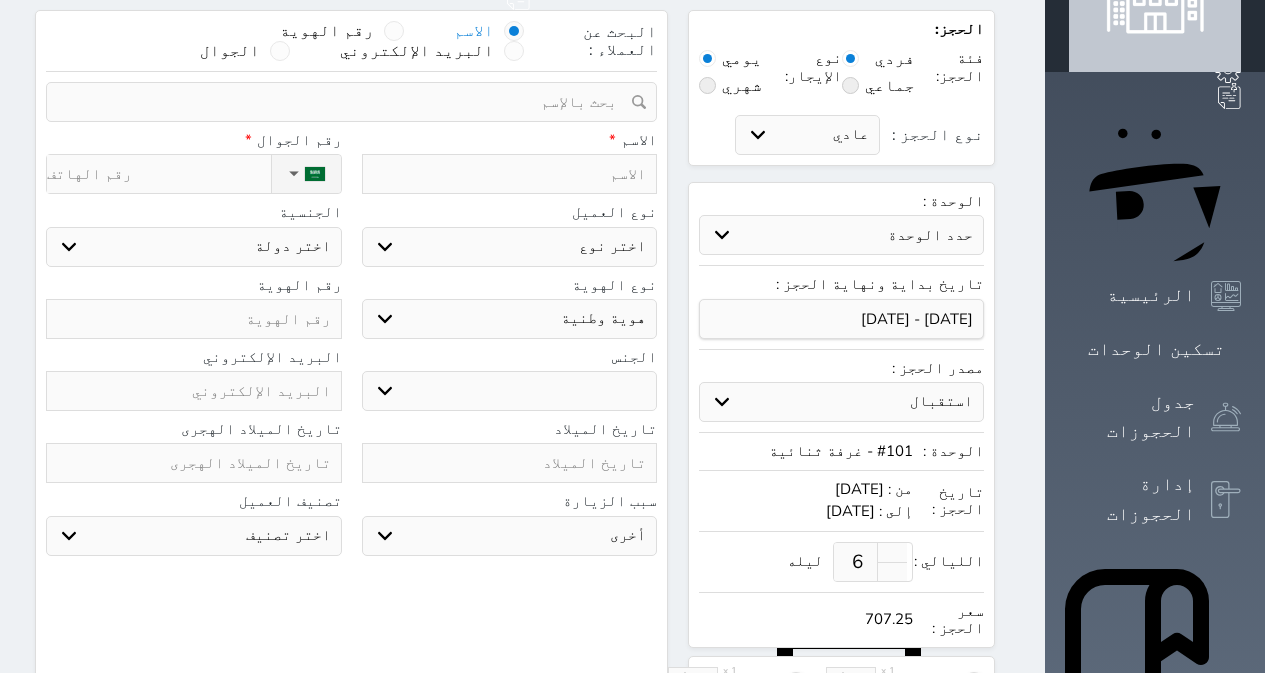 select 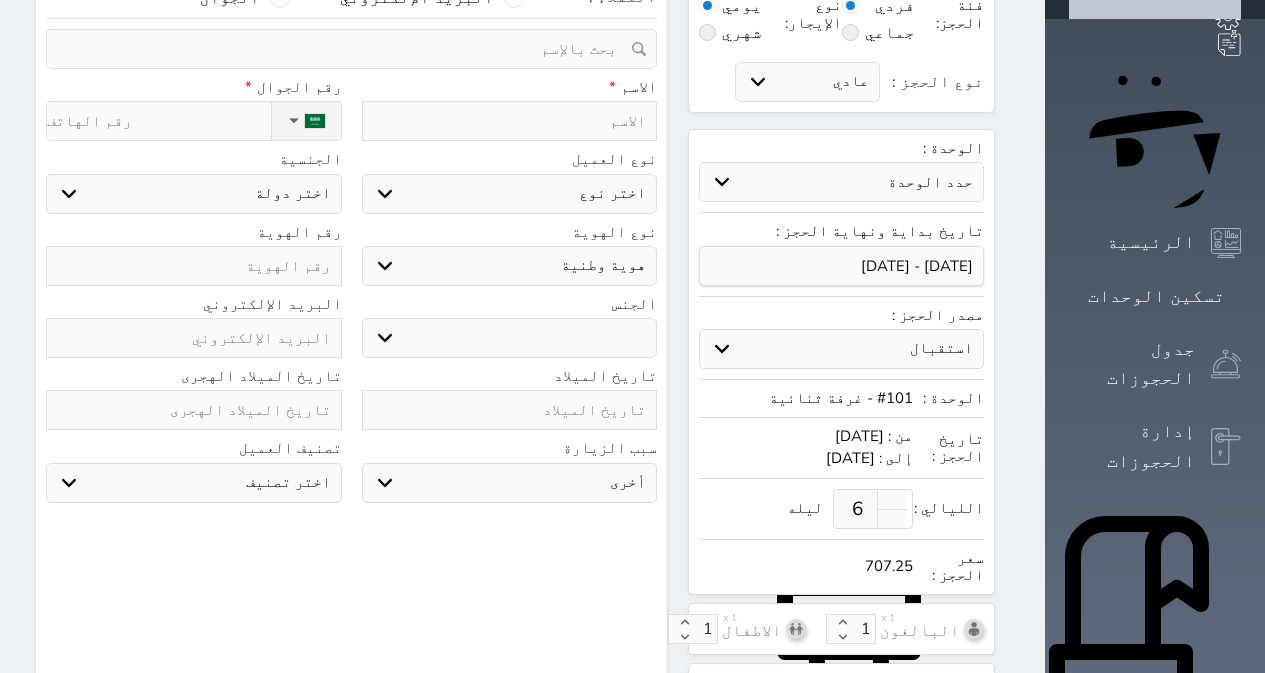 scroll, scrollTop: 200, scrollLeft: 0, axis: vertical 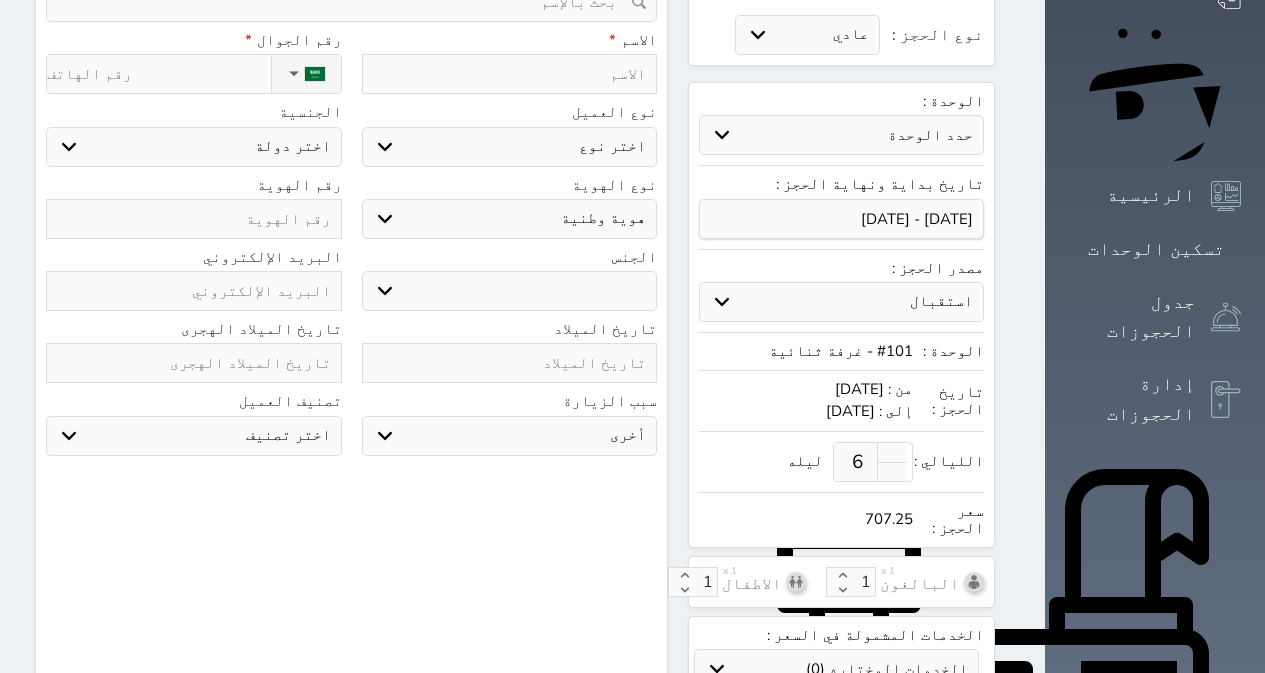 click at bounding box center (510, 363) 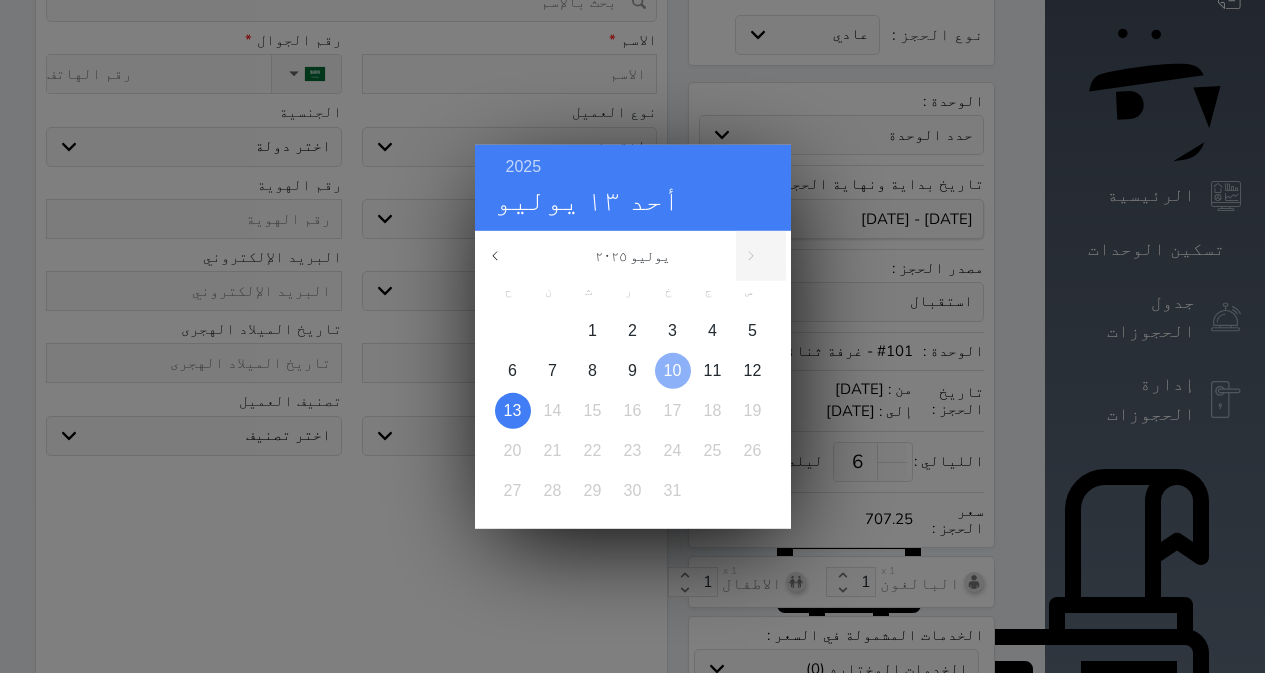 click on "10" at bounding box center [673, 369] 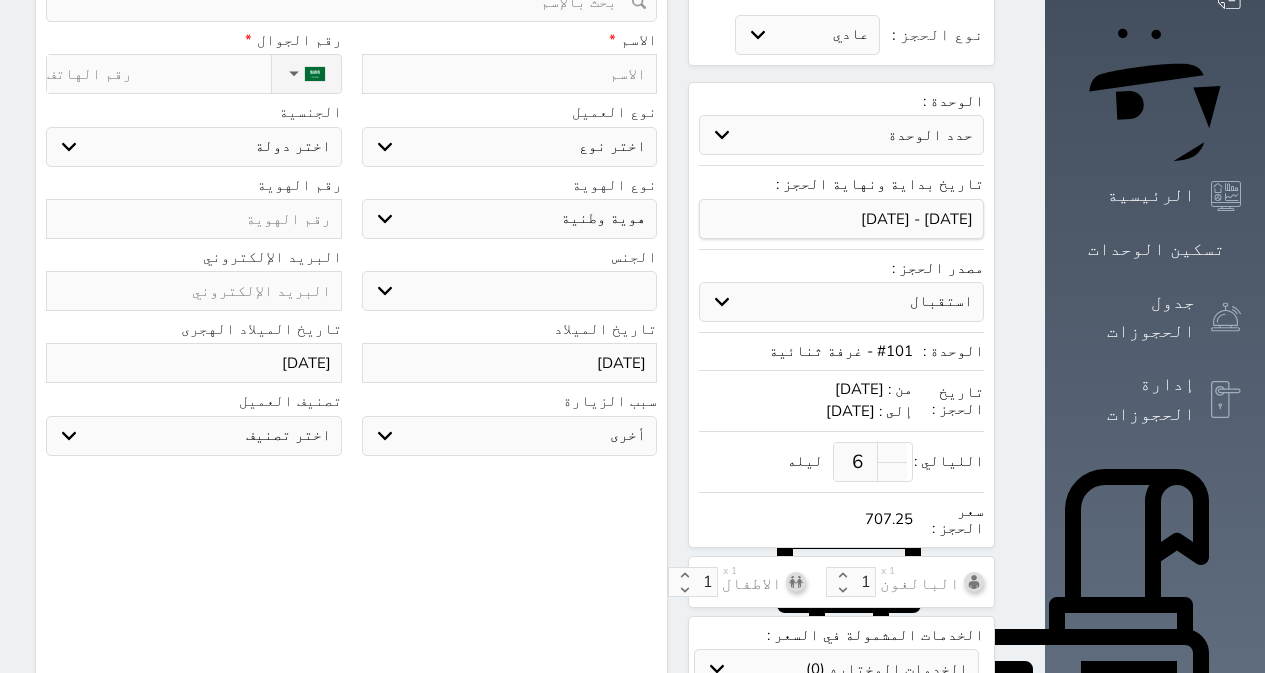 click on "[DATE]" at bounding box center [510, 363] 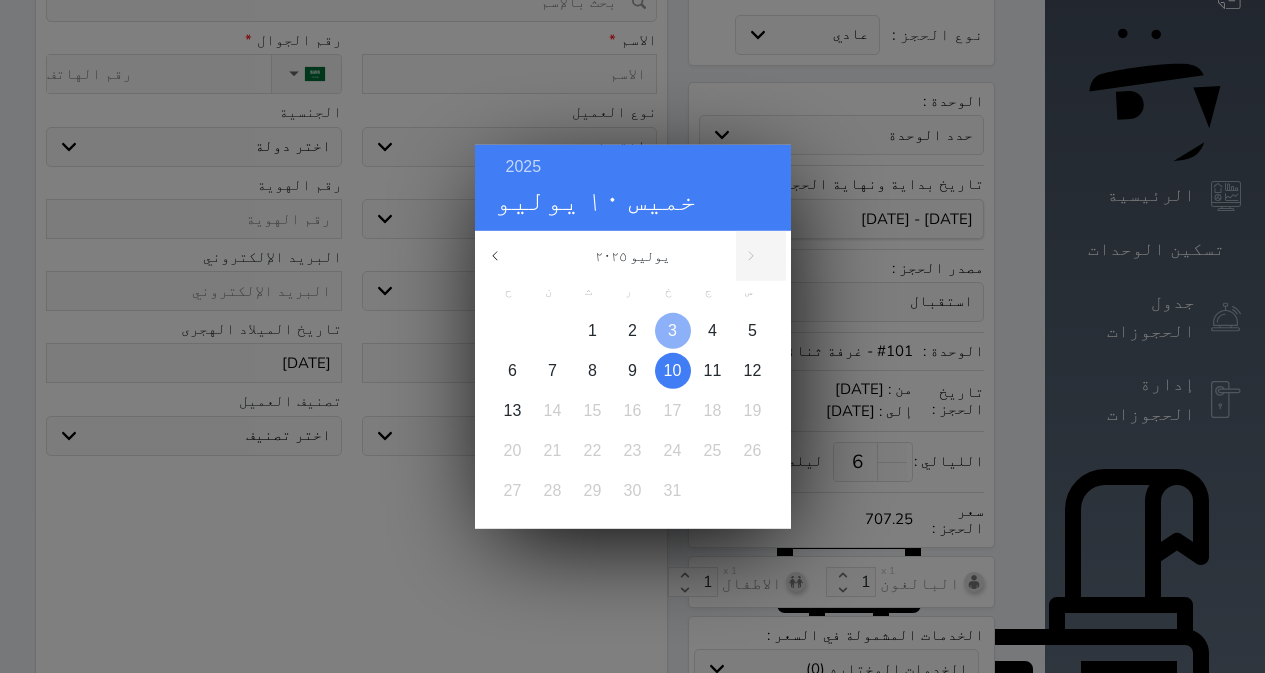 drag, startPoint x: 678, startPoint y: 327, endPoint x: 667, endPoint y: 332, distance: 12.083046 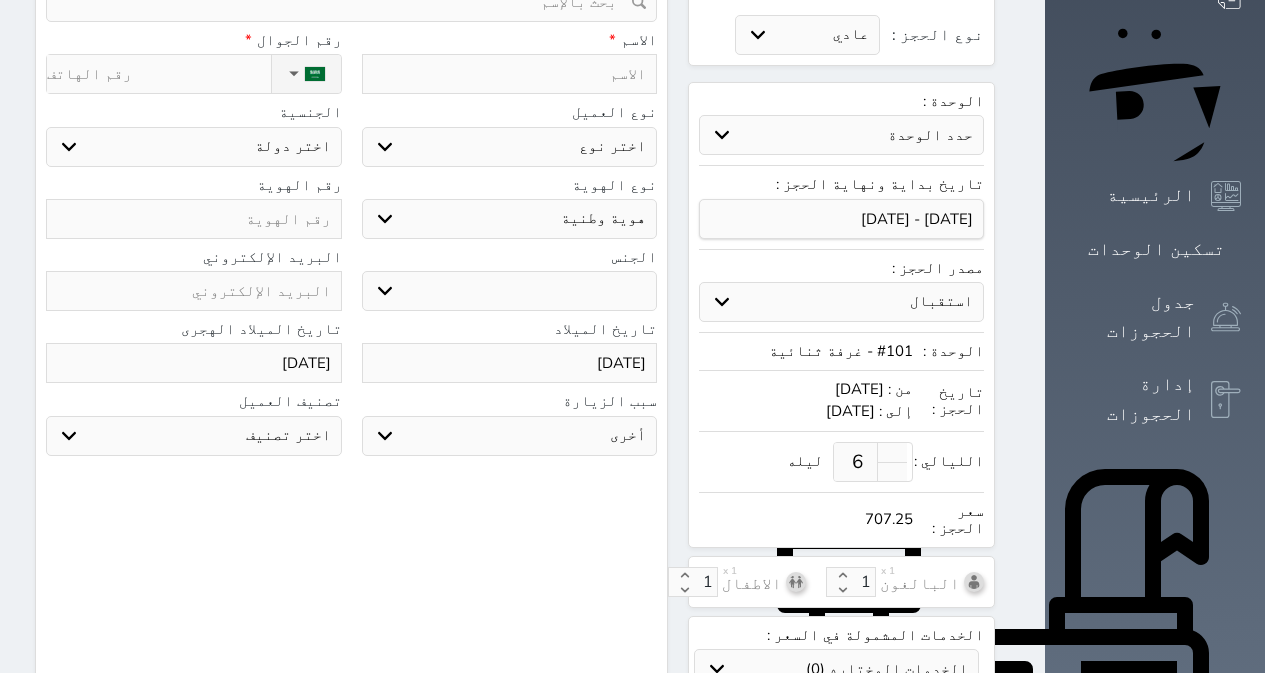 click on "[DATE]" at bounding box center [510, 363] 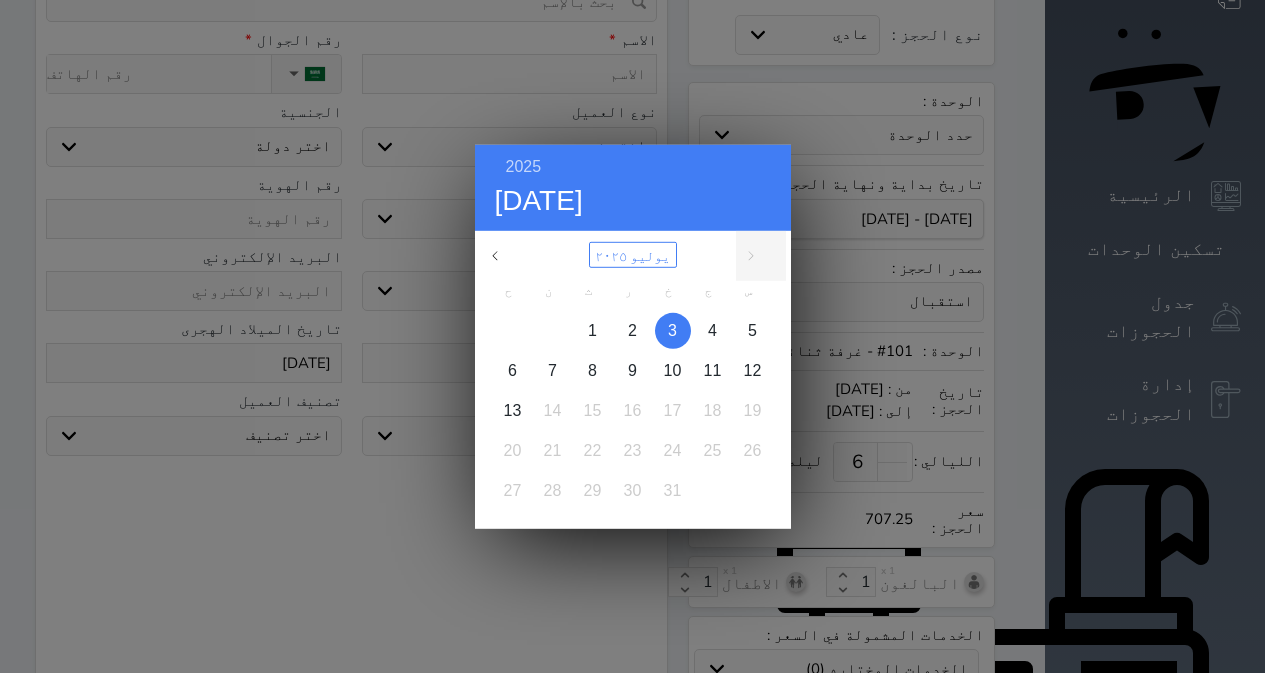 click on "يوليو ٢٠٢٥" at bounding box center [633, 254] 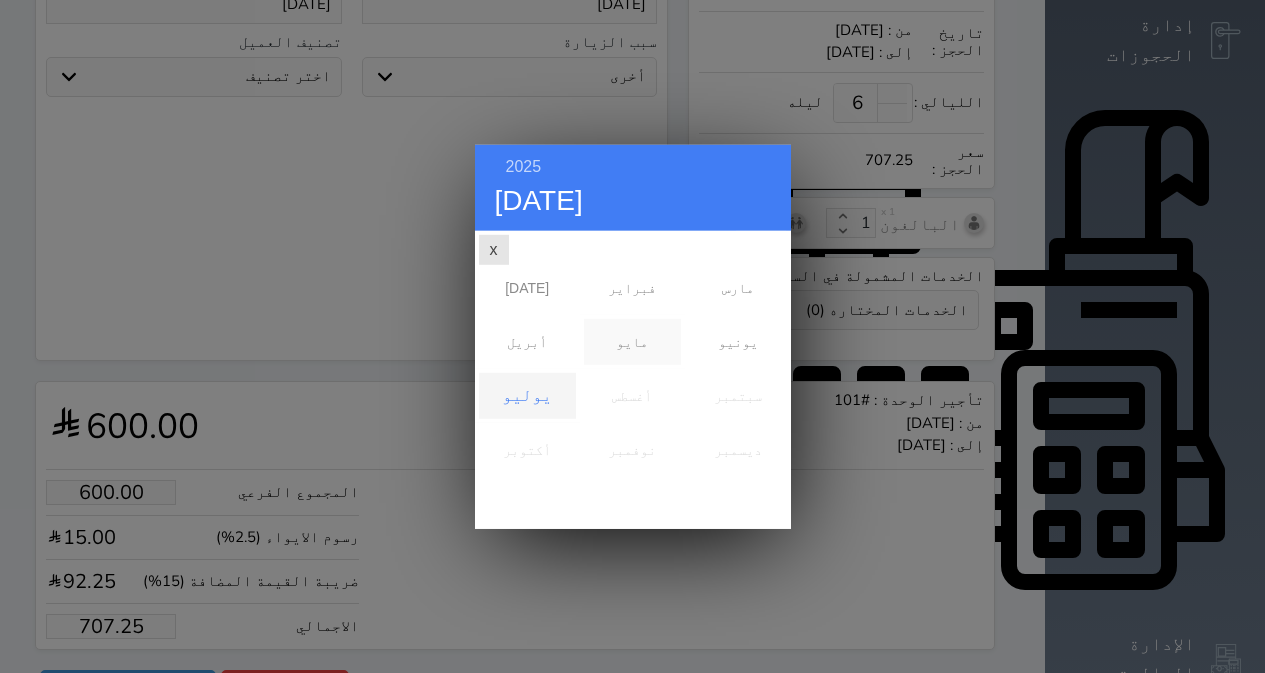 scroll, scrollTop: 560, scrollLeft: 0, axis: vertical 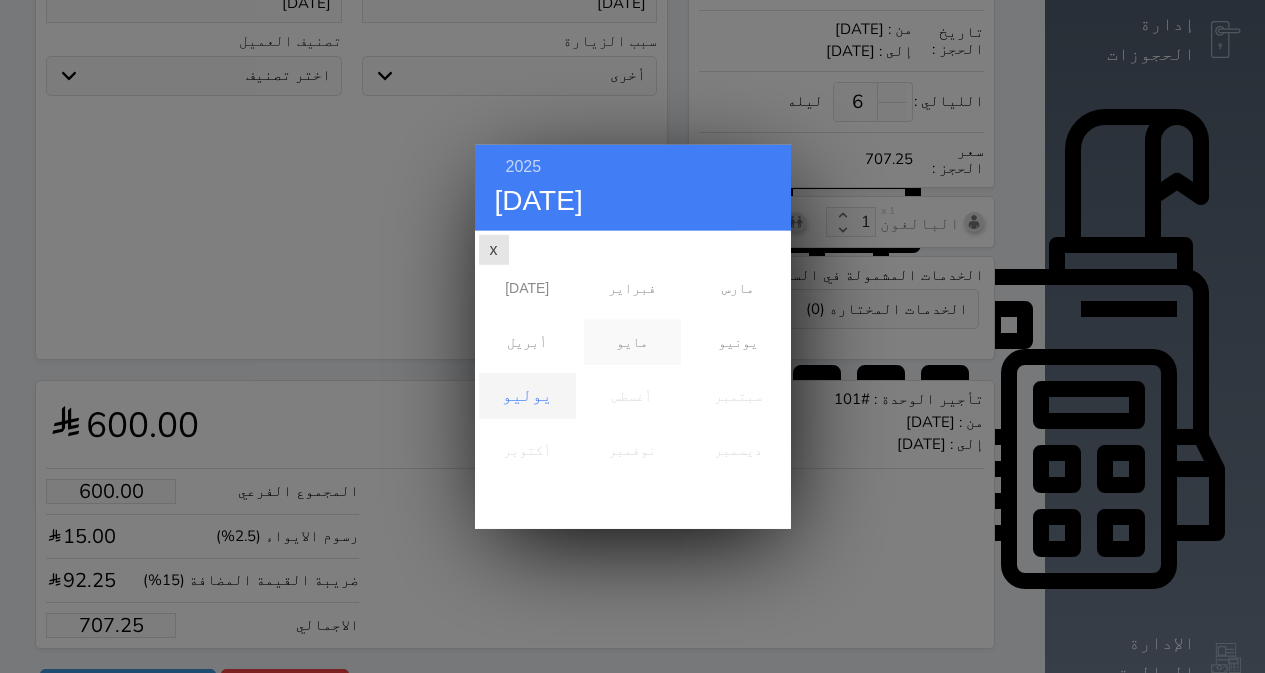 click on "مايو" at bounding box center (632, 341) 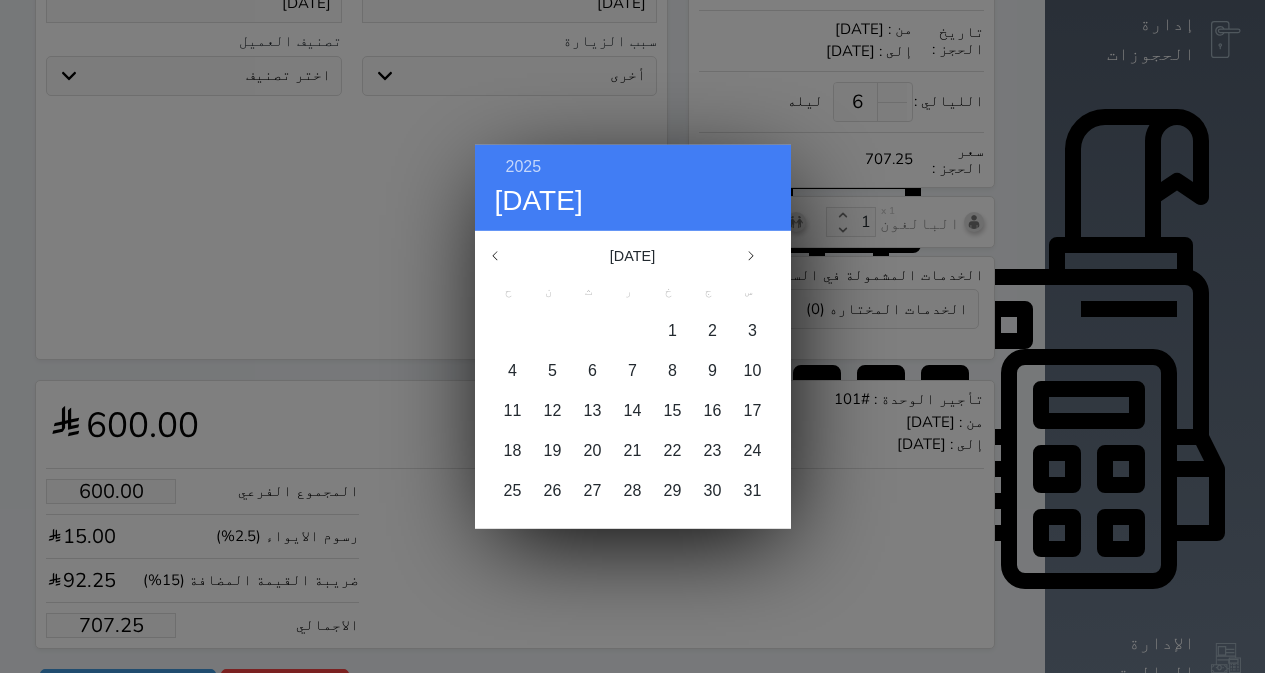 click 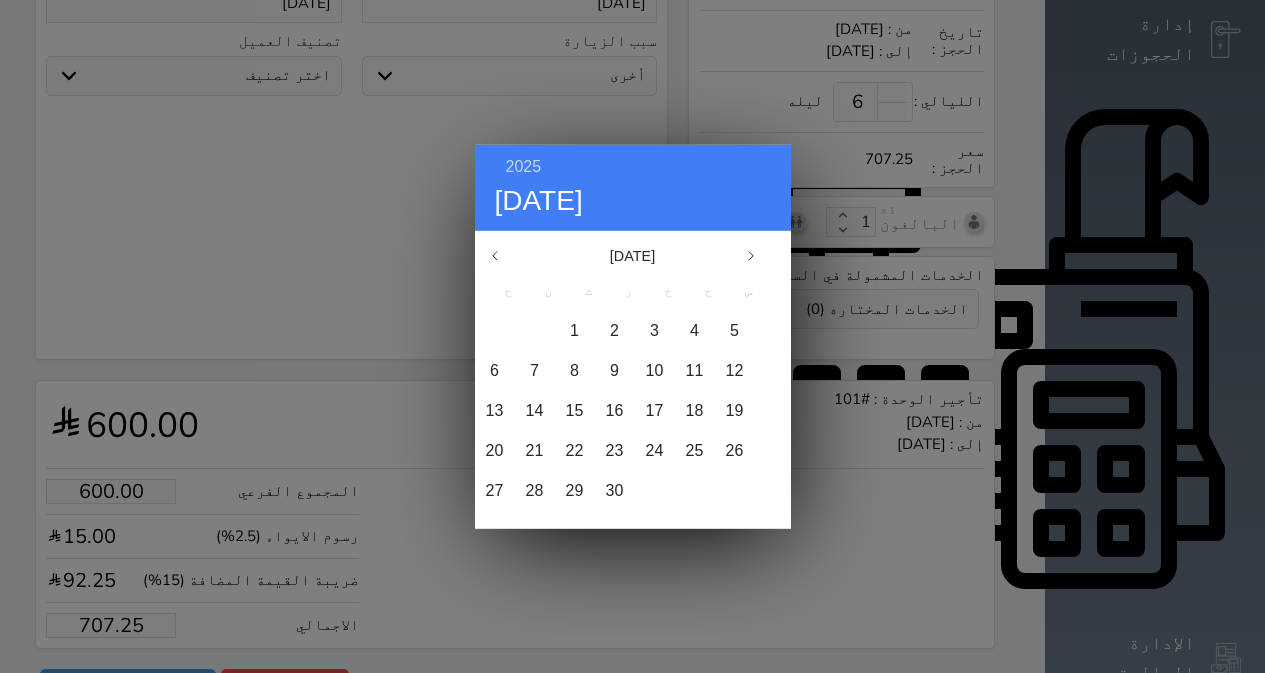 click on "[DATE]" at bounding box center [632, 255] 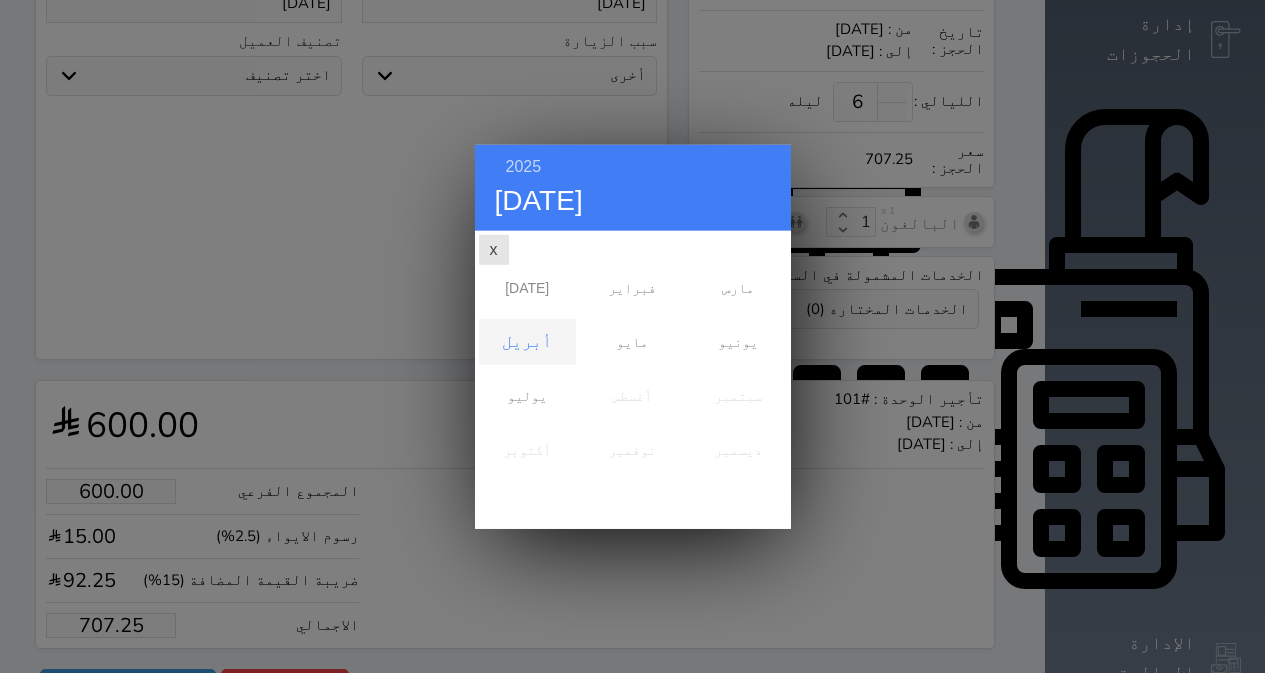 click on "x" at bounding box center [494, 249] 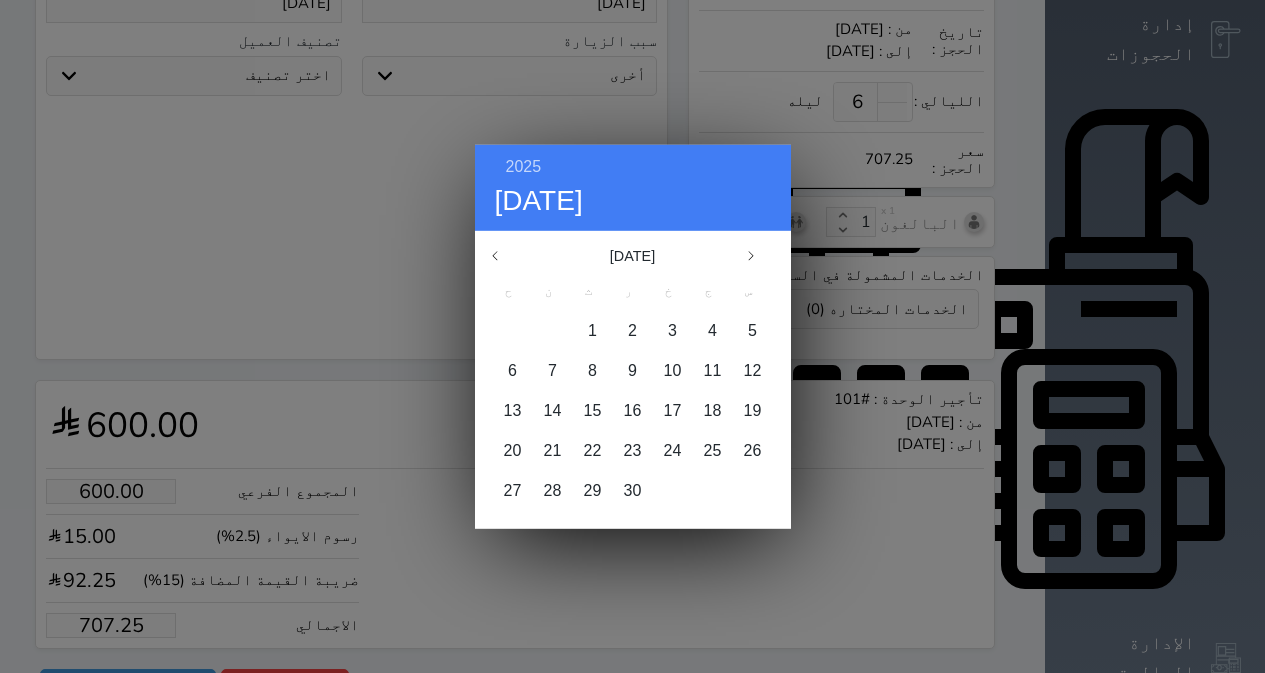 click on "x" at bounding box center (494, 249) 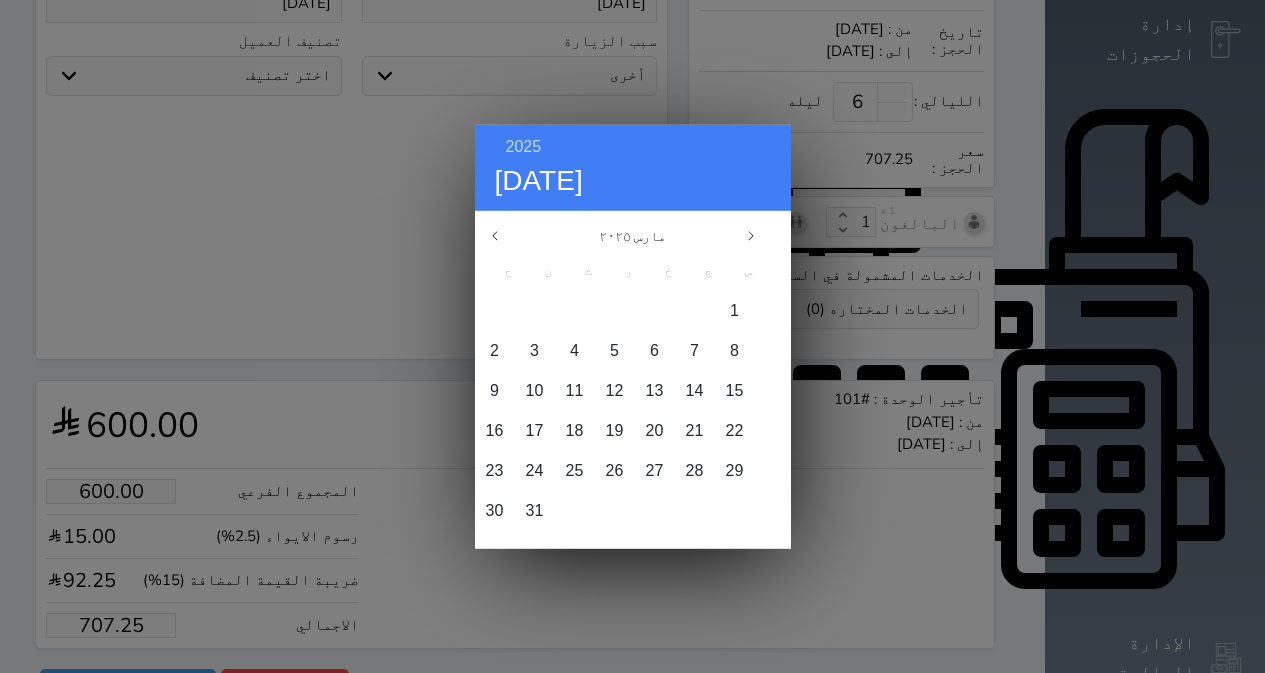 click on "[DATE] [DATE]" at bounding box center [633, 235] 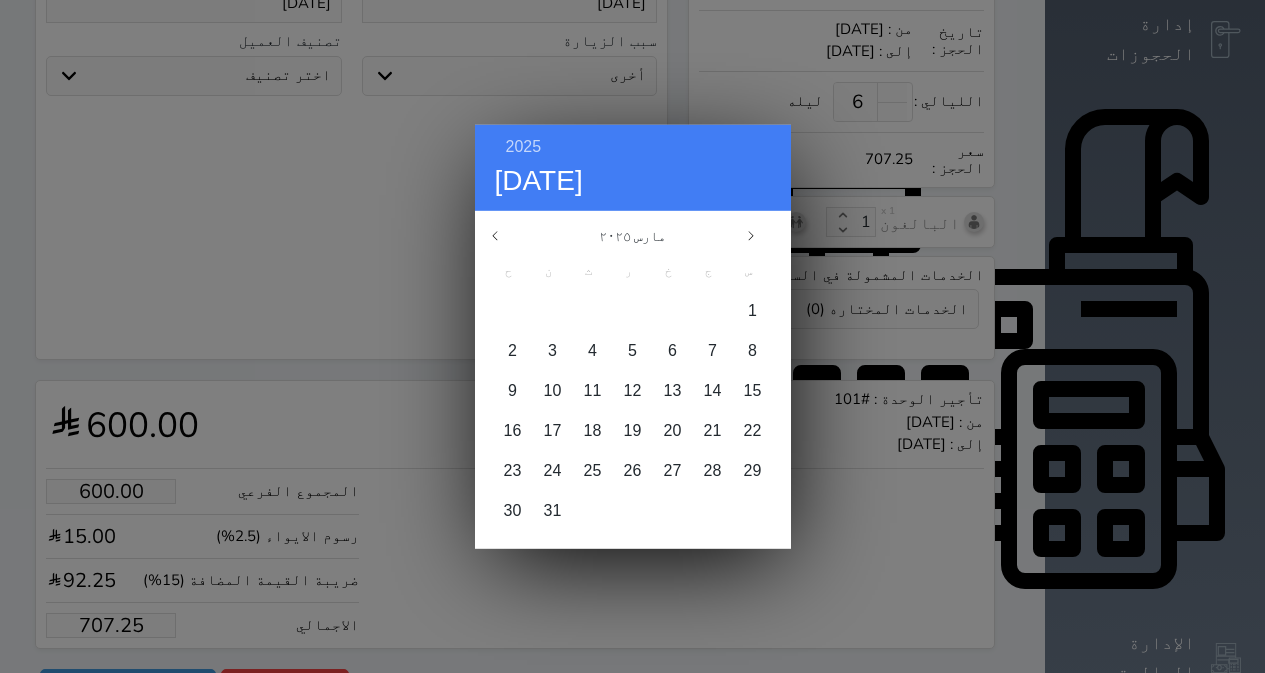 click at bounding box center (505, 235) 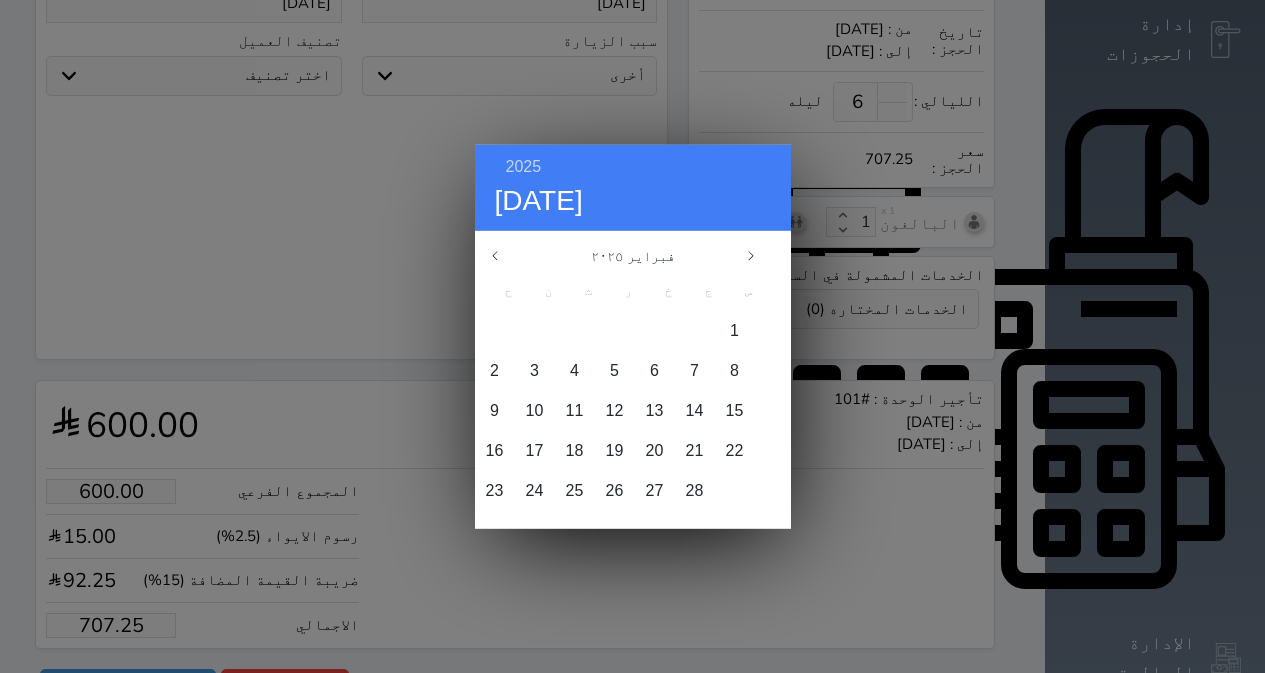 click on "فبراير ٢٠٢٥" at bounding box center [632, 255] 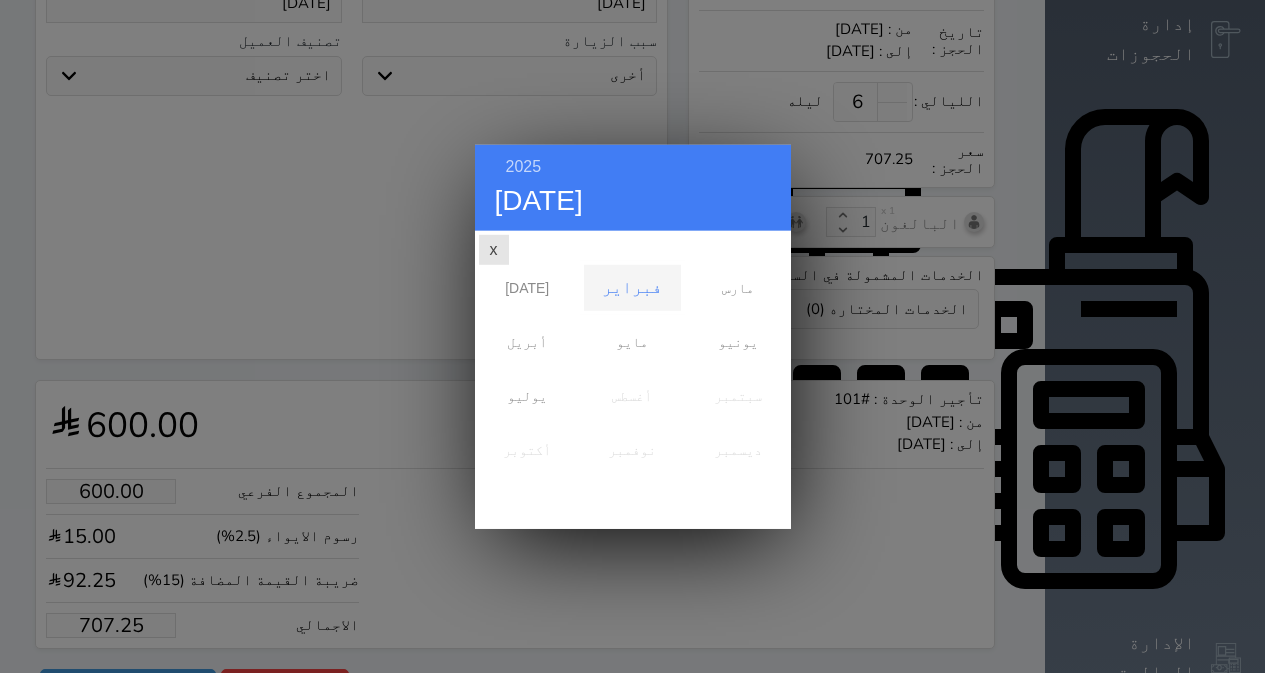 click on "x" at bounding box center (494, 249) 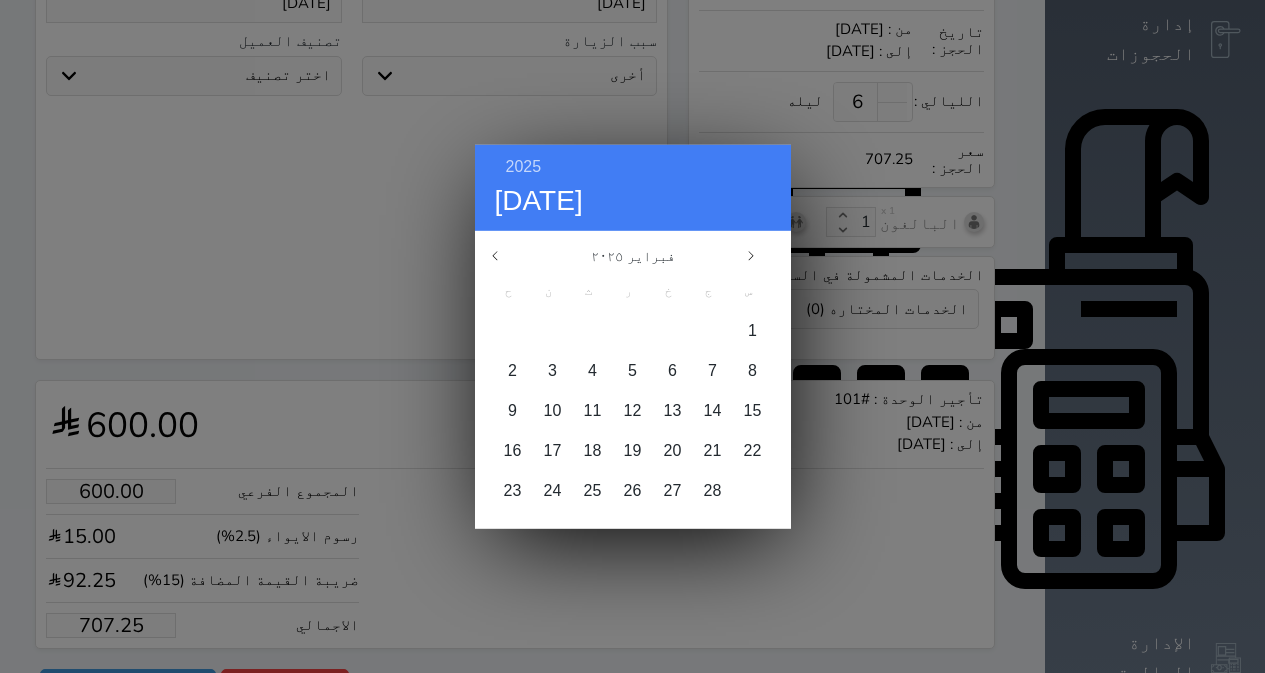 click 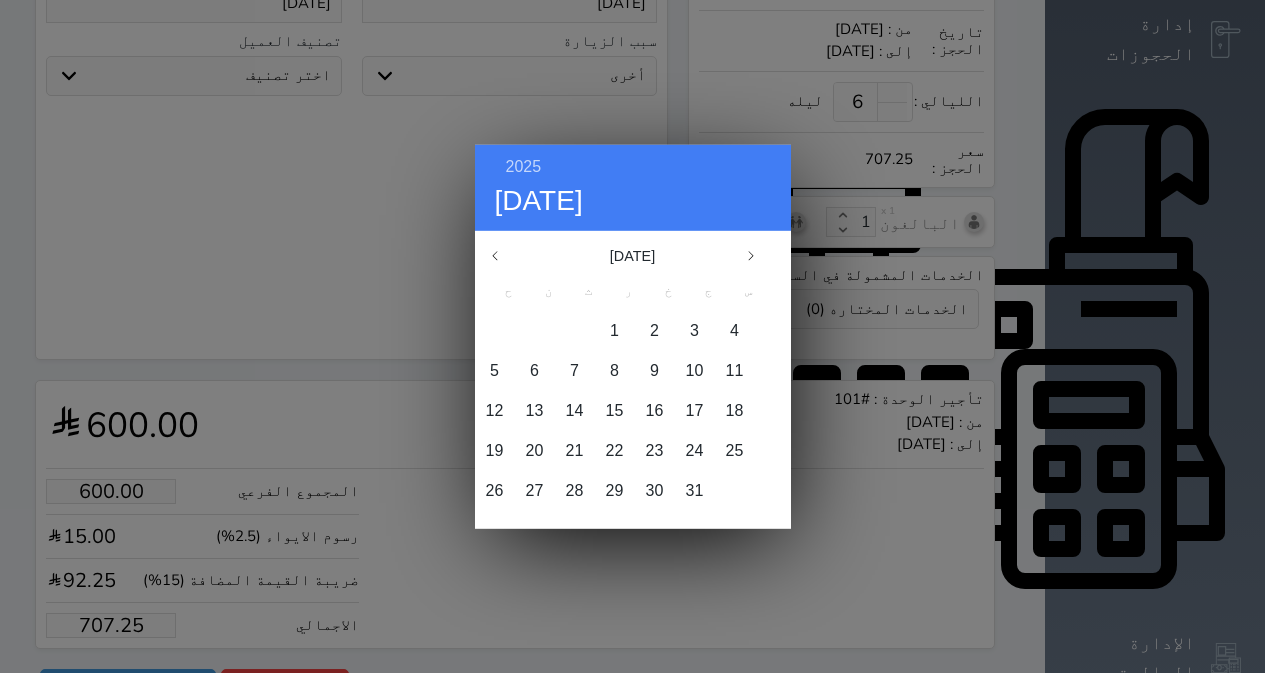 click on "[DATE]" at bounding box center [632, 255] 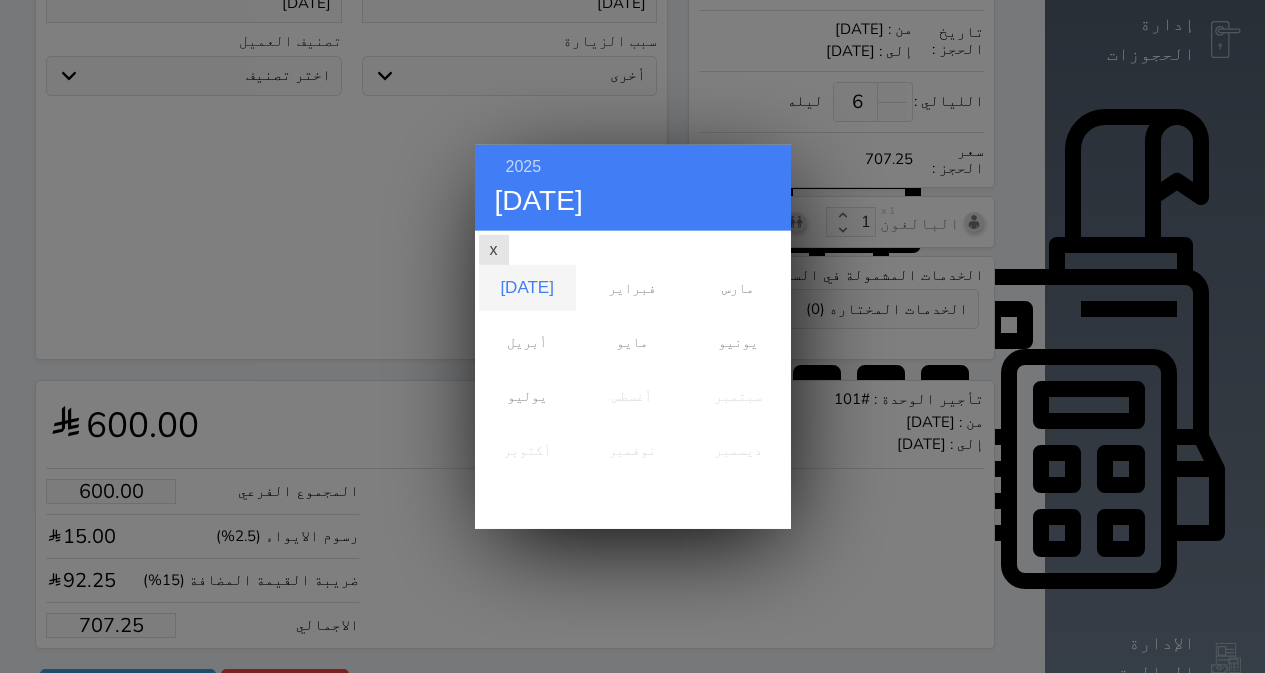 click on "x" at bounding box center [494, 249] 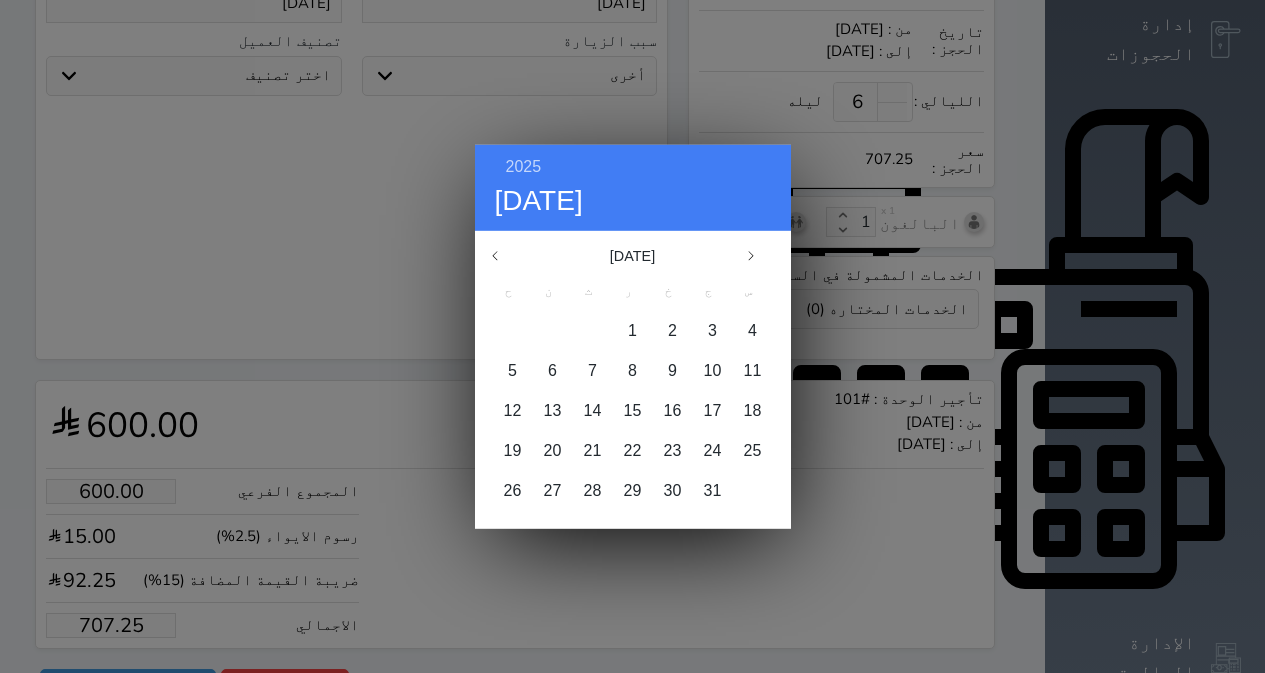 click on "x" at bounding box center (494, 249) 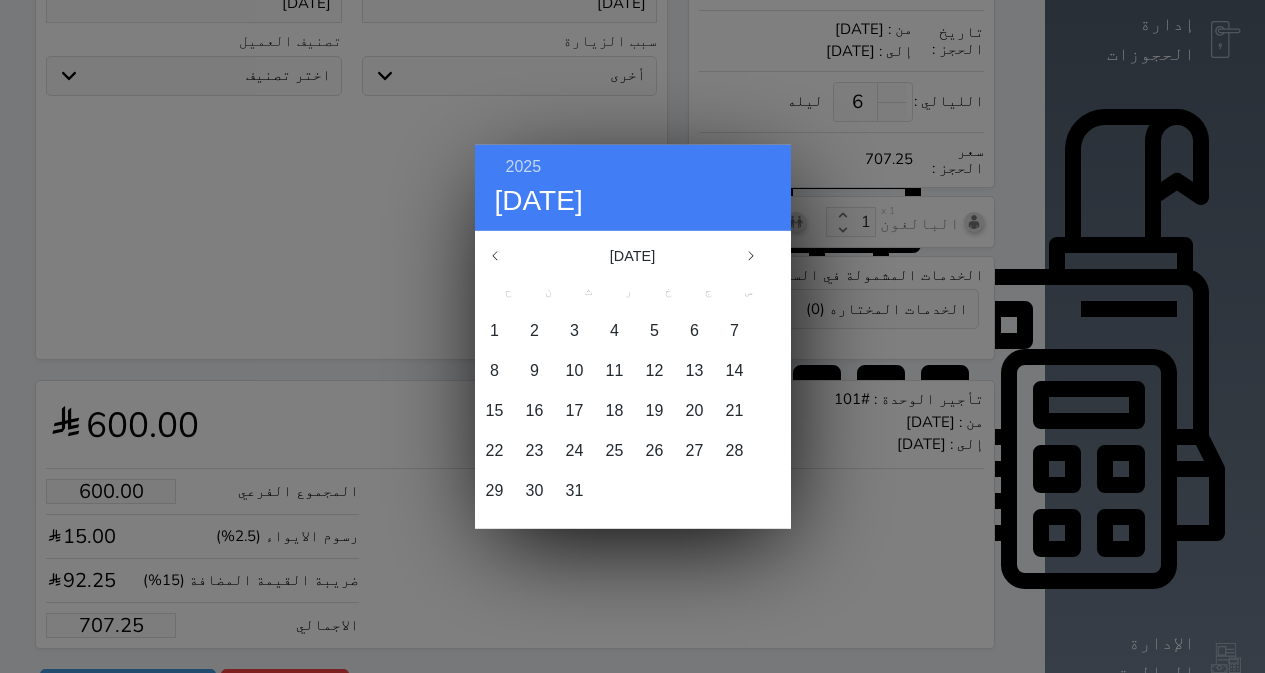 click on "[DATE] [DATE]" at bounding box center [633, 255] 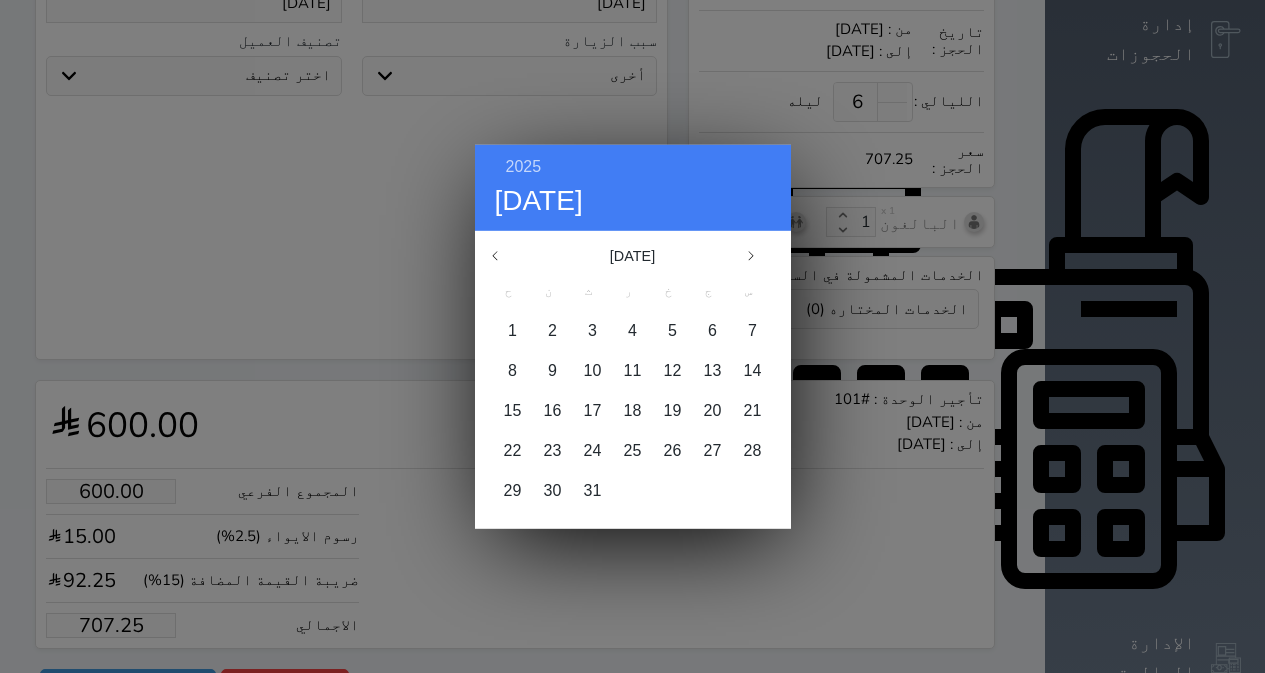 click 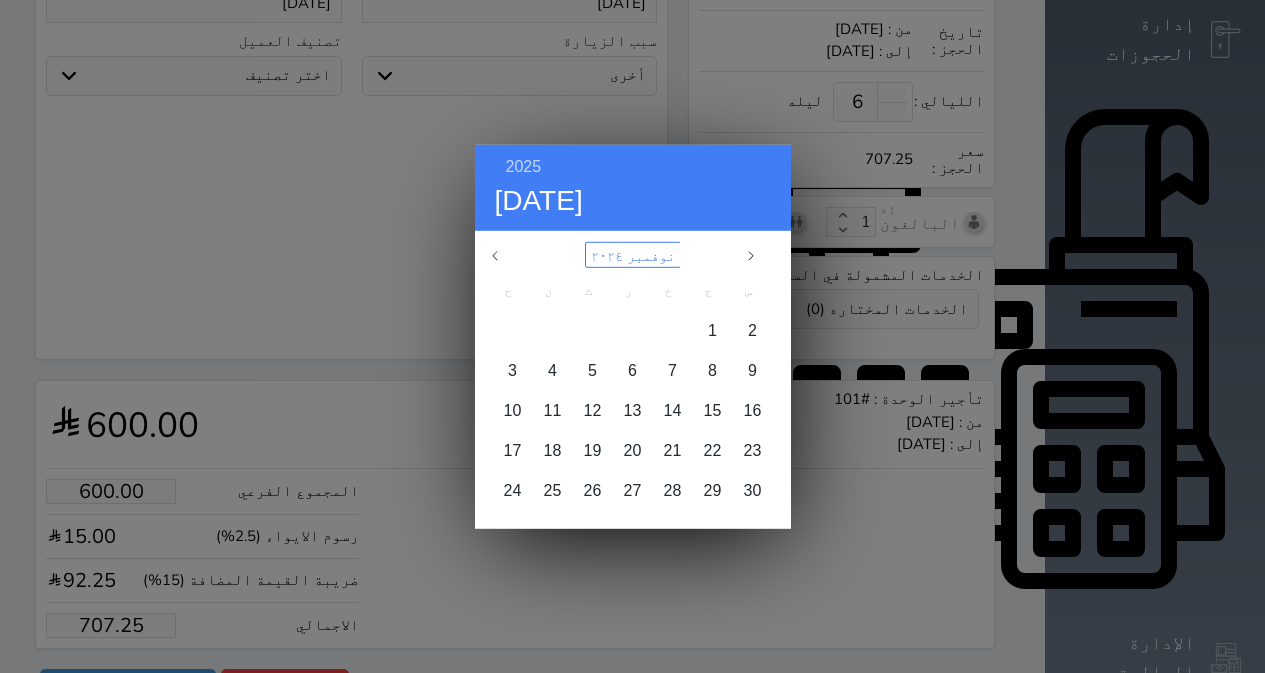 click on "نوفمبر ٢٠٢٤" at bounding box center (633, 254) 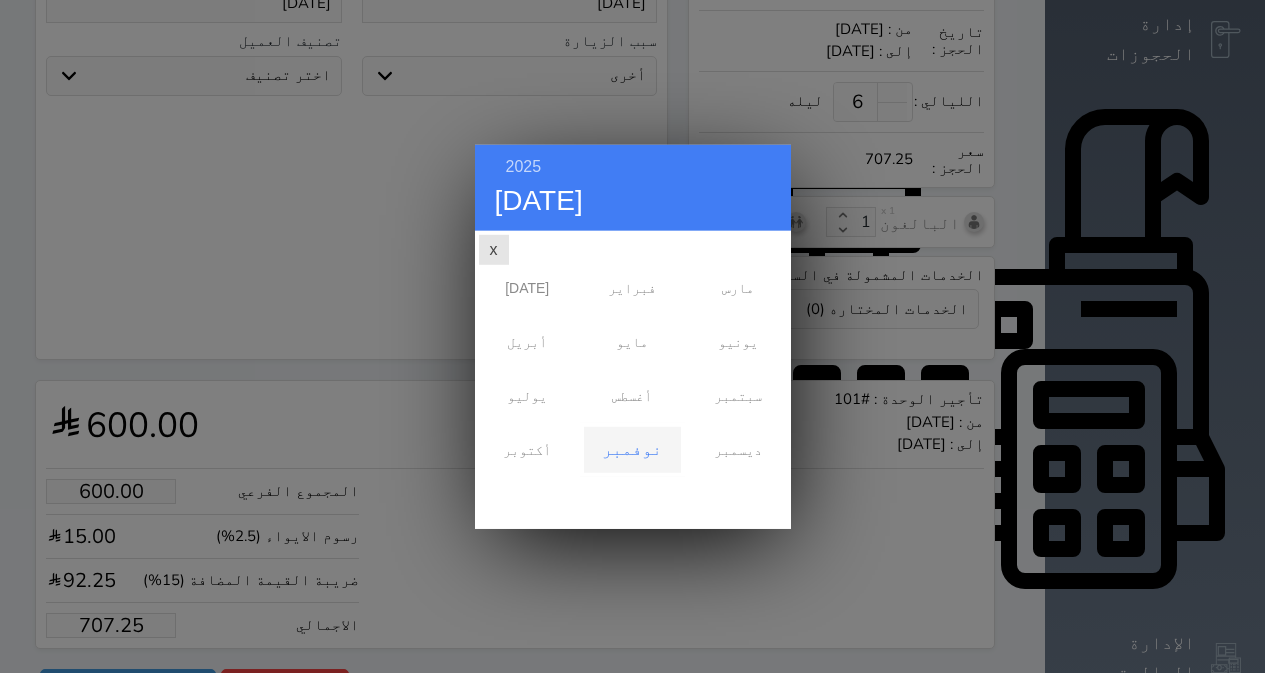 click on "x" at bounding box center (494, 249) 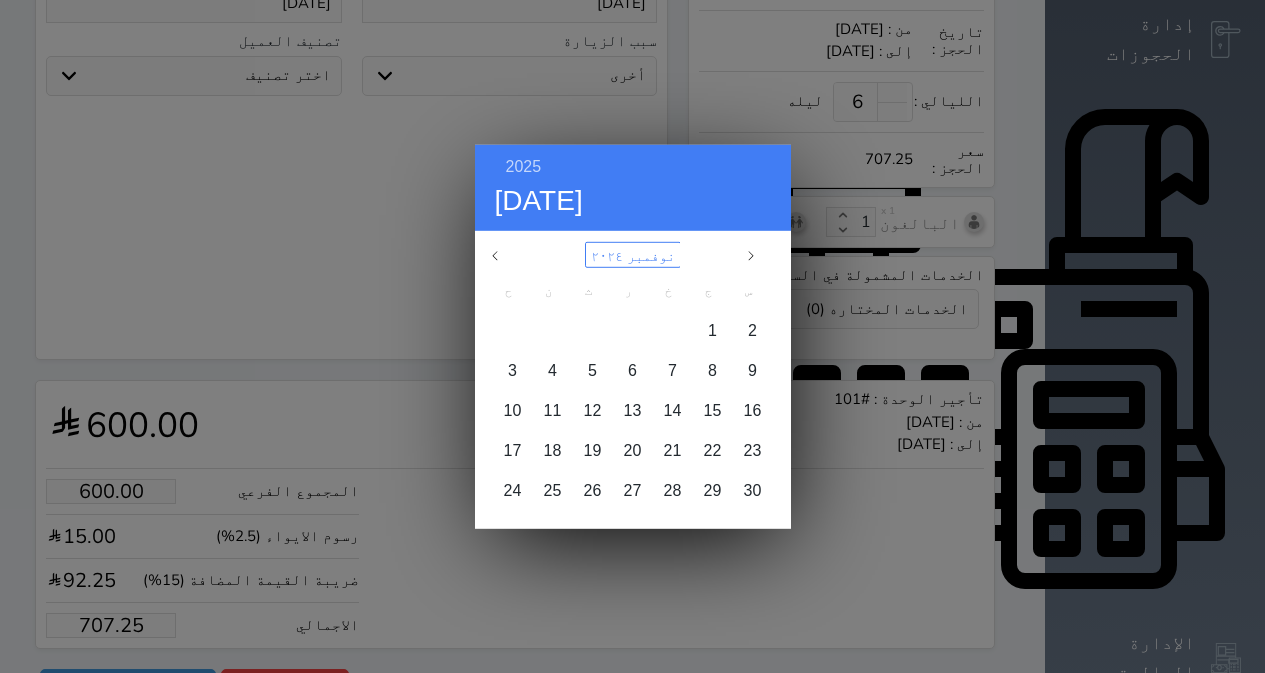 click on "نوفمبر ٢٠٢٤" at bounding box center [633, 254] 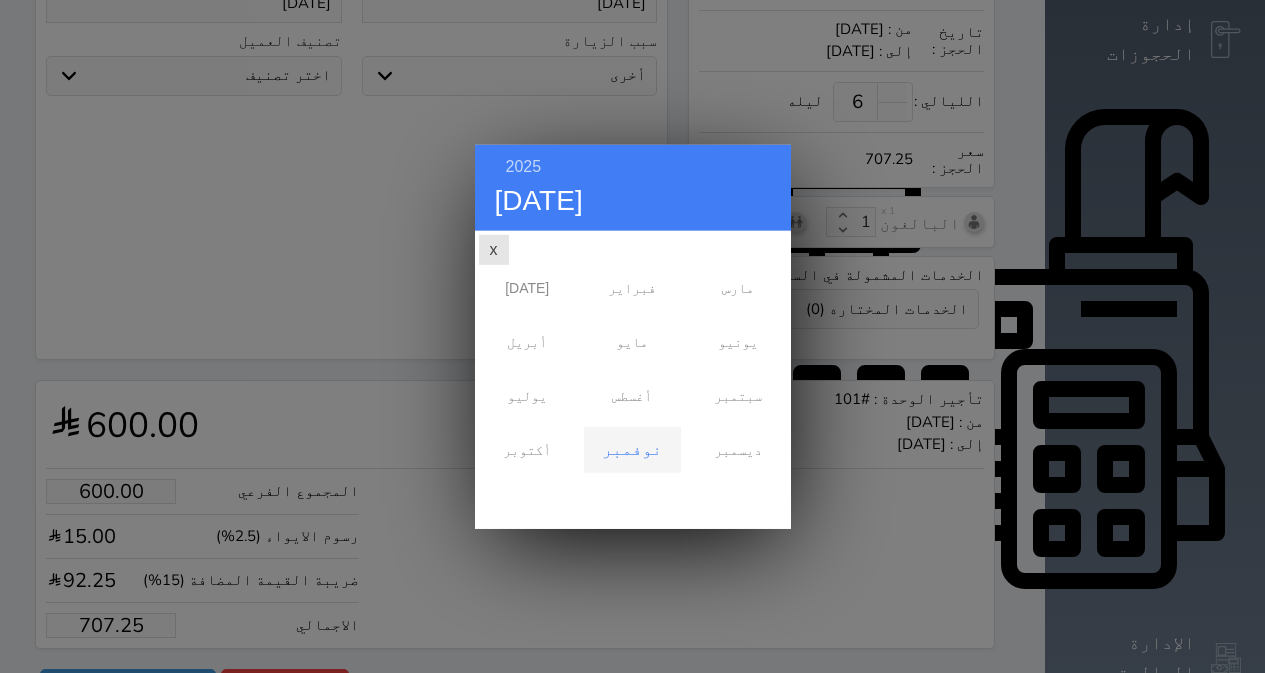 click on "[DATE]
فبراير
مارس
أبريل
مايو
يونيو
يوليو
أغسطس
سبتمبر
أكتوبر
نوفمبر
ديسمبر" at bounding box center (633, 379) 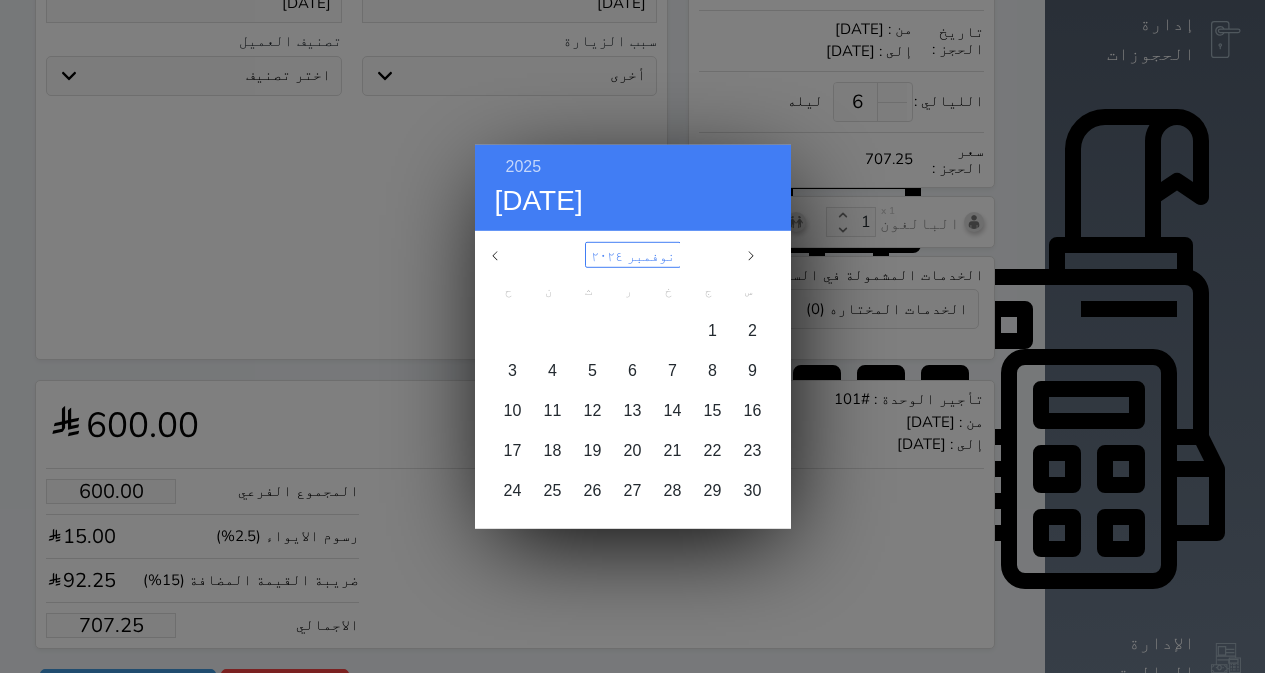 click on "نوفمبر ٢٠٢٤" at bounding box center (633, 254) 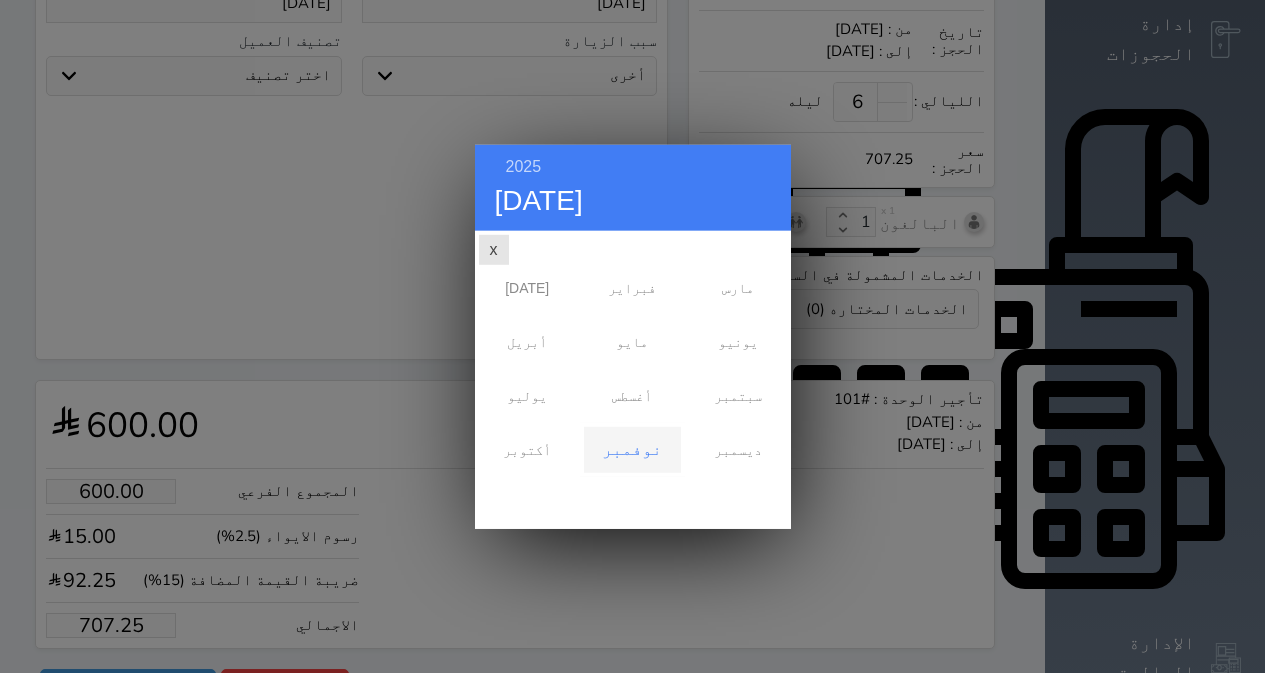 click on "فبراير" at bounding box center (632, 287) 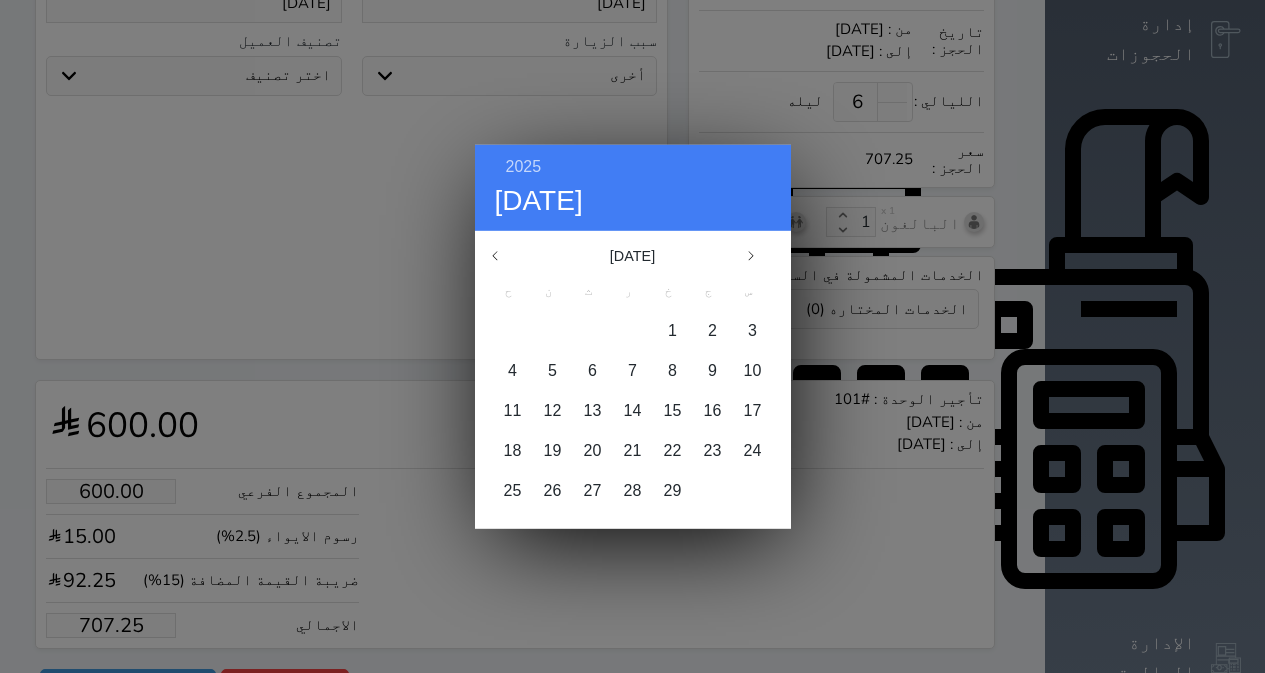 click 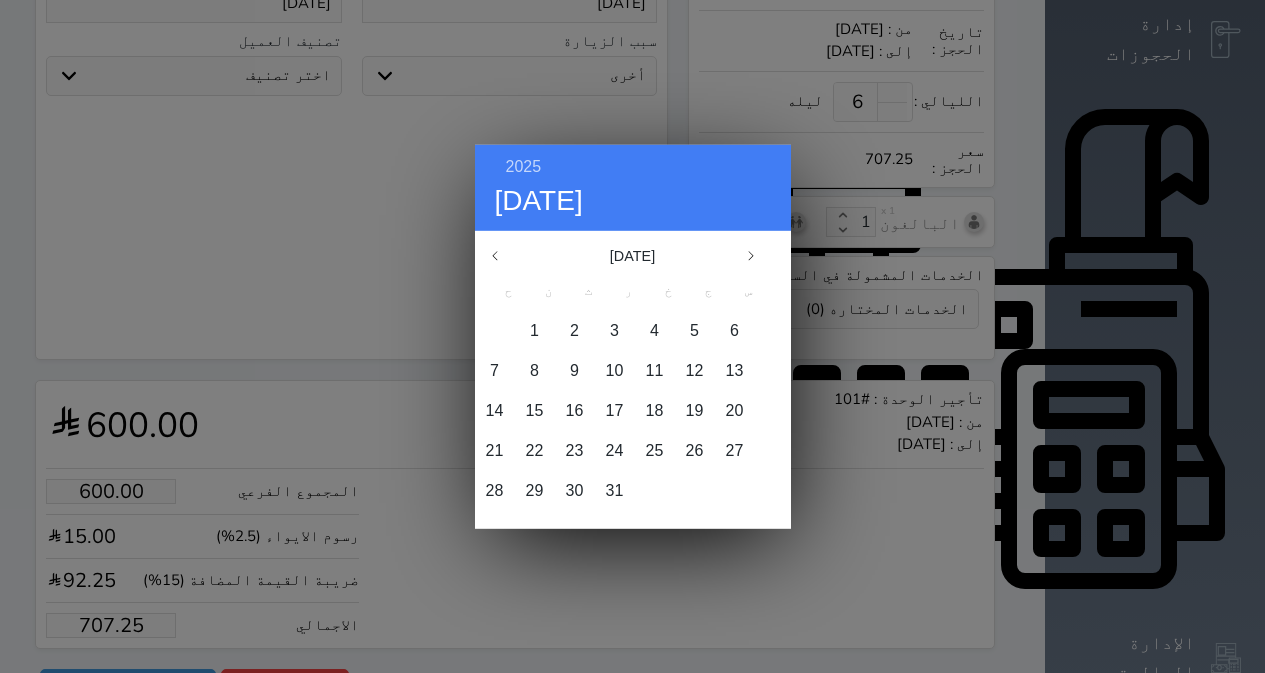 click on "[DATE]" at bounding box center [632, 255] 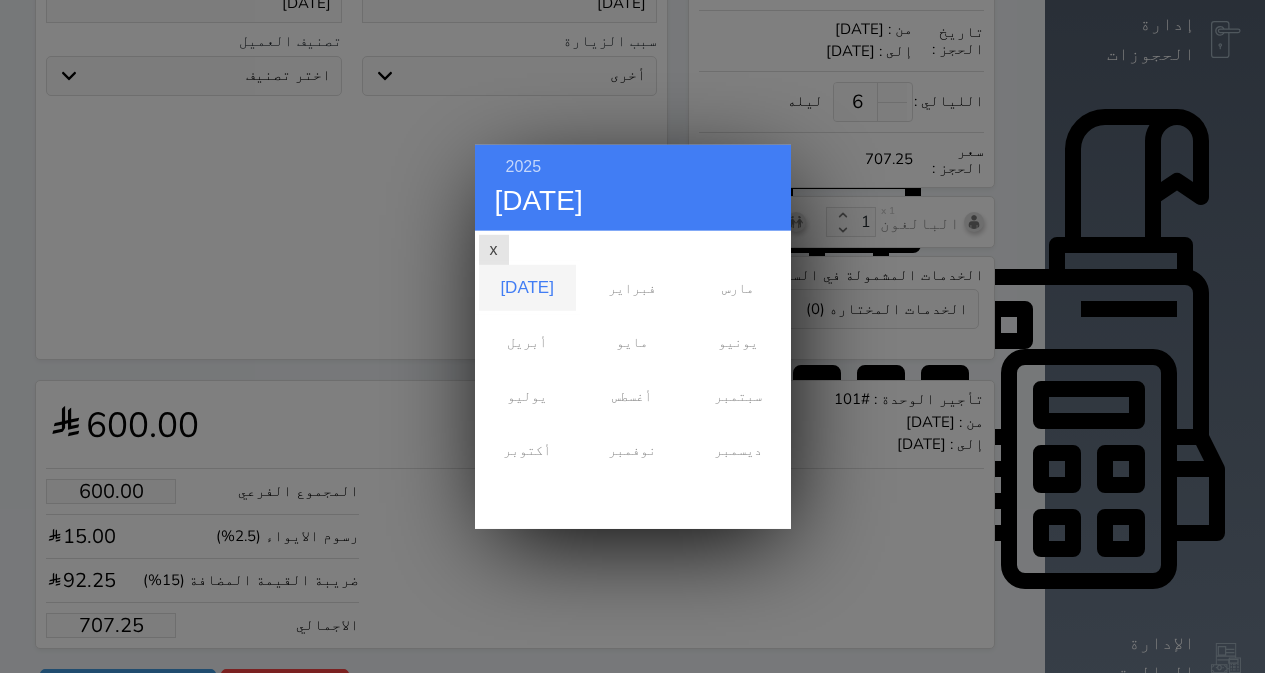 click on "x" at bounding box center (494, 249) 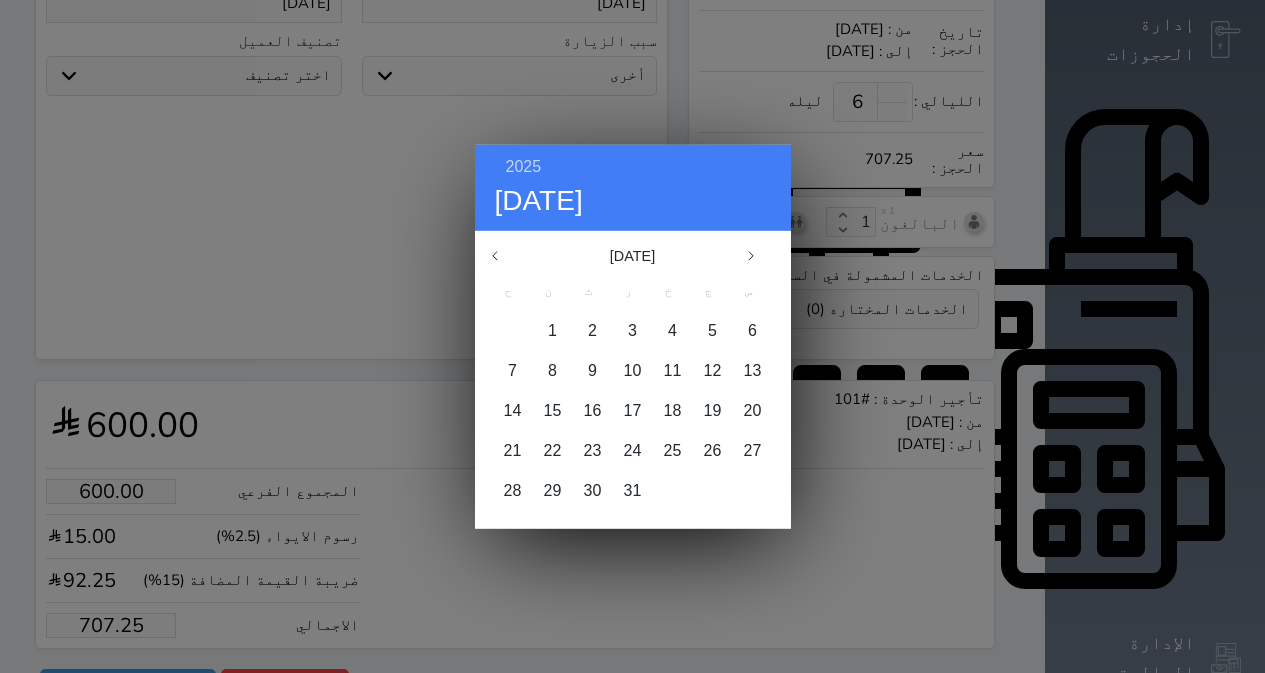 click on "x" at bounding box center (494, 249) 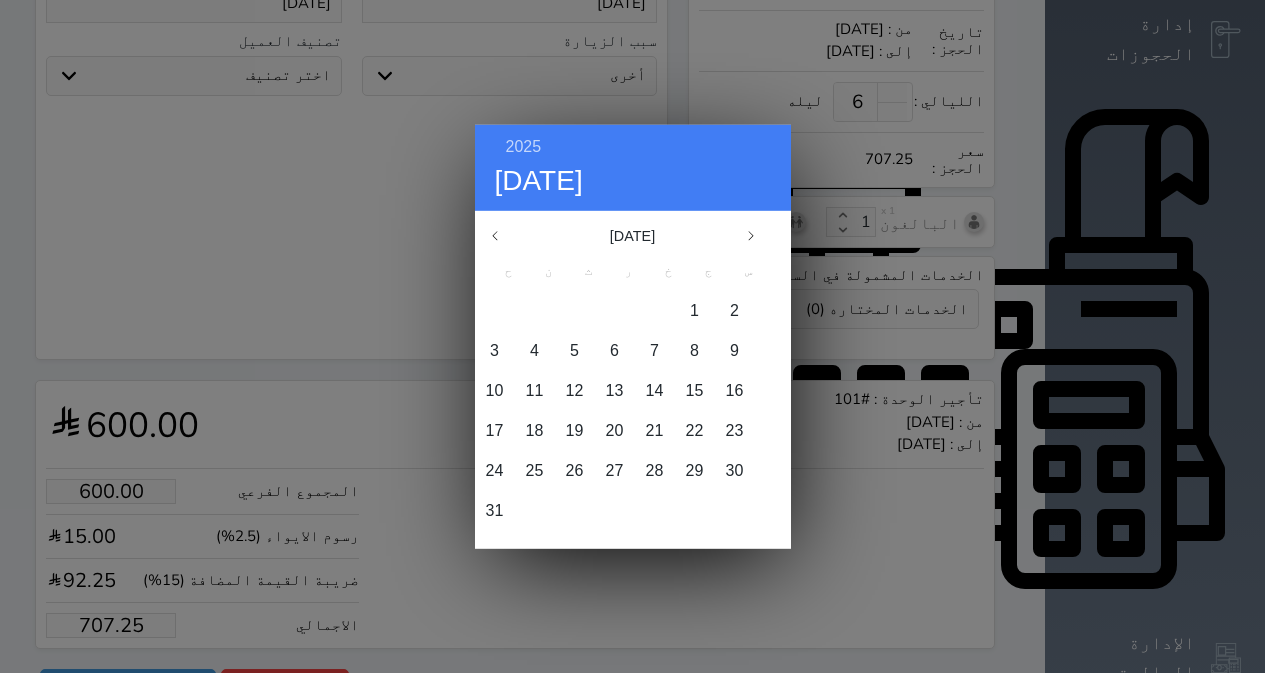 click on "[DATE] [DATE]" at bounding box center [633, 235] 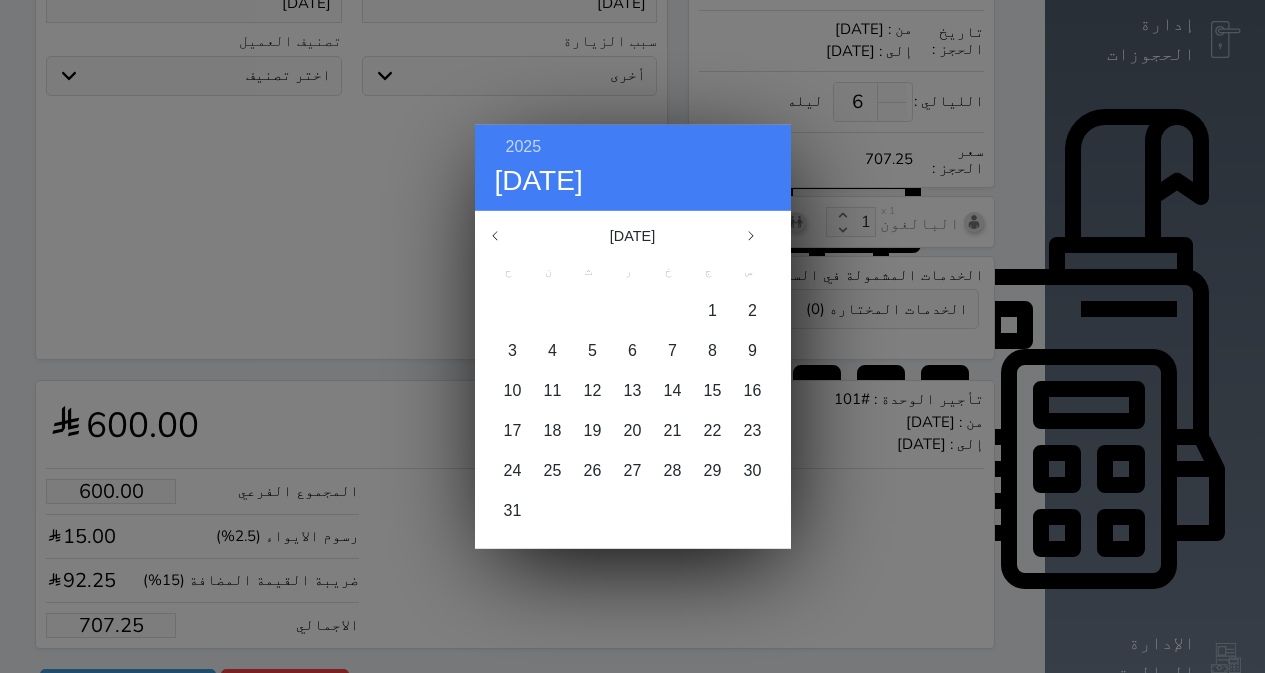 click at bounding box center [505, 235] 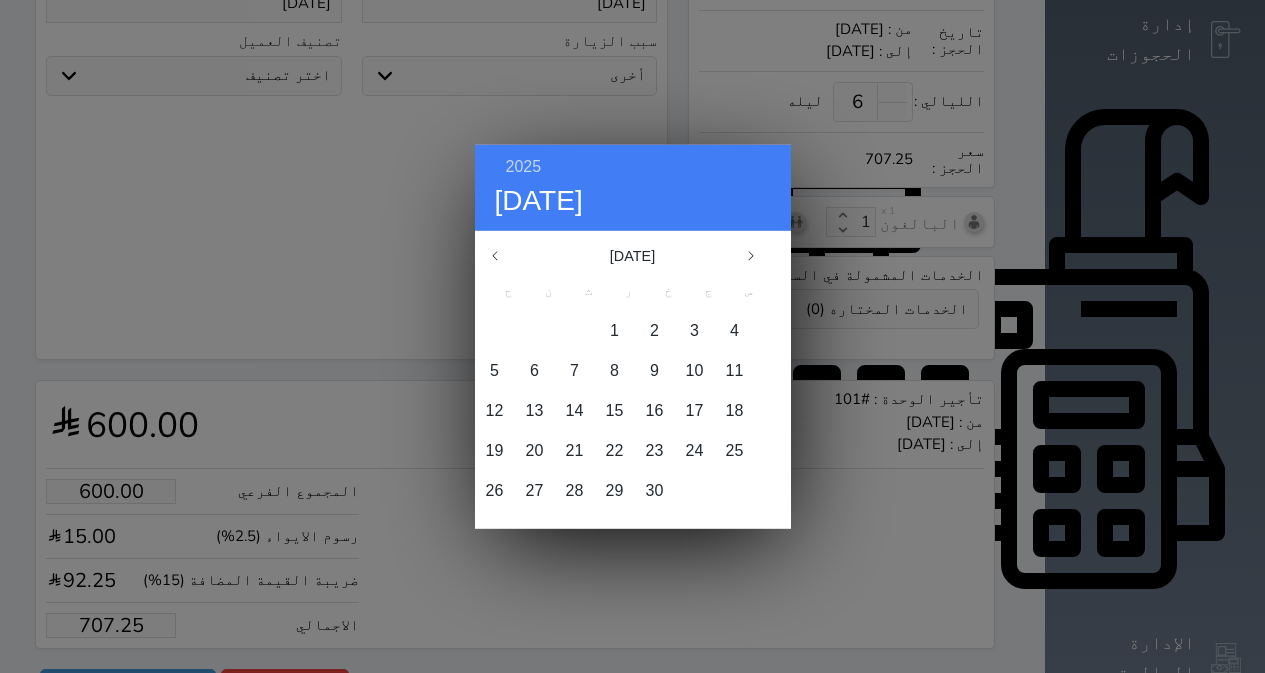 click on "[DATE]" at bounding box center [632, 255] 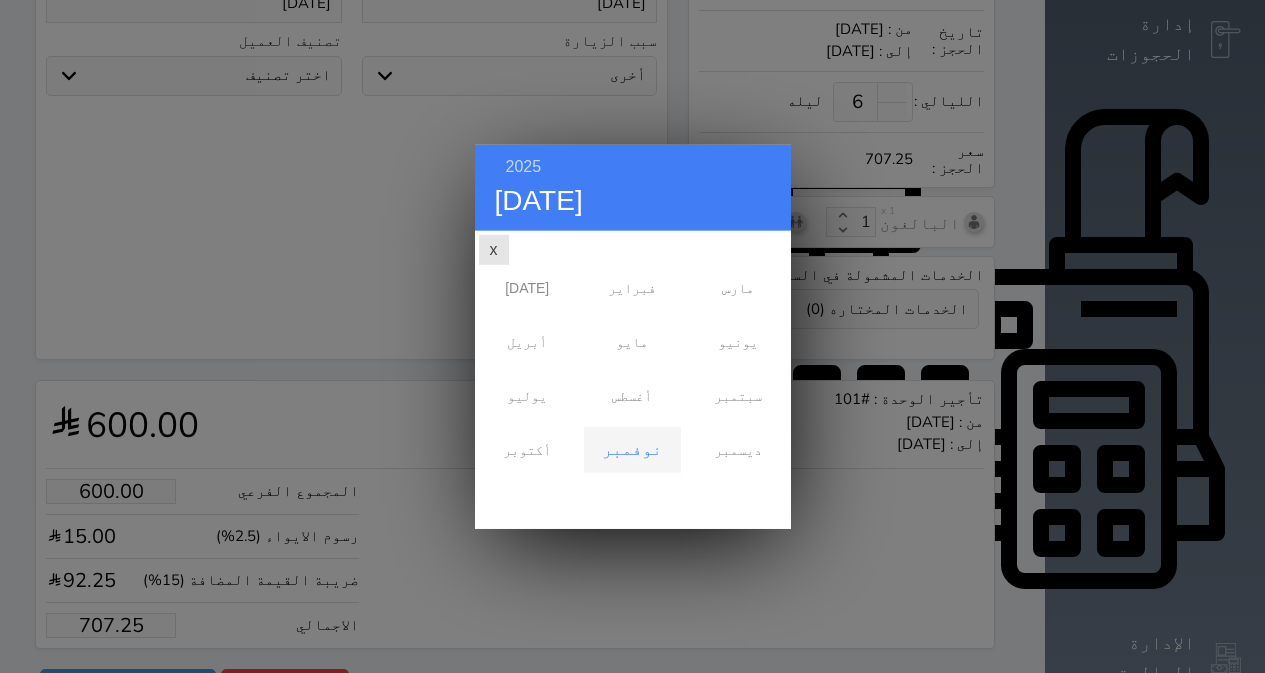 click on "x" at bounding box center (494, 249) 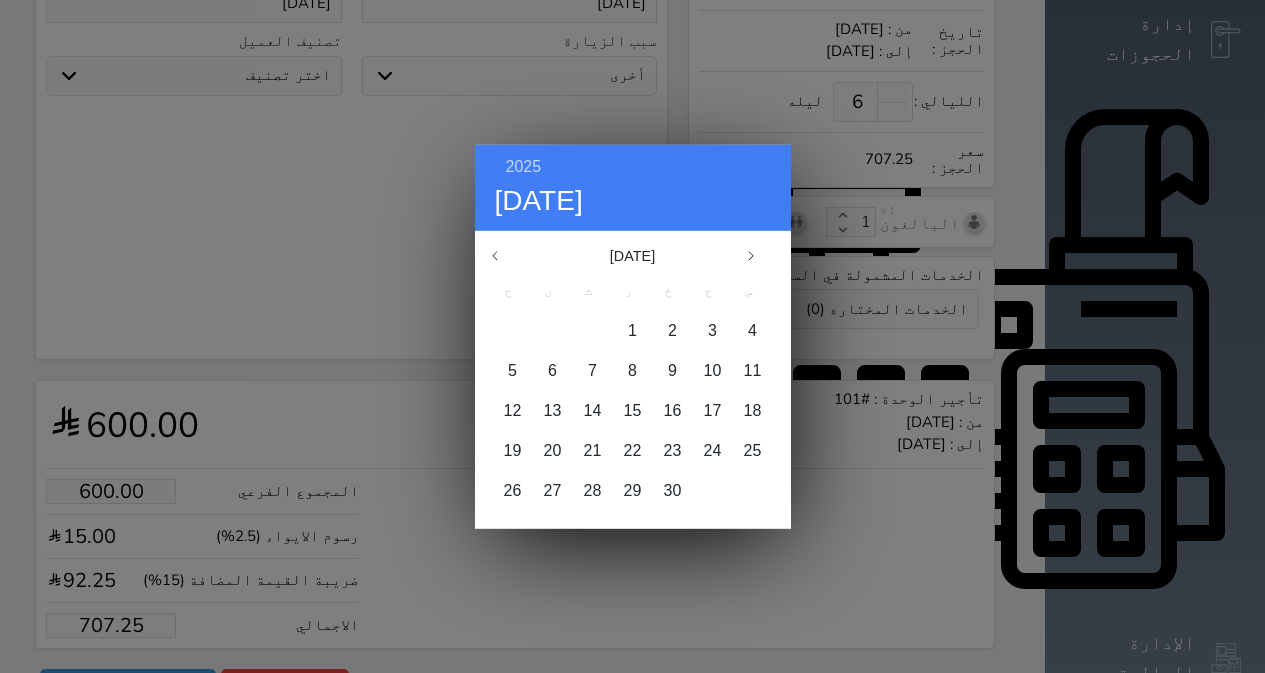 click on "x" at bounding box center (494, 249) 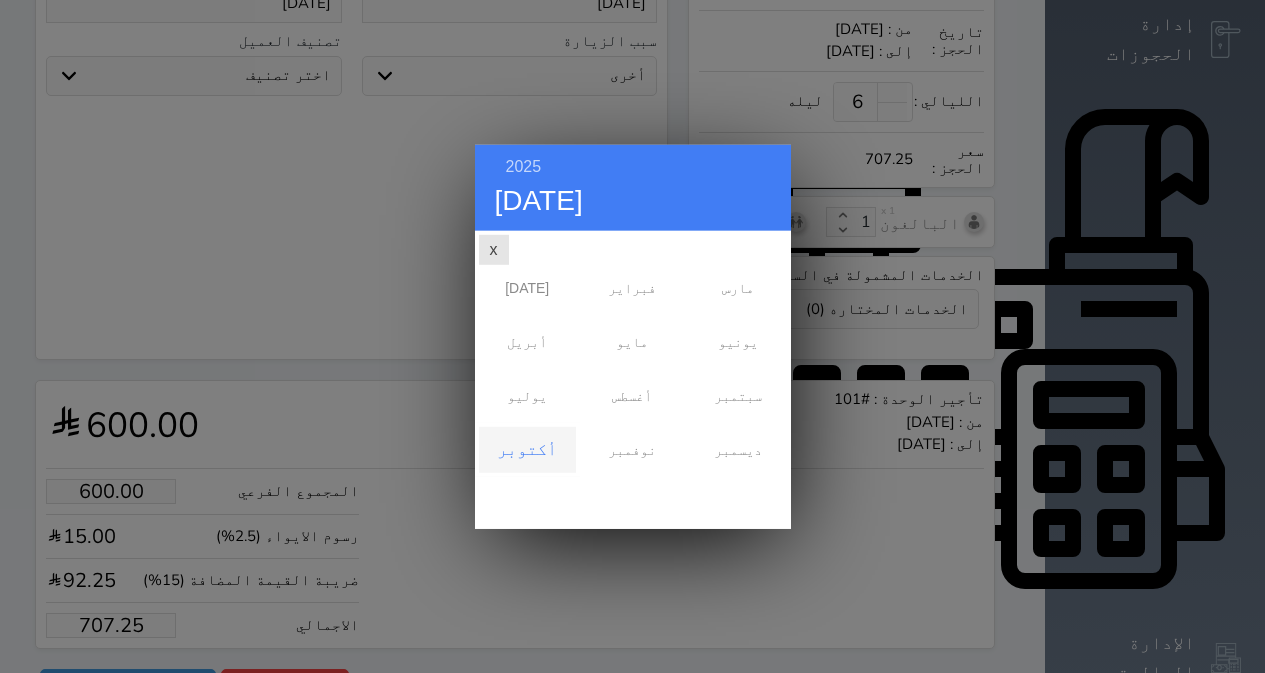 click on "x" at bounding box center (494, 249) 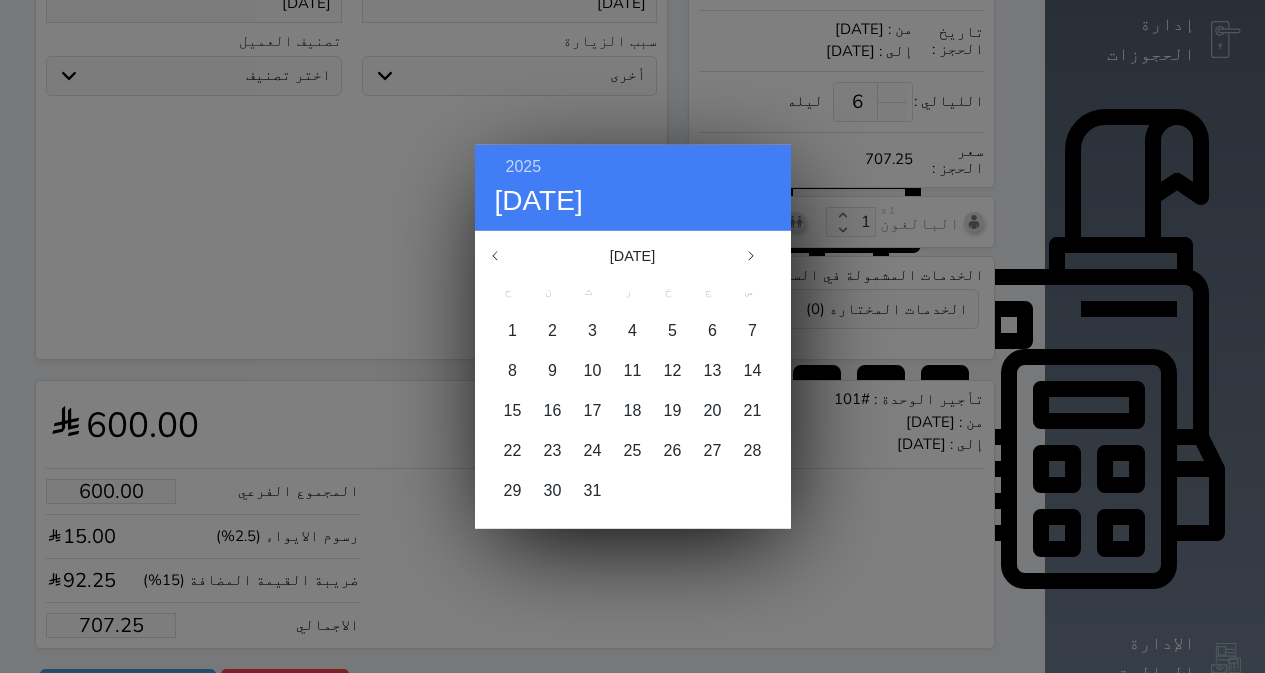 click on "[DATE]
فبراير
مارس
أبريل
مايو
يونيو
يوليو
أغسطس
سبتمبر
أكتوبر
نوفمبر
ديسمبر" at bounding box center (633, 379) 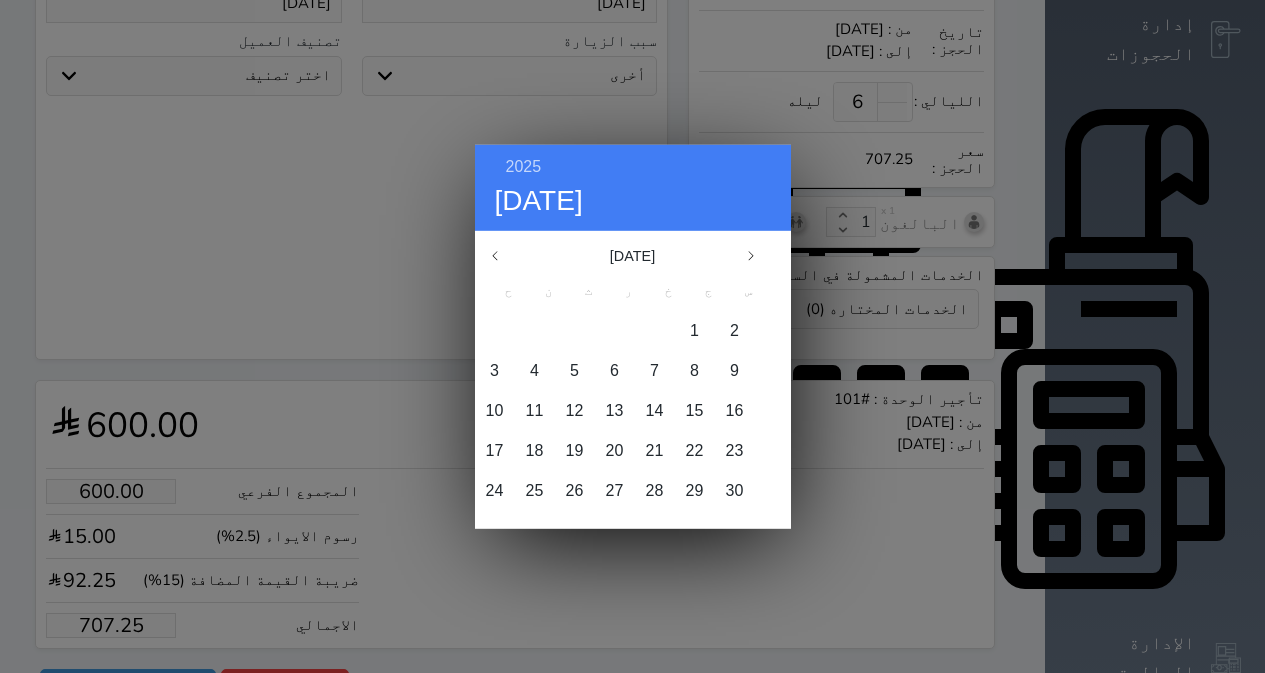 click on "[DATE]" at bounding box center (632, 255) 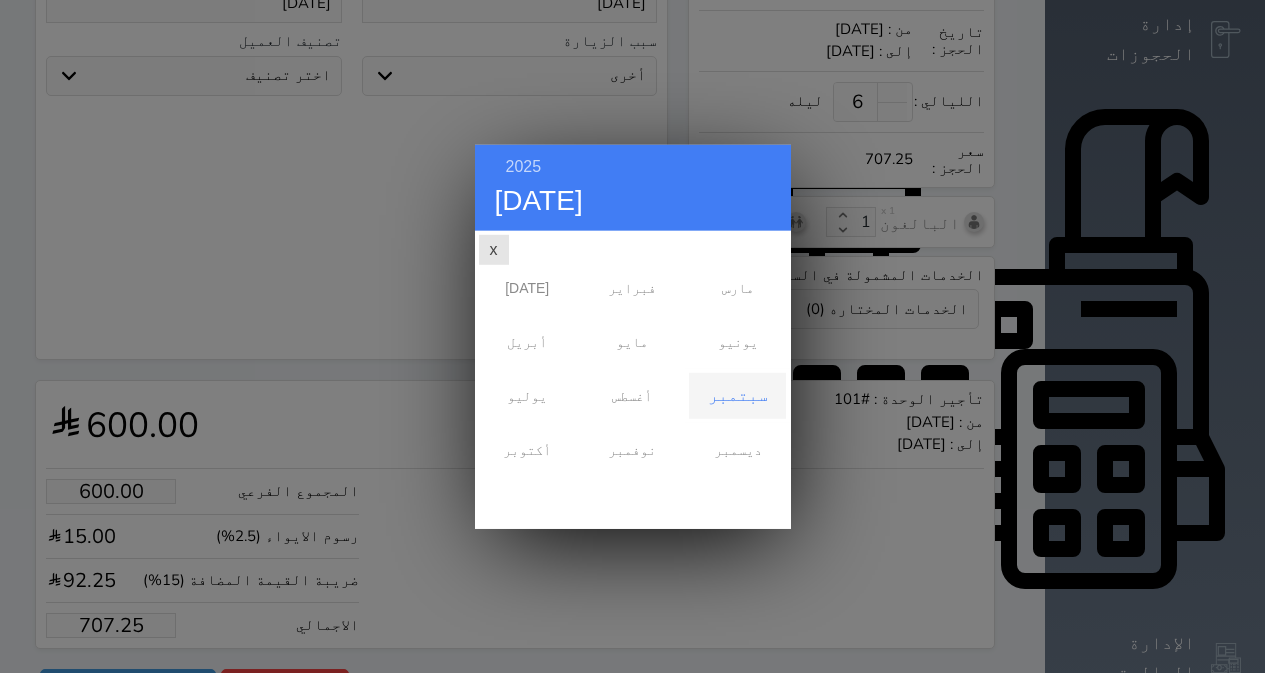 click on "[DATE]
فبراير
مارس
أبريل
مايو
يونيو
يوليو
أغسطس
سبتمبر
أكتوبر
نوفمبر
ديسمبر" at bounding box center (633, 379) 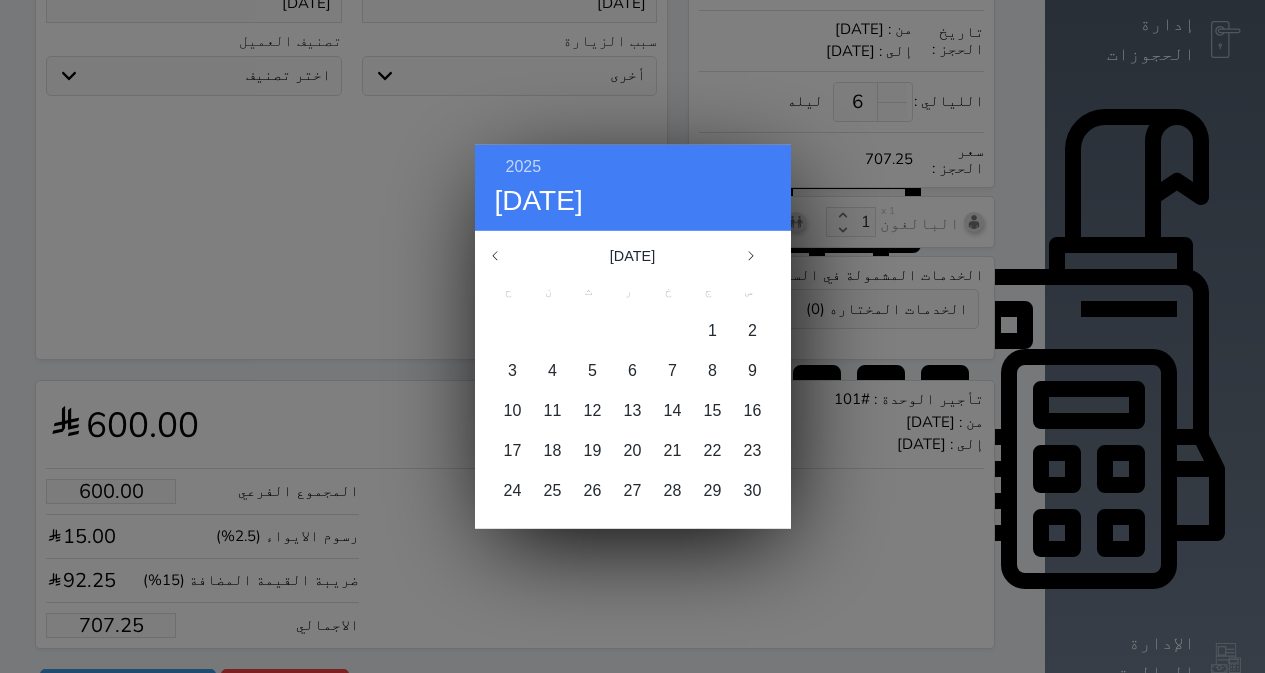 click at bounding box center (505, 255) 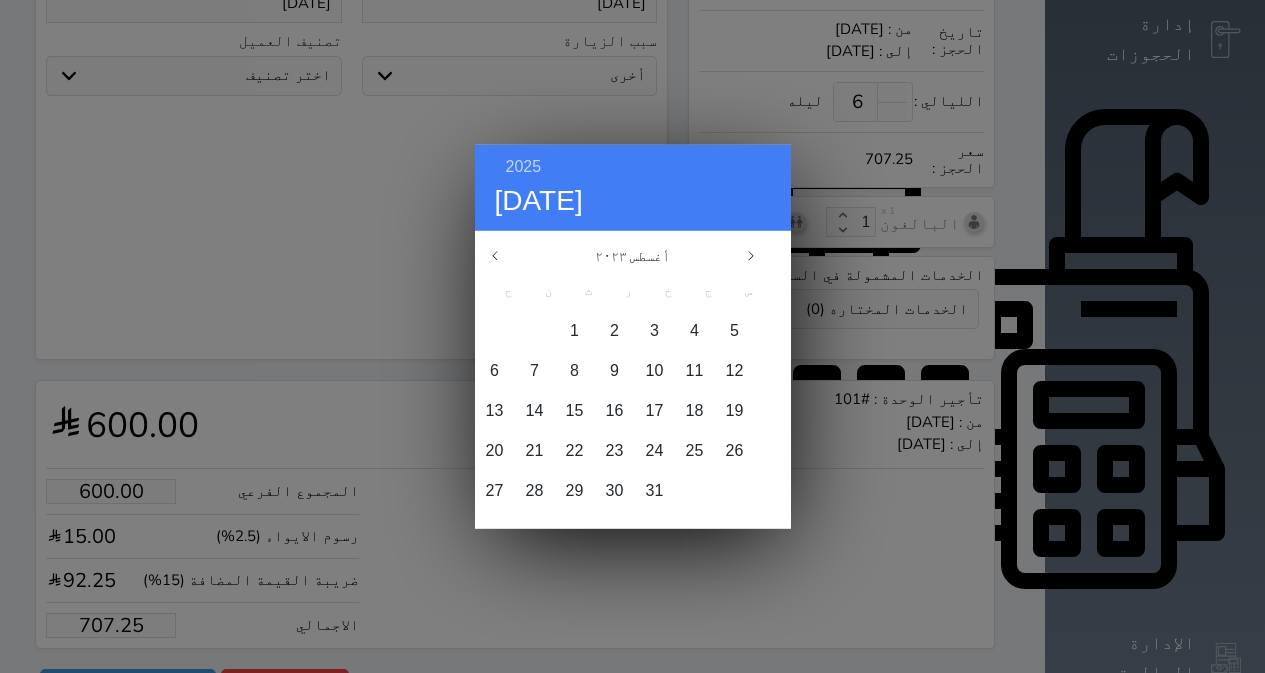 click on "أغسطس ٢٠٢٣" at bounding box center [632, 255] 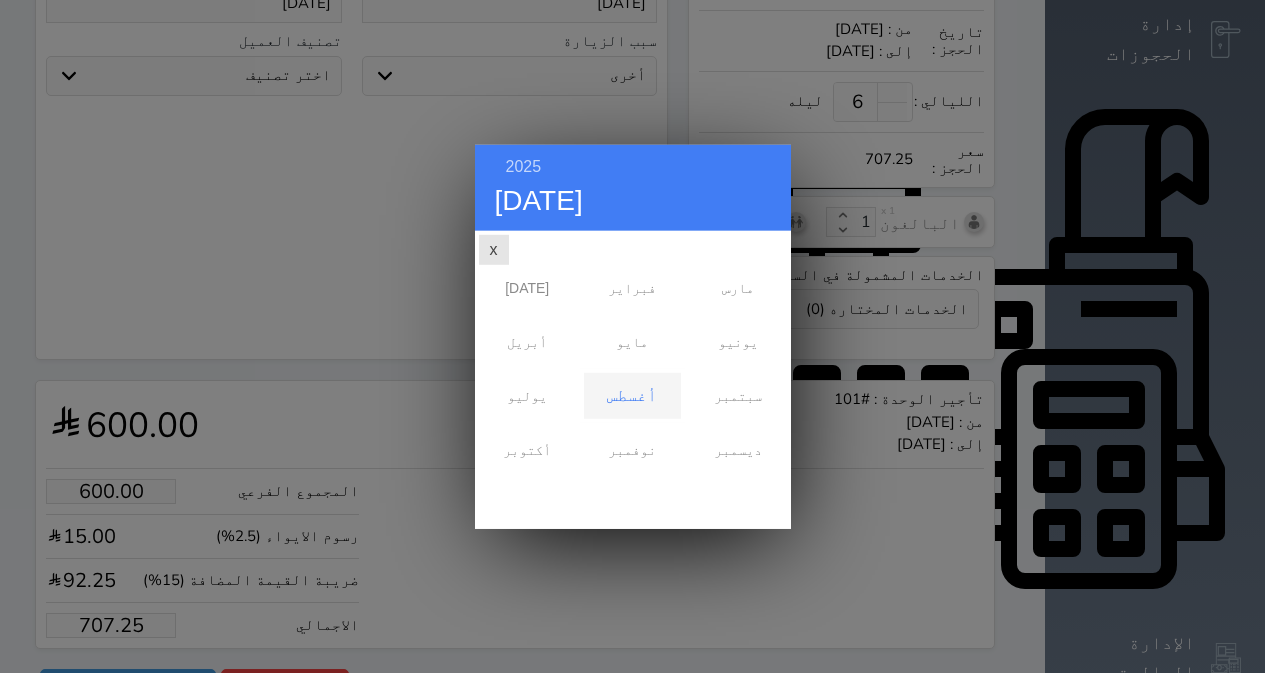click on "x" at bounding box center (494, 249) 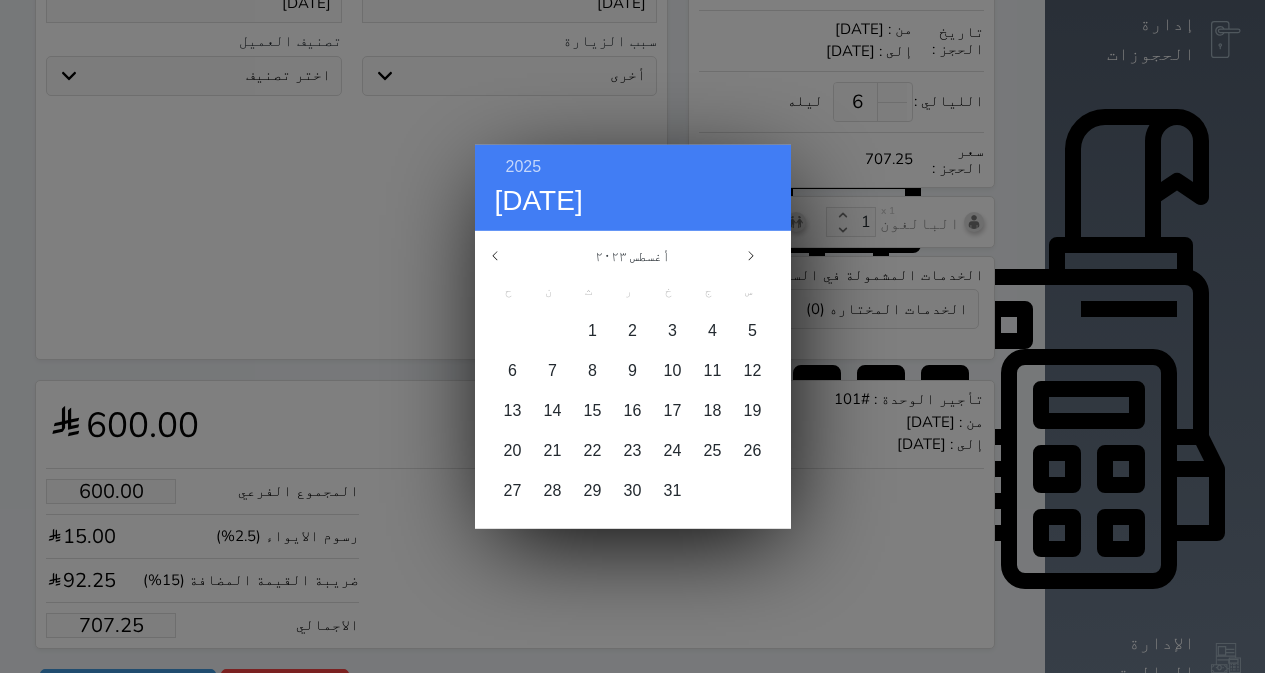 click on "x" at bounding box center [494, 249] 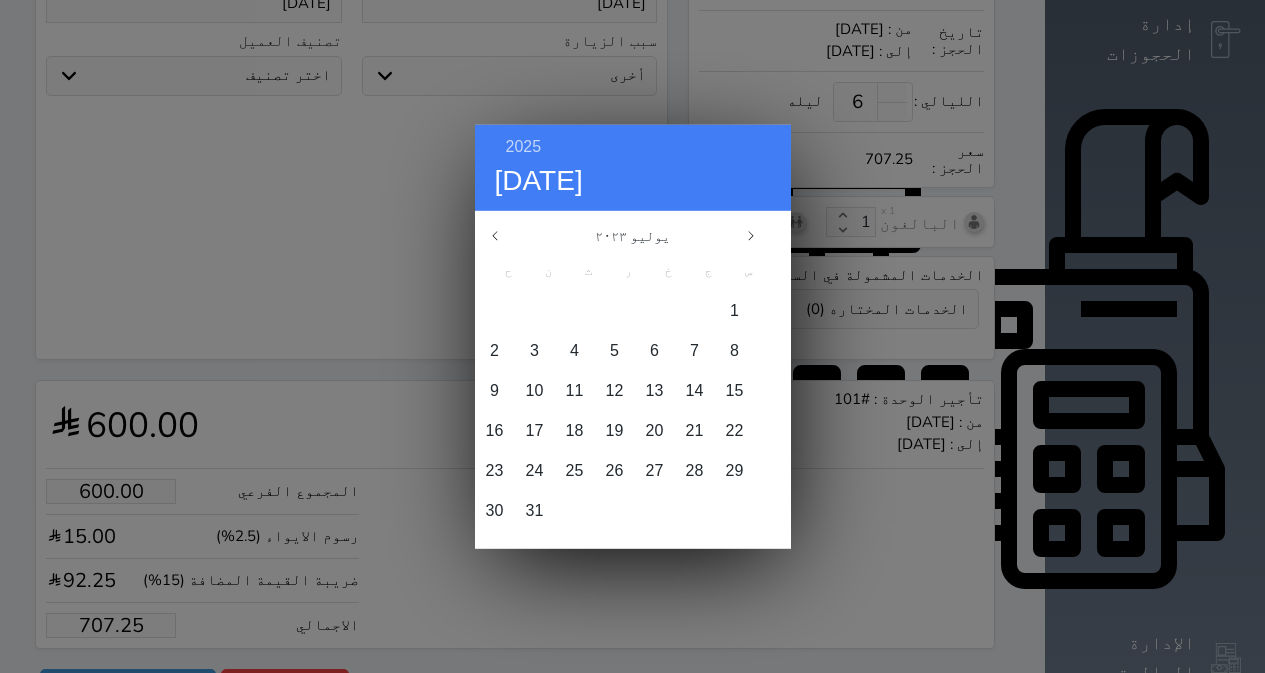 click on "يوليو ٢٠٢٣" at bounding box center (632, 235) 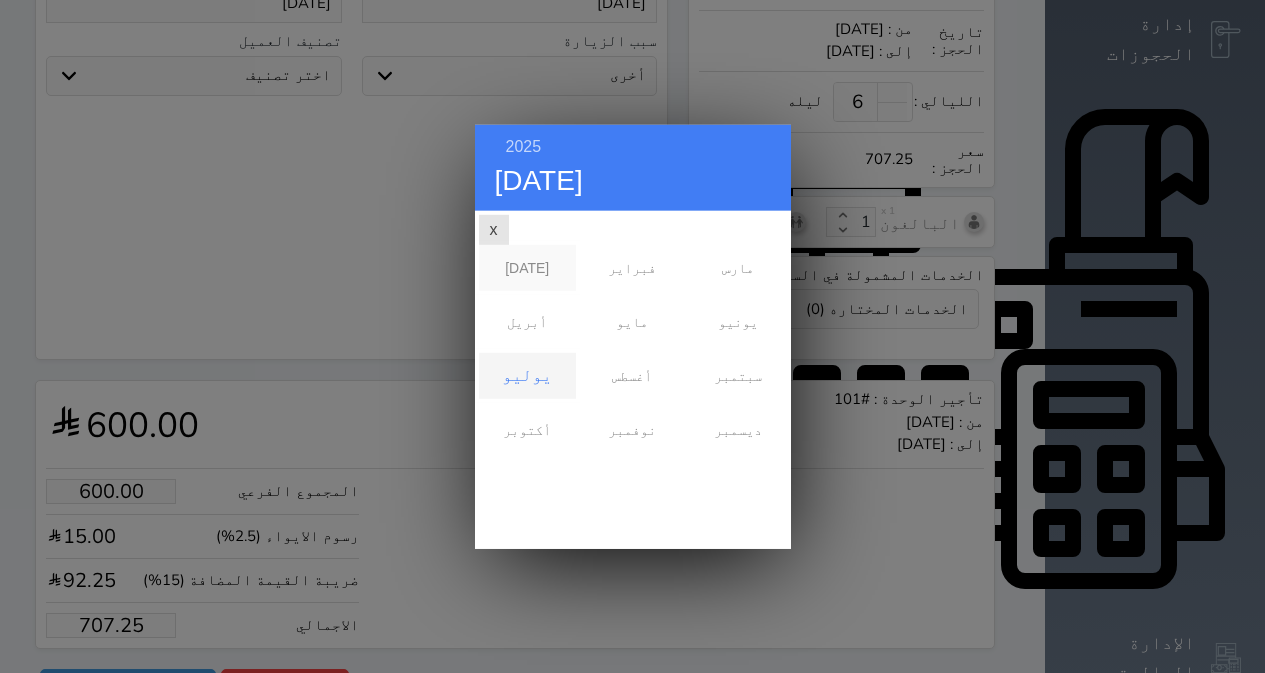 click on "[DATE]" at bounding box center [527, 267] 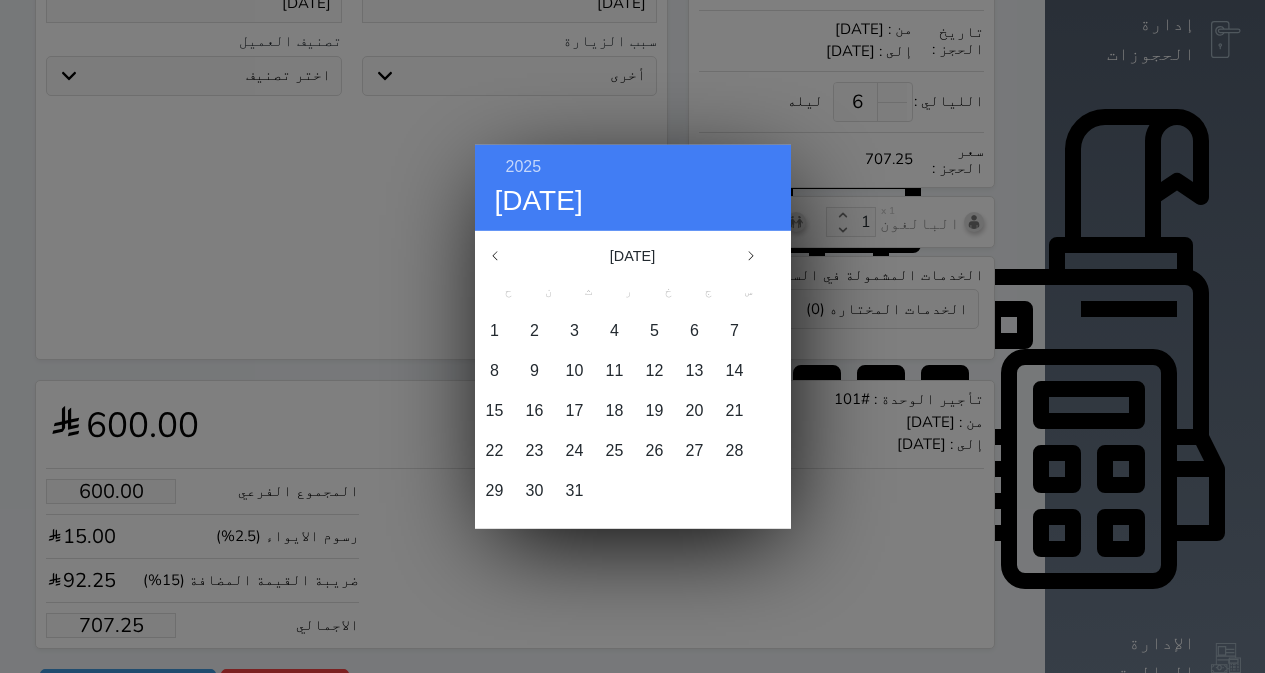 click on "[DATE] [DATE]
ح
ن
ث
ر
خ
ج
س
1   2   3   4   5   6   7   8   9   10   11   12   13   14   15   16   17   18   19   20   21   22   23   24   25   26   27   28   29   30   31   1   2   3   4   5   6   7   8   9   10   11   12   13   14   15   16   17   18   19   20   21   22   23   24   25   26   27   28   29   30   [DATE]
فبراير
مارس
أبريل
مايو
يونيو
يوليو
x" at bounding box center (633, 379) 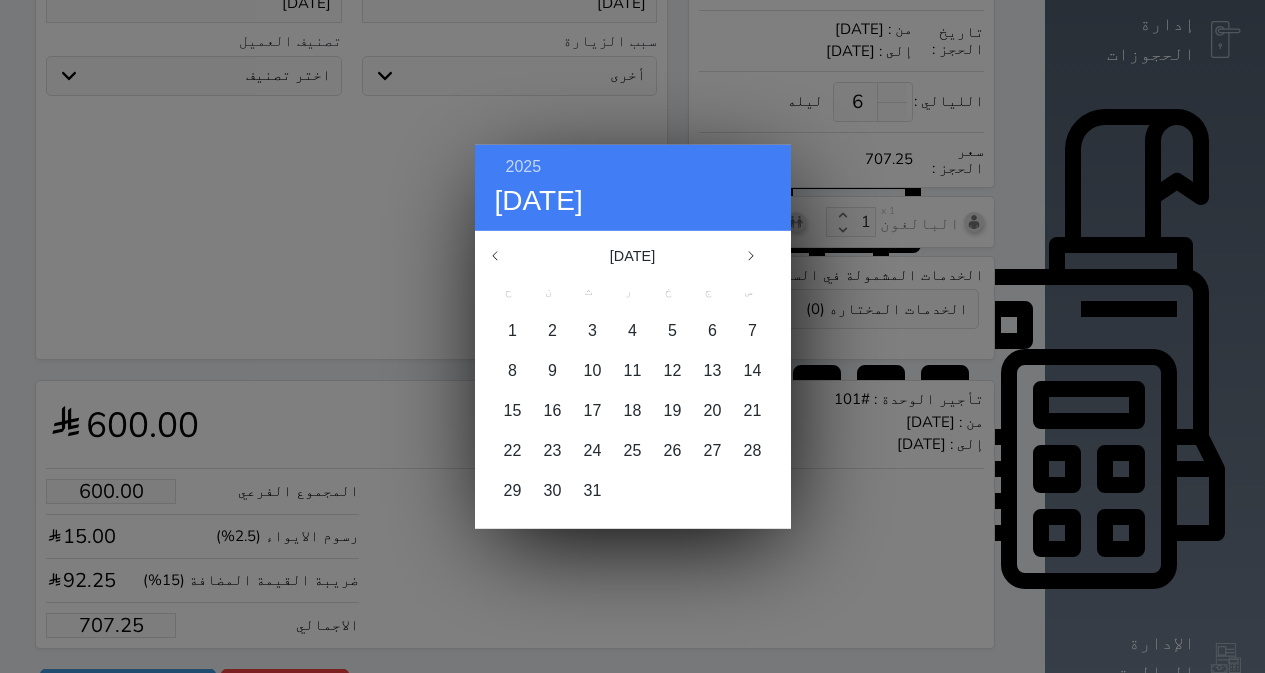 click 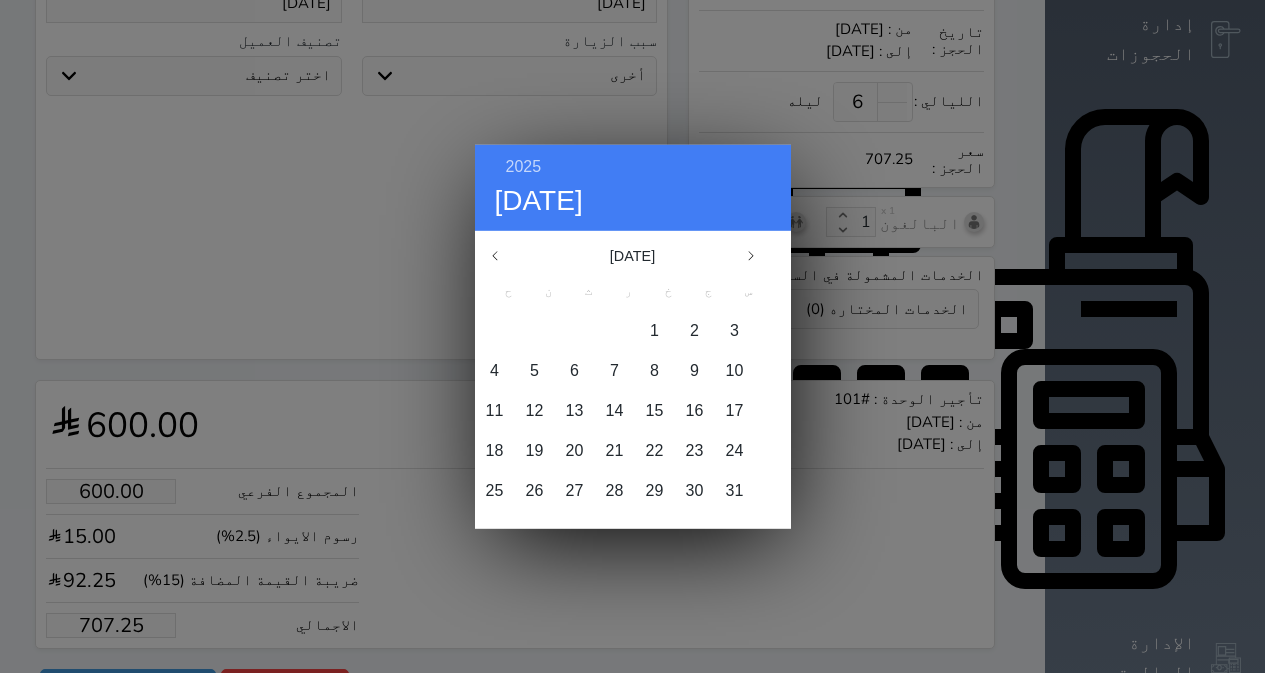 click on "[DATE]" at bounding box center (632, 255) 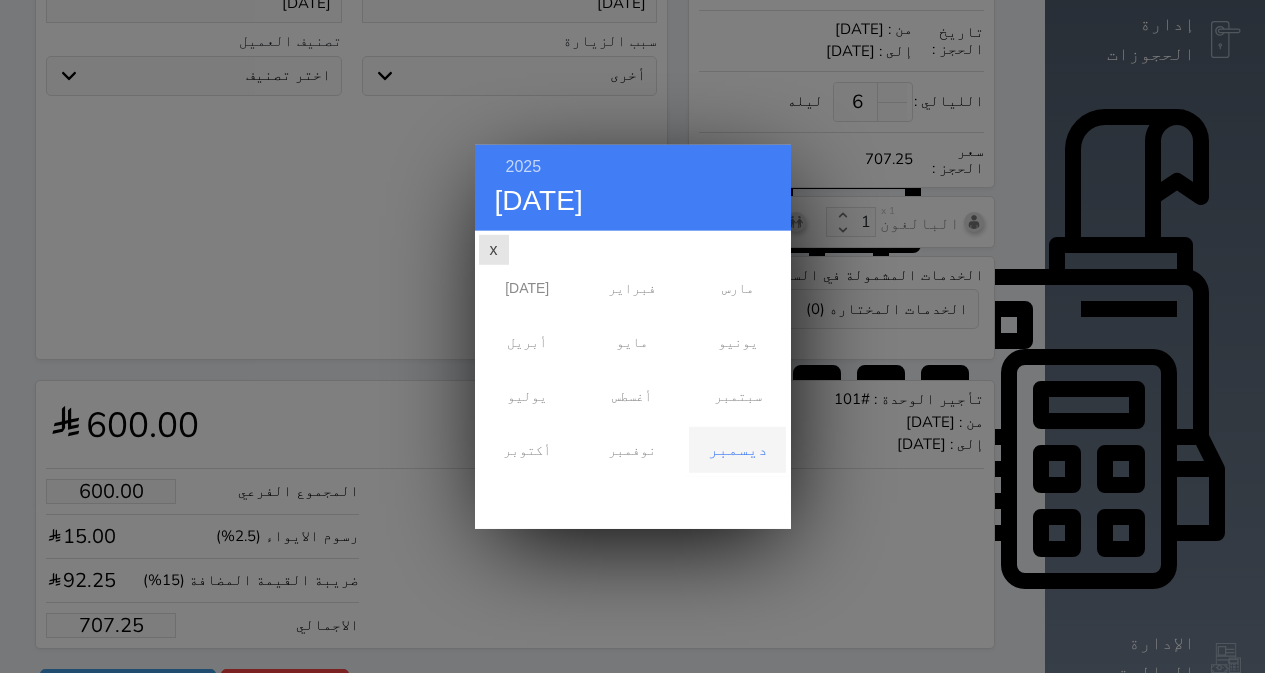 click on "x" at bounding box center [494, 249] 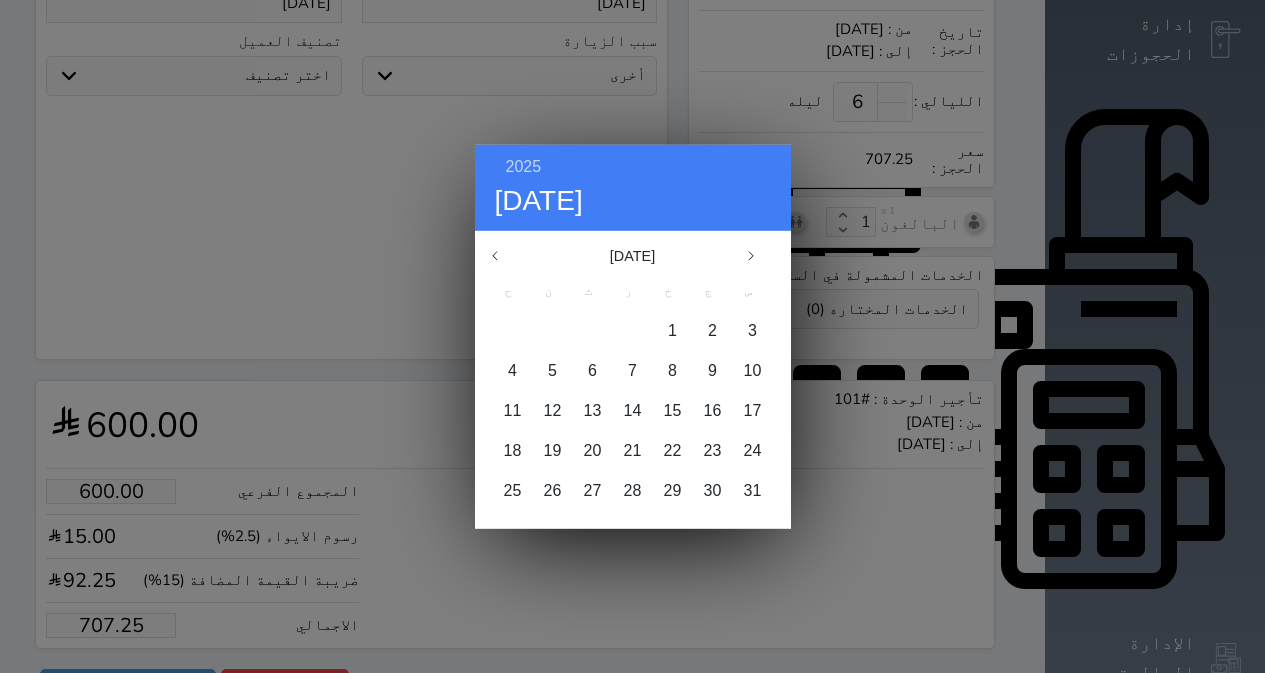 click 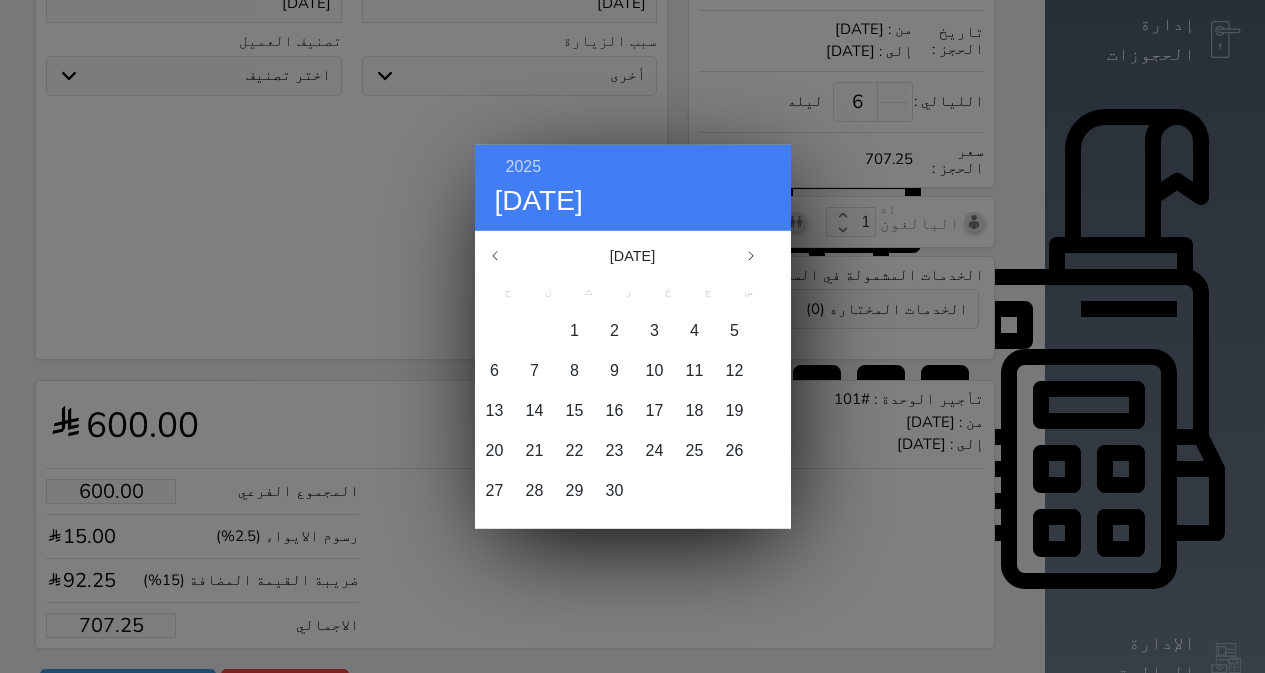 click on "[DATE]" at bounding box center [632, 255] 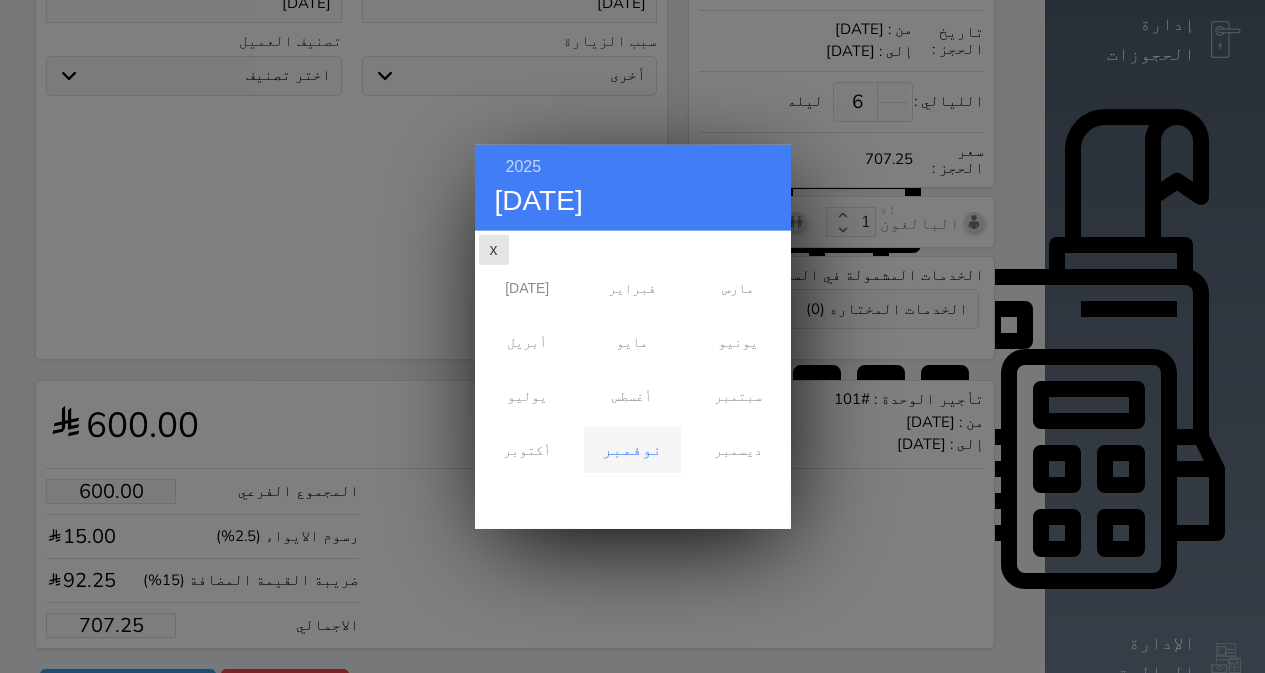 click on "x" at bounding box center [494, 249] 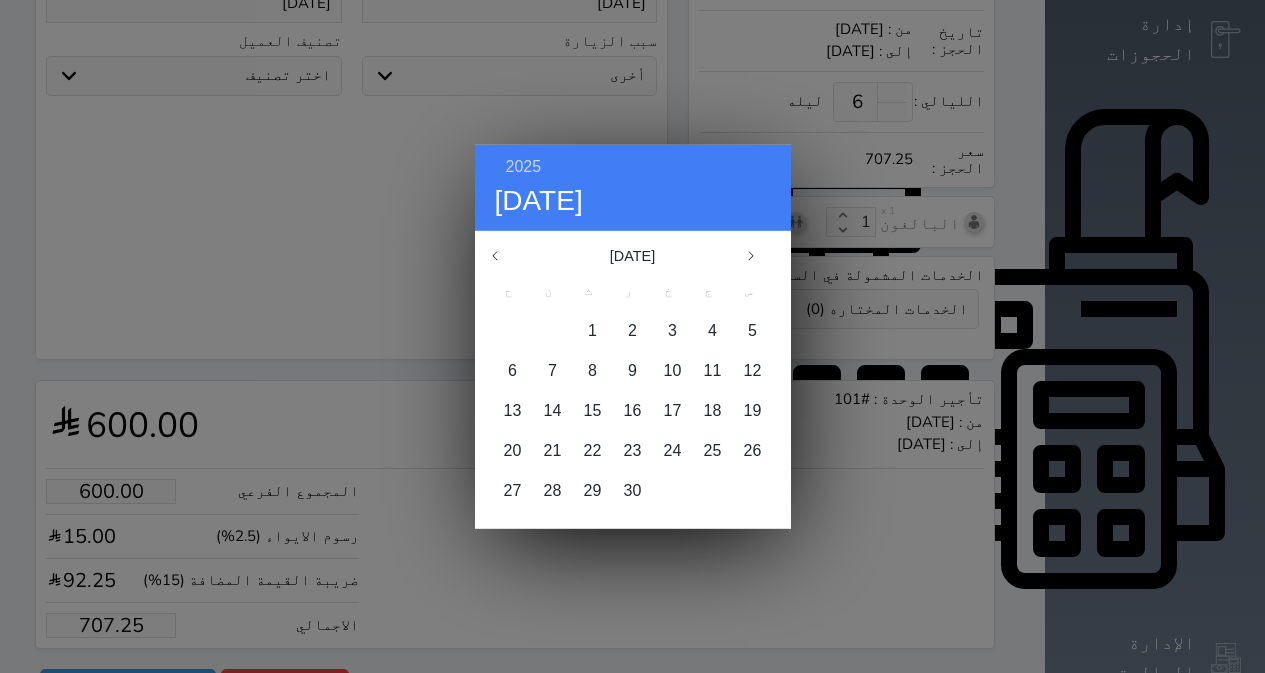 click 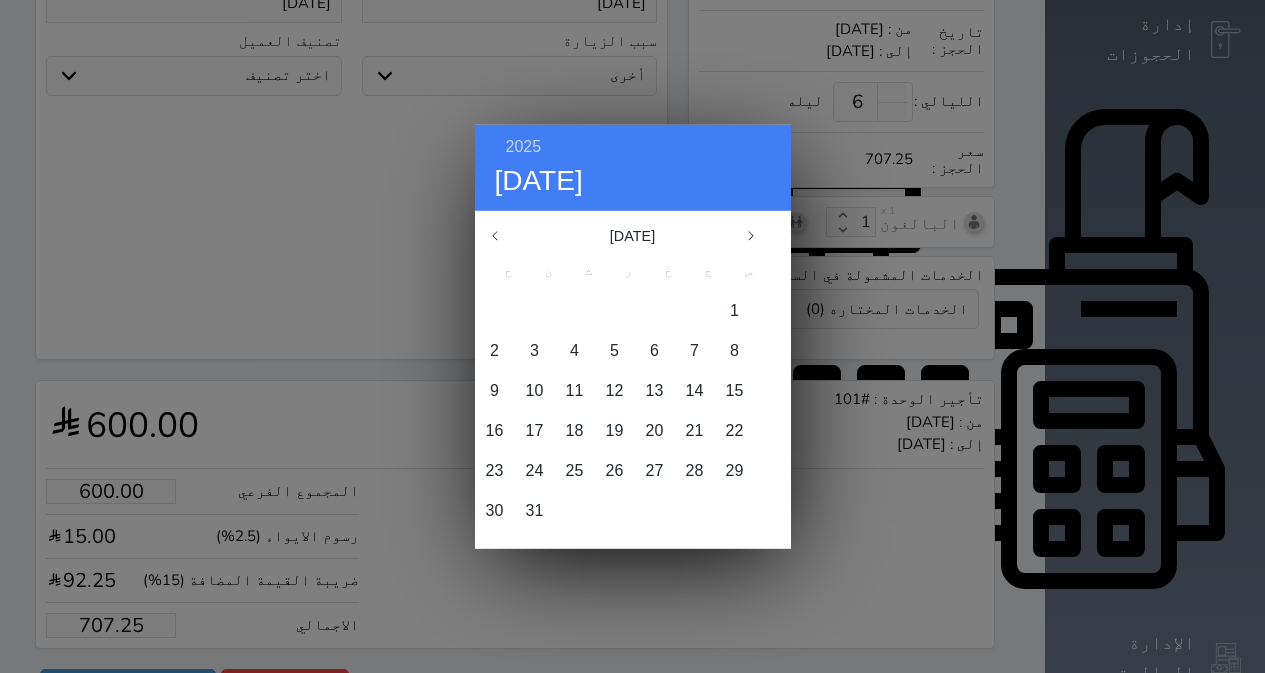 click on "[DATE]" at bounding box center [632, 235] 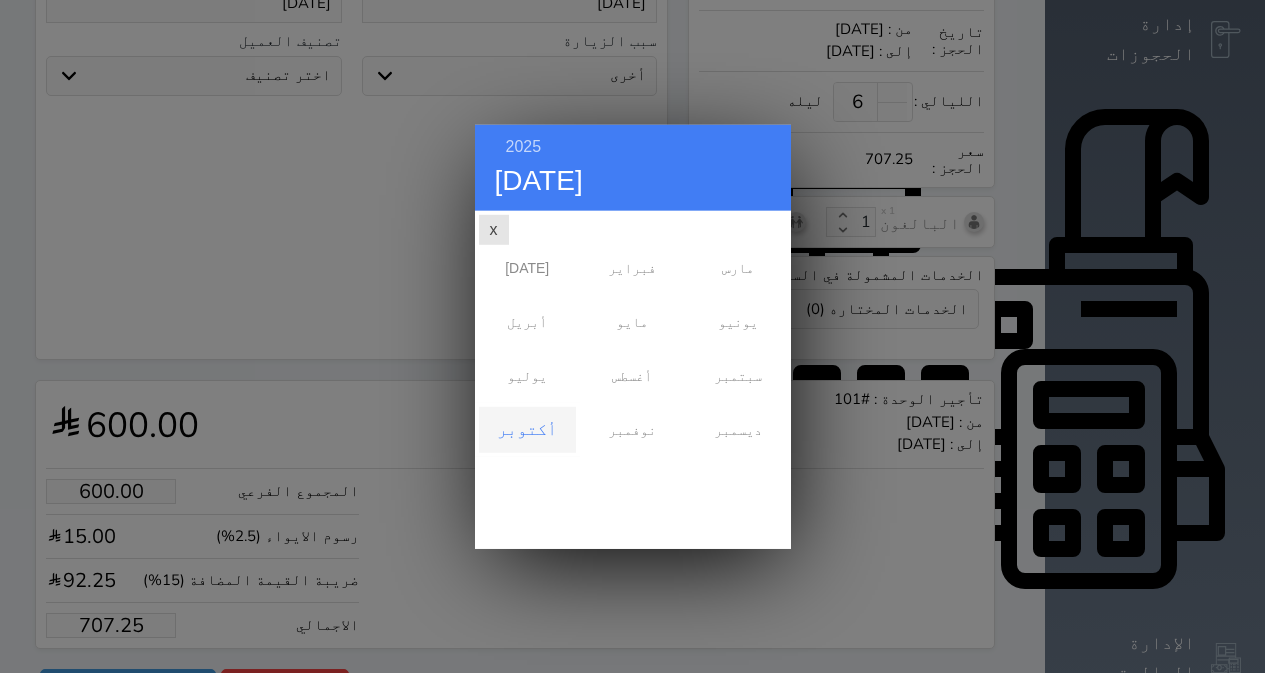 click on "[DATE]" at bounding box center (527, 267) 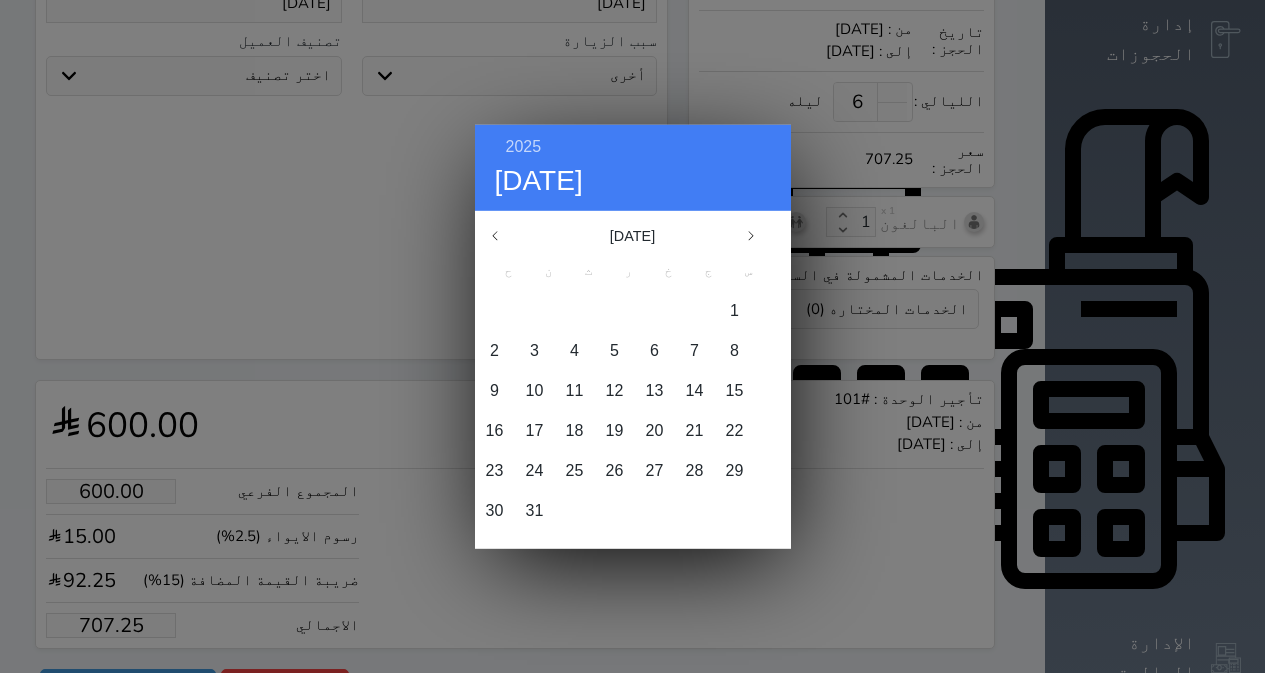 click on "[DATE]" at bounding box center (527, 267) 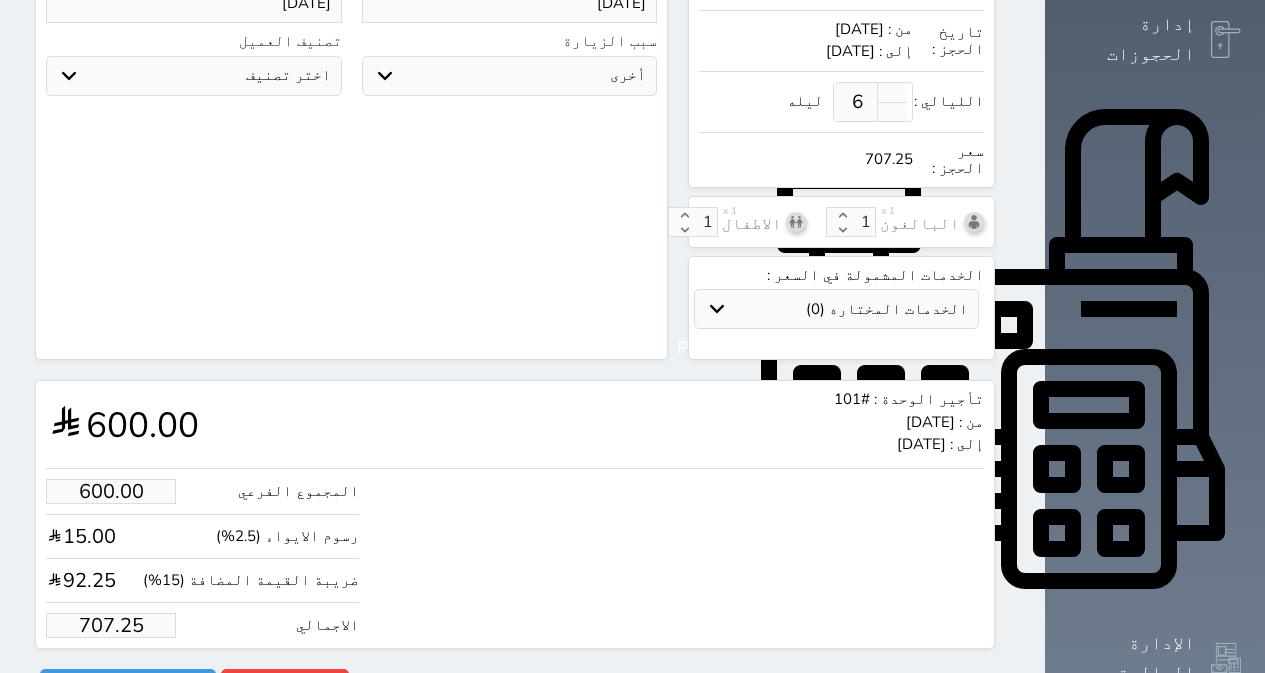 click on "2025   [DATE]         [DATE]
ح
ن
ث
ر
خ
ج
س
1   2   3   4   5   6   7   8   9   10   11   12   13   14   15   16   17   18   19   20   21   22   23   24   25   26   27   28   29   30   [DATE]
فبراير
مارس
أبريل
مايو
يونيو
يوليو
أغسطس
سبتمبر" at bounding box center (633, 336) 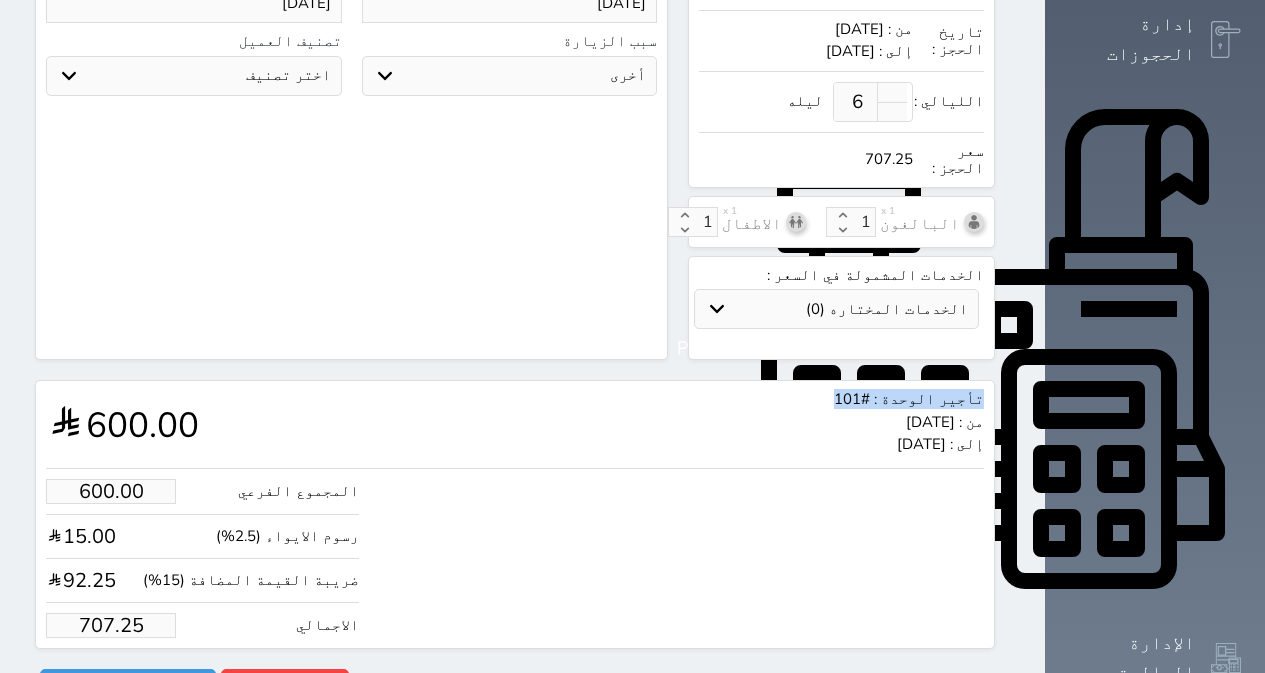 click on "البحث عن العملاء :        الاسم       رقم الهوية       البريد الإلكتروني       الجوال           تغيير العميل                      ملاحظات                           سجل حجوزات العميل undefined                   إجمالى رصيد العميل : 0 ريال     رقم الحجز   الوحدة   من   إلى   نوع الحجز   الرصيد   الاجرائات         النتائج  : من (  ) - إلى  (  )   العدد  :              سجل الكمبيالات الغير محصلة على العميل undefined                 رقم الحجز   المبلغ الكلى    المبلغ المحصل    المبلغ المتبقى    تاريخ الإستحقاق         النتائج  : من (  ) - إلى  (  )   العدد  :      الاسم *     رقم الجوال *       ▼     [GEOGRAPHIC_DATA] ([GEOGRAPHIC_DATA])   +93   [GEOGRAPHIC_DATA] ([GEOGRAPHIC_DATA])   +355   [GEOGRAPHIC_DATA] (‫الجزائر‬‎)   +213   [US_STATE]" at bounding box center (351, -45) 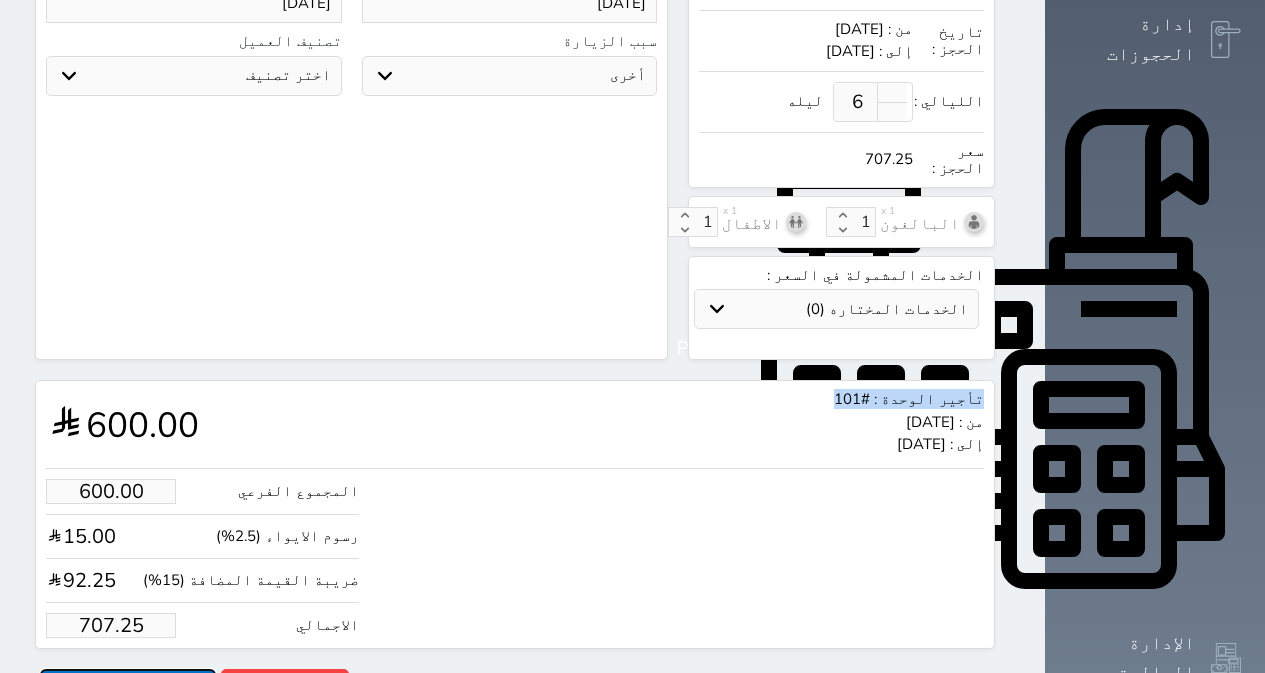 click on "حجز" at bounding box center (128, 686) 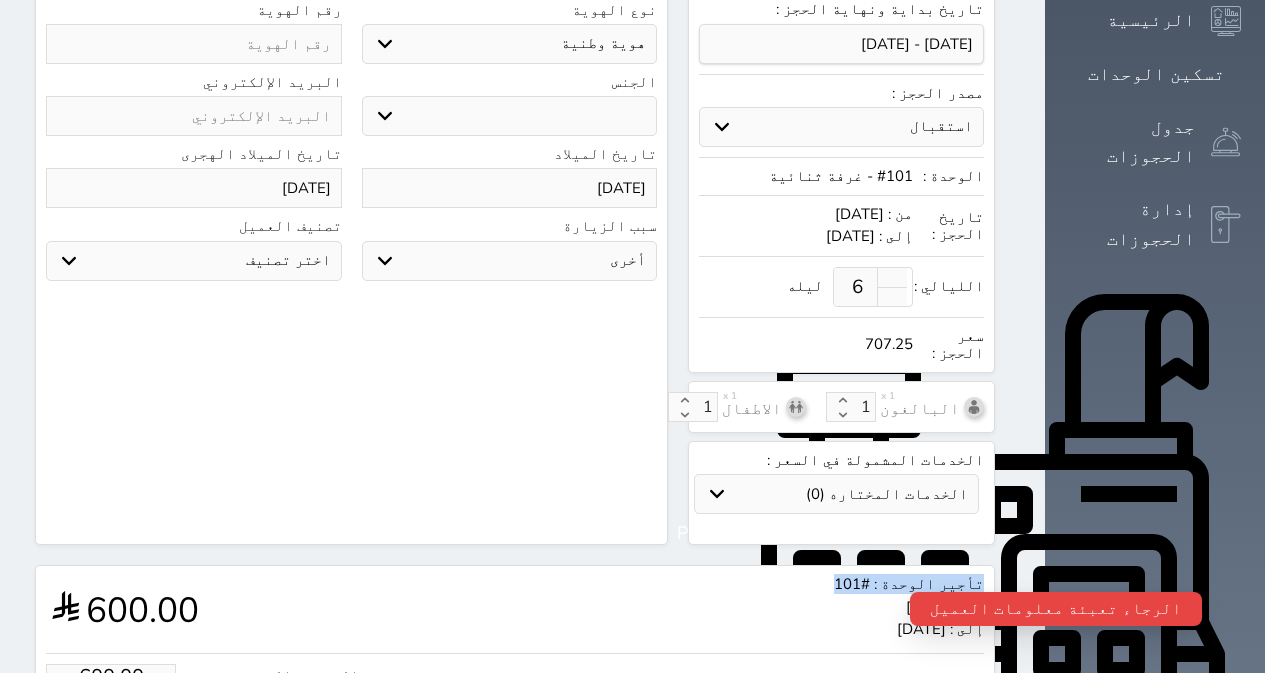 scroll, scrollTop: 360, scrollLeft: 0, axis: vertical 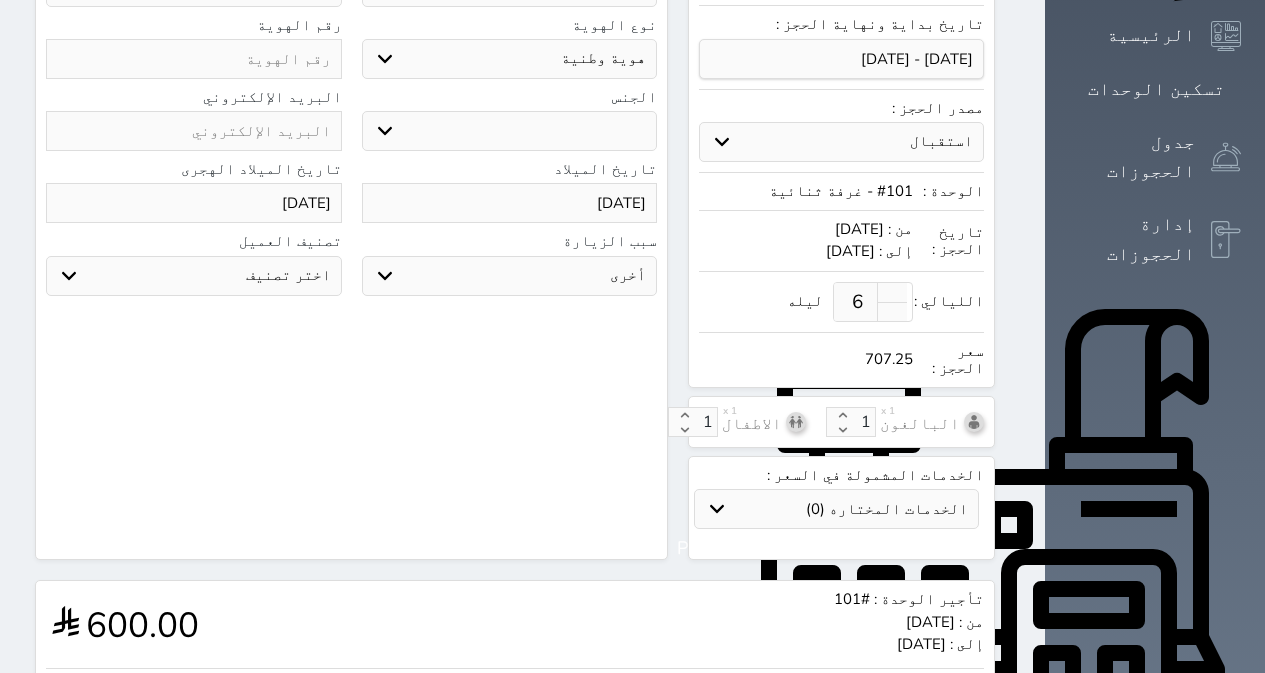 click on "[DATE]" at bounding box center [510, 203] 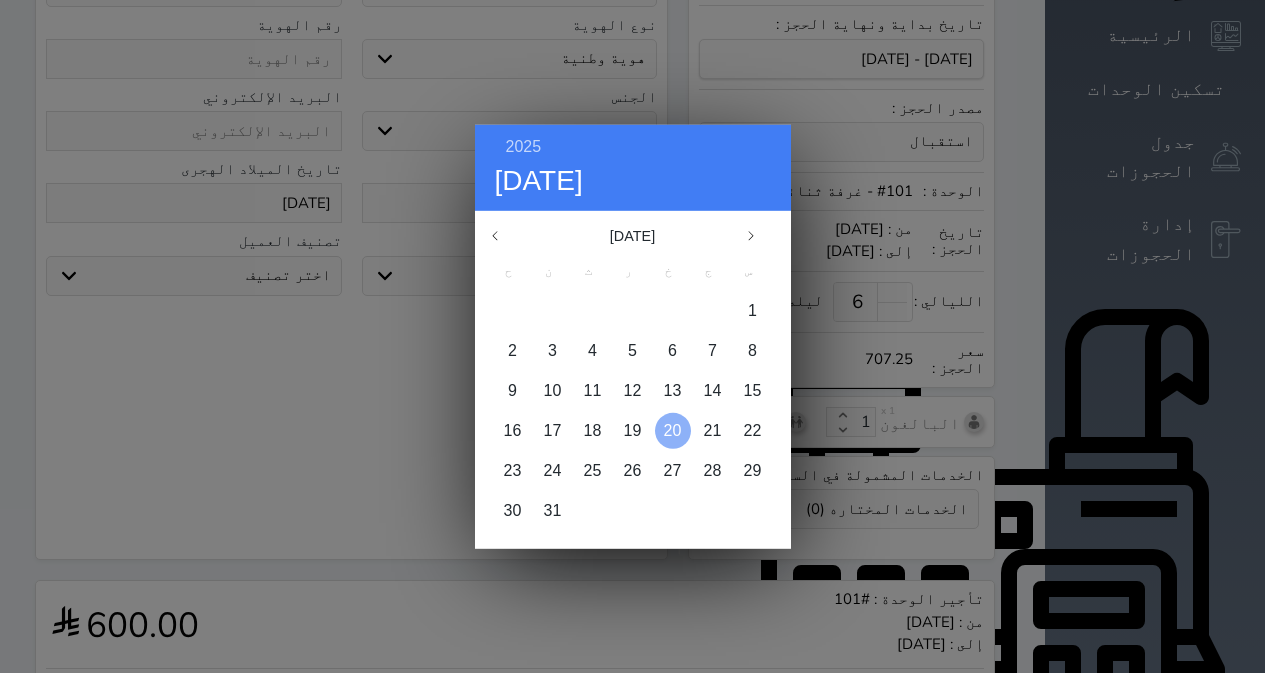 click on "20" at bounding box center [673, 429] 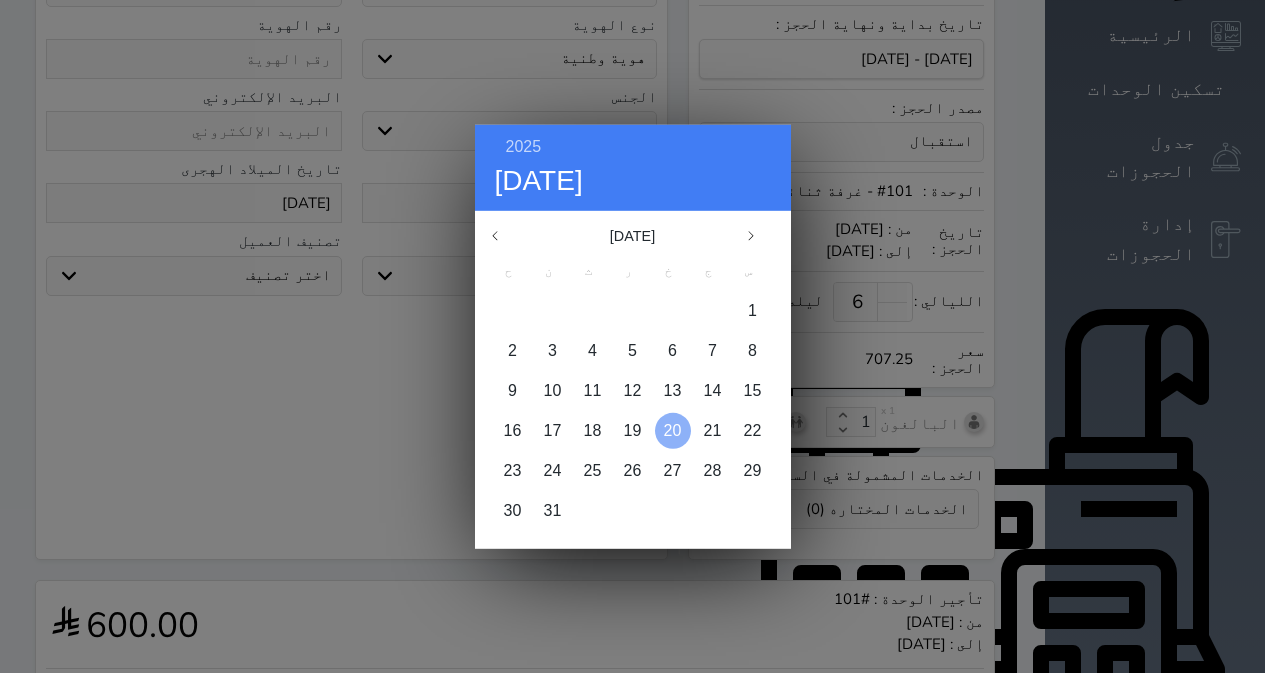 select 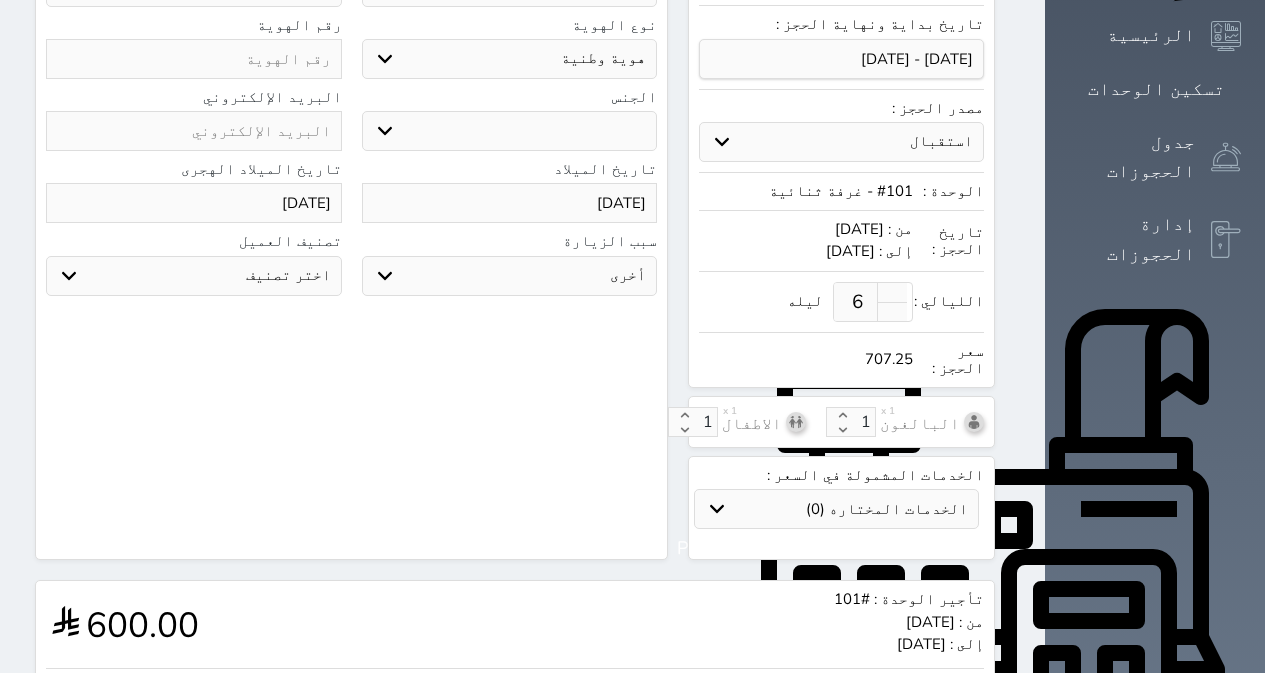 drag, startPoint x: 658, startPoint y: 150, endPoint x: 682, endPoint y: 153, distance: 24.186773 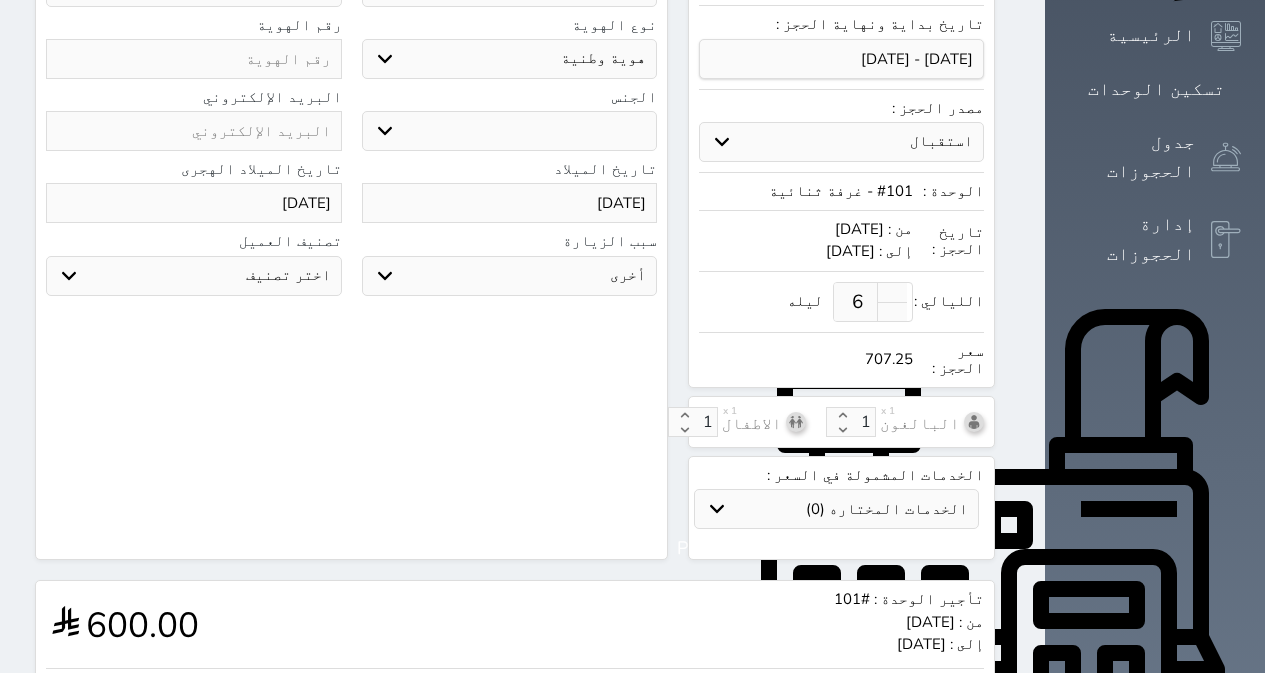 click on "[DATE]" at bounding box center [510, 203] 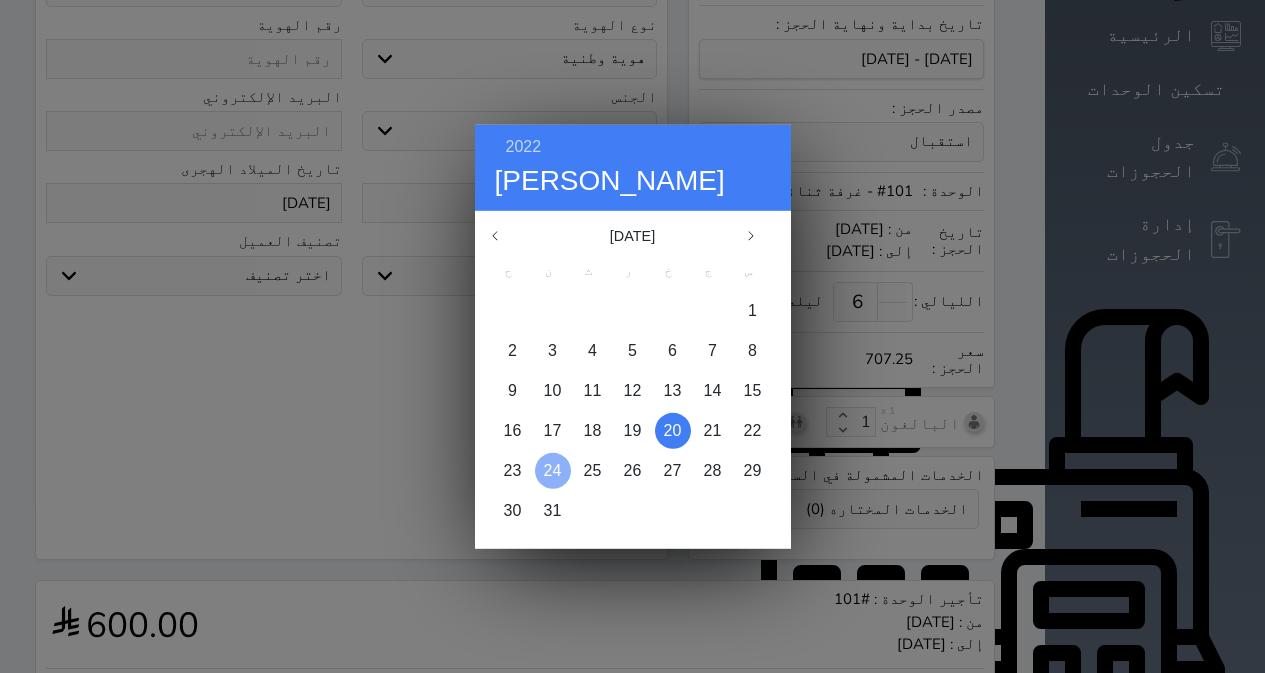 click on "24" at bounding box center (553, 470) 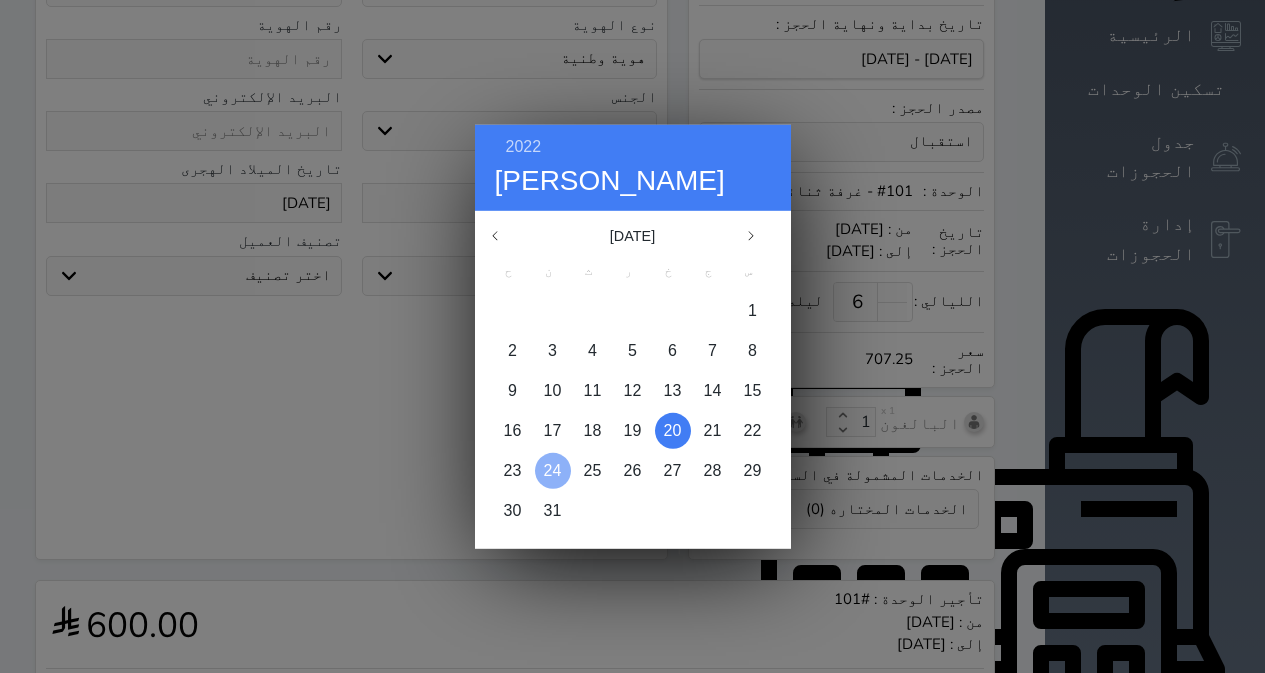 select 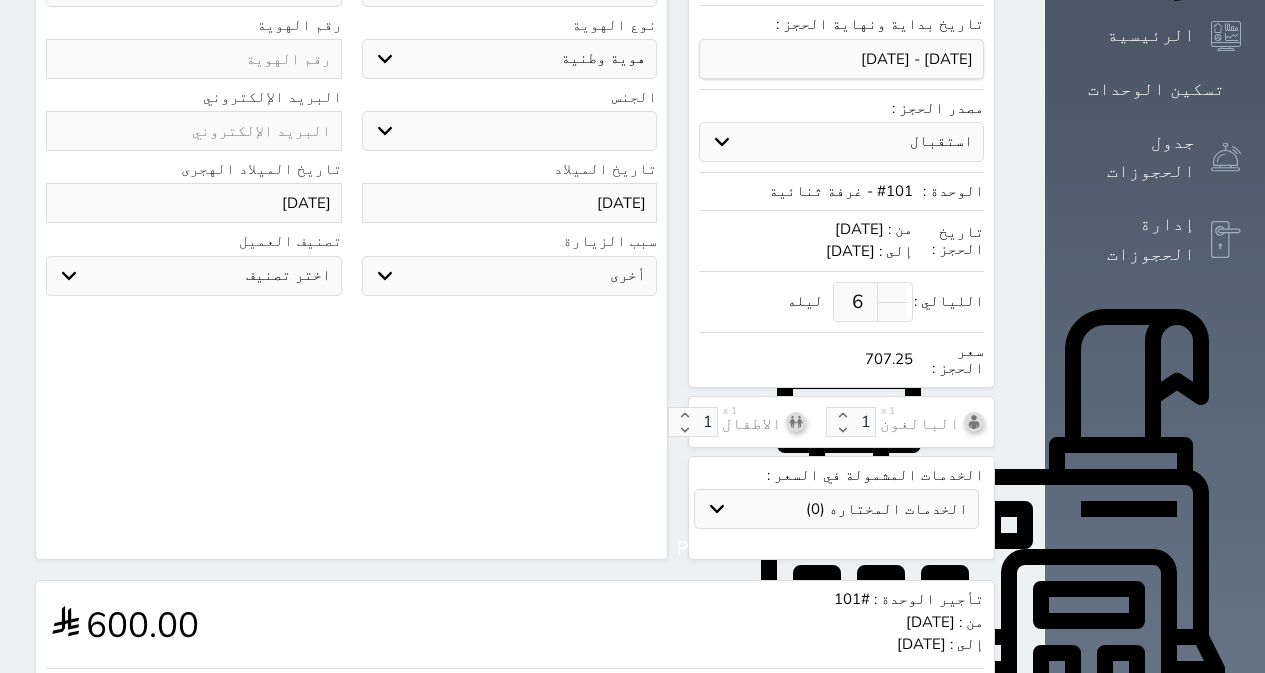 click on "سياحة زيارة الاهل والاصدقاء زيارة دينية زيارة عمل زيارة رياضية زيارة ترفيهية أخرى موظف ديوان عمل نزيل حجر موظف وزارة الصحة" at bounding box center (510, 276) 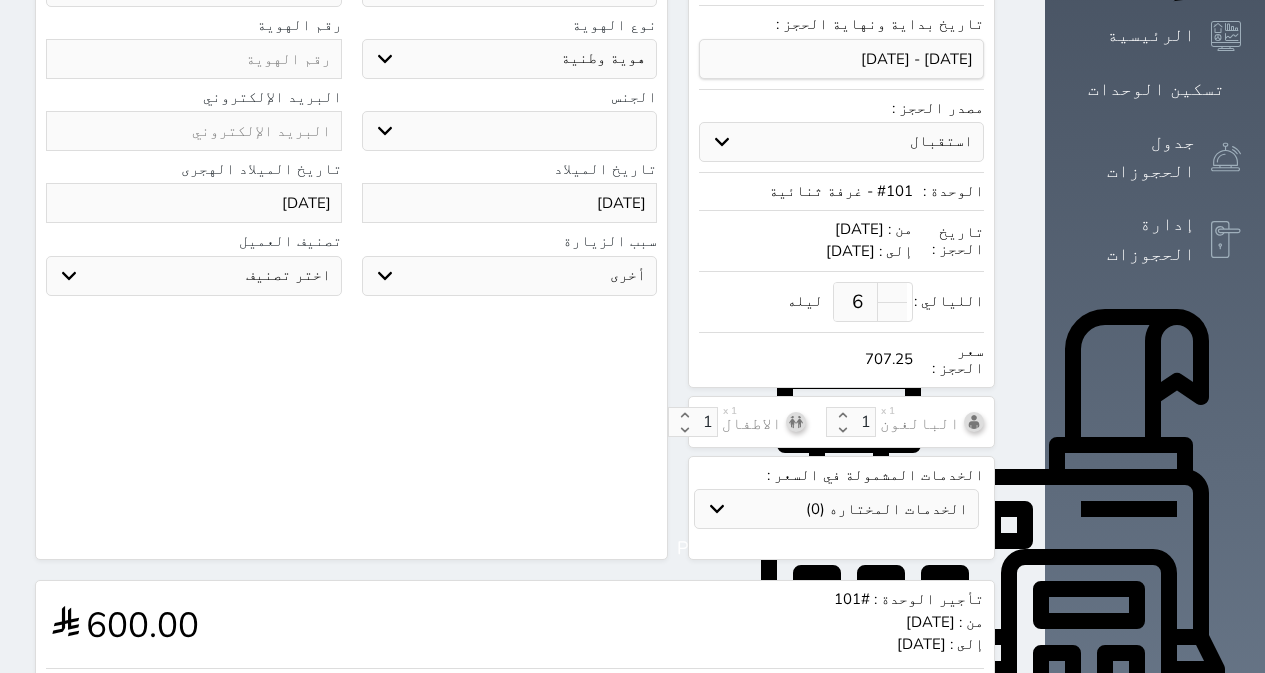 click on "سياحة زيارة الاهل والاصدقاء زيارة دينية زيارة عمل زيارة رياضية زيارة ترفيهية أخرى موظف ديوان عمل نزيل حجر موظف وزارة الصحة" at bounding box center [510, 276] 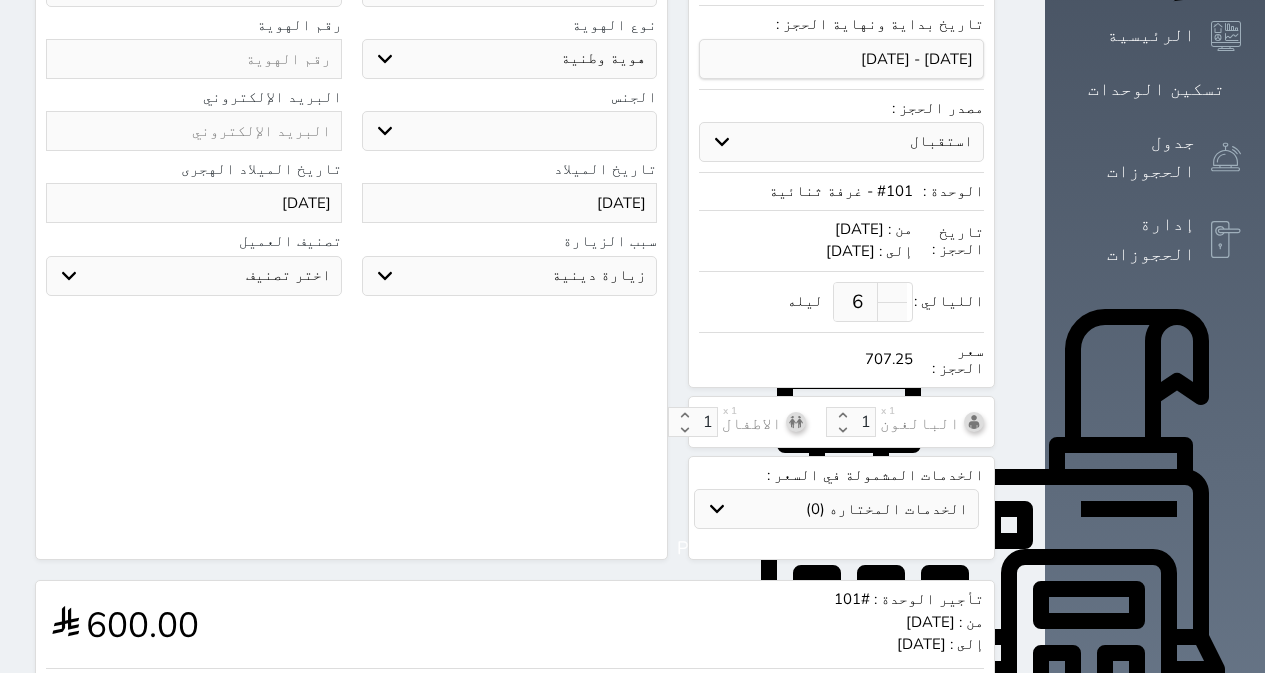 click on "سياحة زيارة الاهل والاصدقاء زيارة دينية زيارة عمل زيارة رياضية زيارة ترفيهية أخرى موظف ديوان عمل نزيل حجر موظف وزارة الصحة" at bounding box center [510, 276] 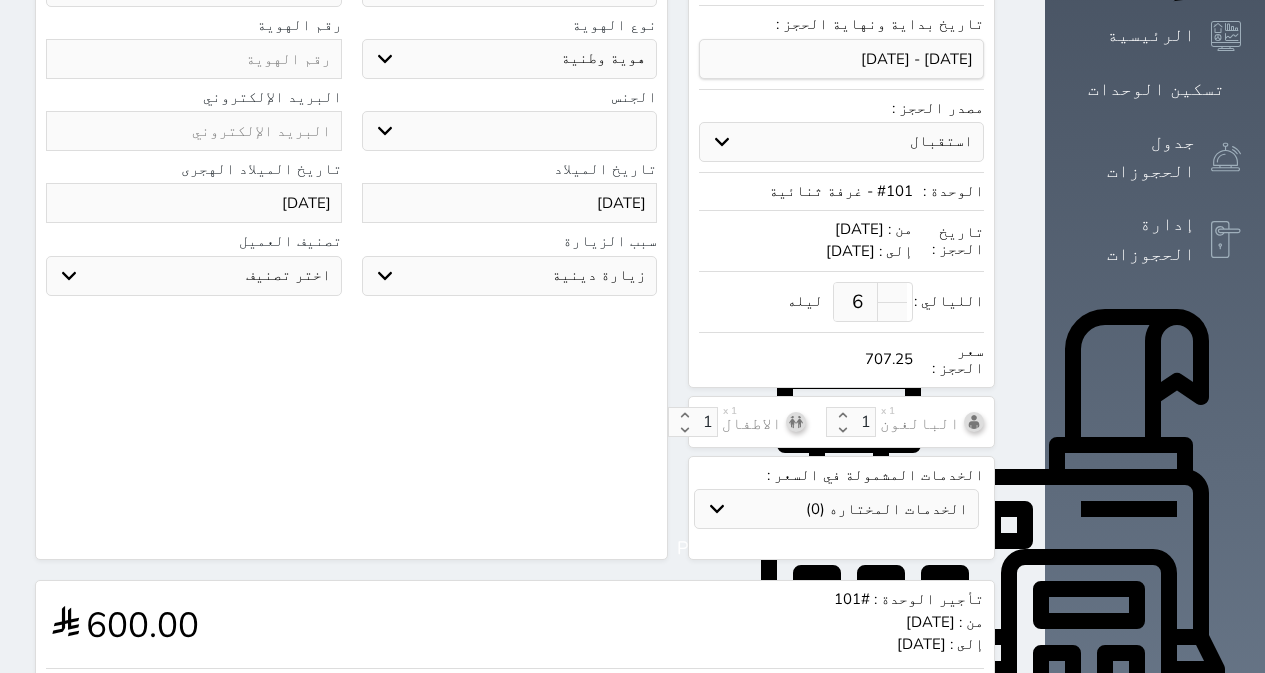 scroll, scrollTop: 260, scrollLeft: 0, axis: vertical 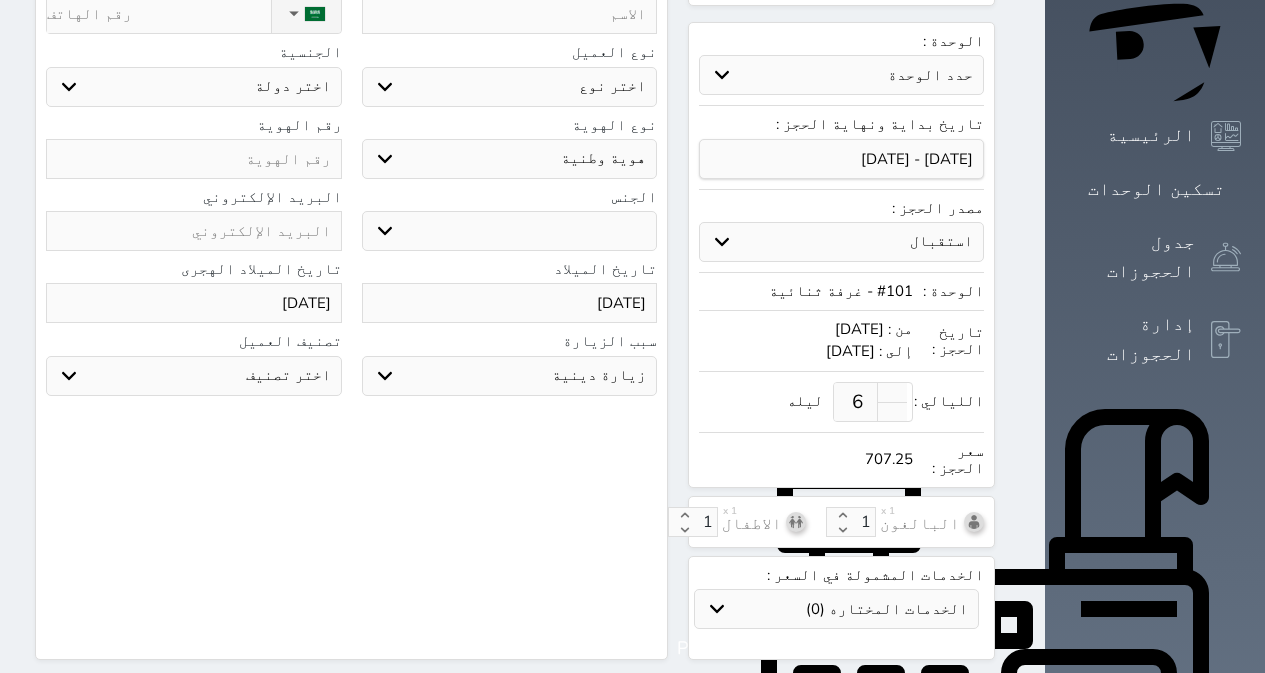 click at bounding box center [194, 159] 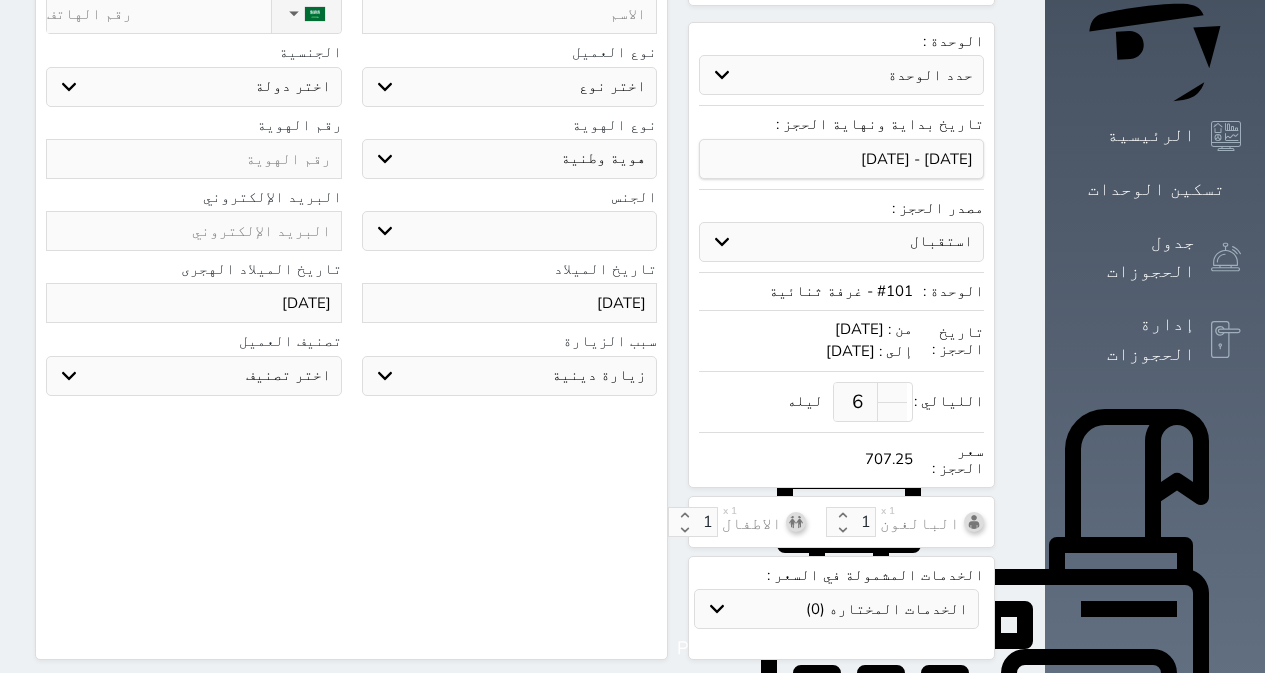 type on "5" 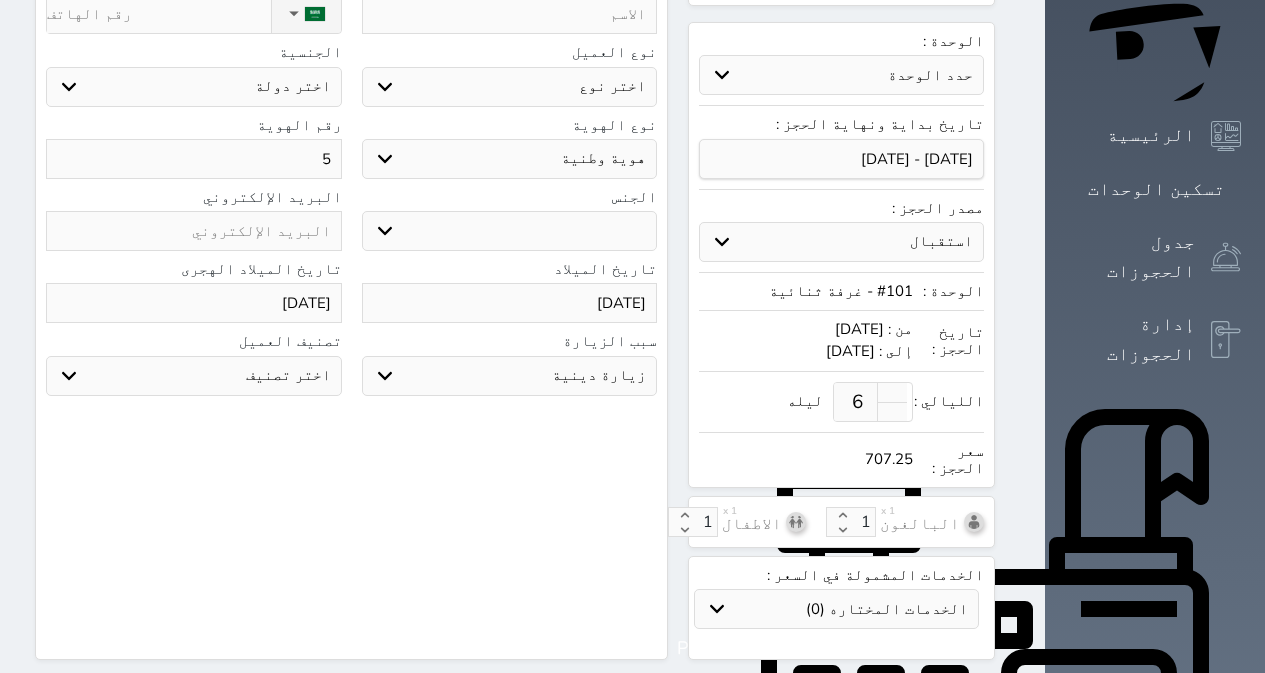 select 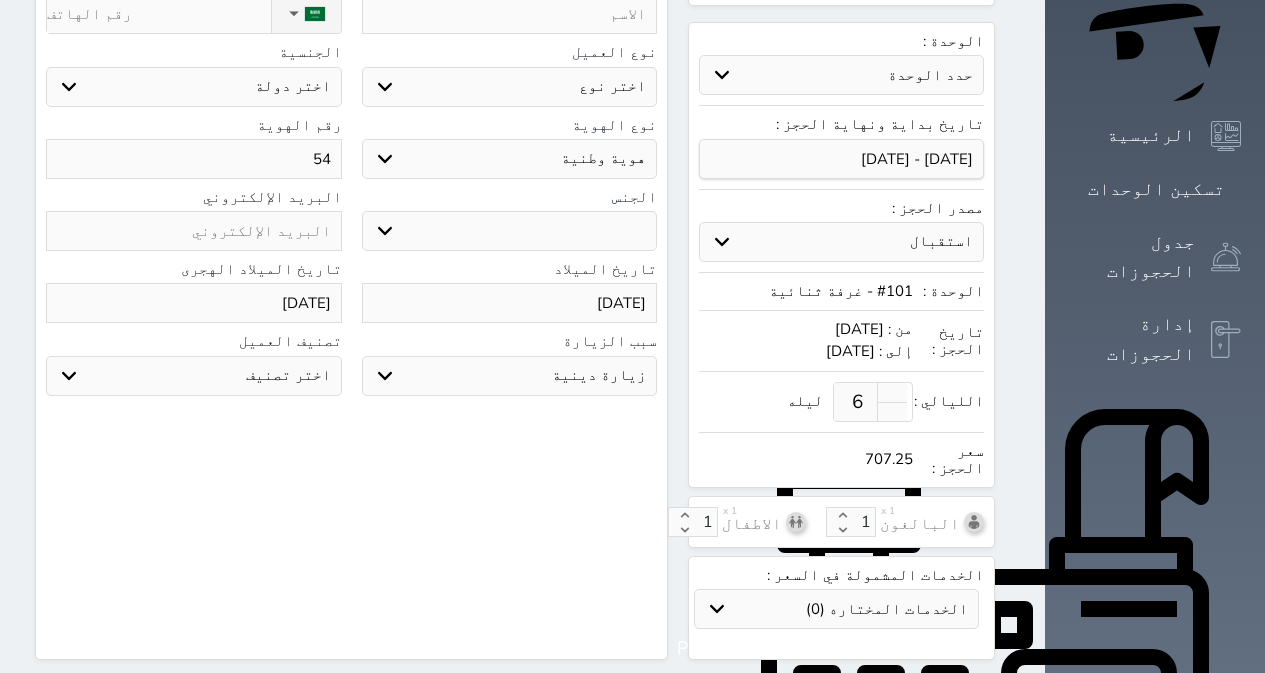select 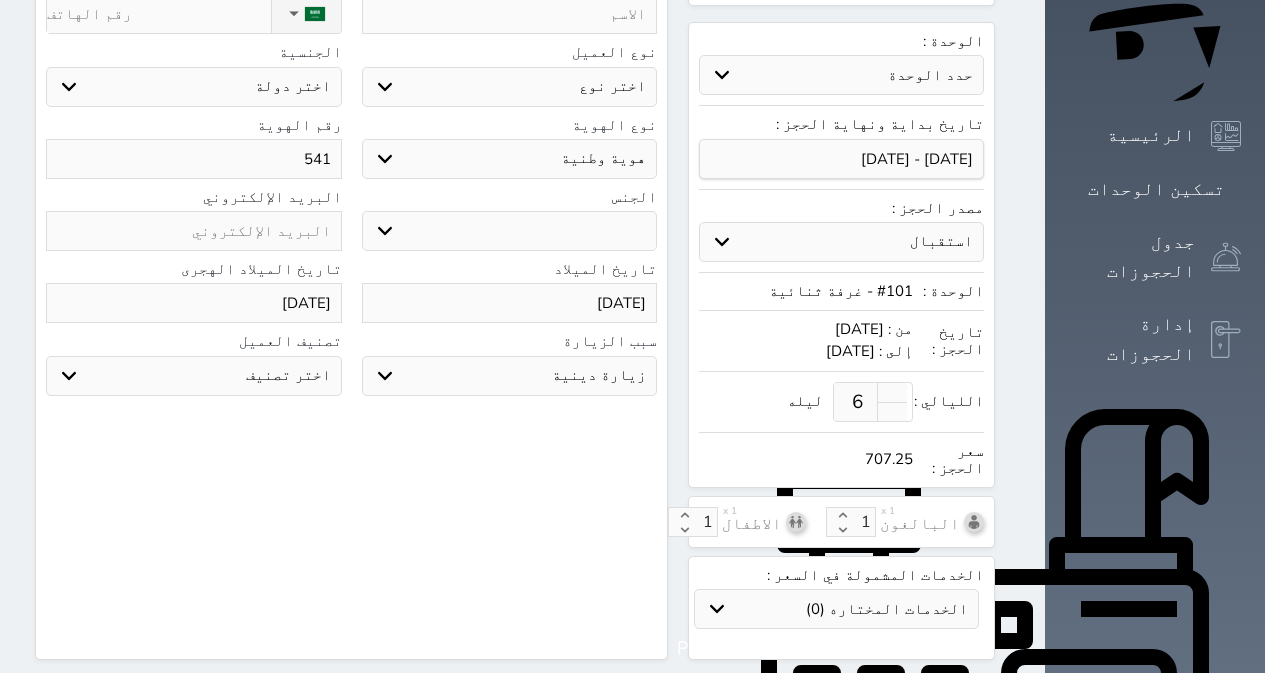 select 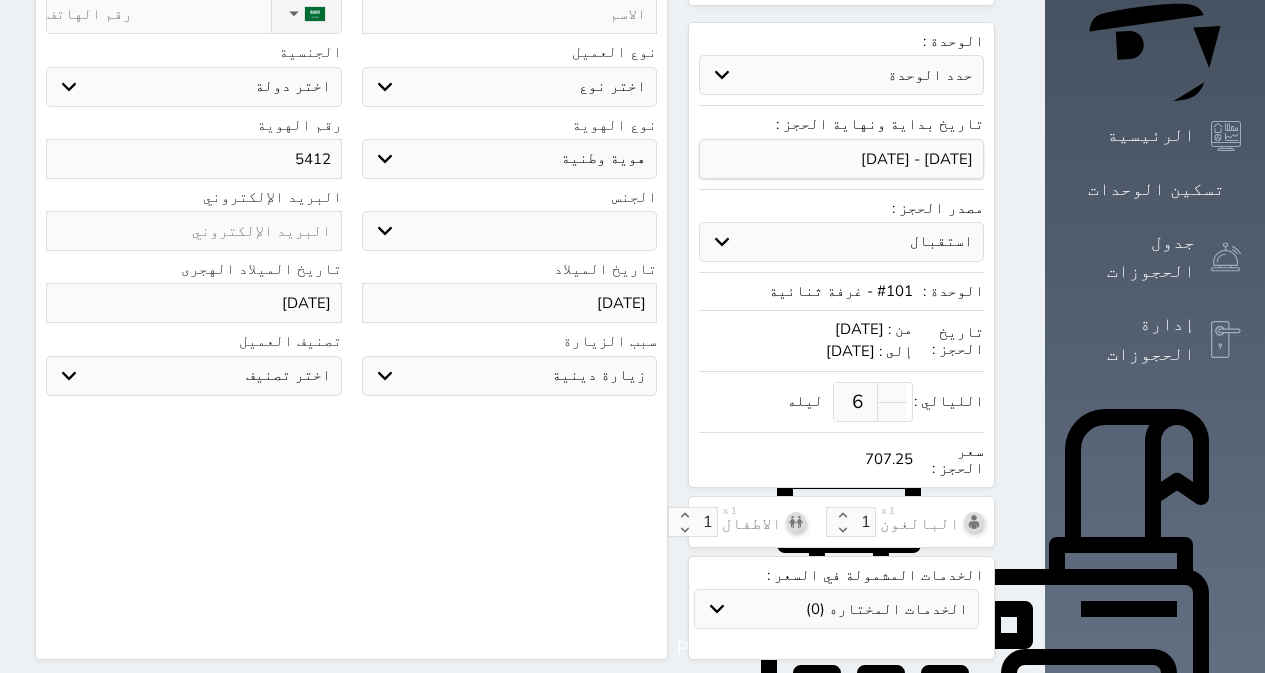 select 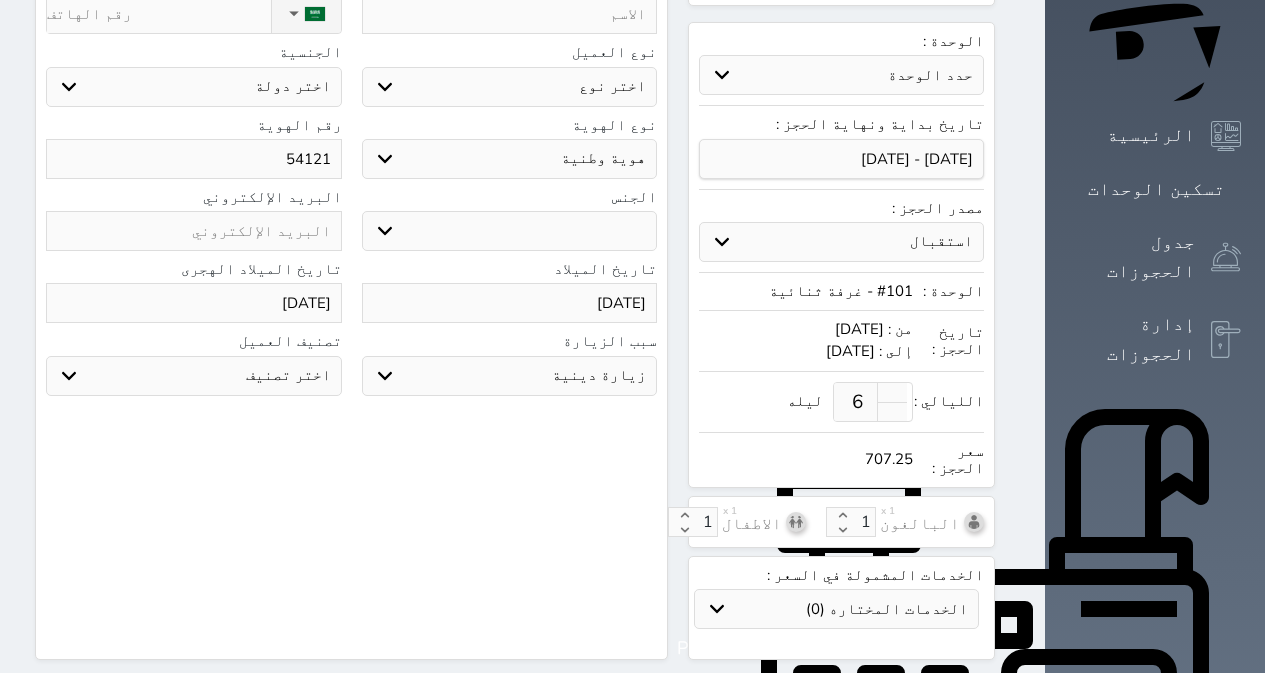 select 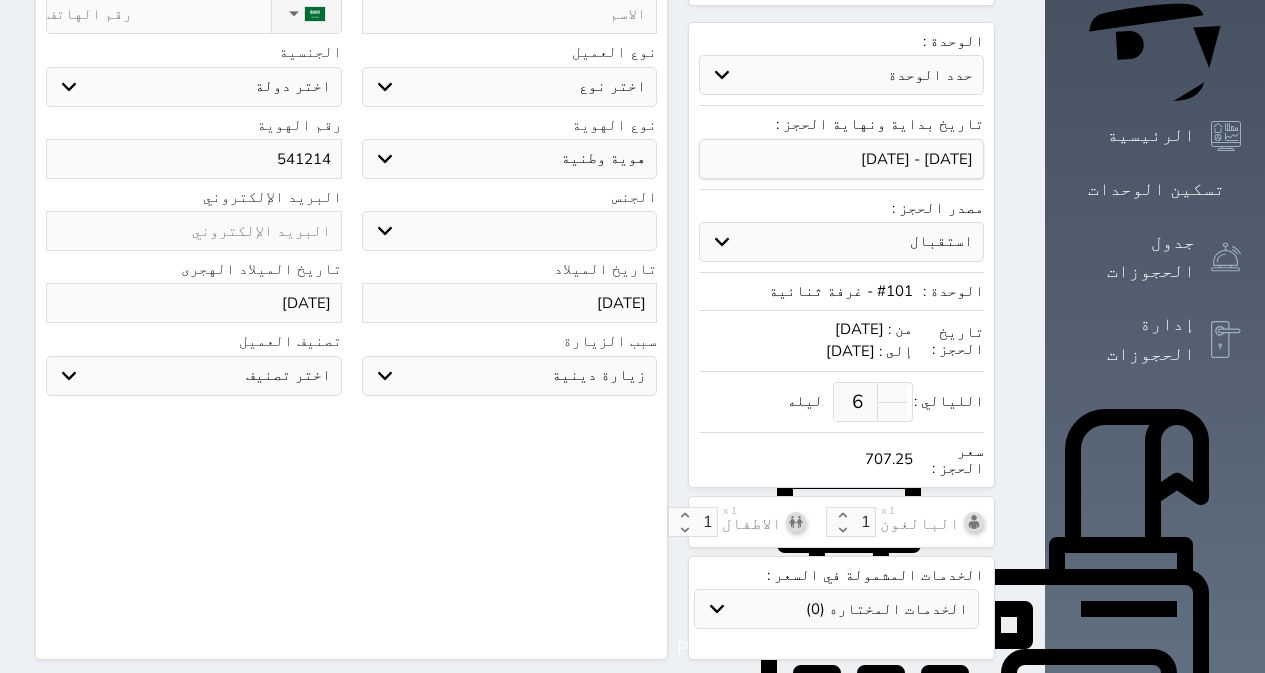 select 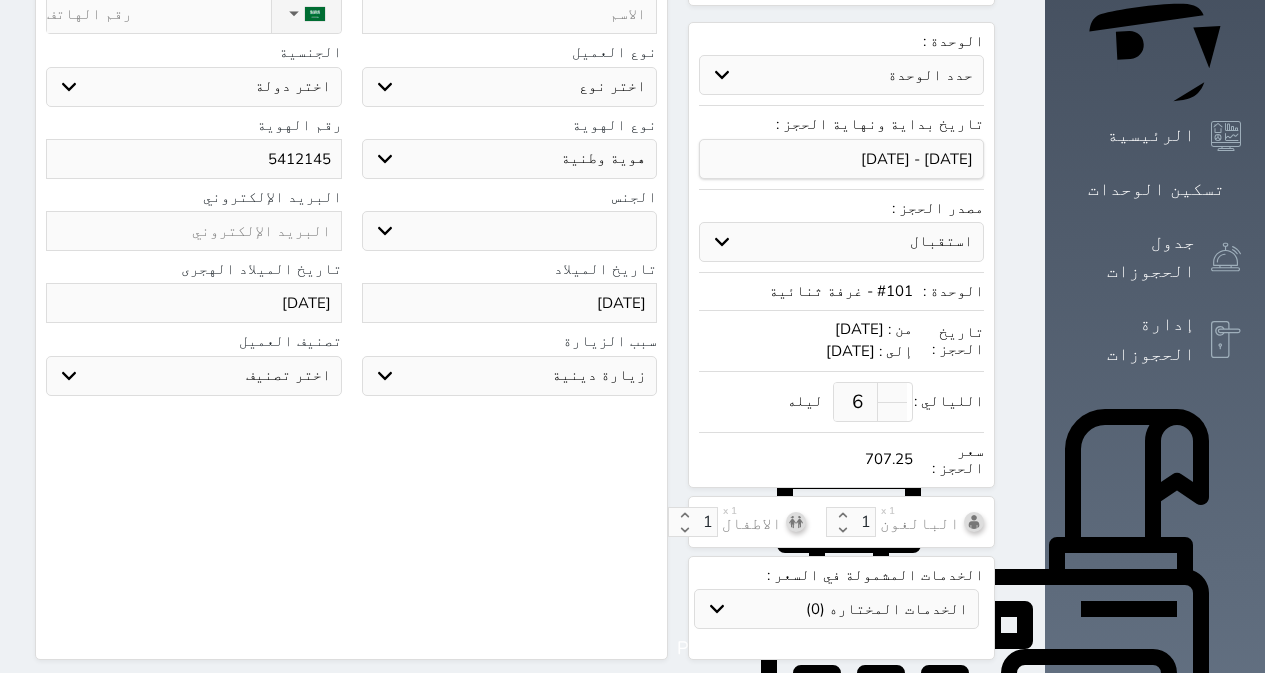 select 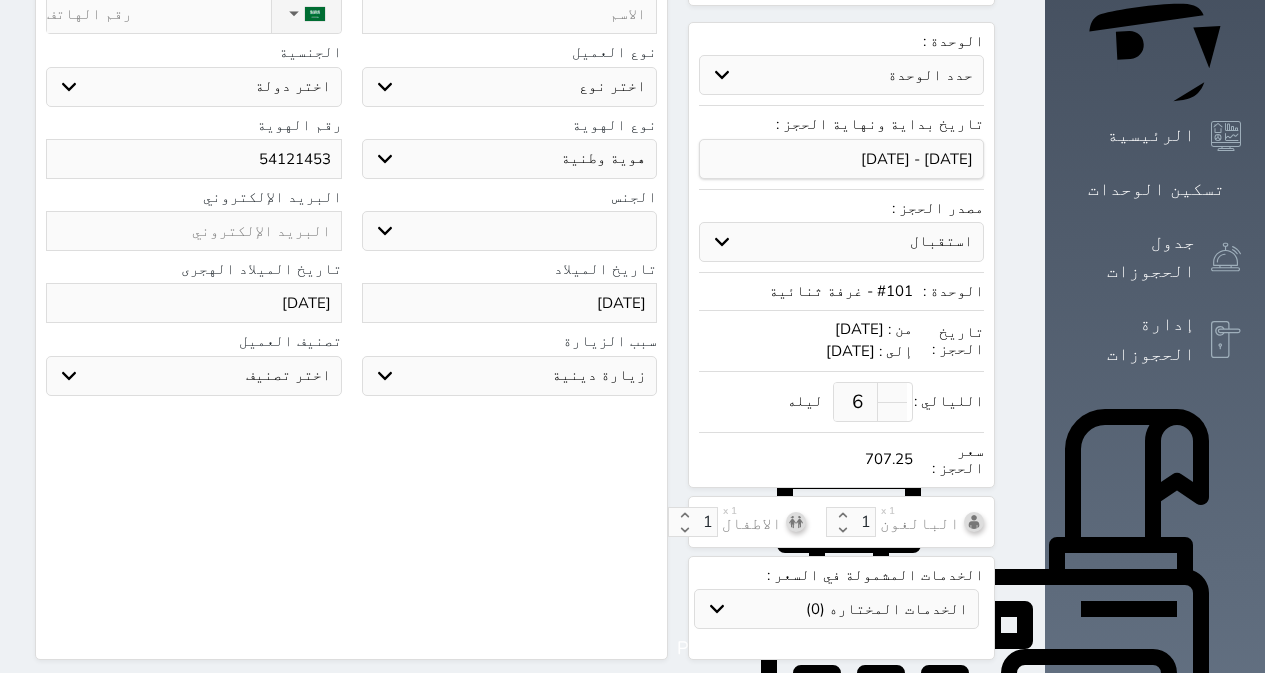 select 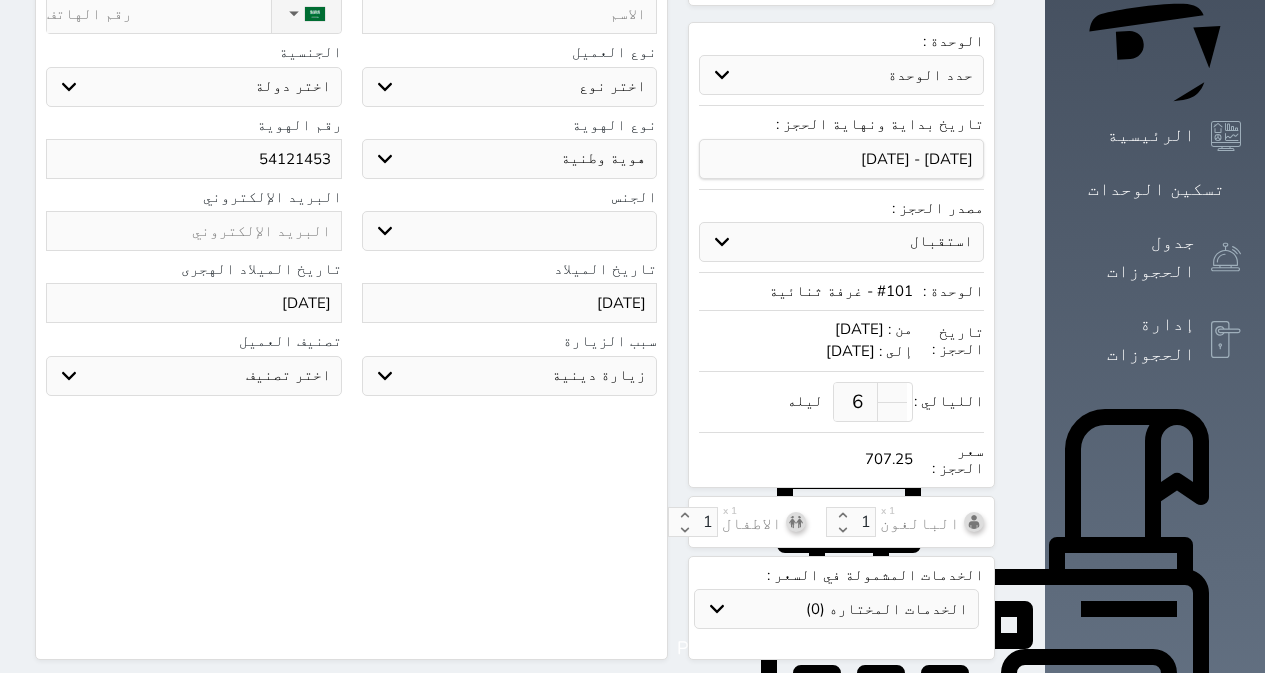 type on "n" 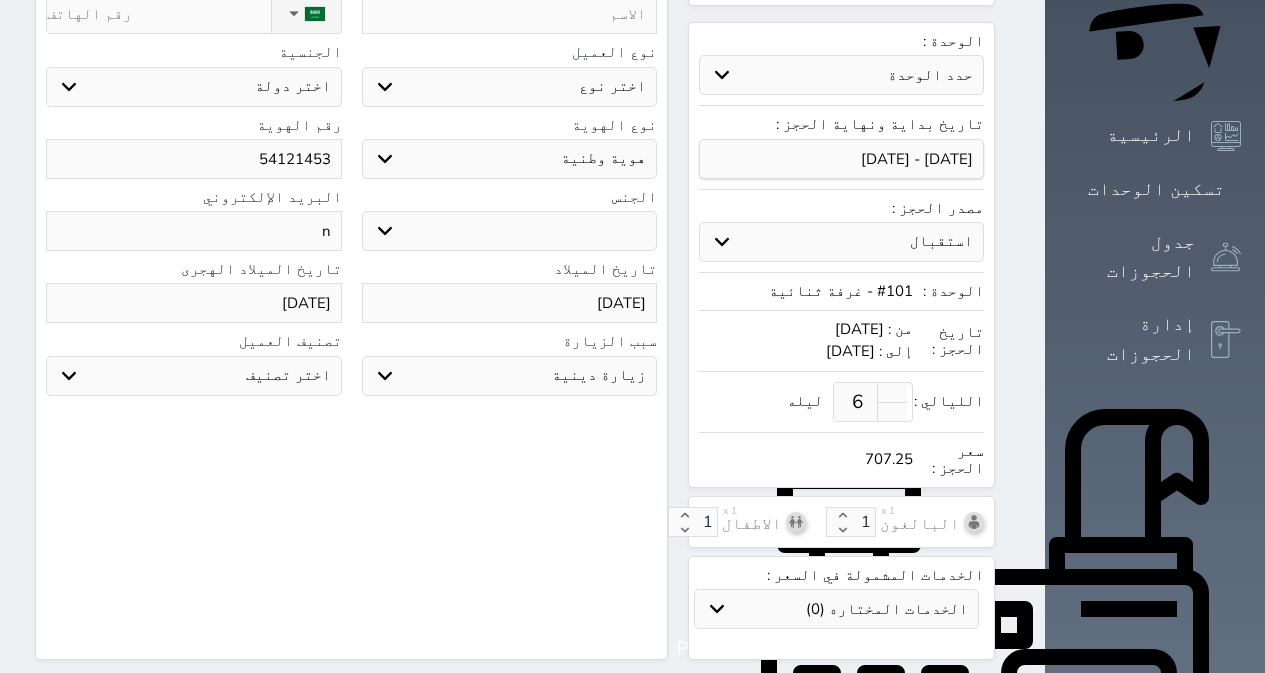 select 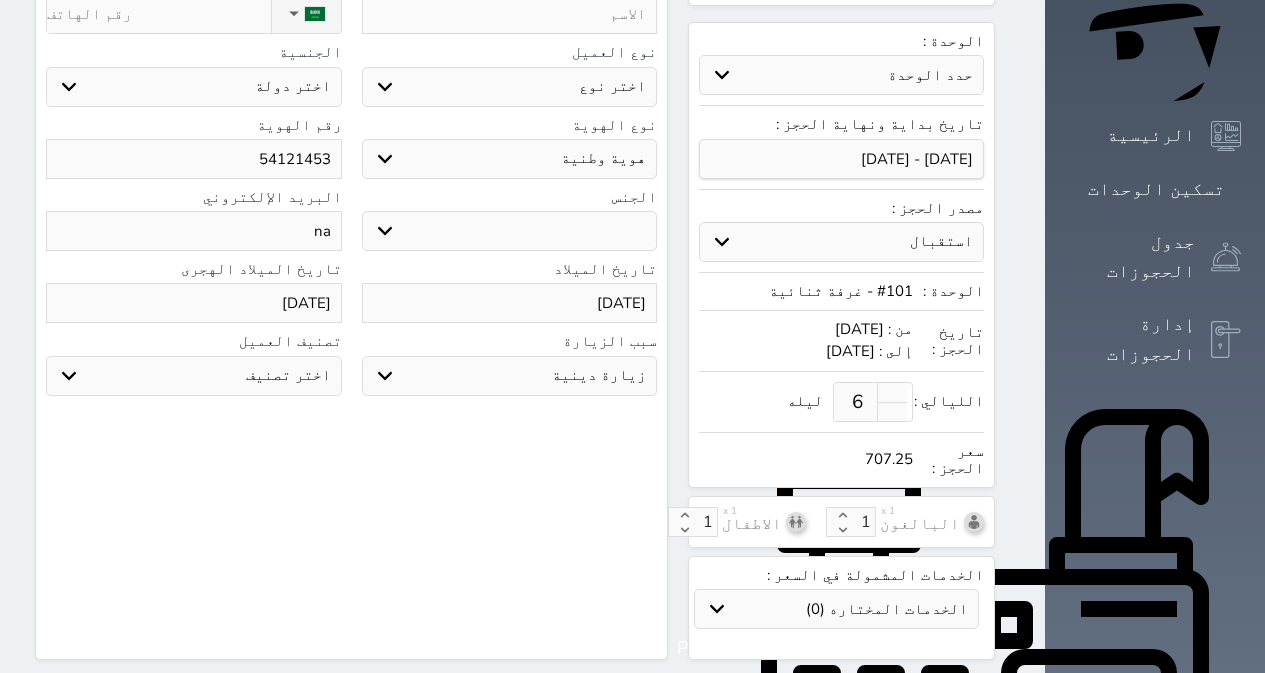 select 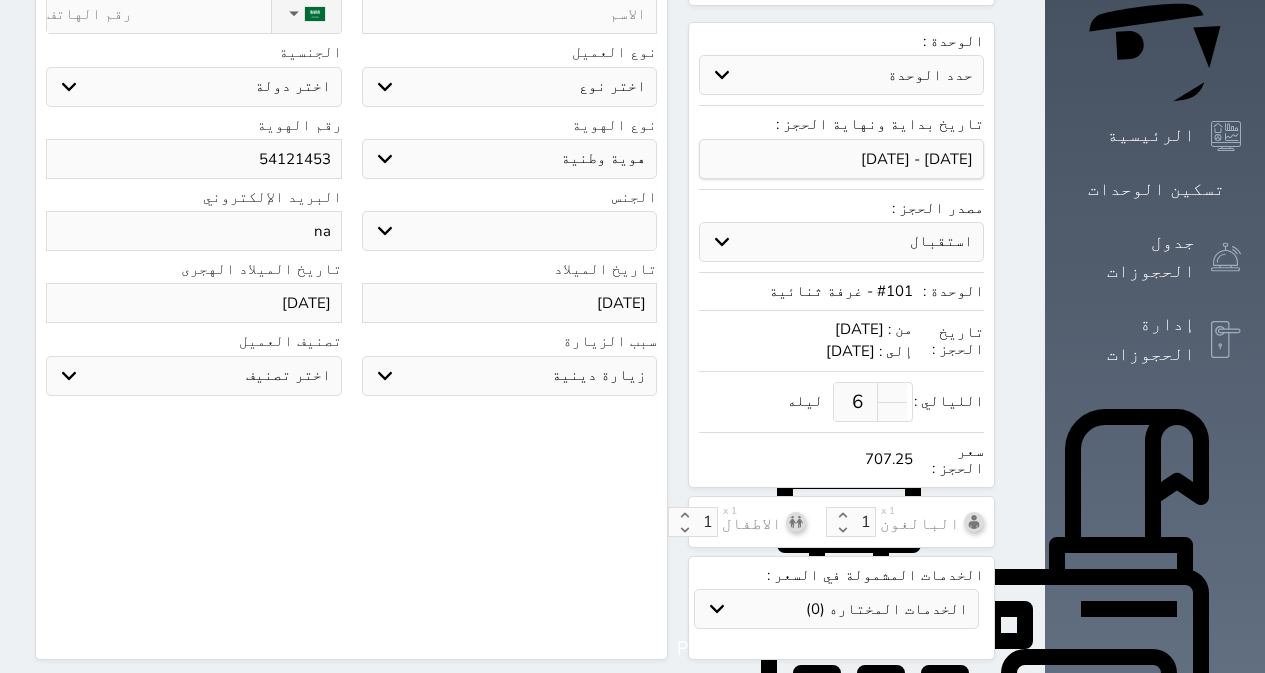 type on "nao" 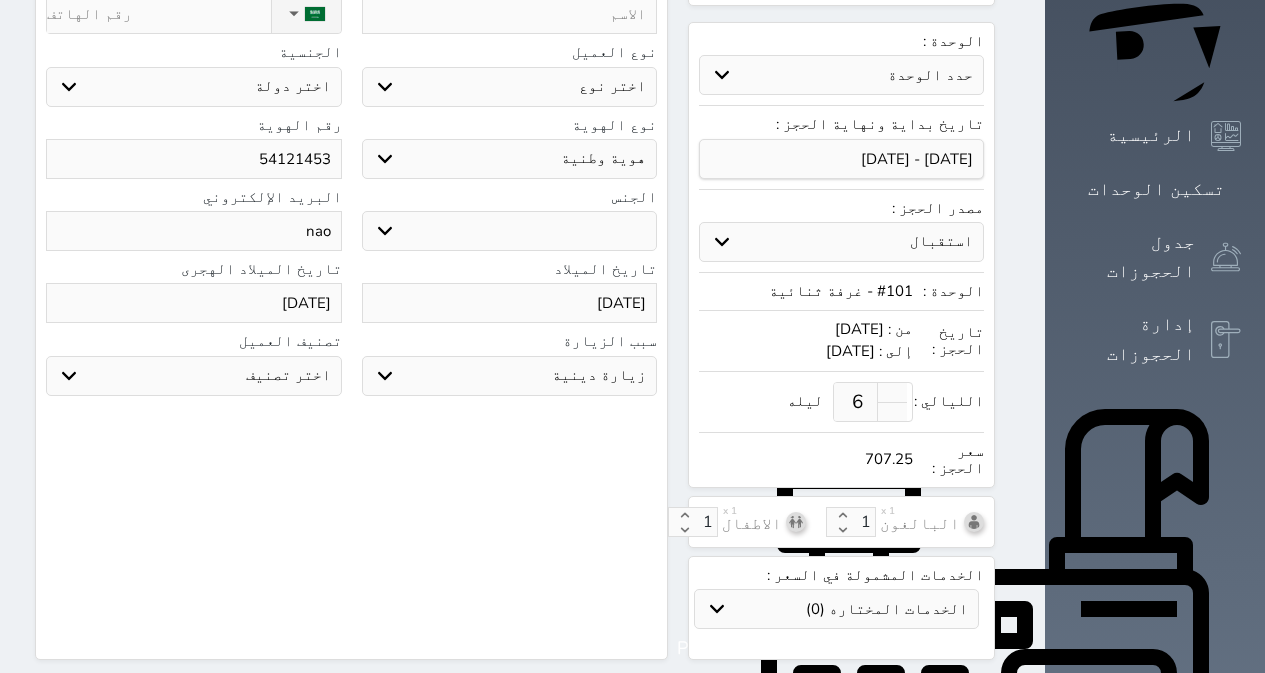select 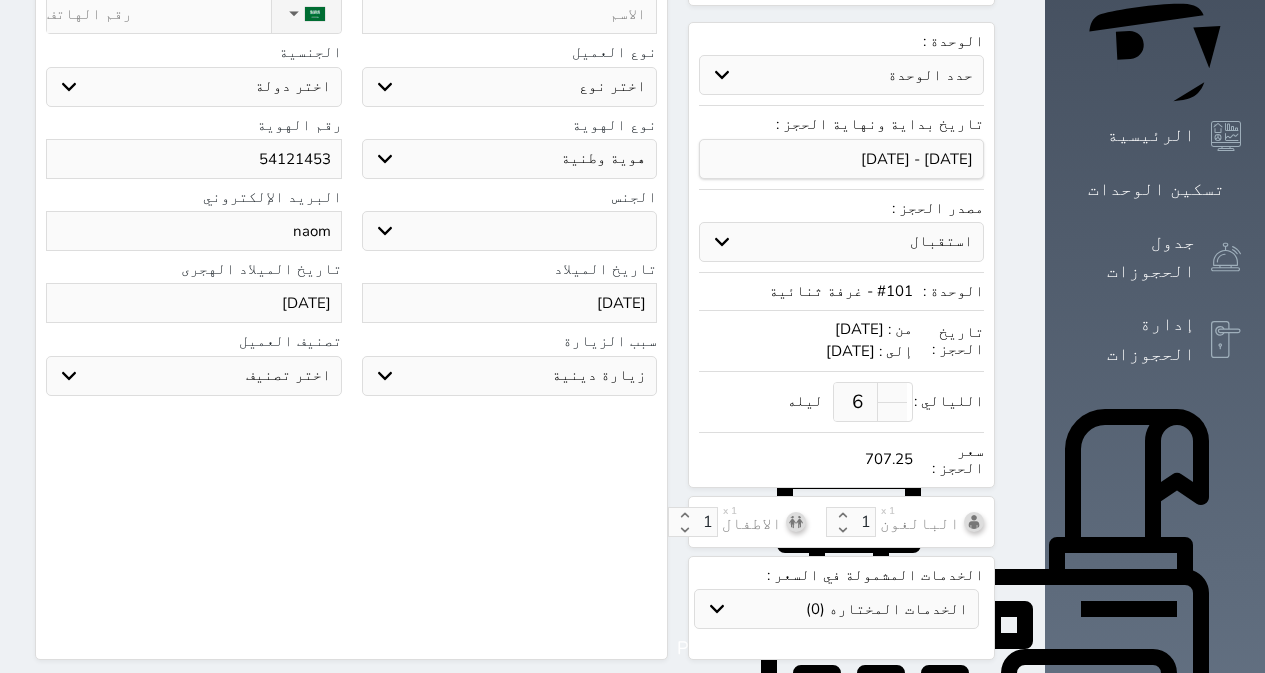 select 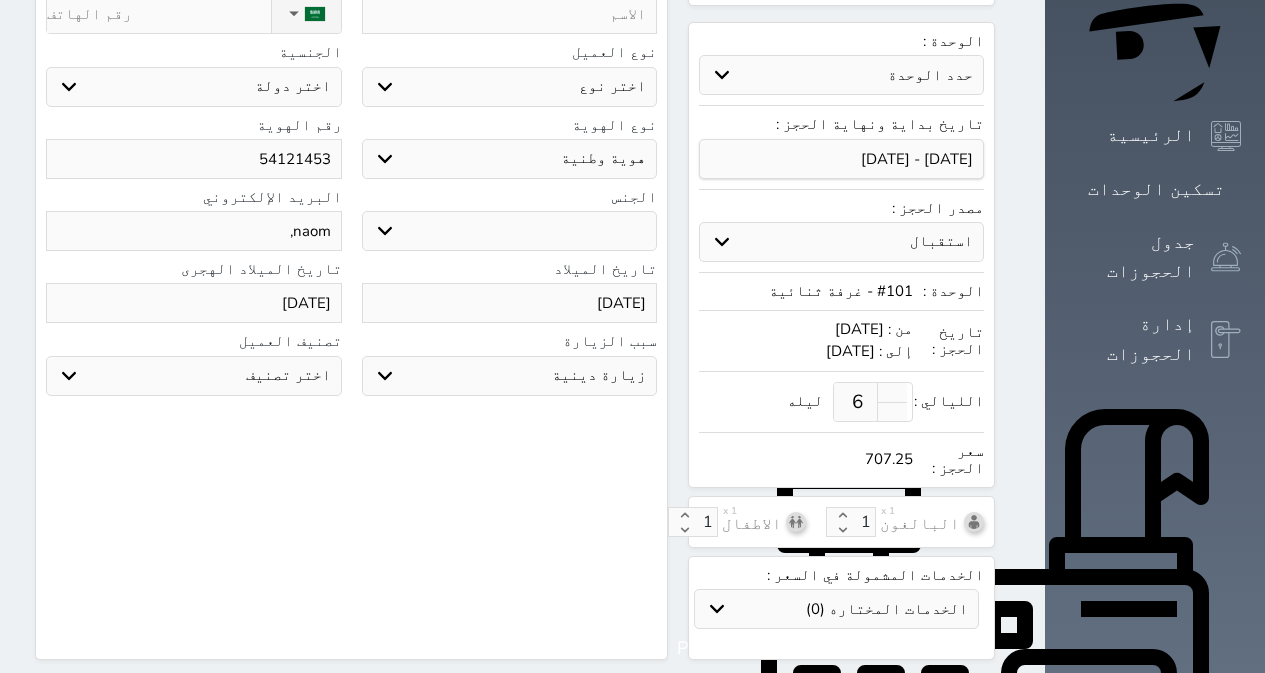 select 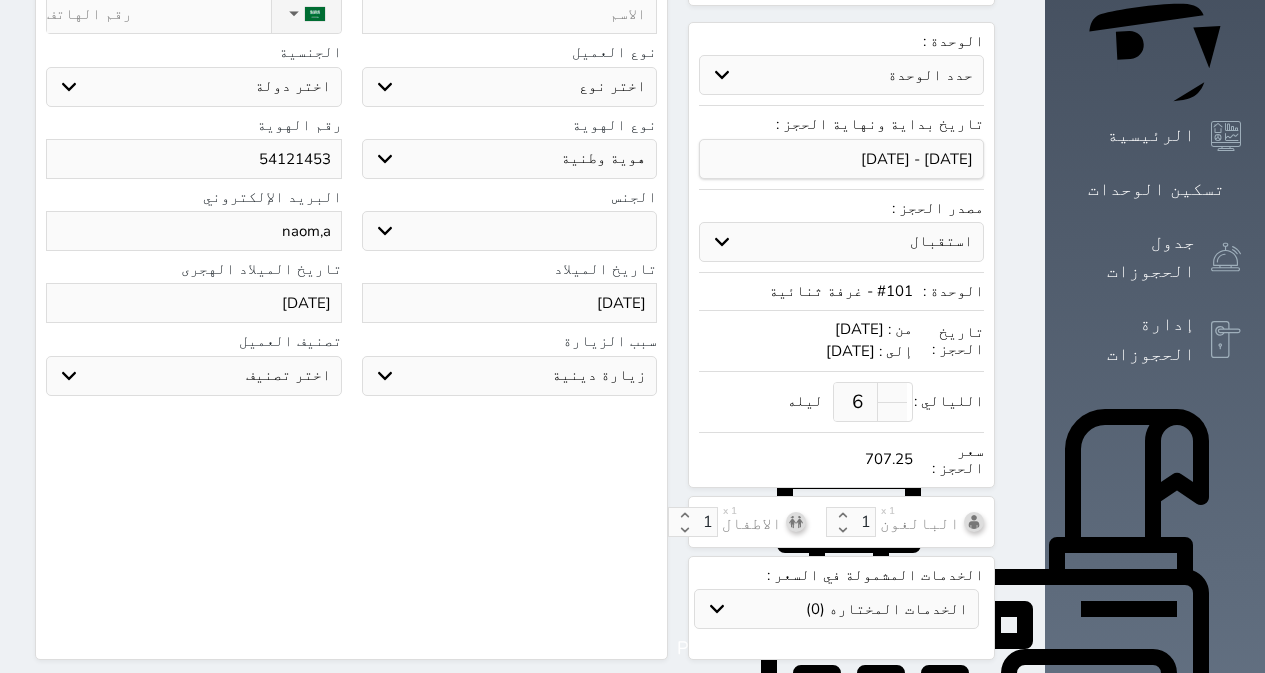 select 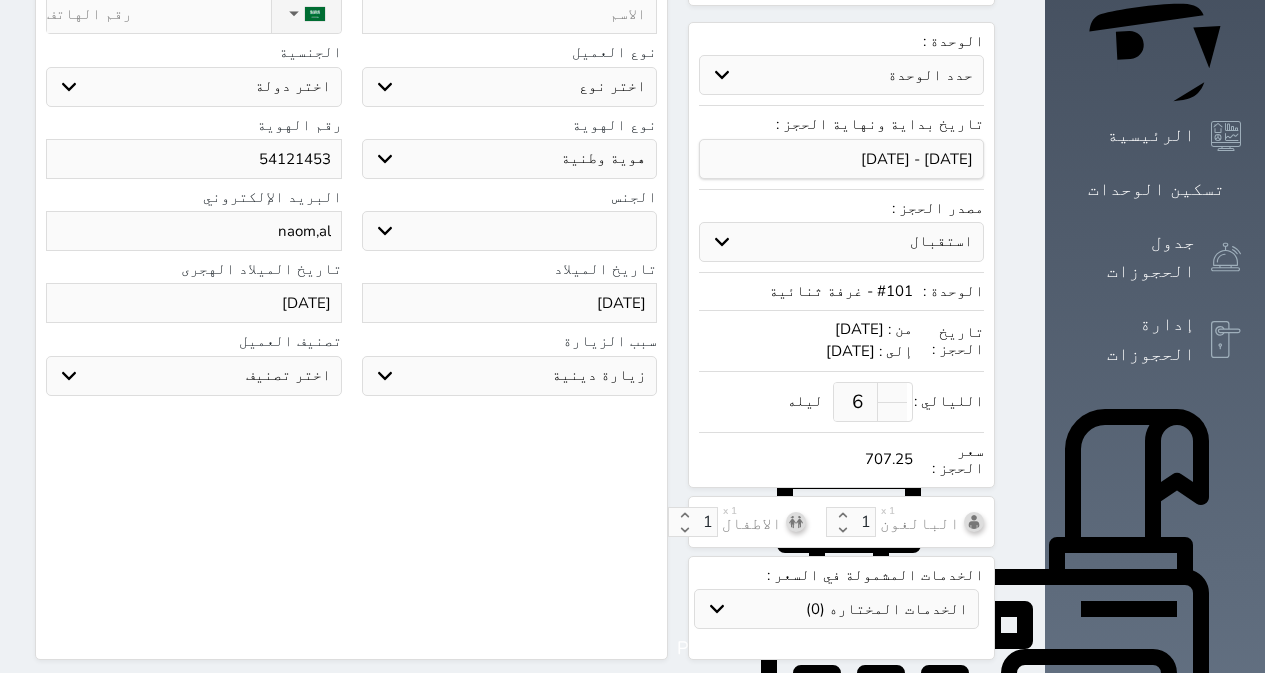 select 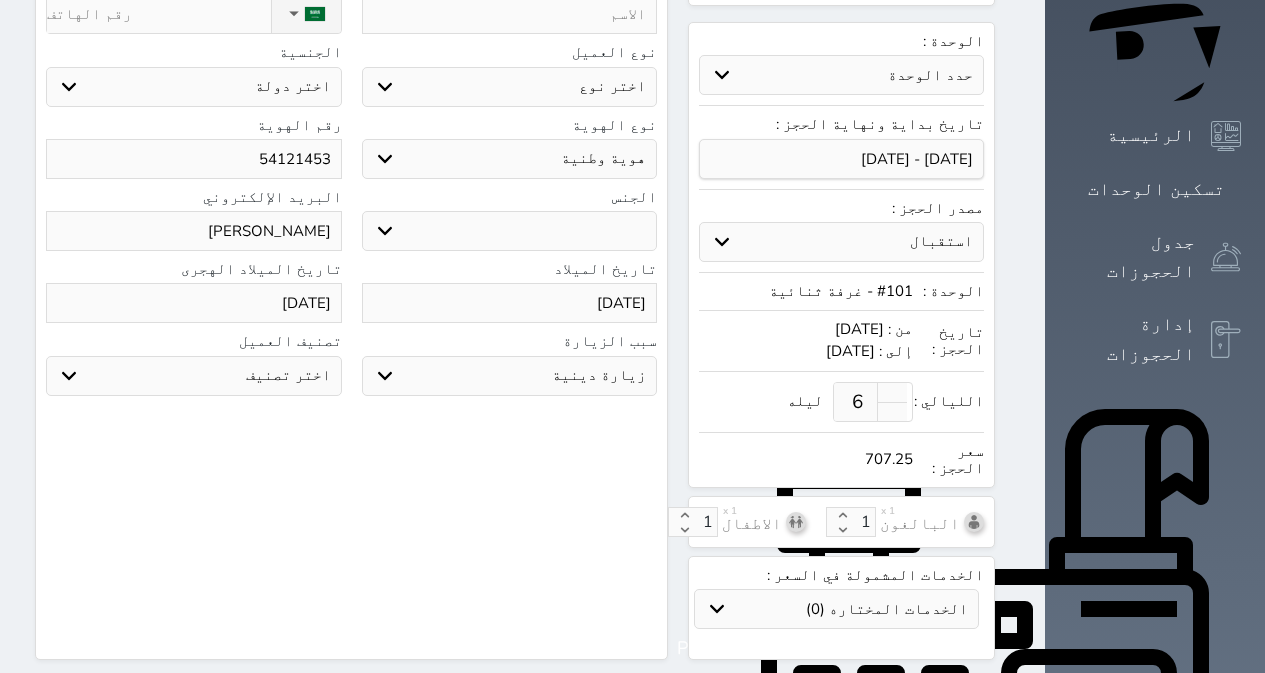 select 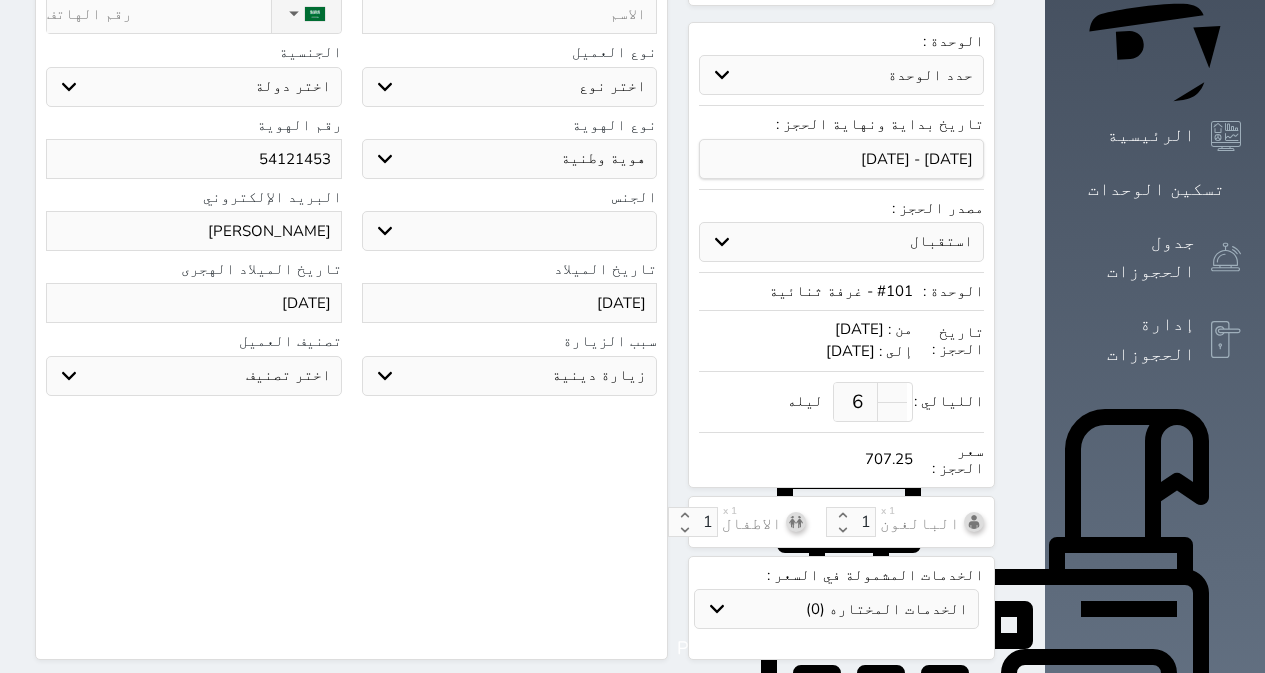 type on "[PERSON_NAME]@" 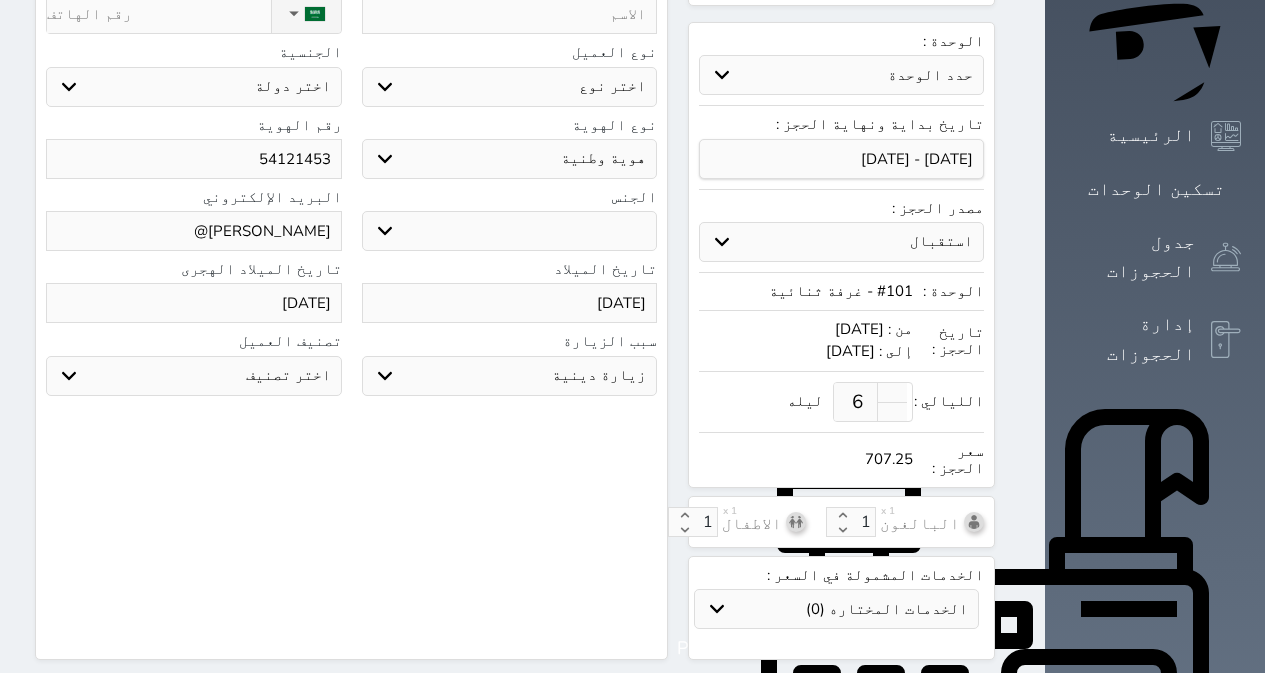 select 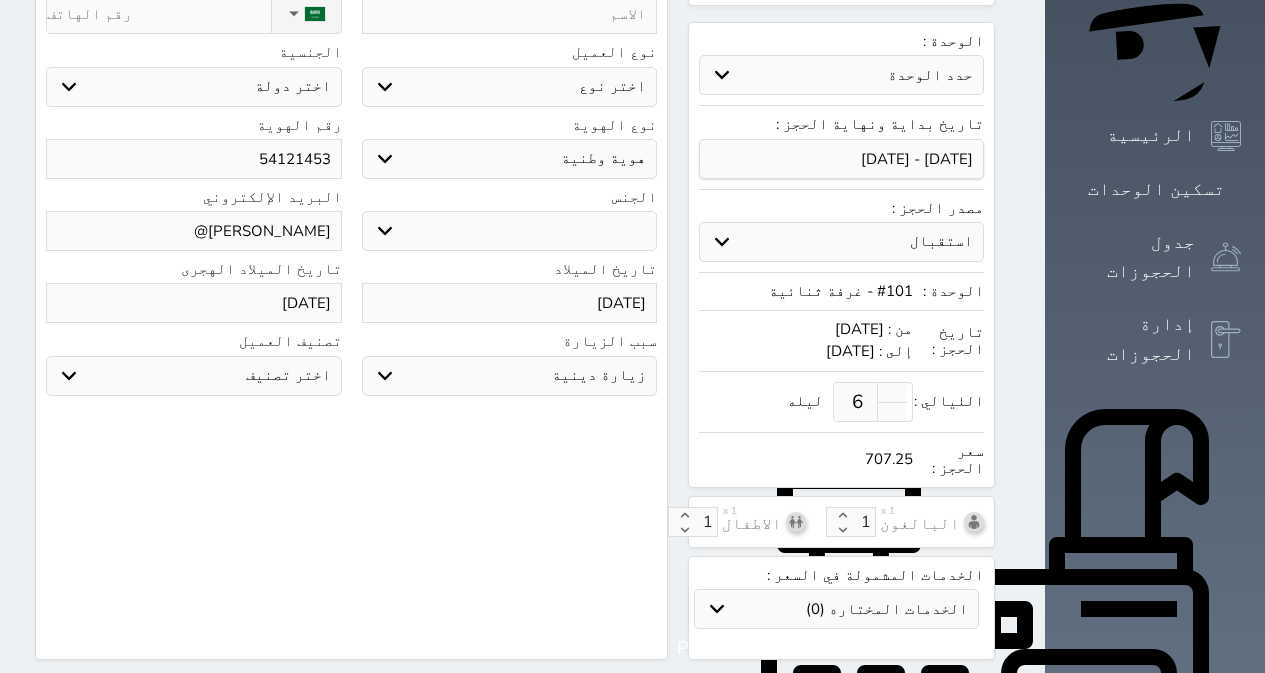 type on "[PERSON_NAME]" 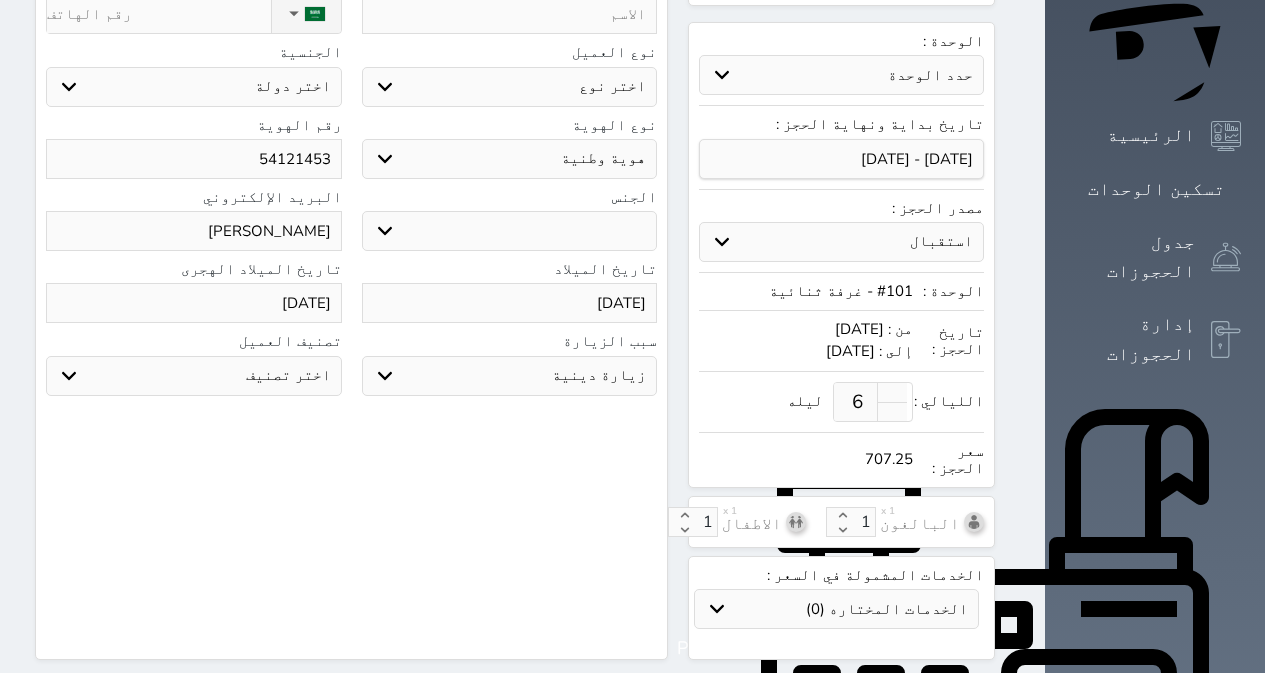 select 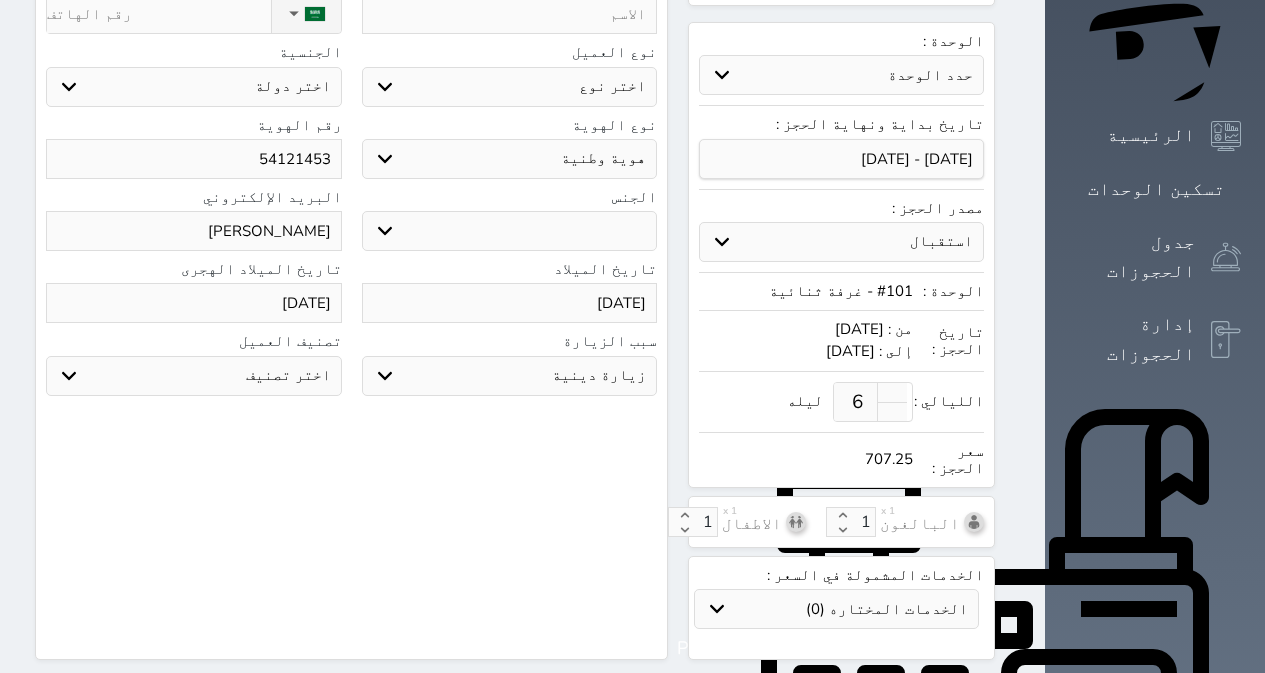select 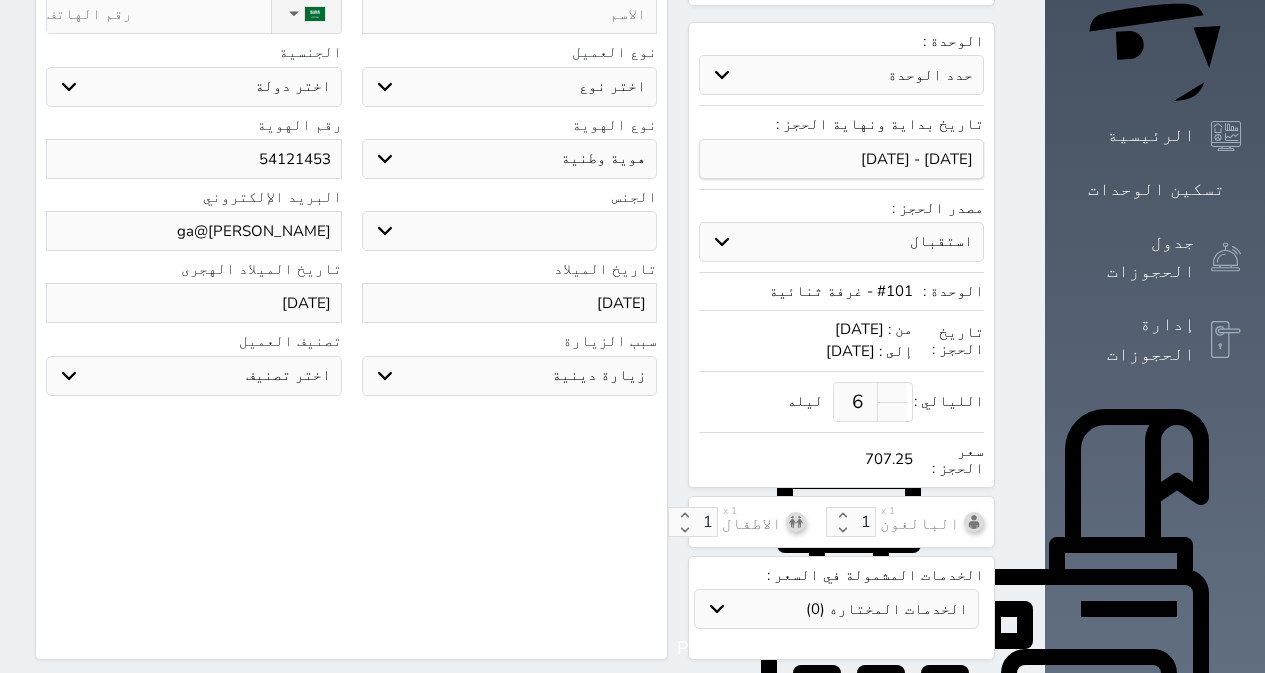 select 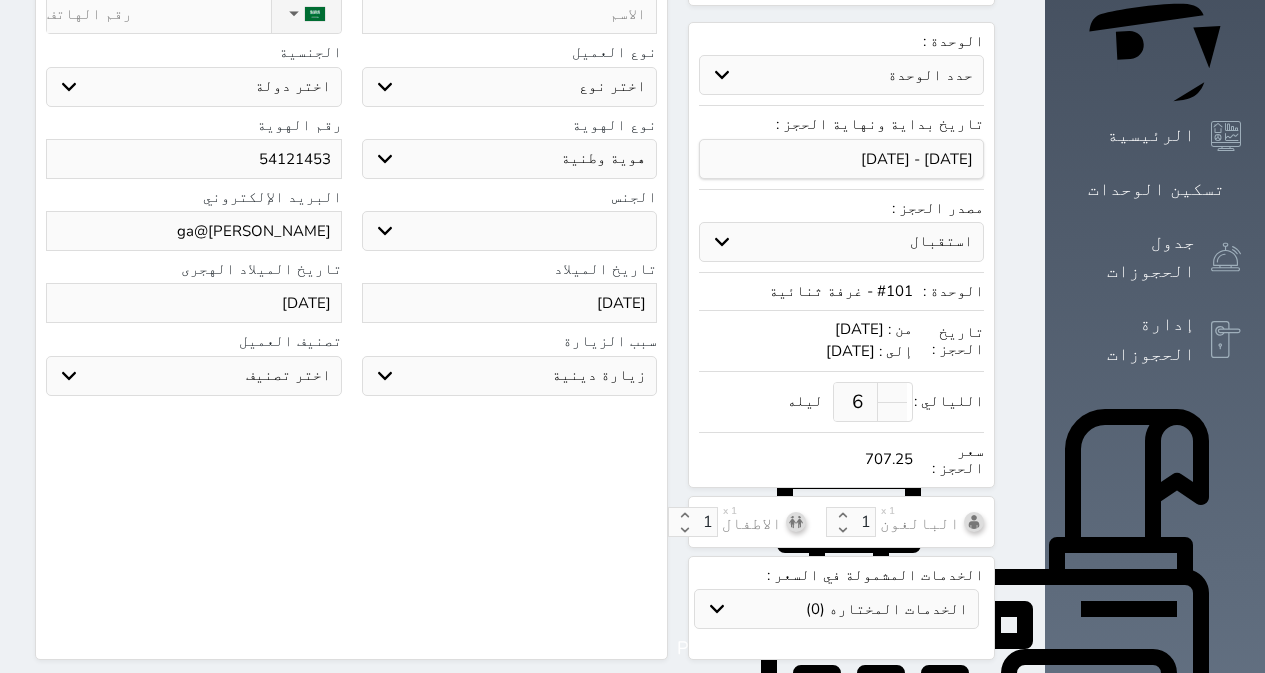 type on "[PERSON_NAME]@gam" 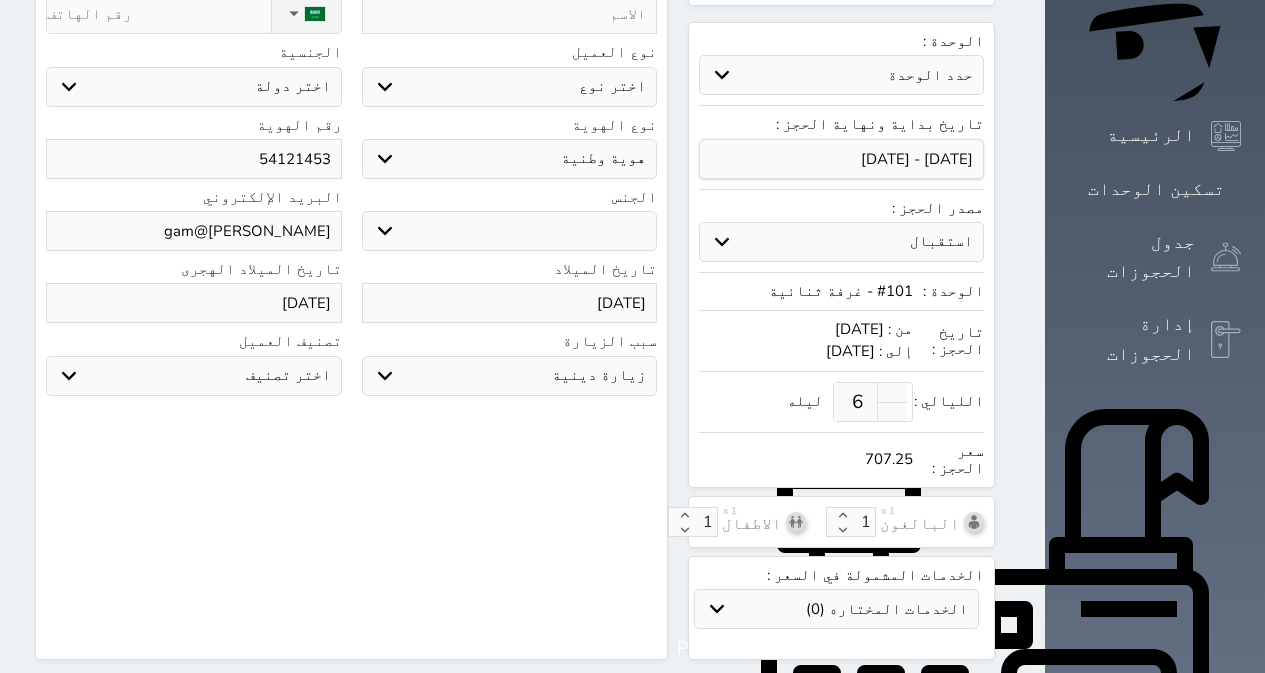 select 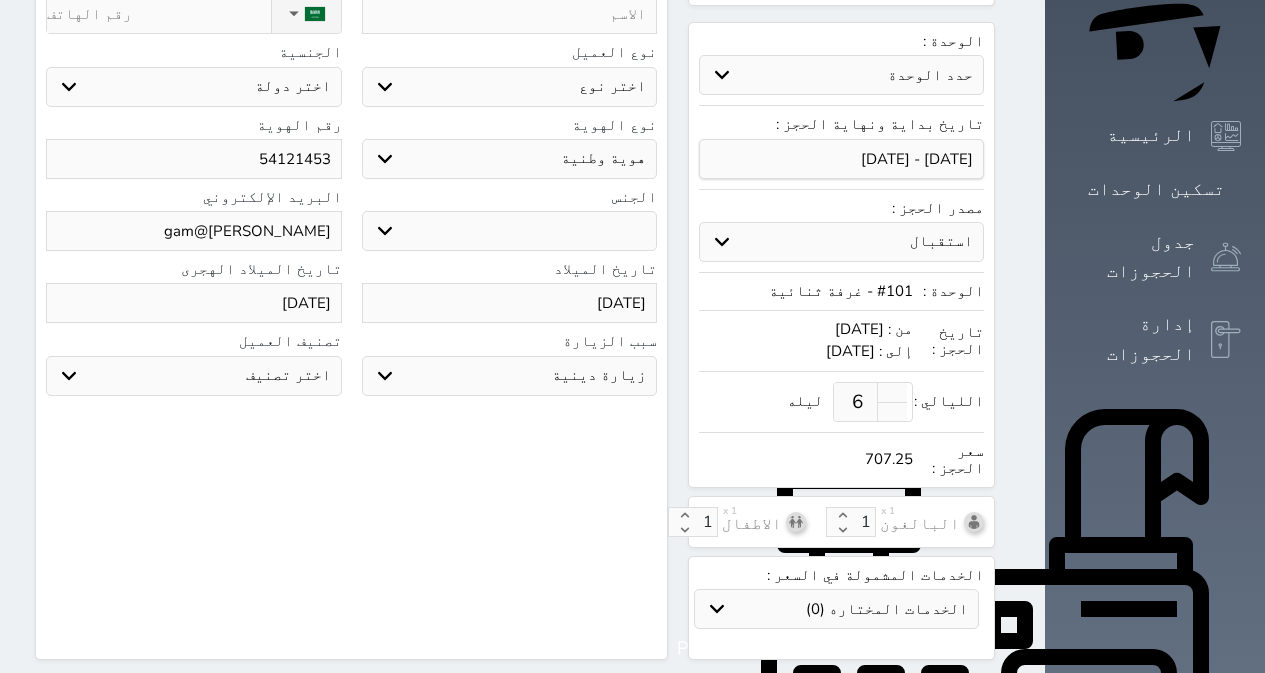type on "naom,ali@gama" 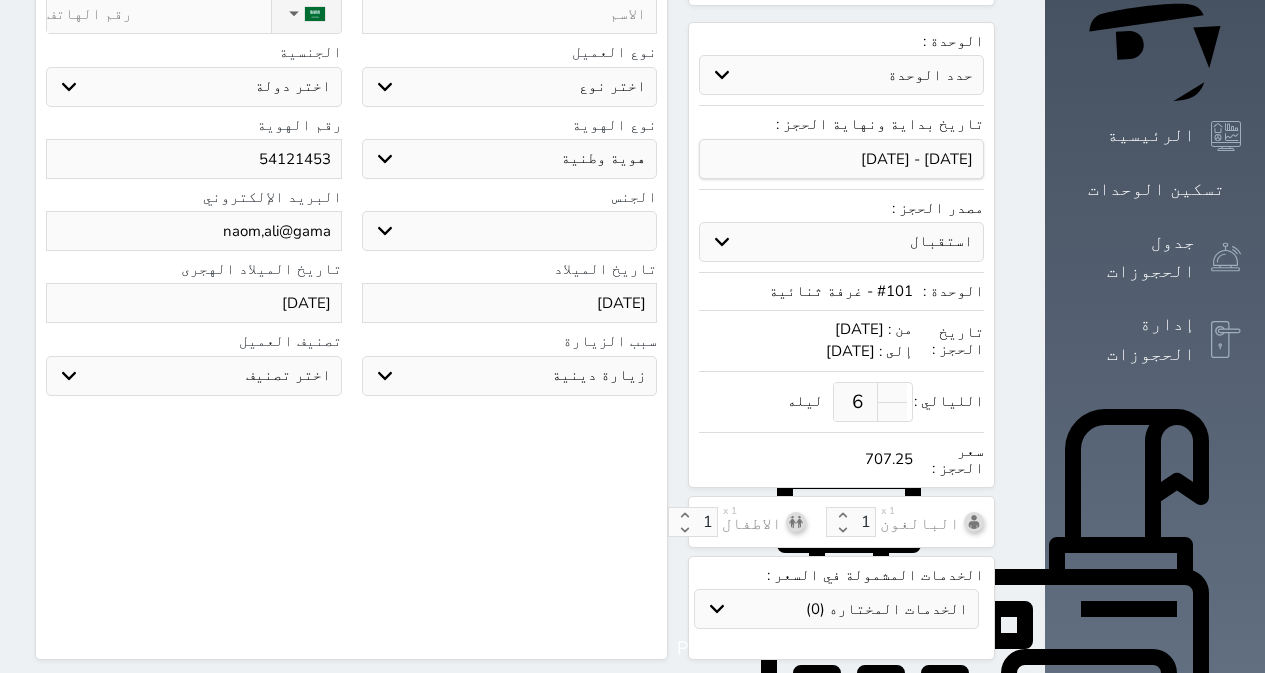 select 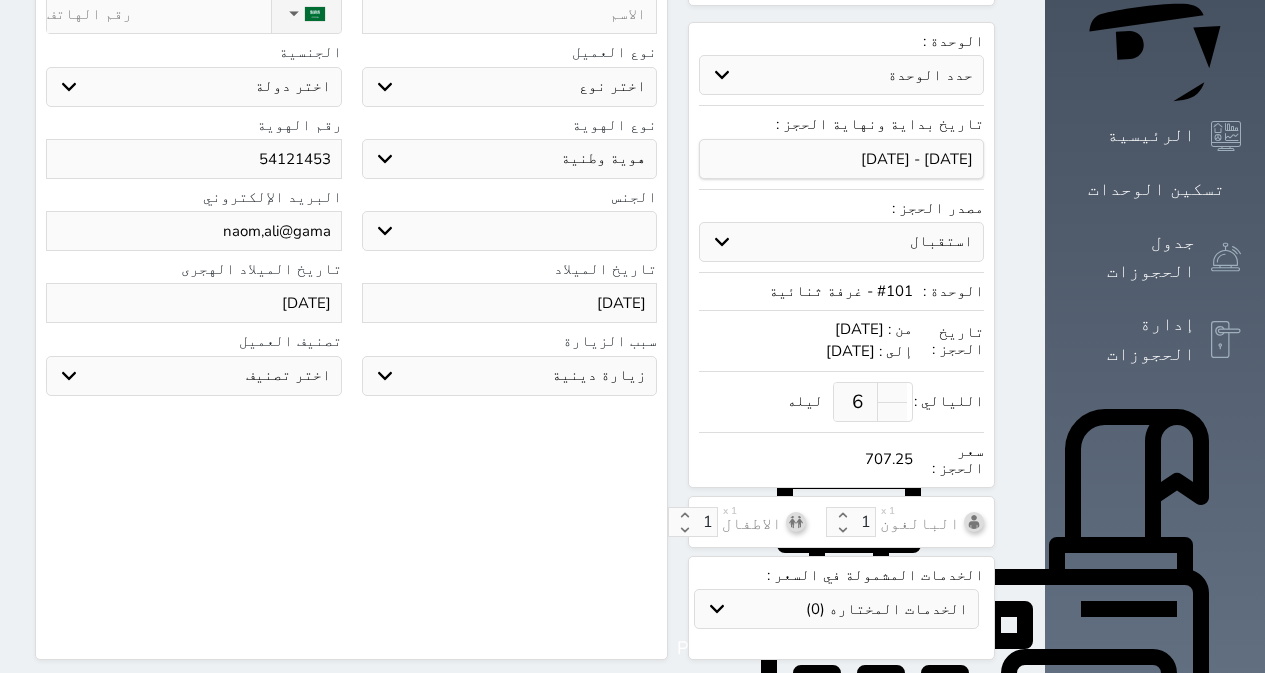 type on "naom,ali@gamal" 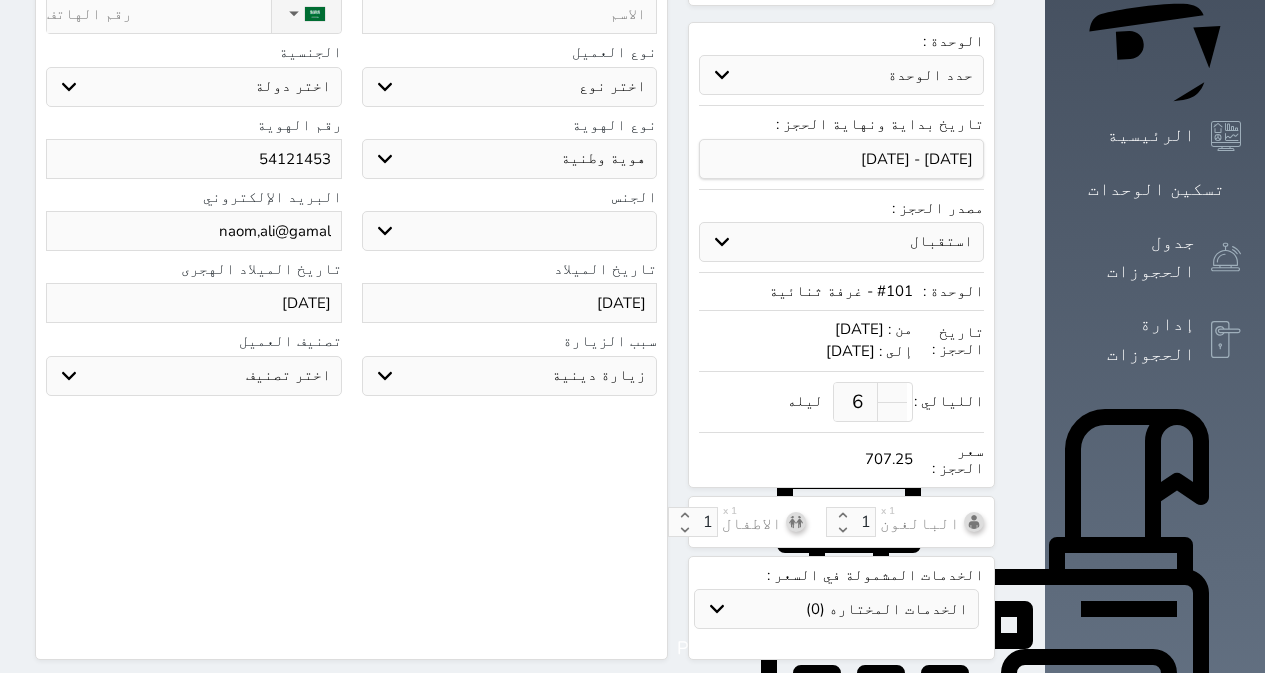 select 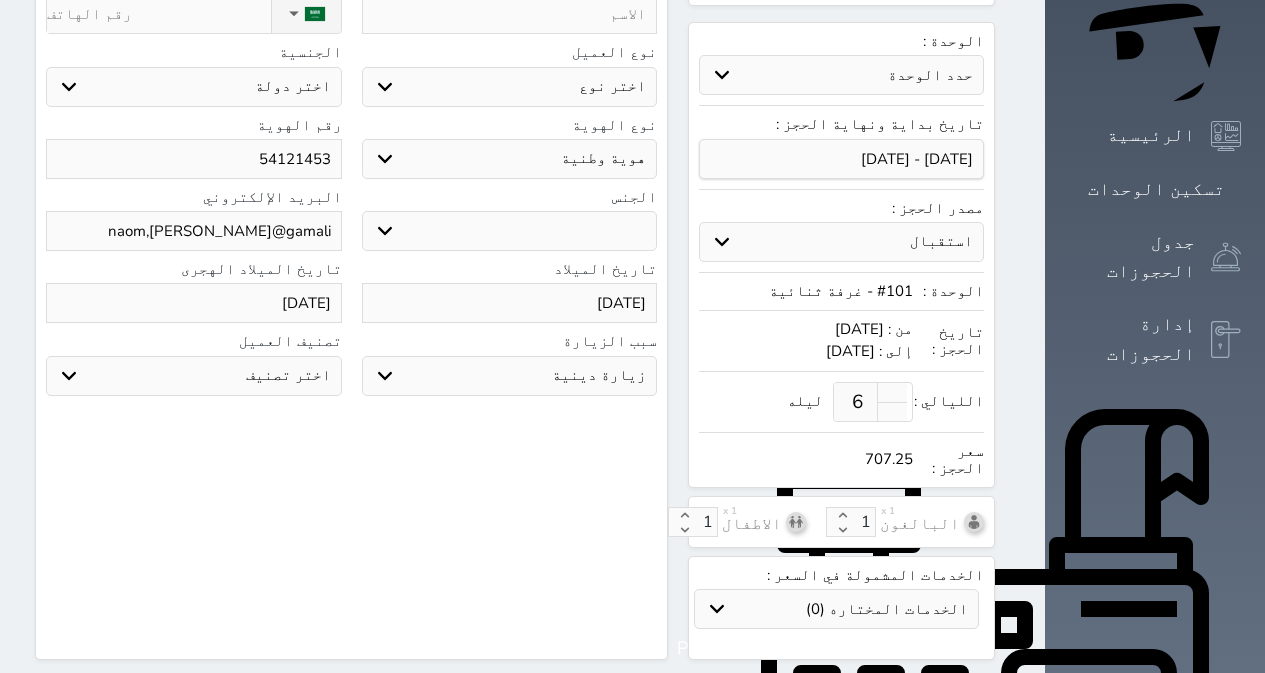 select 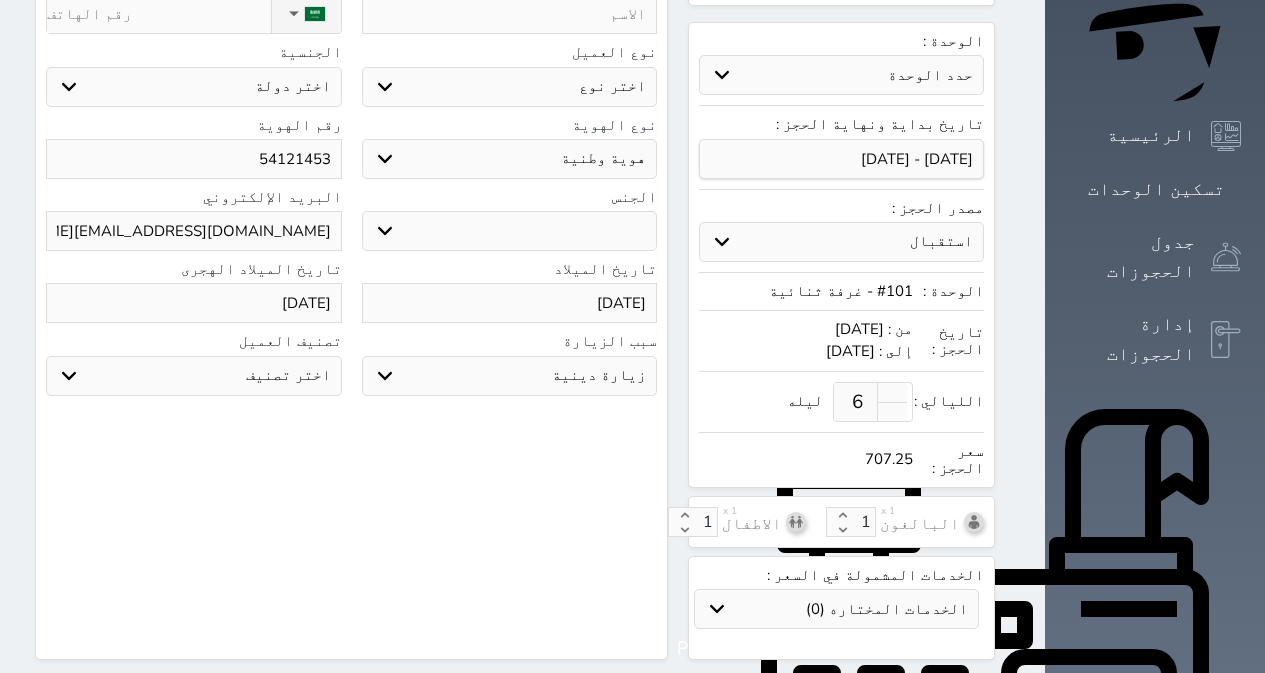 type on "naom,[PERSON_NAME][EMAIL_ADDRESS][DOMAIN_NAME]" 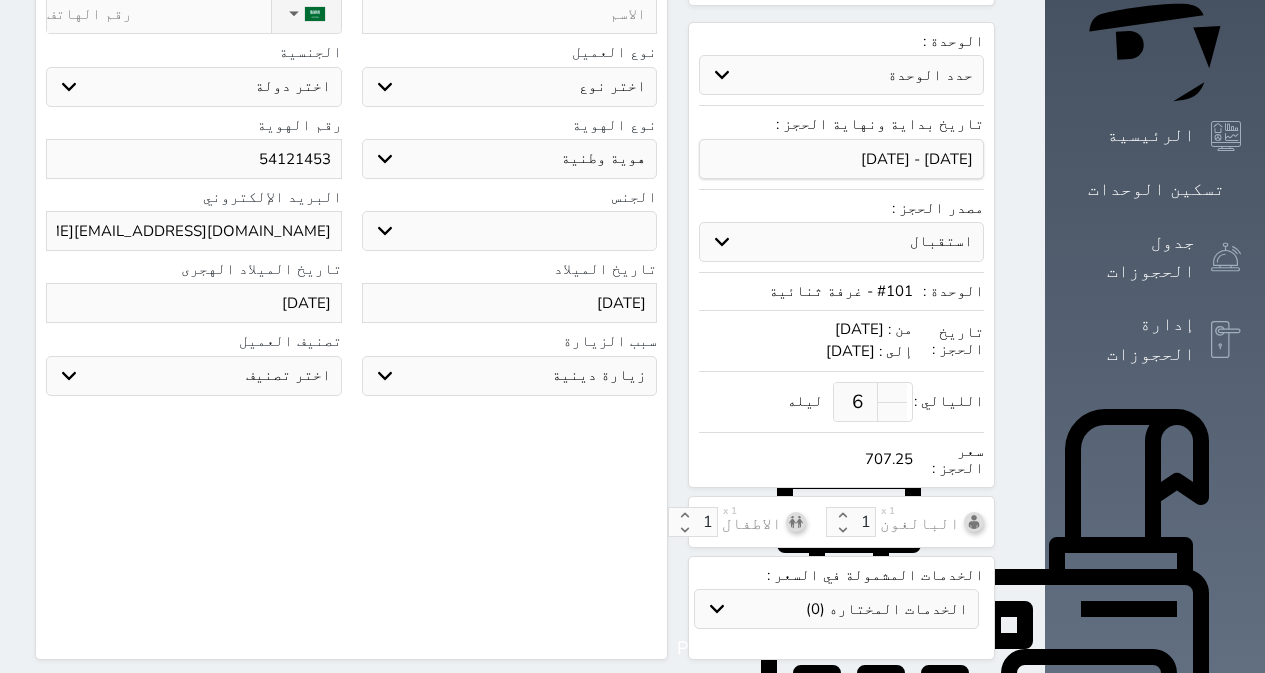 select on "12235" 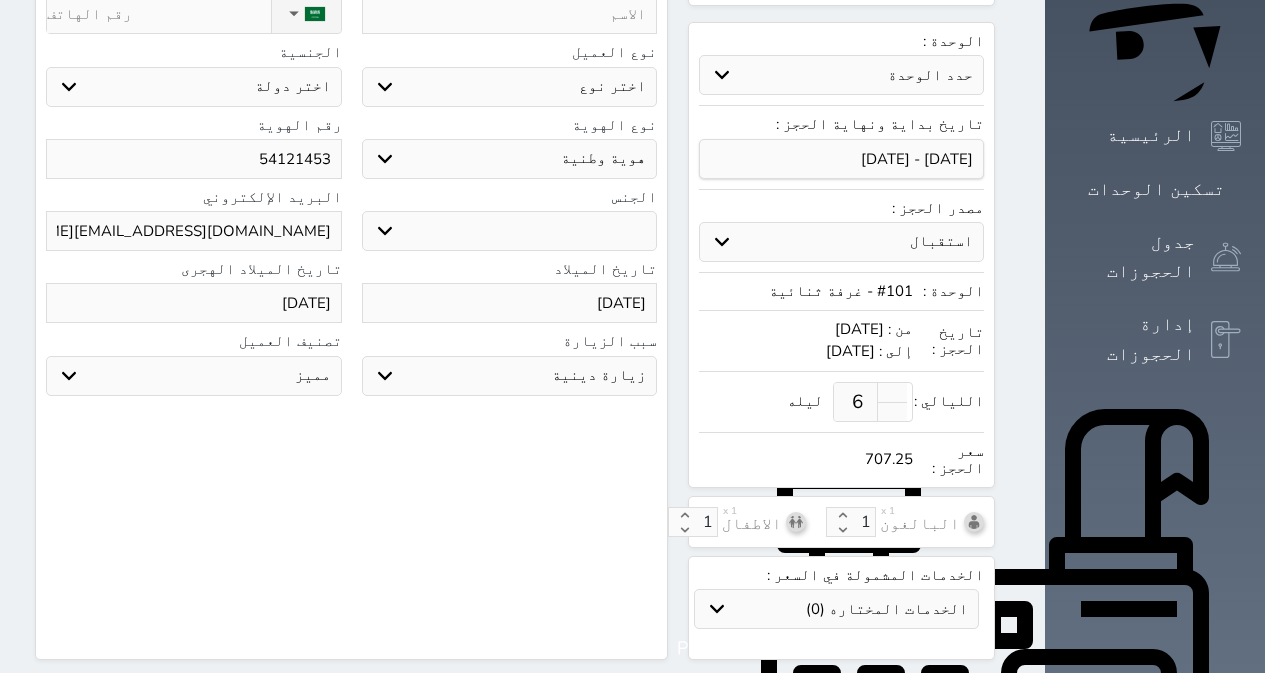 click on "اختر تصنيف
مميز
خاص
غير مرغوب فيه" at bounding box center [194, 376] 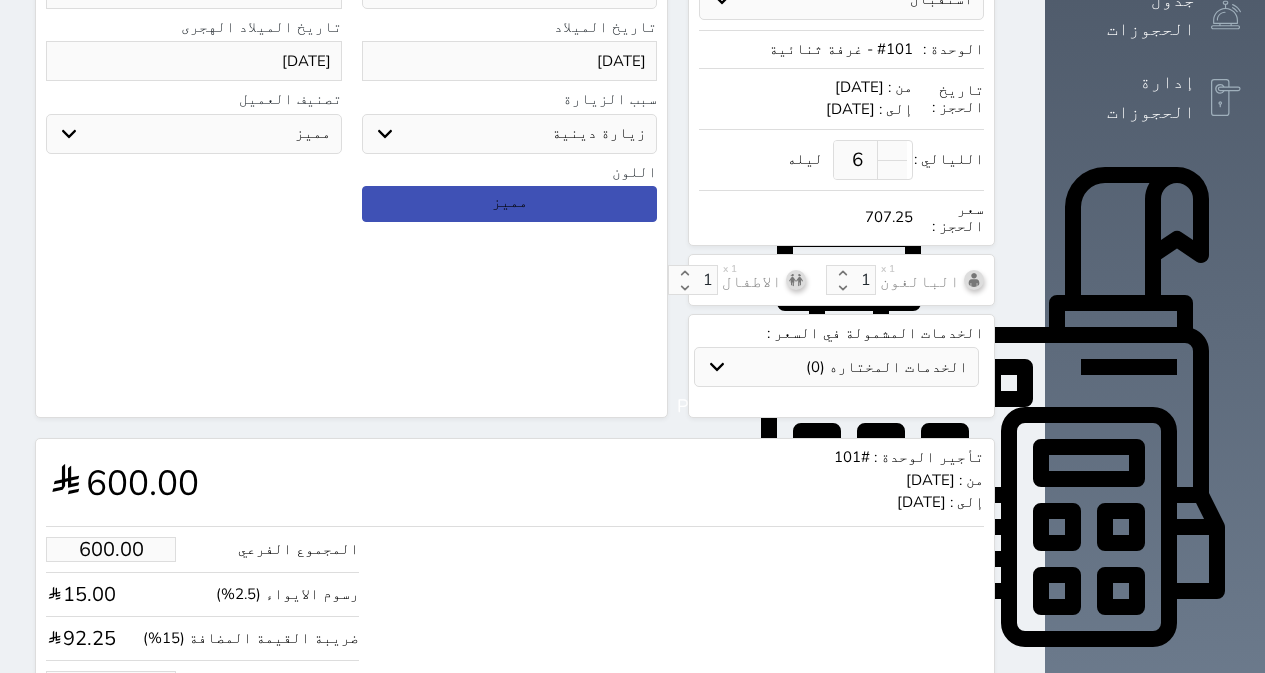 scroll, scrollTop: 560, scrollLeft: 0, axis: vertical 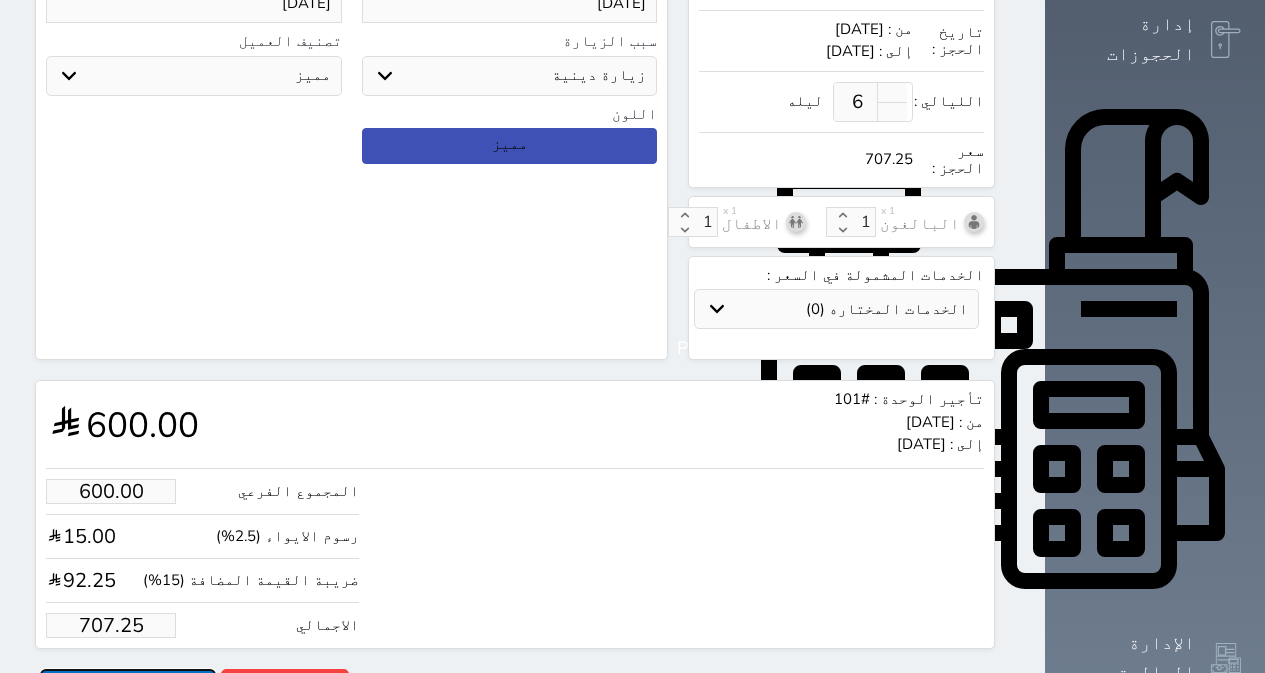 drag, startPoint x: 143, startPoint y: 634, endPoint x: 148, endPoint y: 652, distance: 18.681541 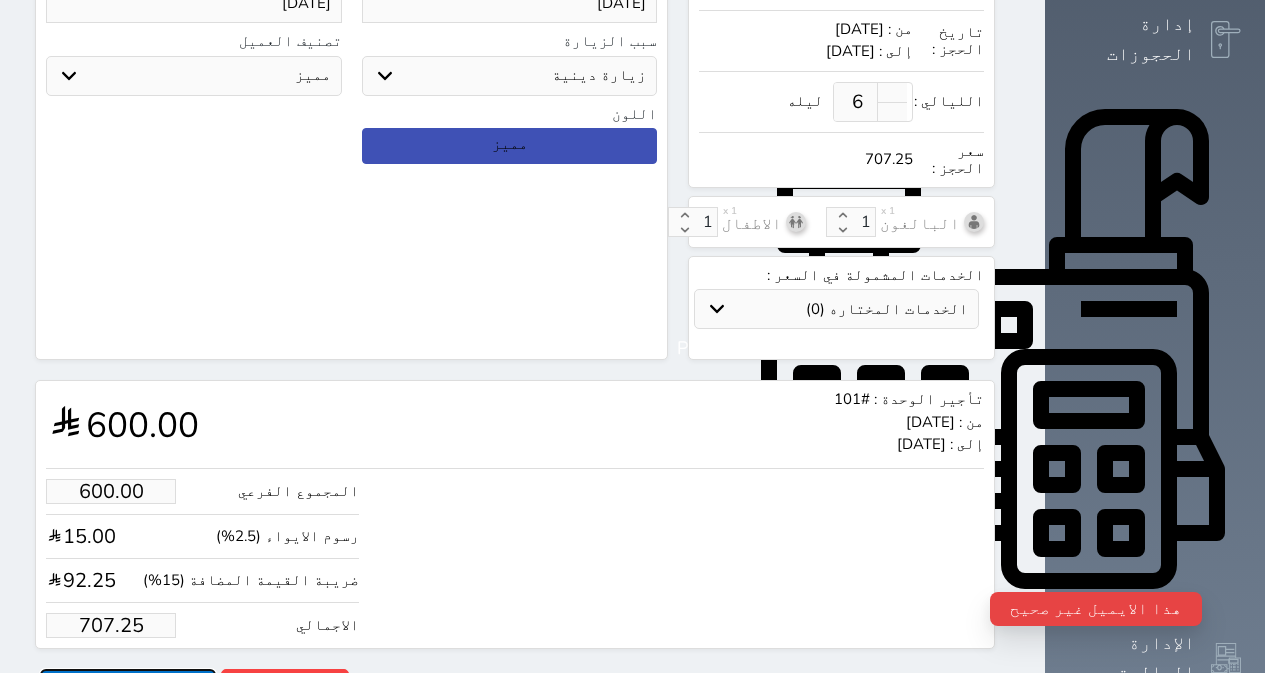 click on "حجز" at bounding box center [128, 686] 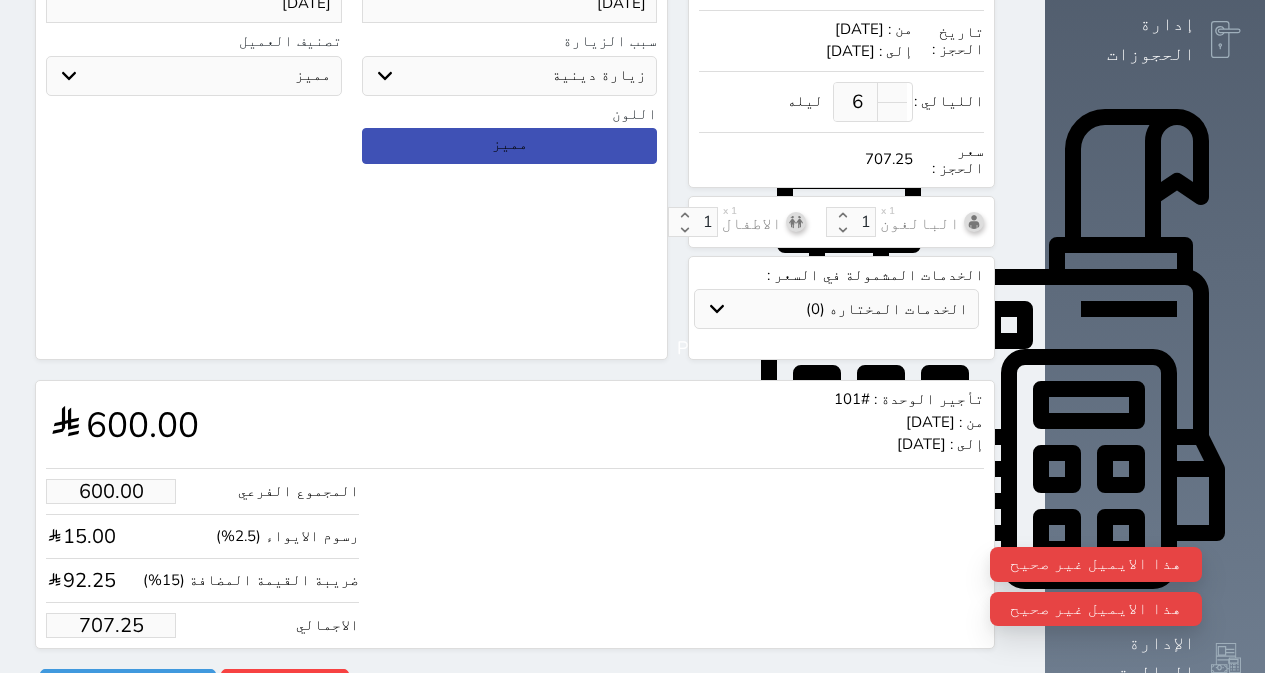 drag, startPoint x: 1088, startPoint y: 606, endPoint x: 1075, endPoint y: 610, distance: 13.601471 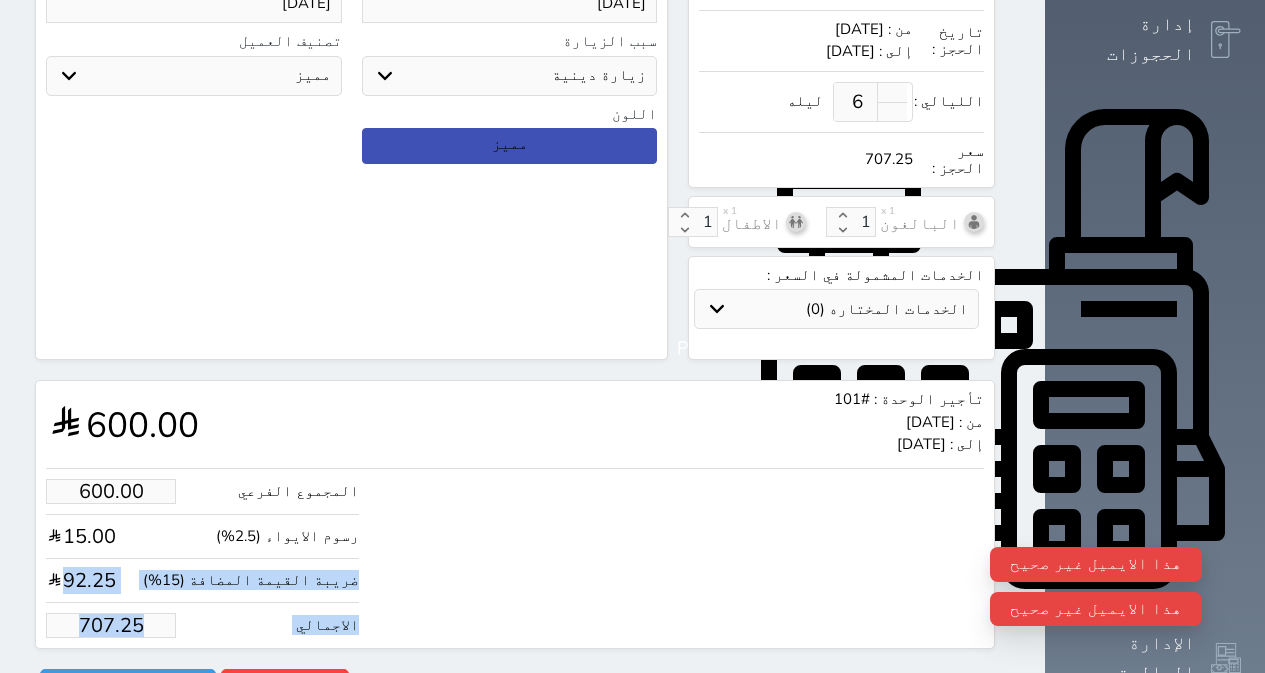 drag, startPoint x: 788, startPoint y: 596, endPoint x: 402, endPoint y: 328, distance: 469.9149 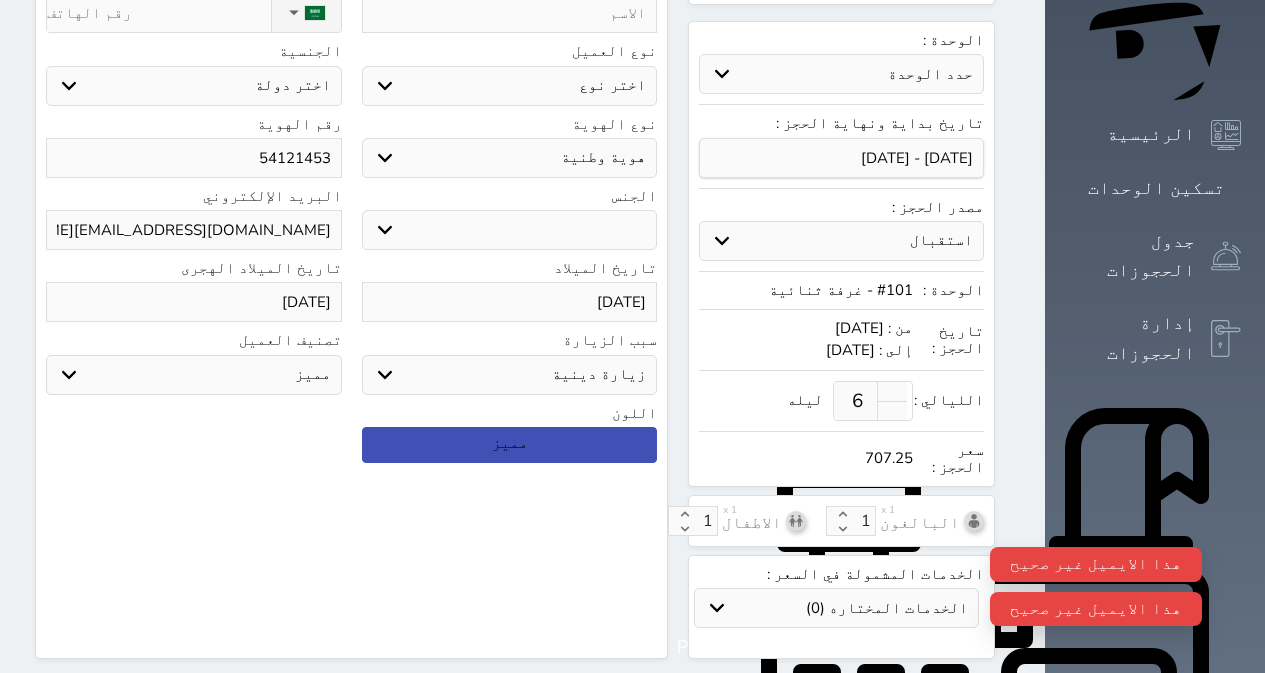 scroll, scrollTop: 260, scrollLeft: 0, axis: vertical 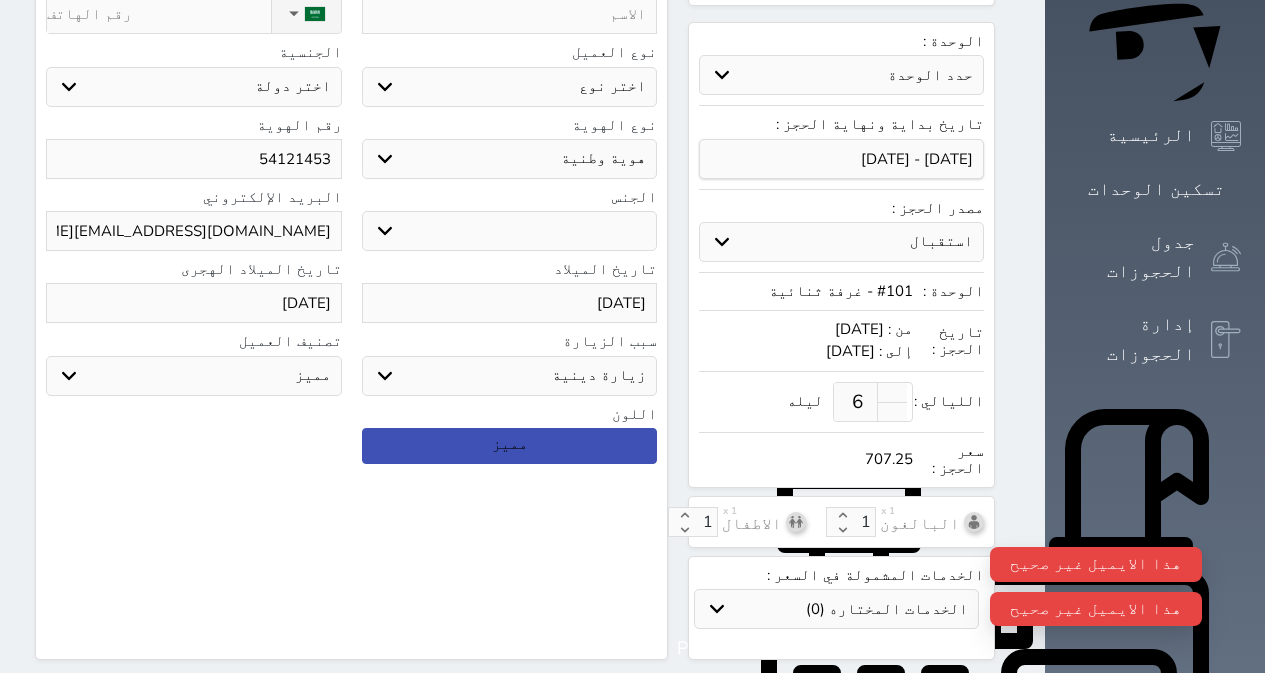 drag, startPoint x: 335, startPoint y: 326, endPoint x: 298, endPoint y: 312, distance: 39.56008 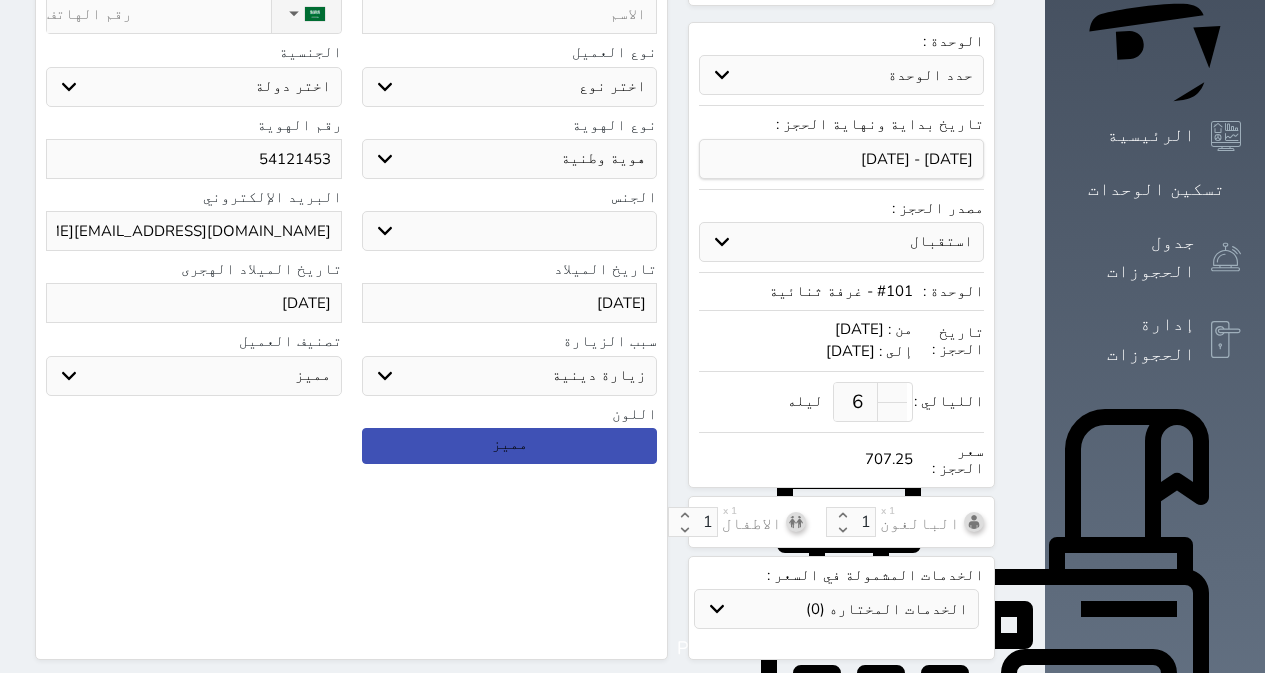 click on "naom,[PERSON_NAME][EMAIL_ADDRESS][DOMAIN_NAME]" at bounding box center (194, 231) 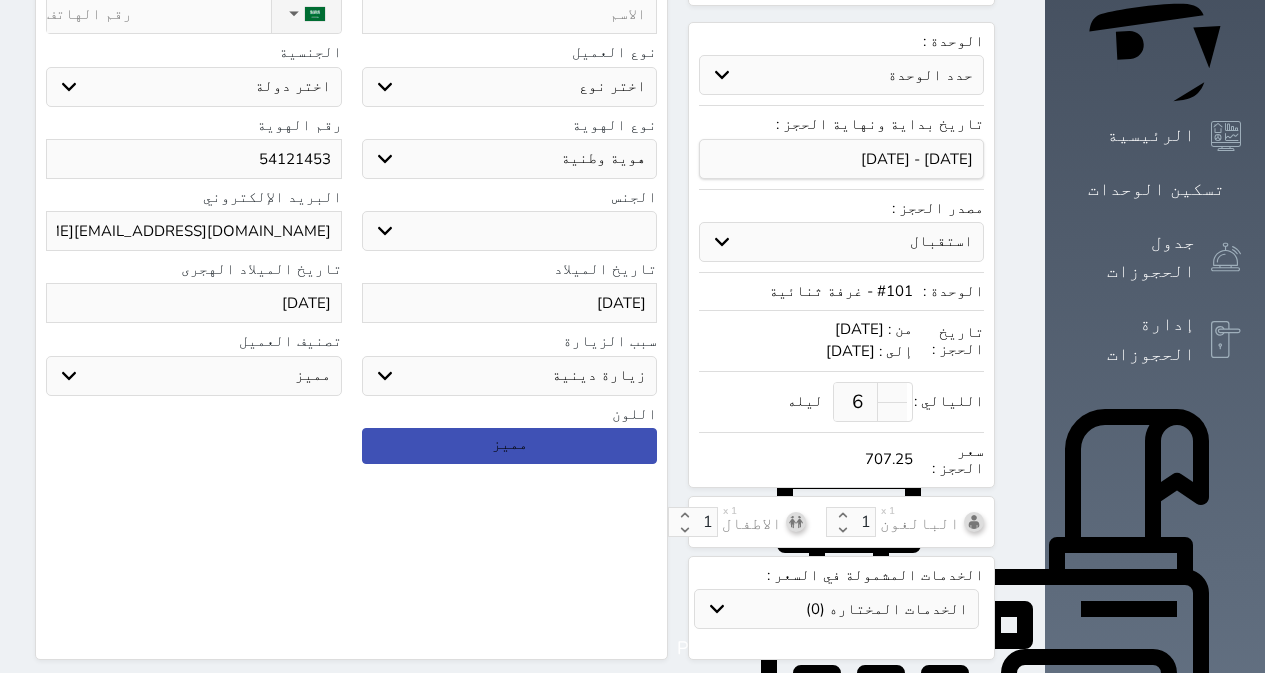 drag, startPoint x: 219, startPoint y: 180, endPoint x: 387, endPoint y: 201, distance: 169.30742 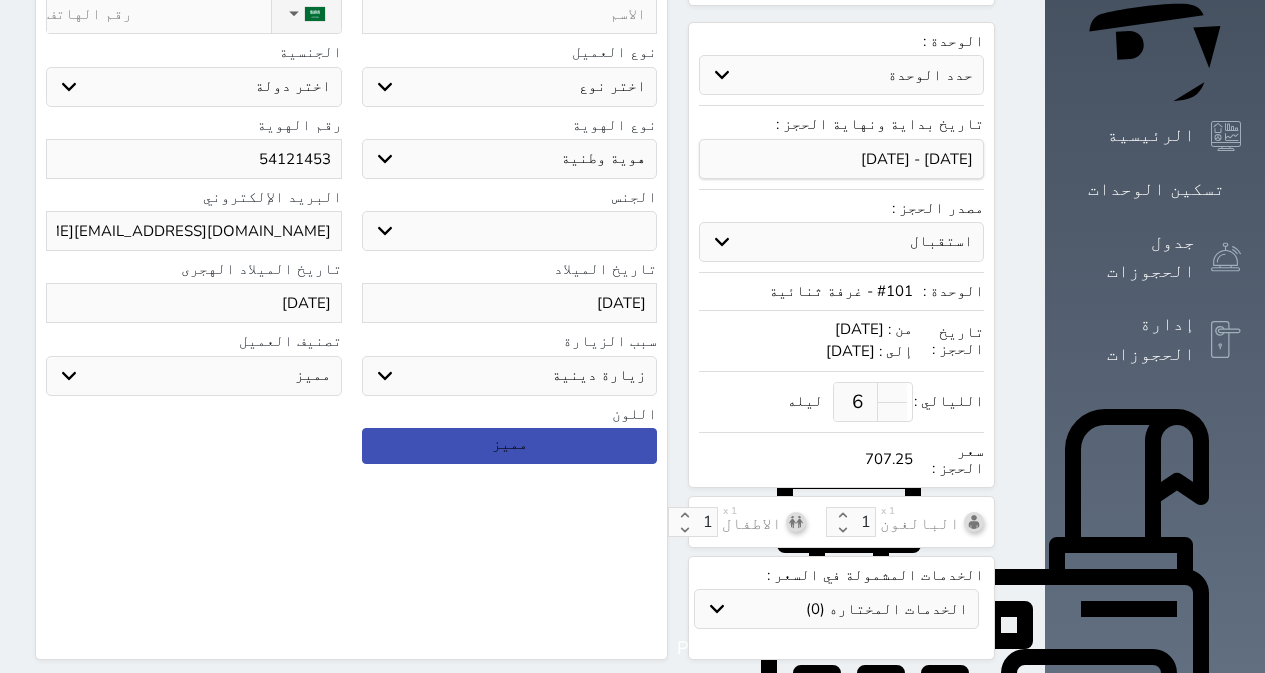 click on "الجنس
ذكر   انثى   البريد الإلكتروني   naom,[PERSON_NAME][EMAIL_ADDRESS][DOMAIN_NAME]" at bounding box center (351, 225) 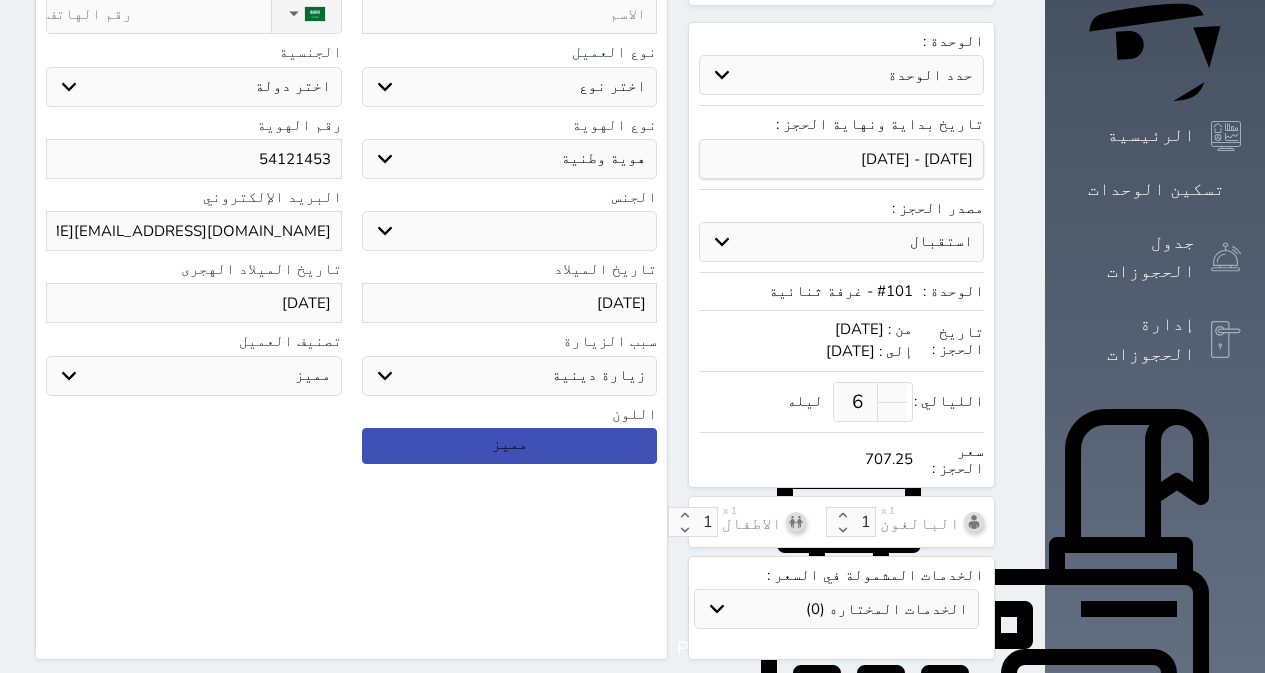type on "m" 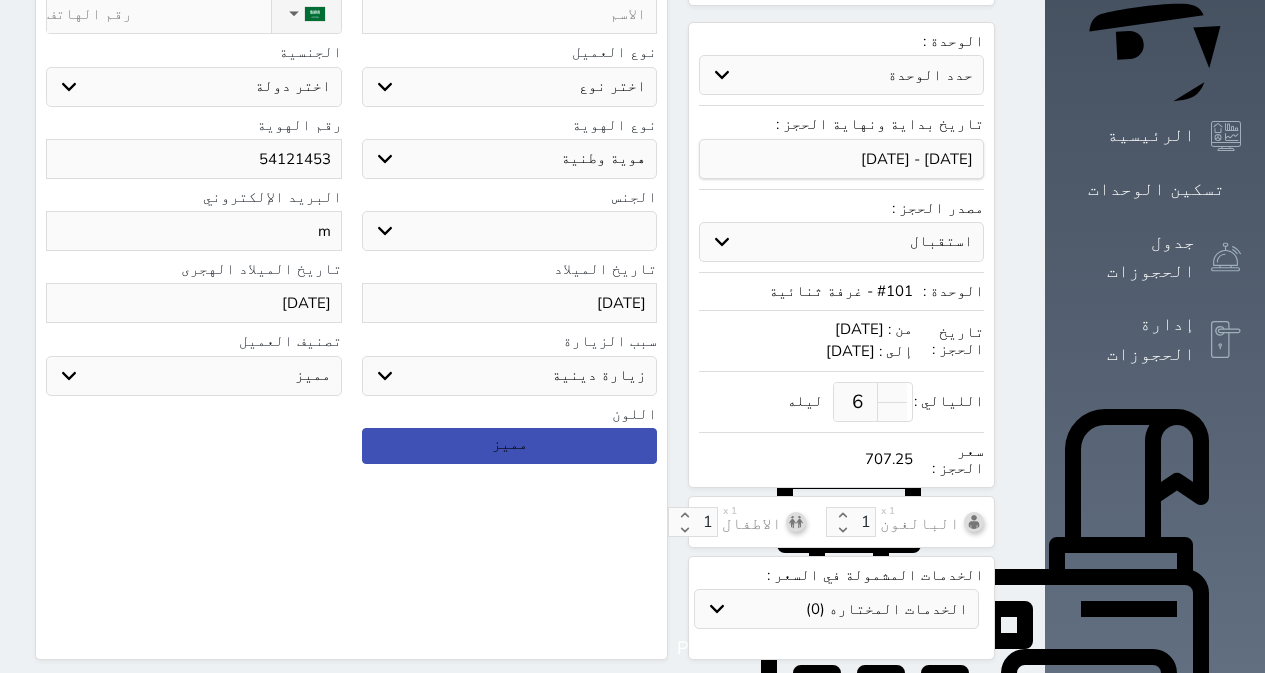 select 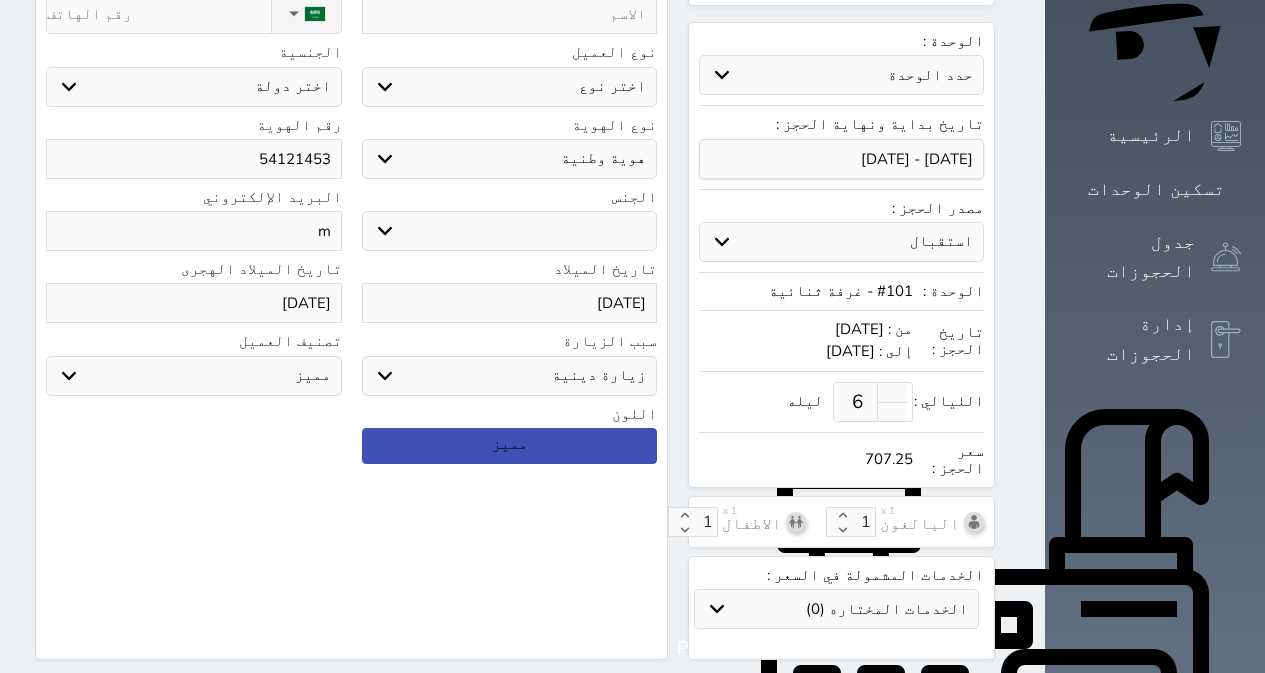 type on "ma" 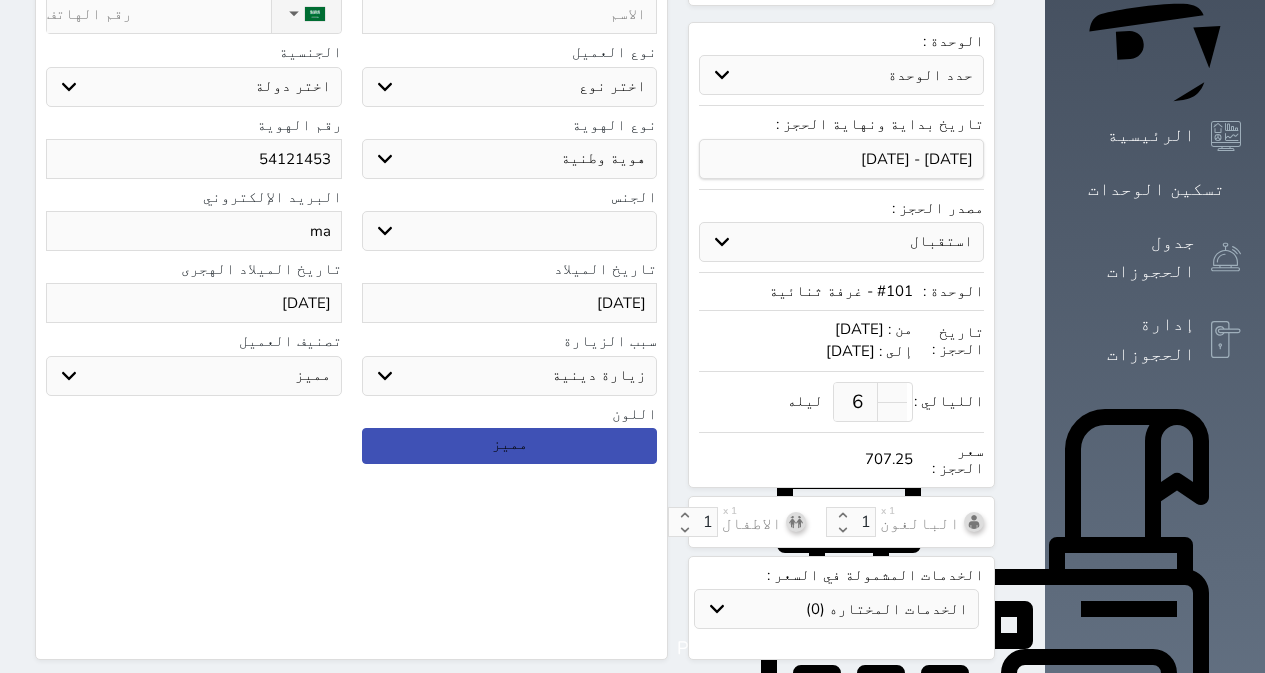 select 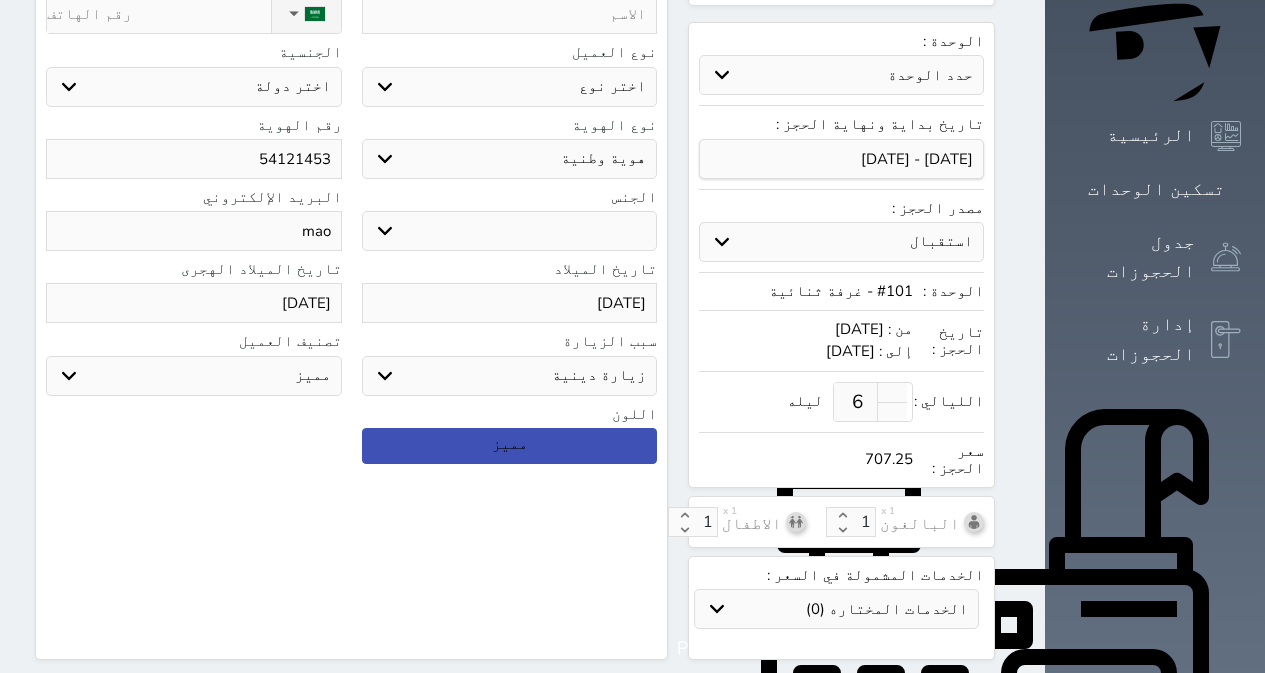 select 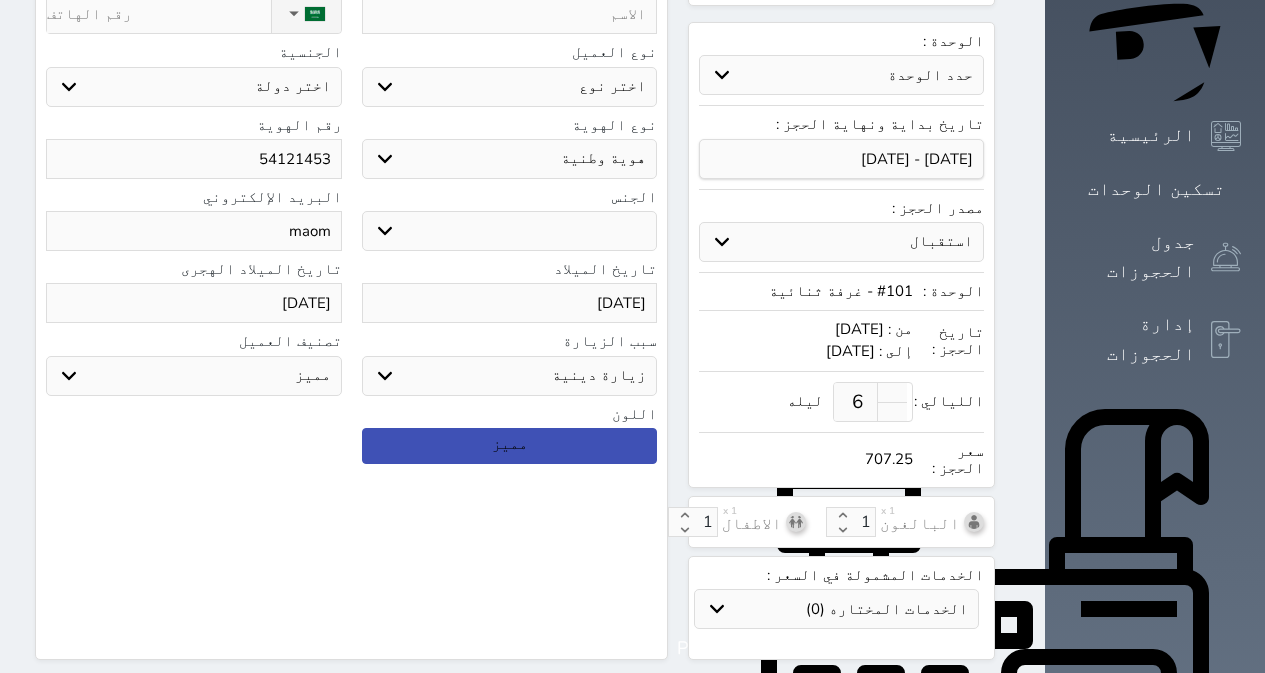 select 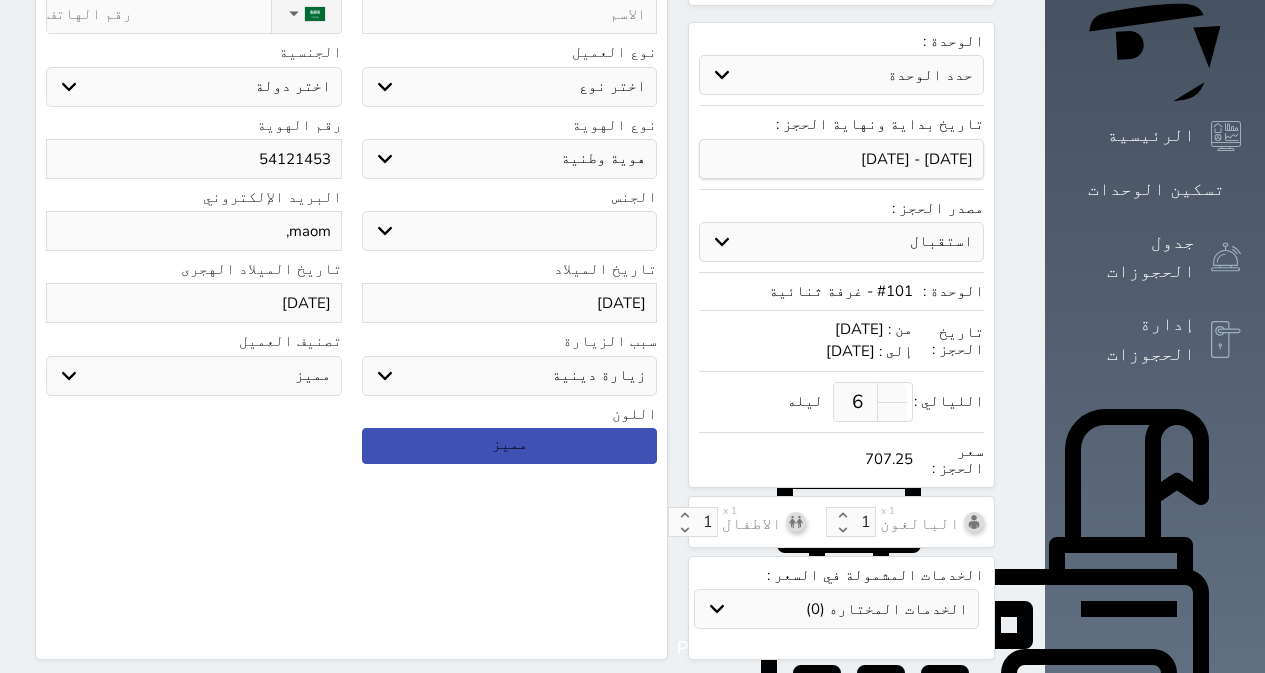 select 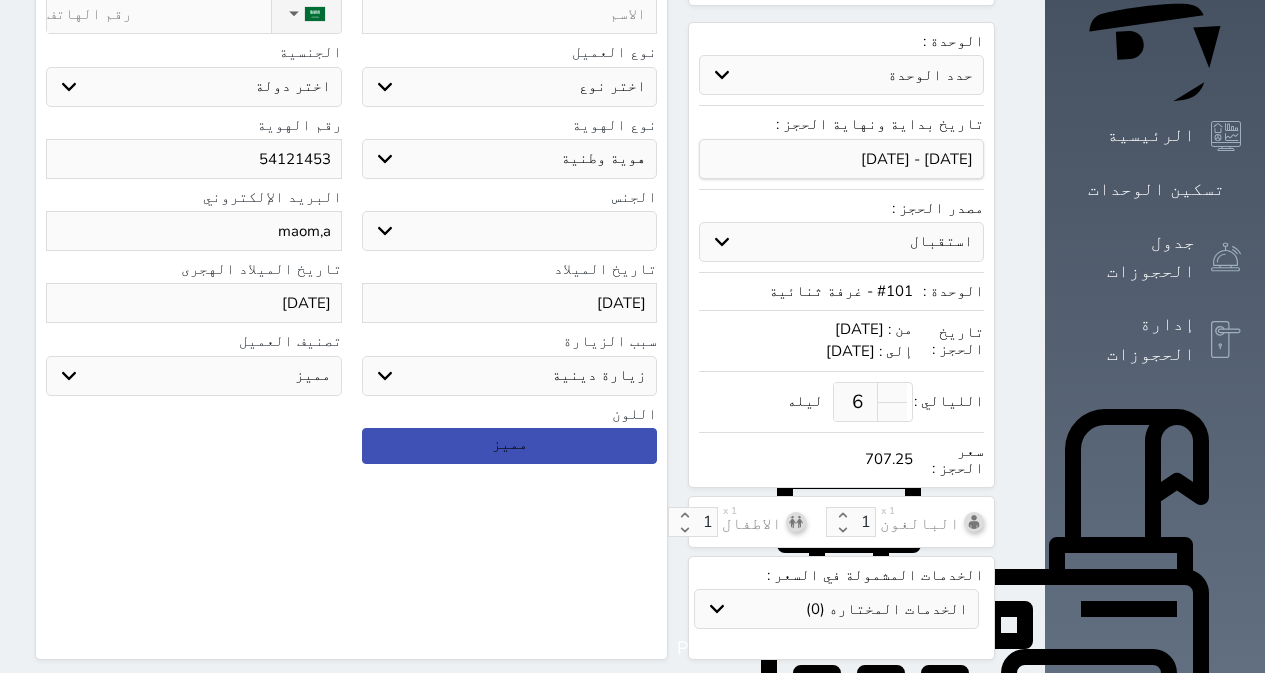 select 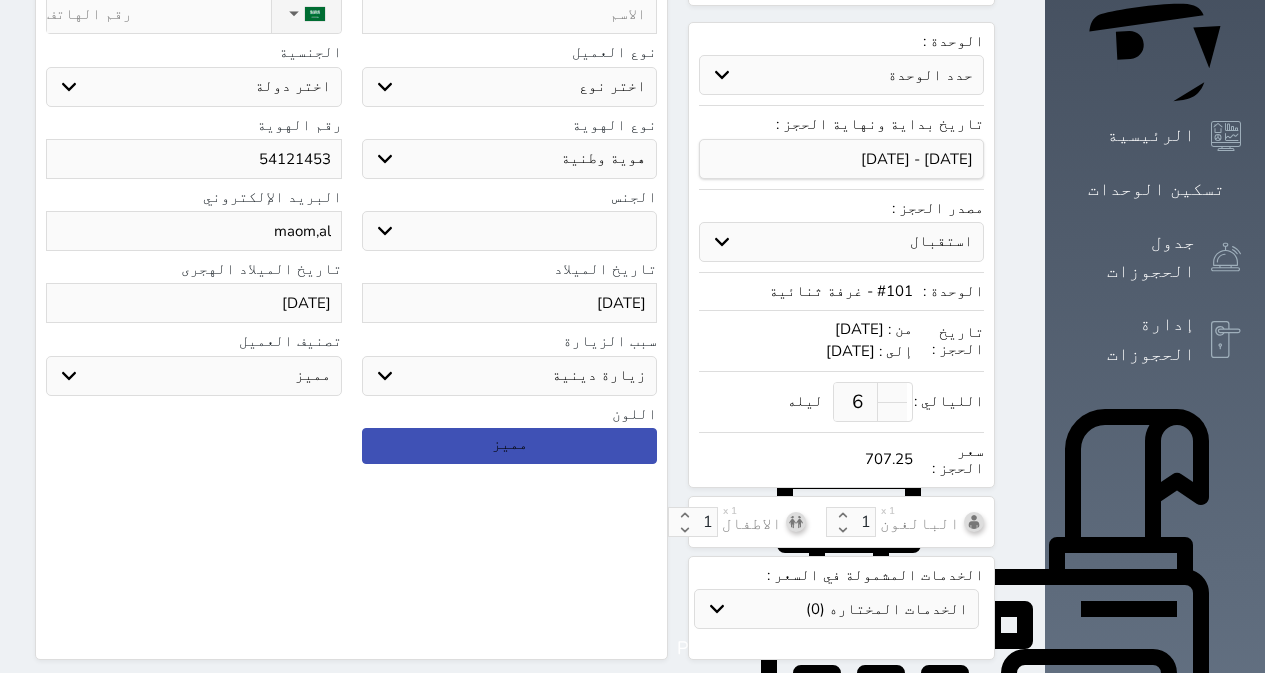 select 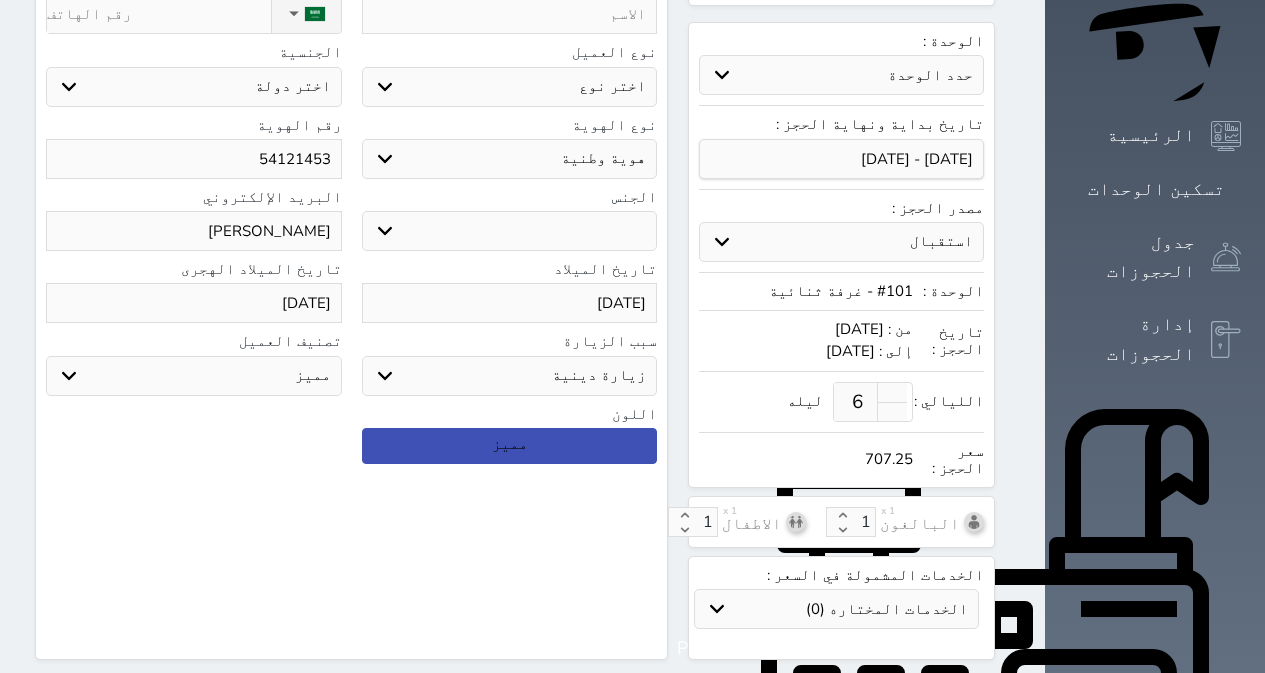 select 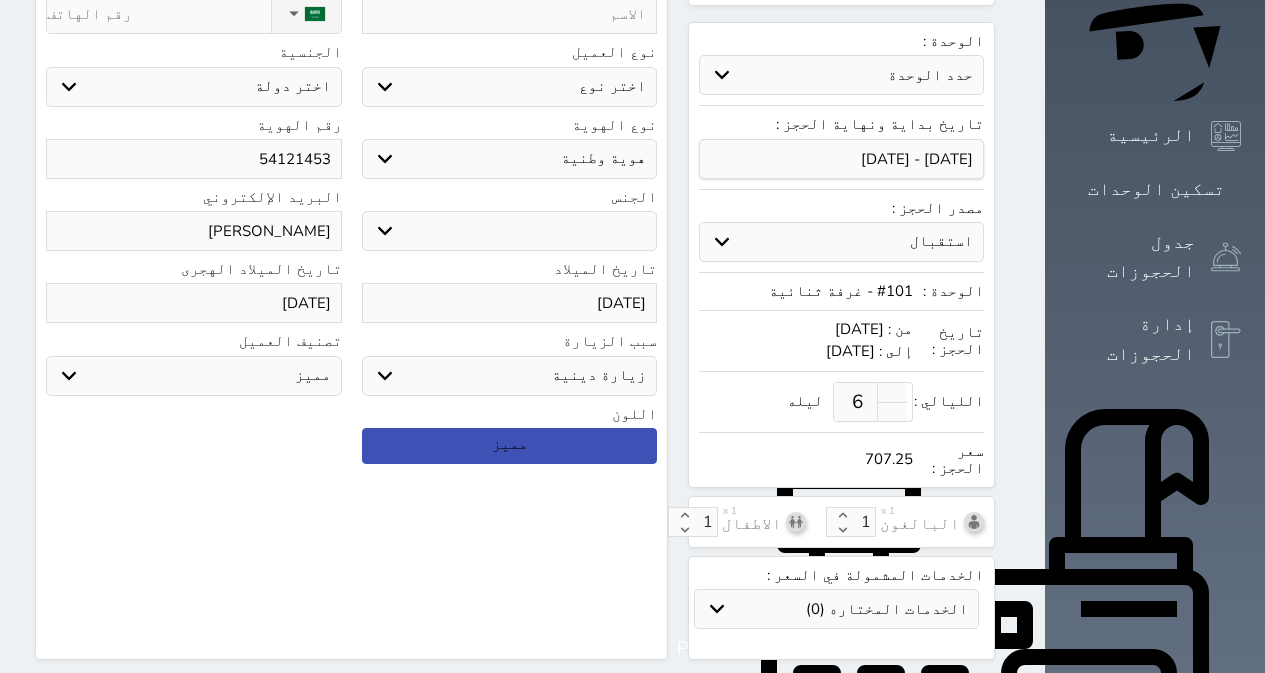 type on "maom,[PERSON_NAME]," 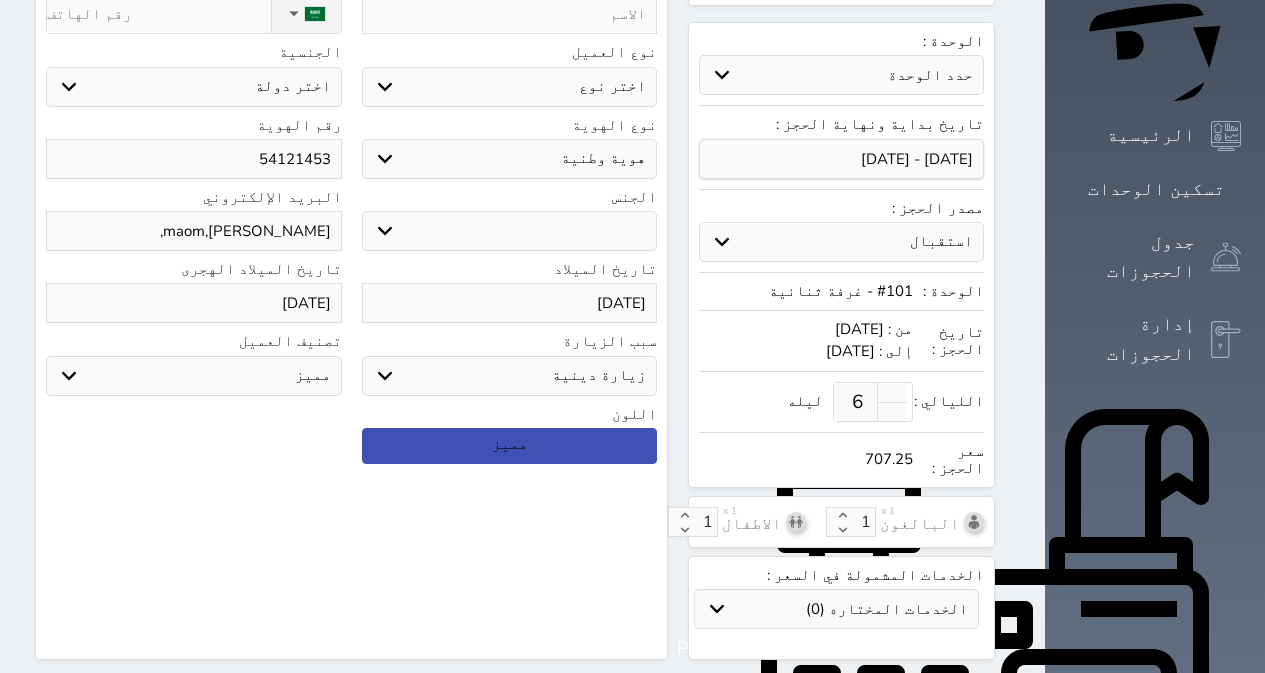 select 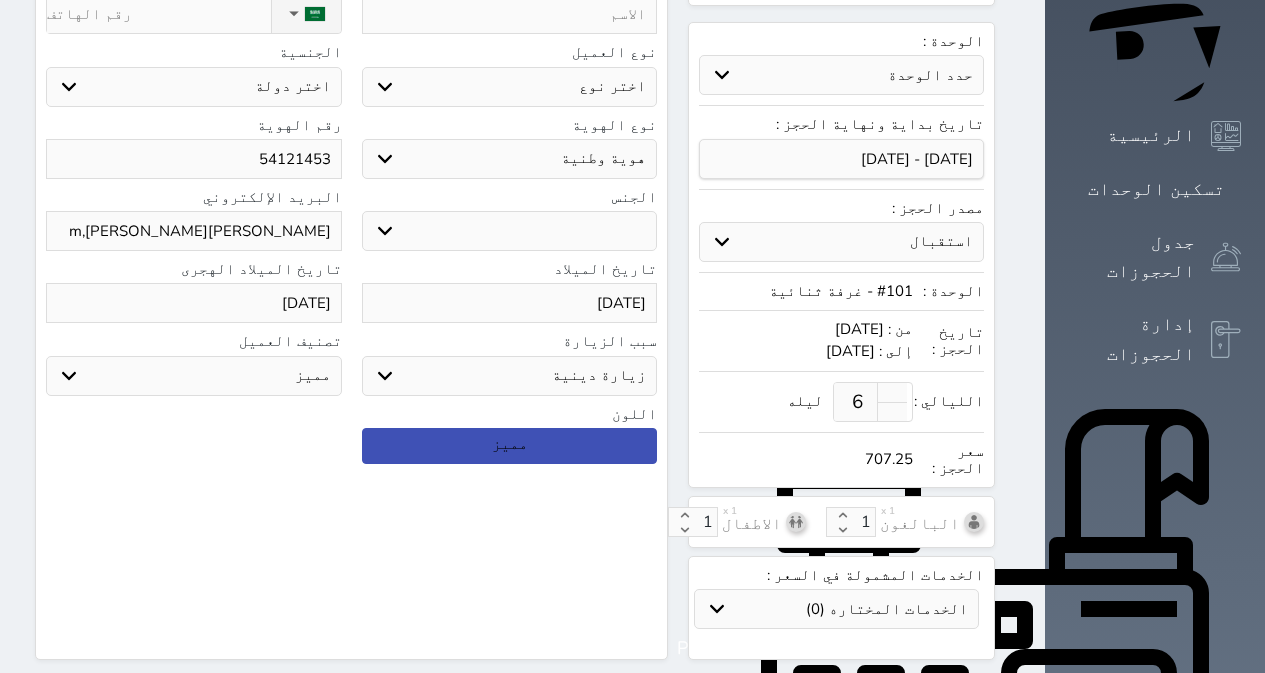 select 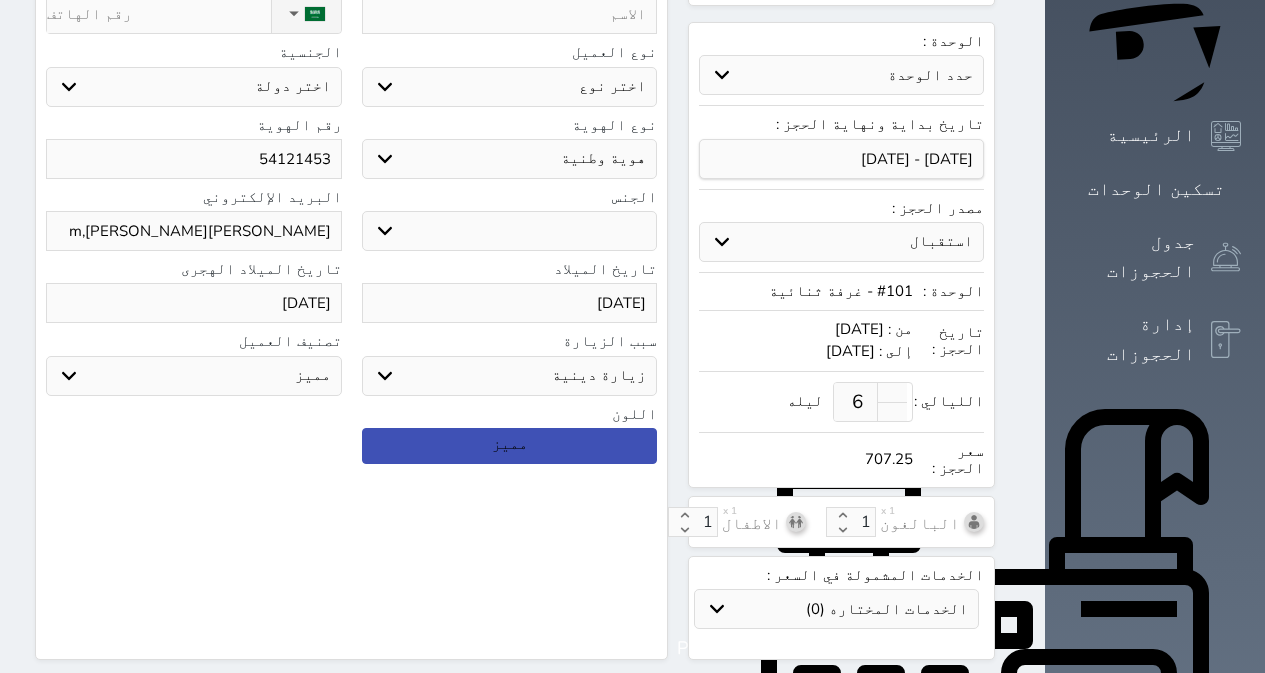 type on "[PERSON_NAME],ma" 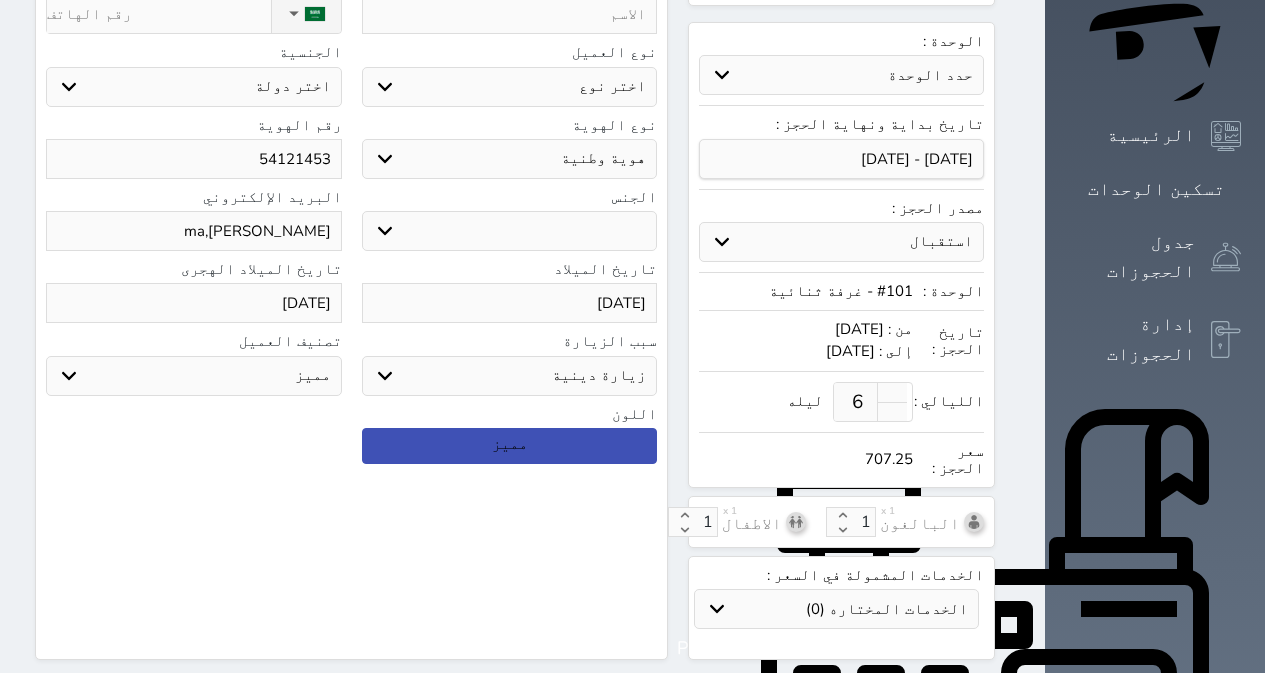 select 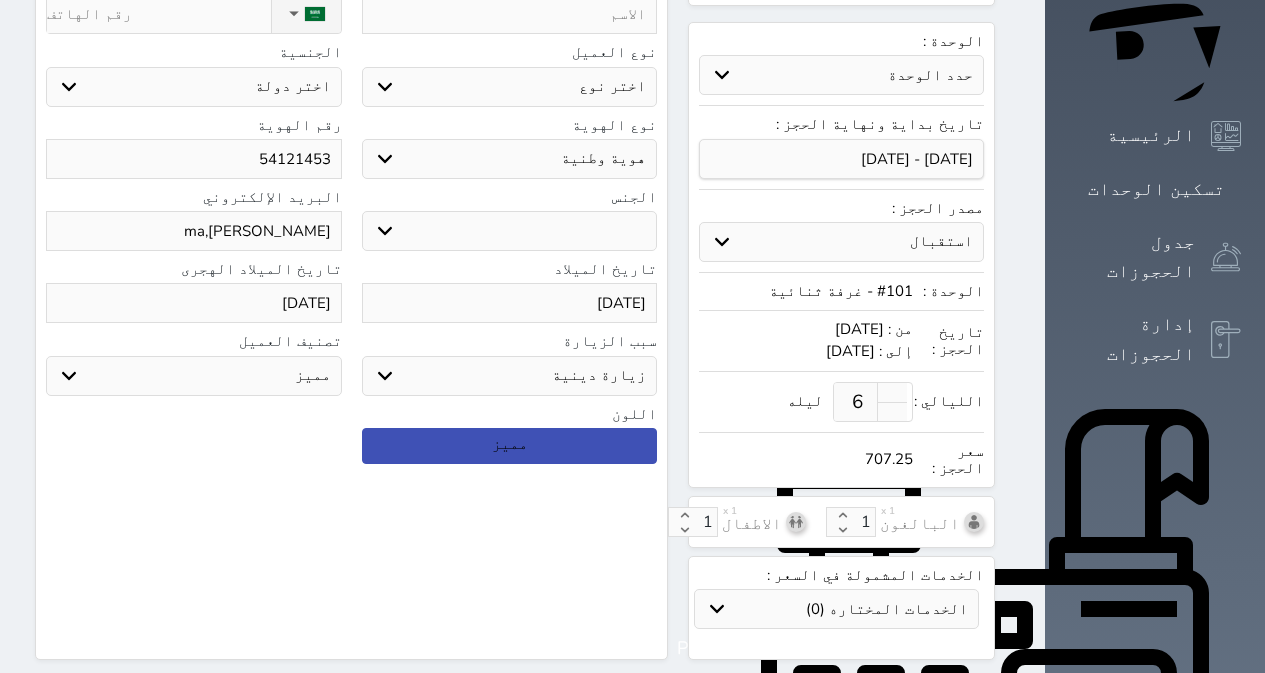 type on "[PERSON_NAME][GEOGRAPHIC_DATA]" 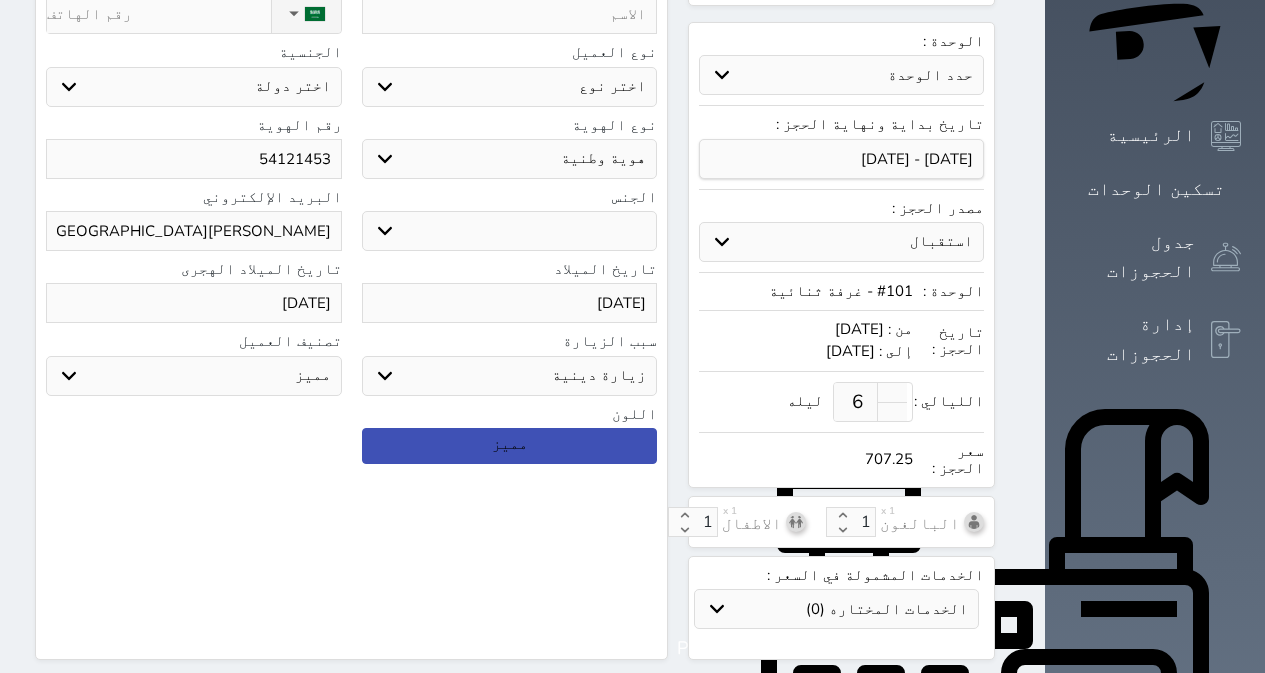 select 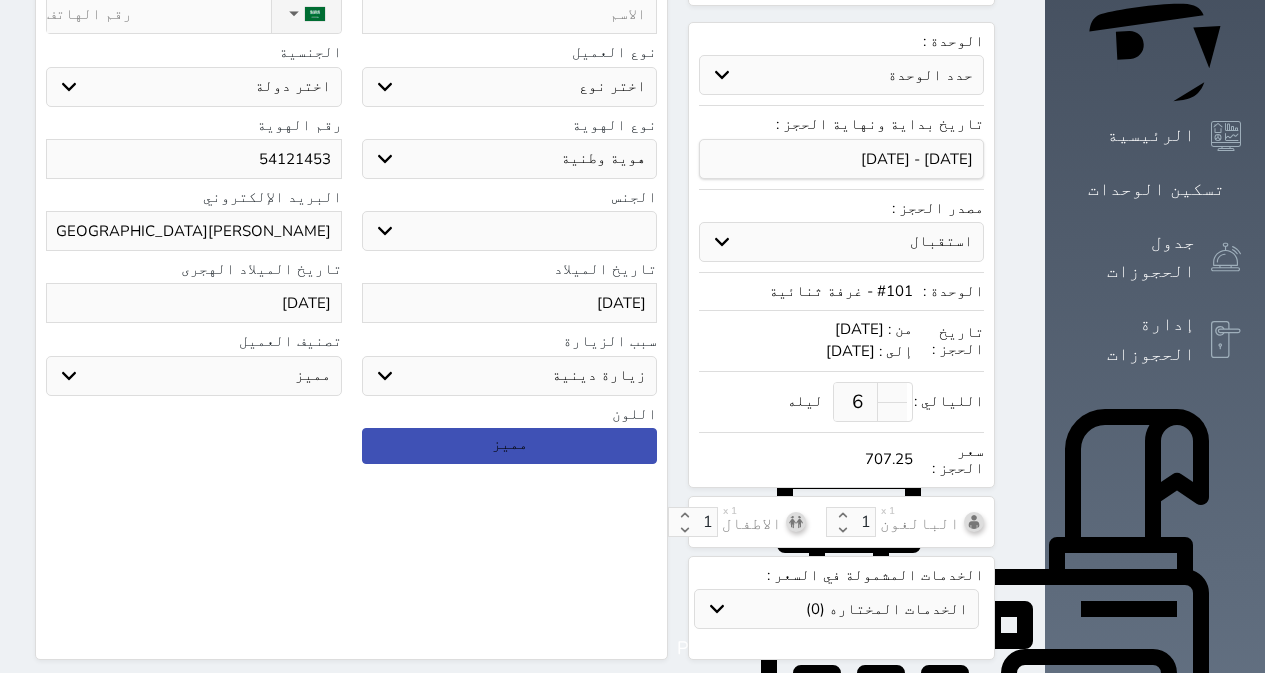 type on "[PERSON_NAME][PERSON_NAME]" 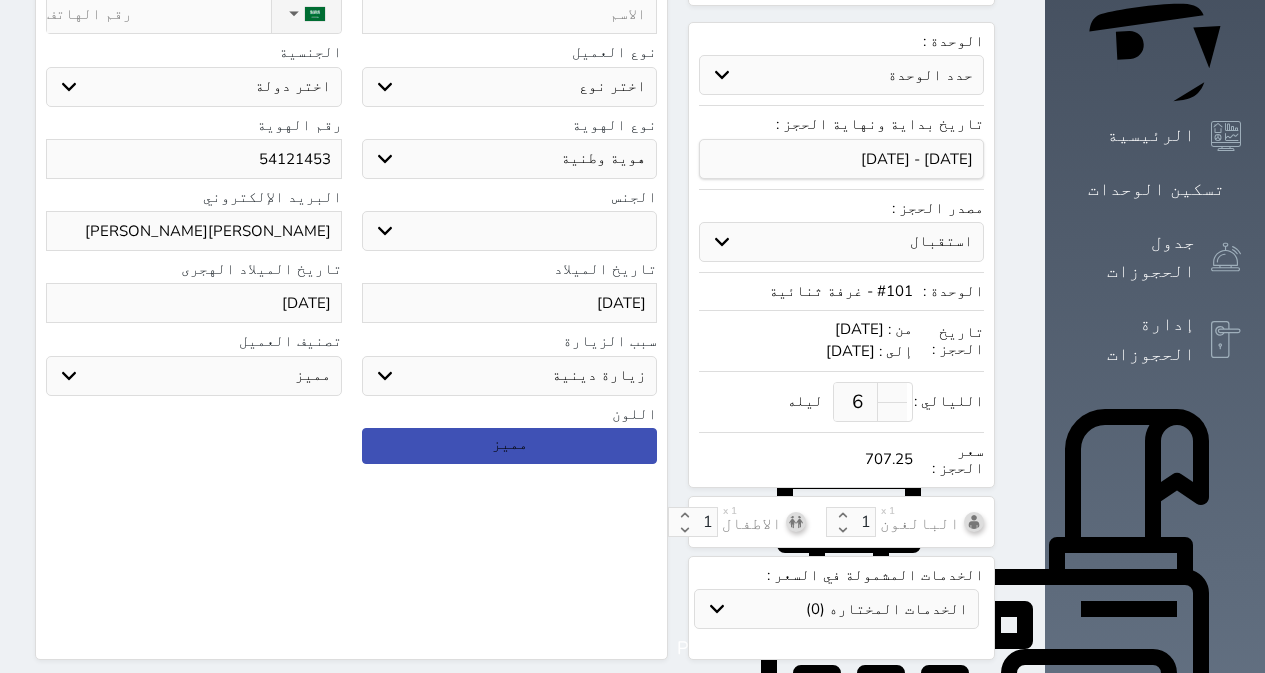 select 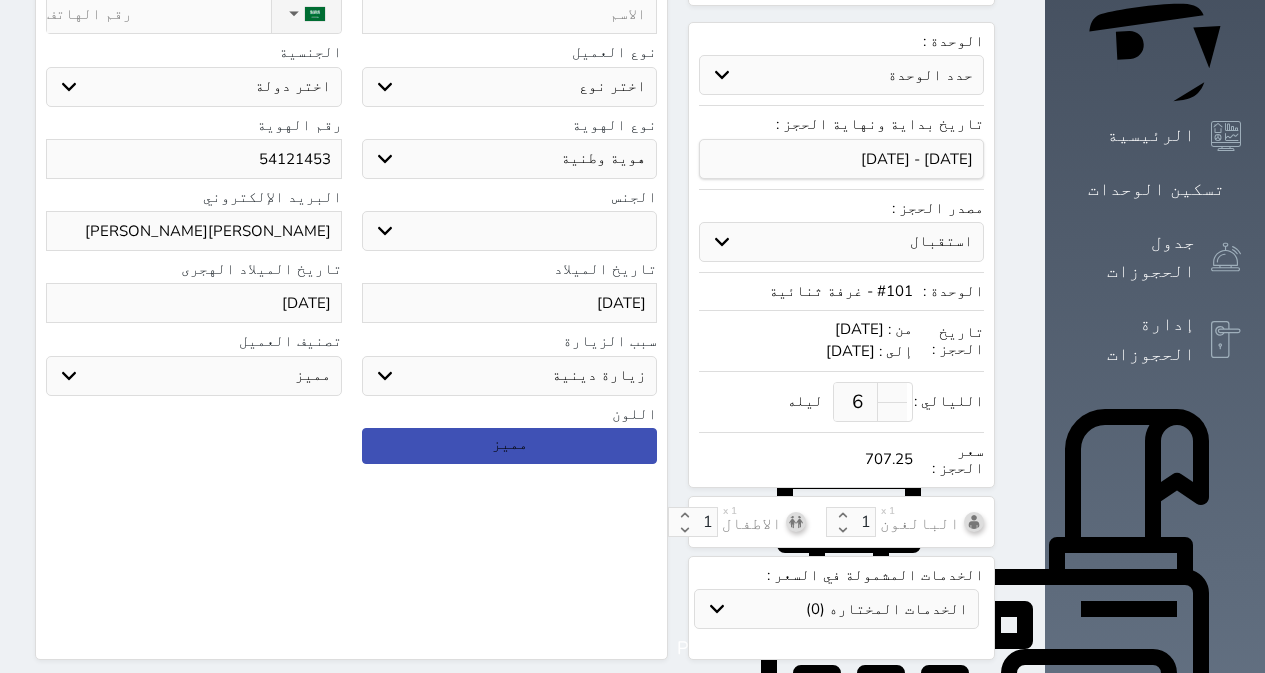 type on "[PERSON_NAME]" 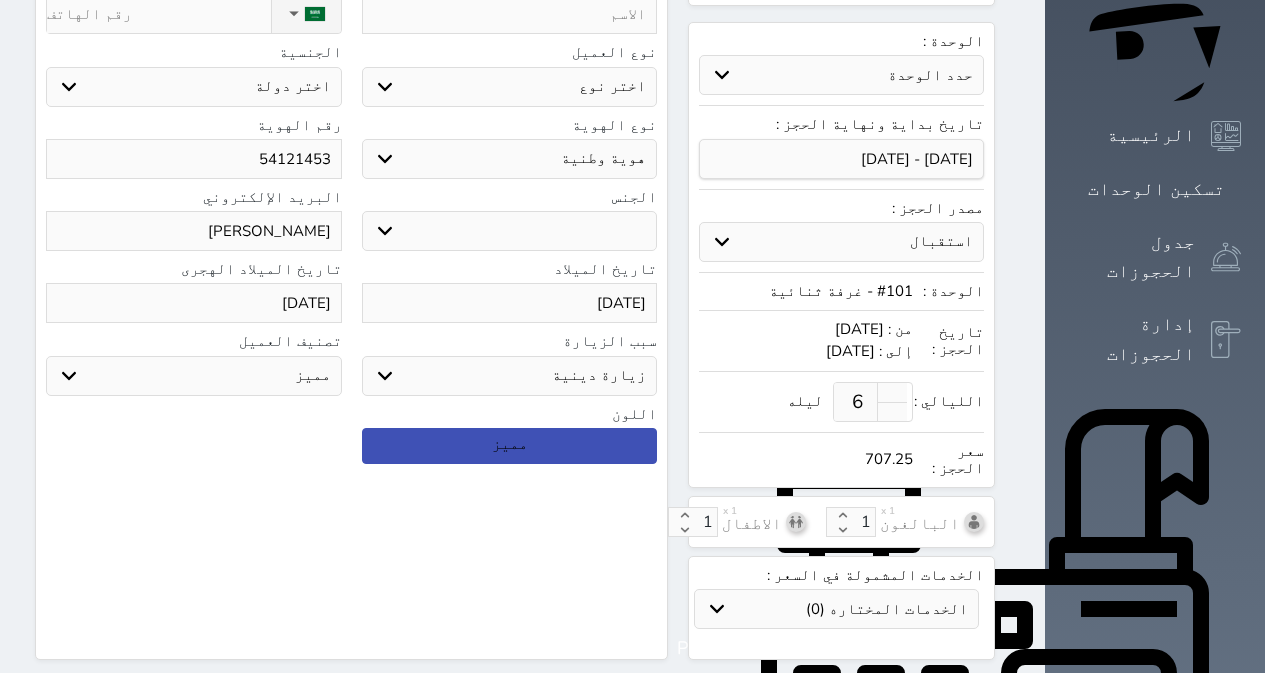 select 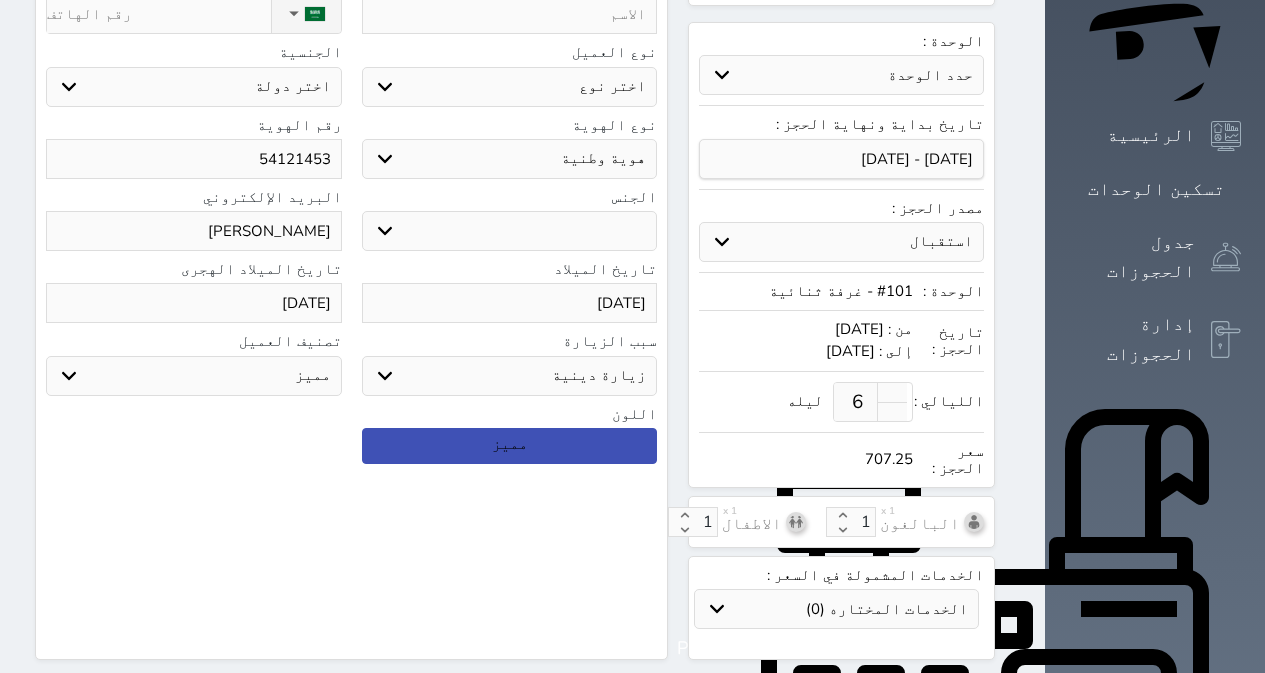 type on "[PERSON_NAME]" 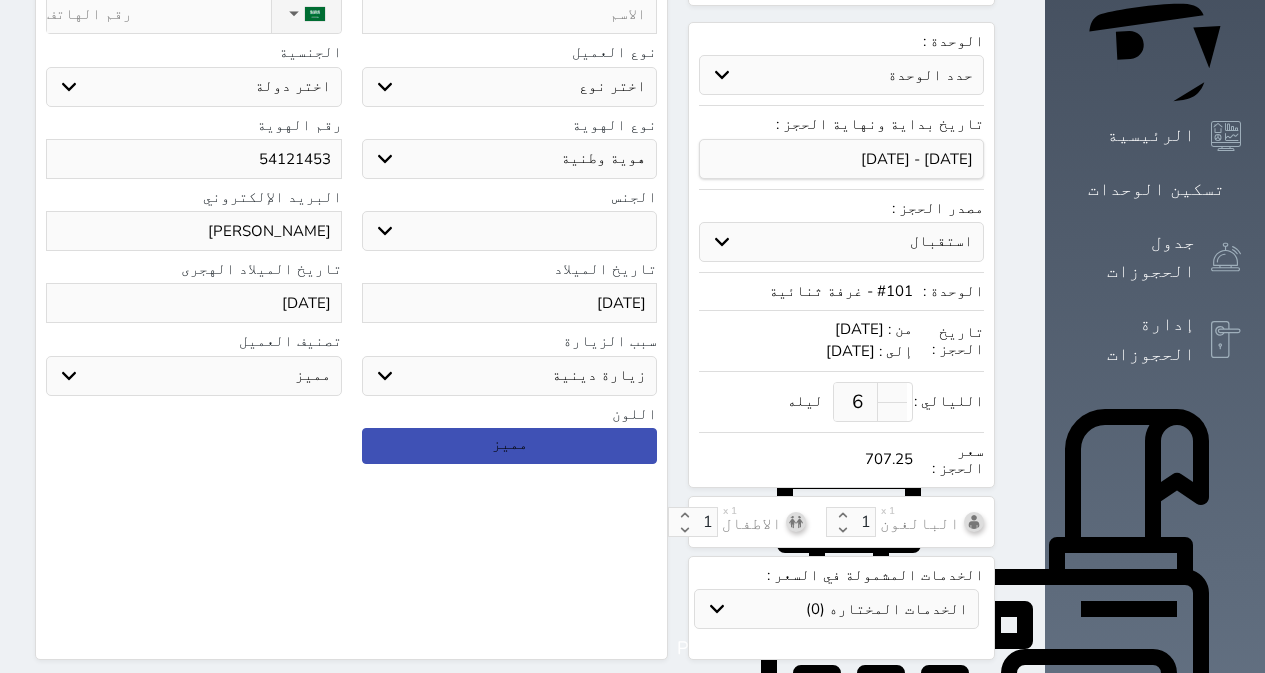 select 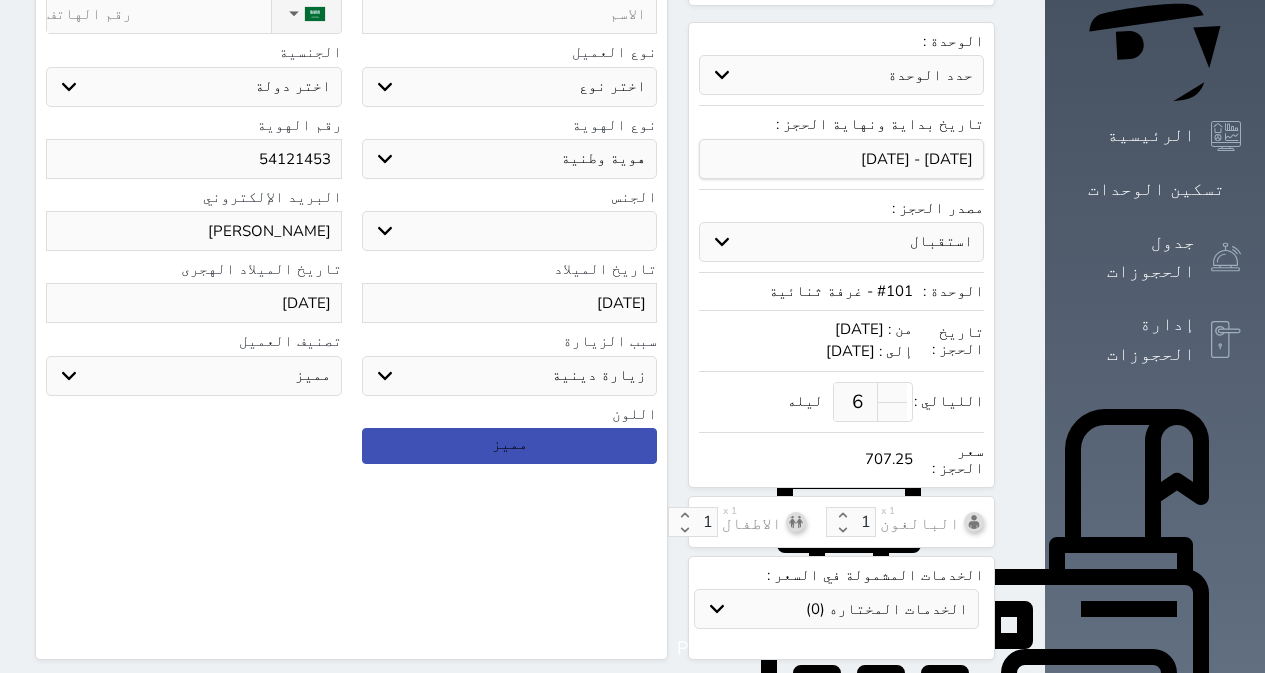 type on "[PERSON_NAME]" 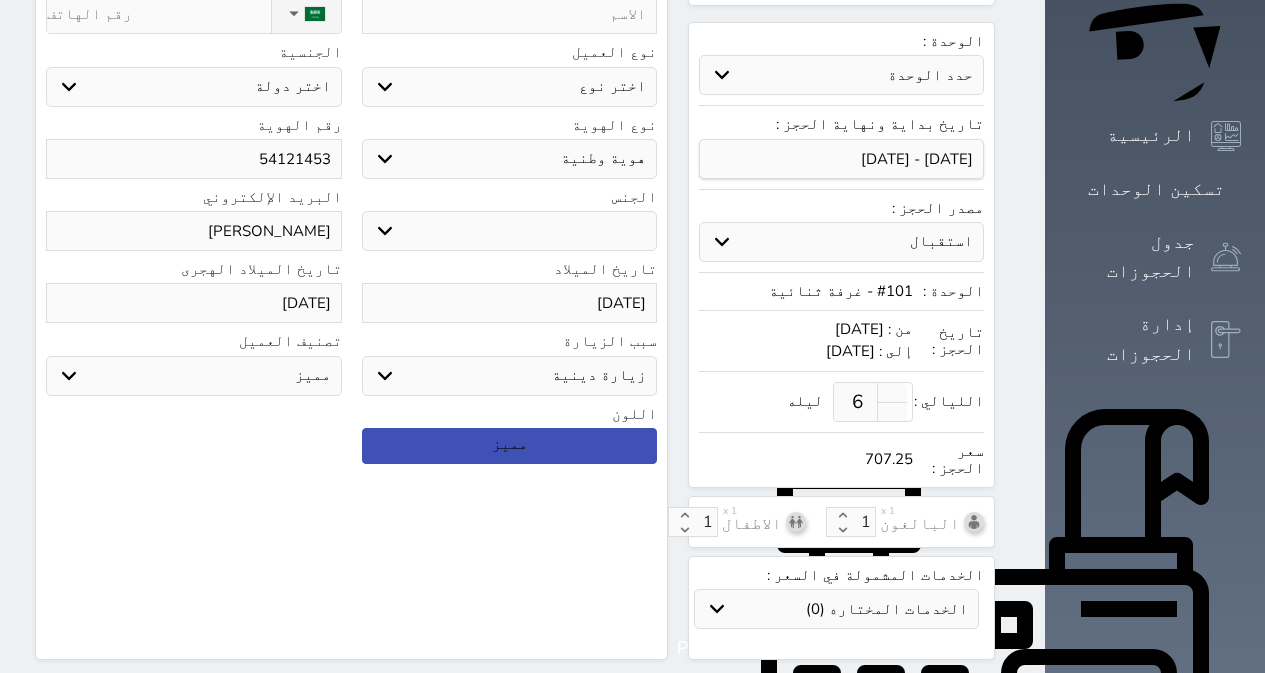 select 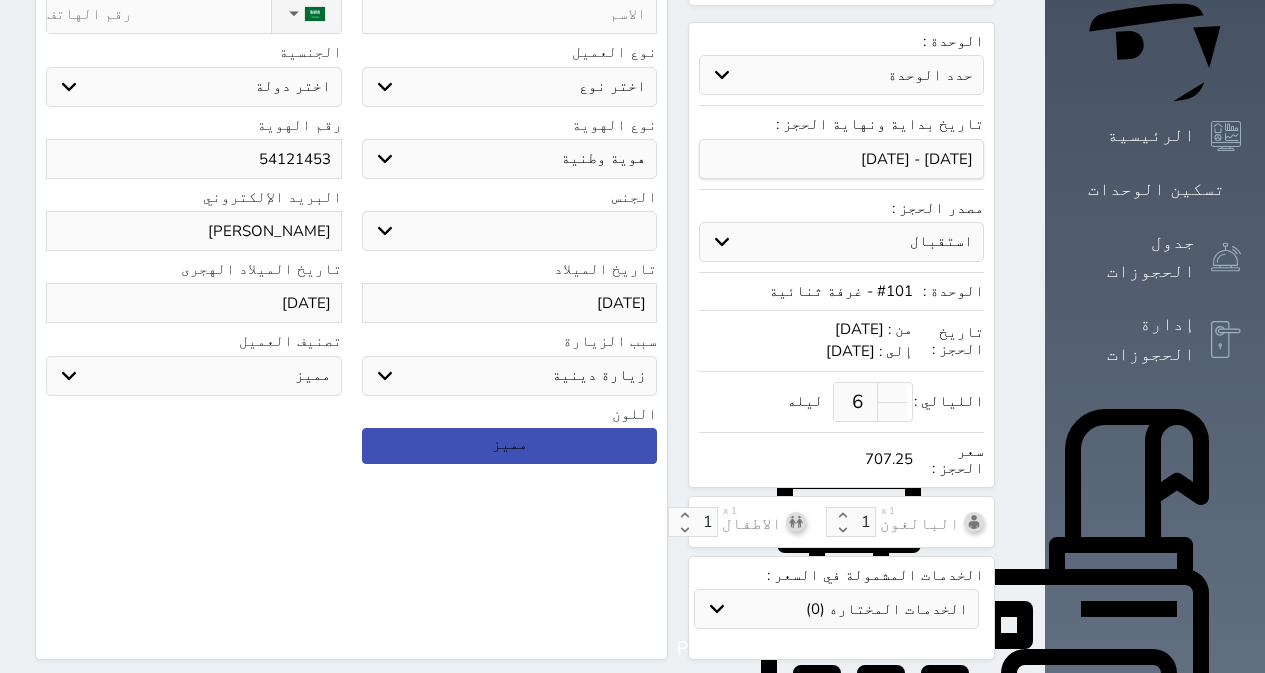 type on "[PERSON_NAME]" 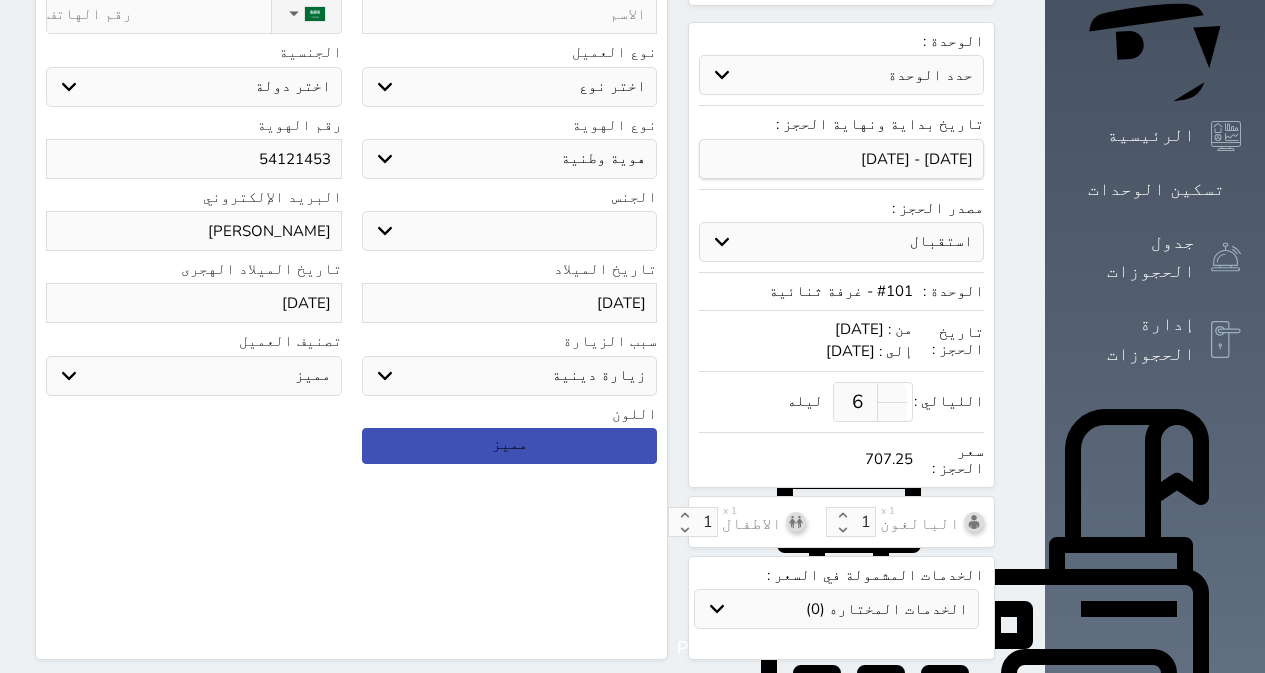 select 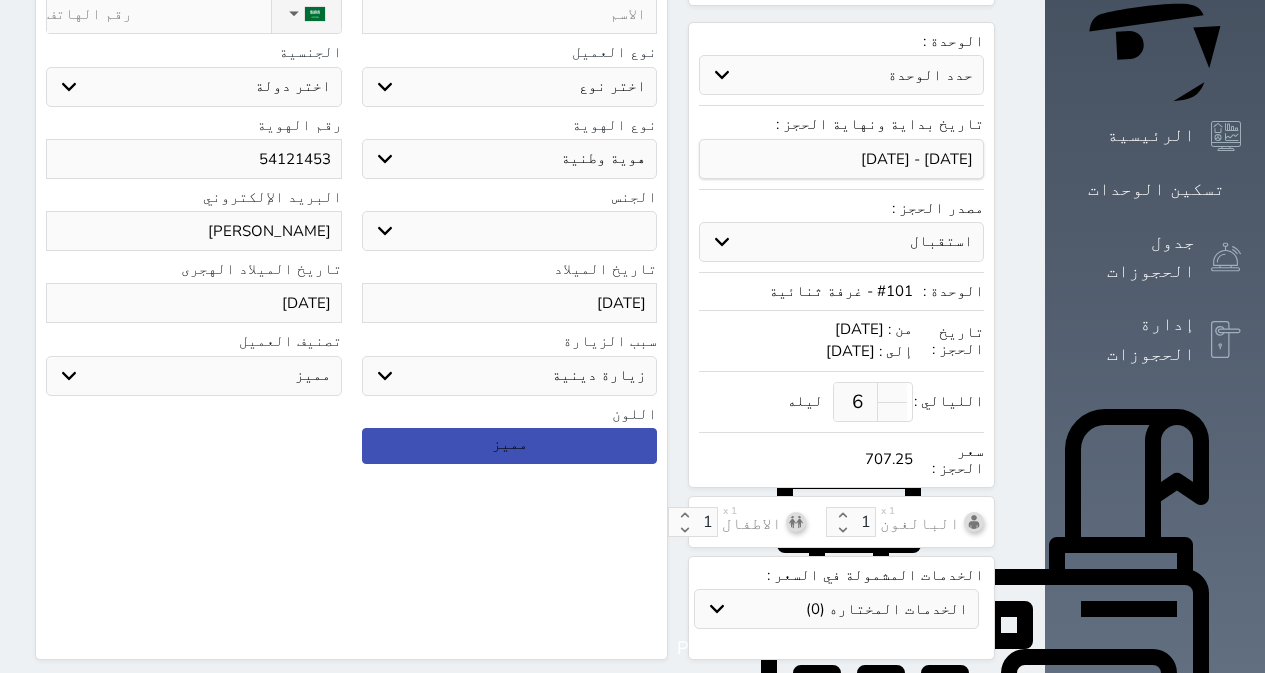 type on "[PERSON_NAME]" 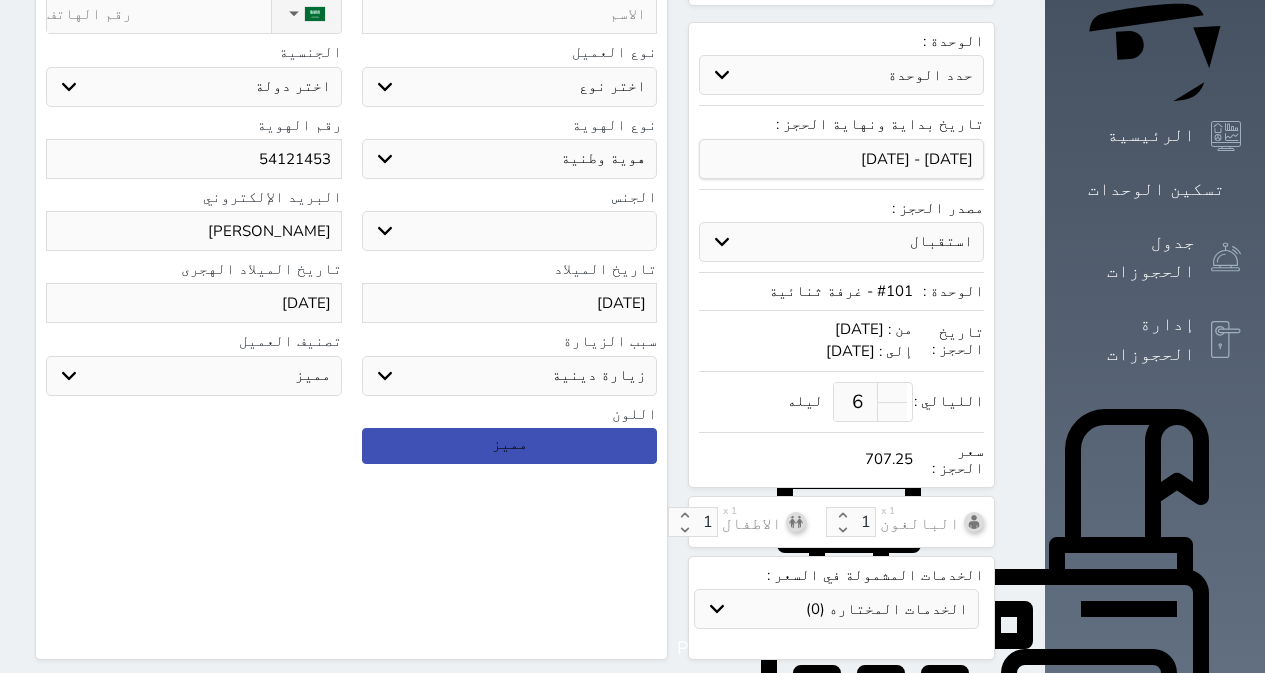select 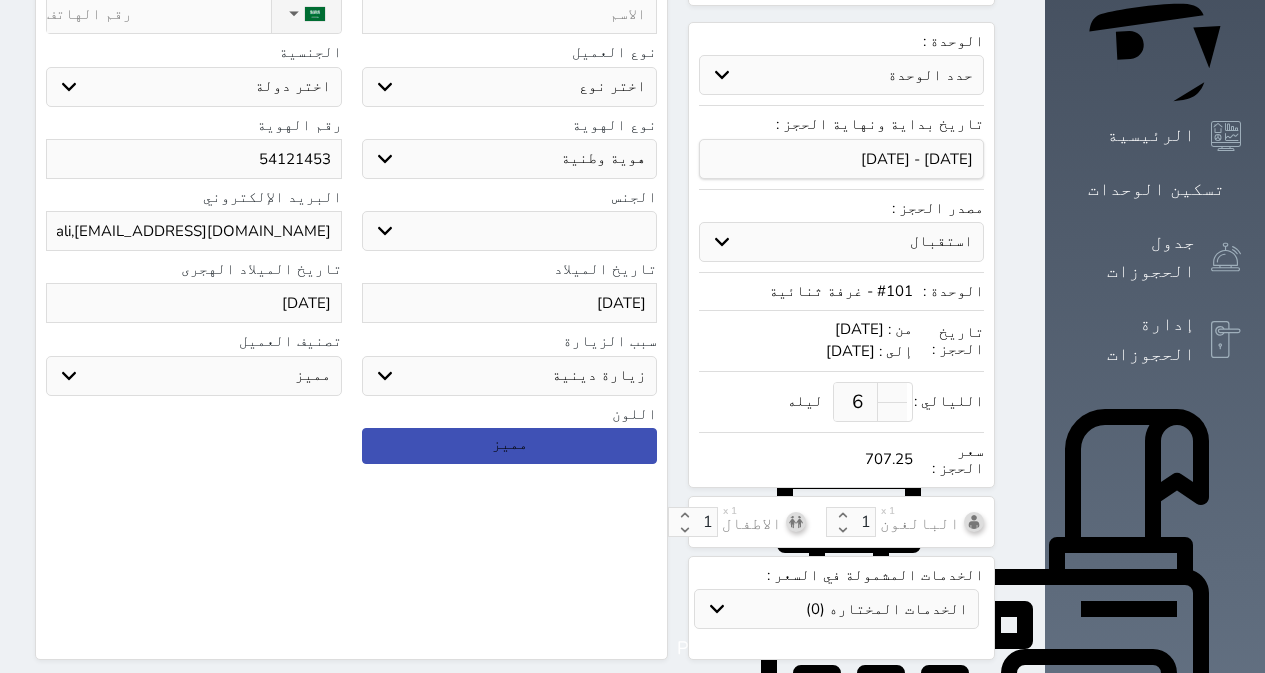 type on "maom,ali,[EMAIL_ADDRESS][DOMAIN_NAME]" 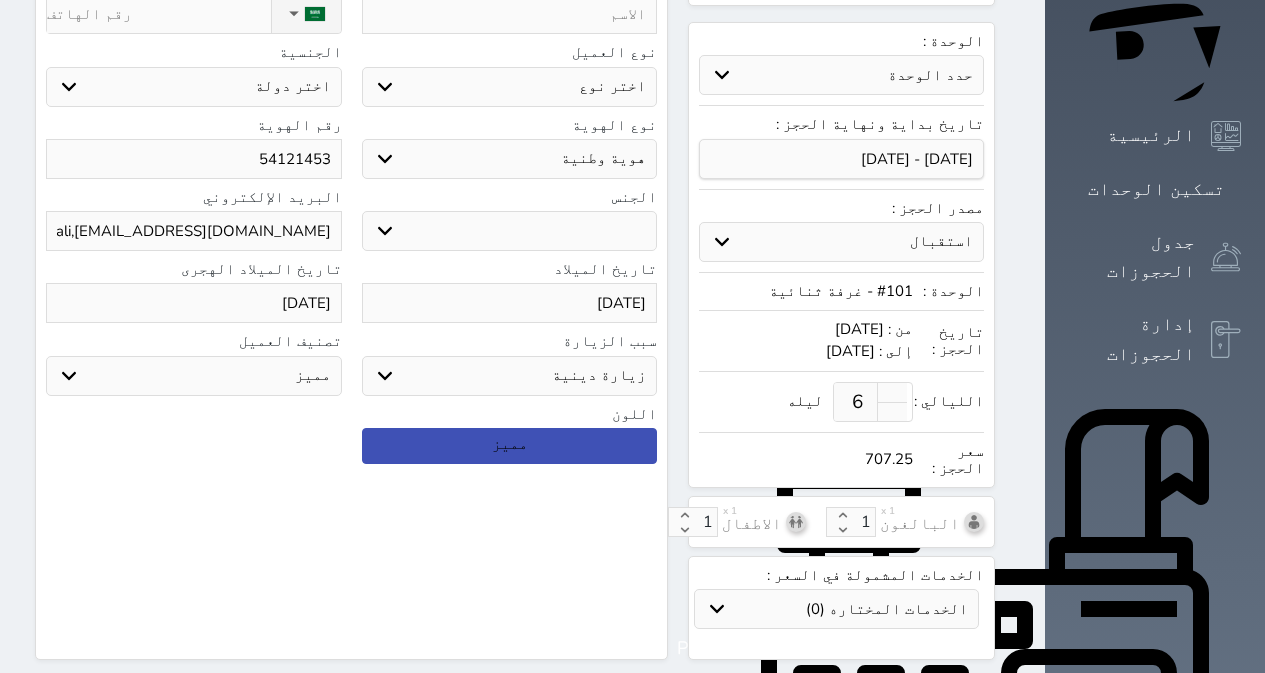 select 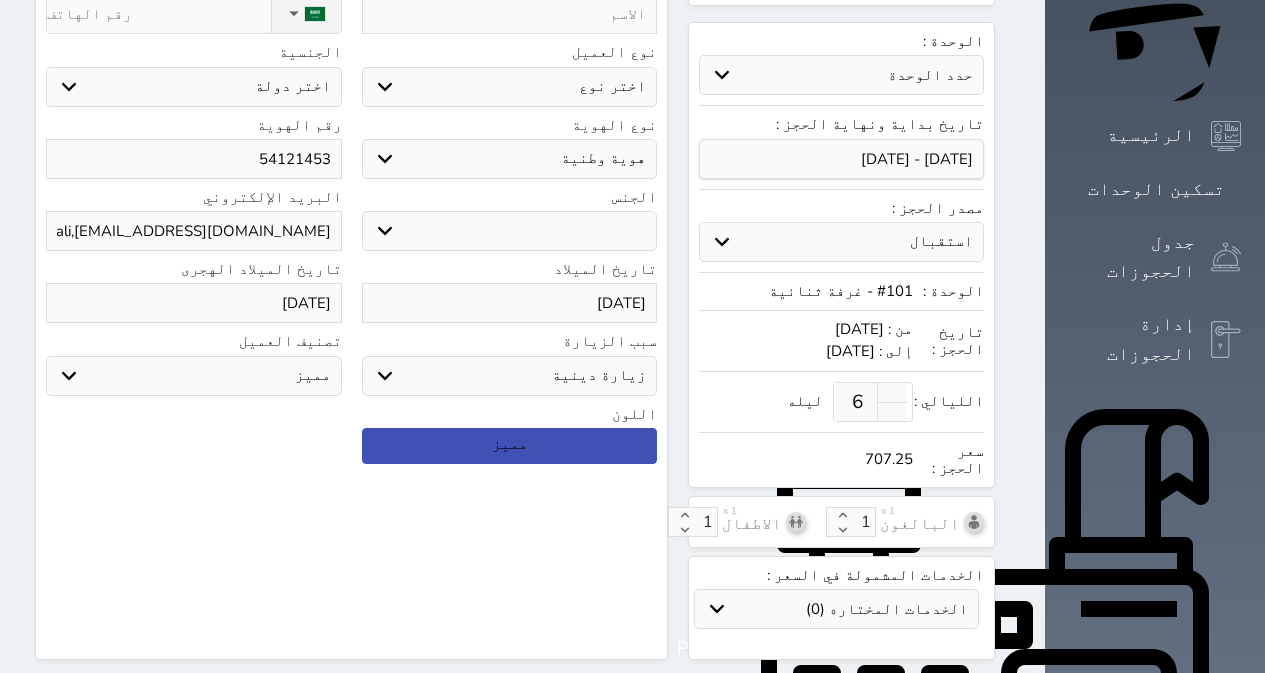 type on "maom,ali,[EMAIL_ADDRESS][DOMAIN_NAME]" 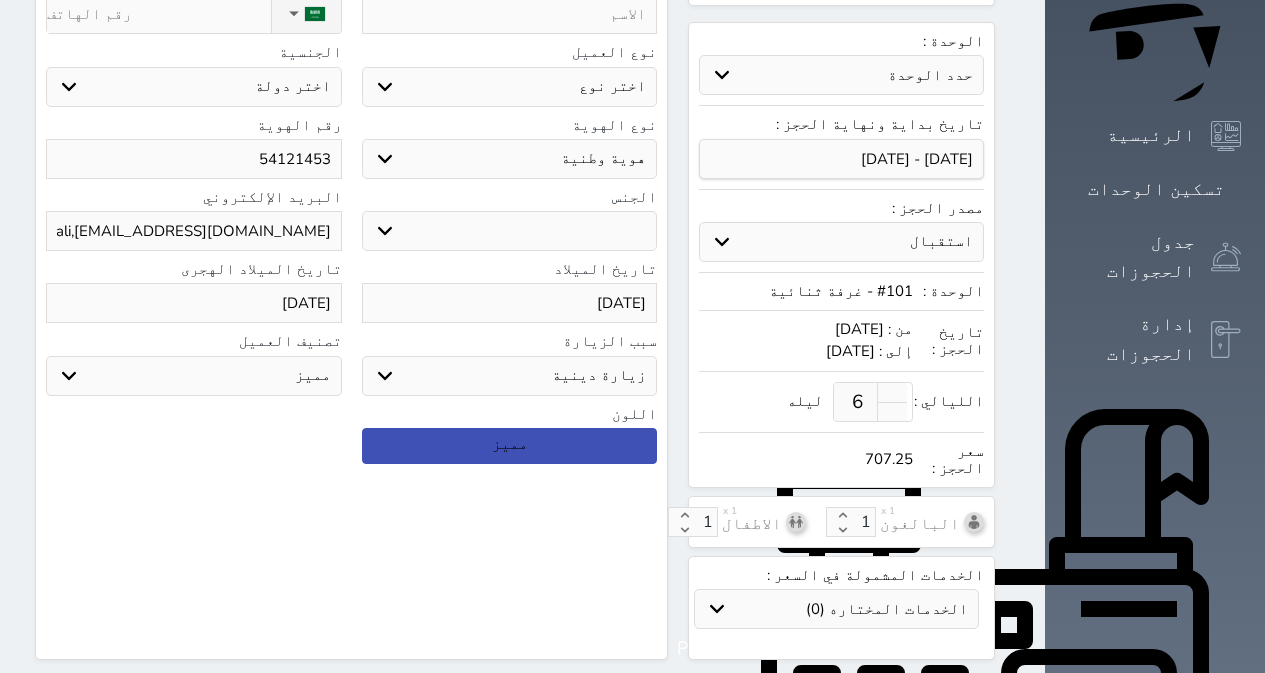 select 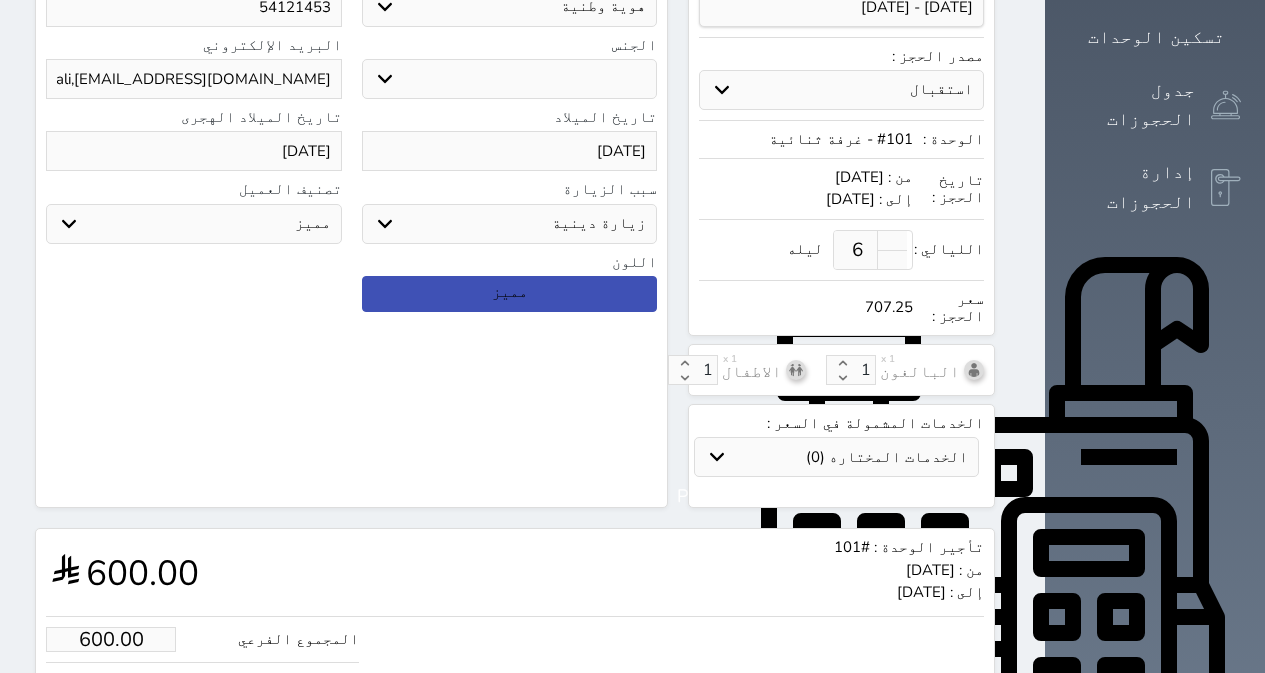 scroll, scrollTop: 560, scrollLeft: 0, axis: vertical 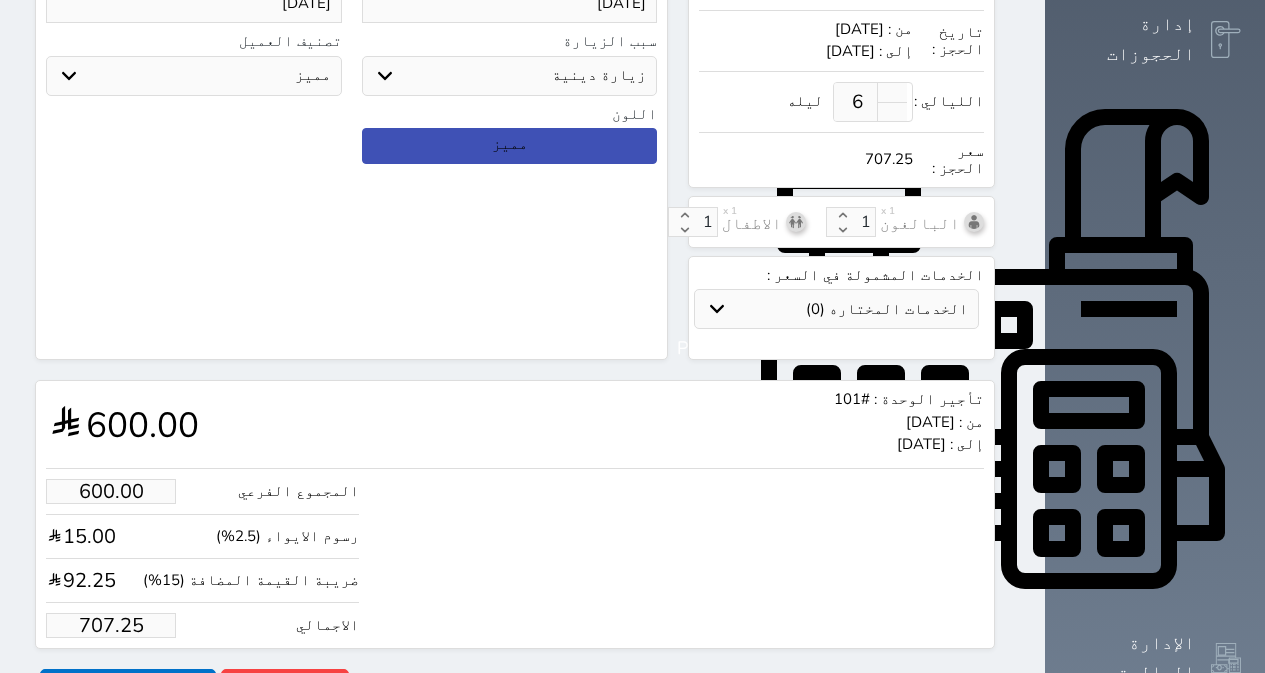 type on "maom,ali,[EMAIL_ADDRESS][DOMAIN_NAME]" 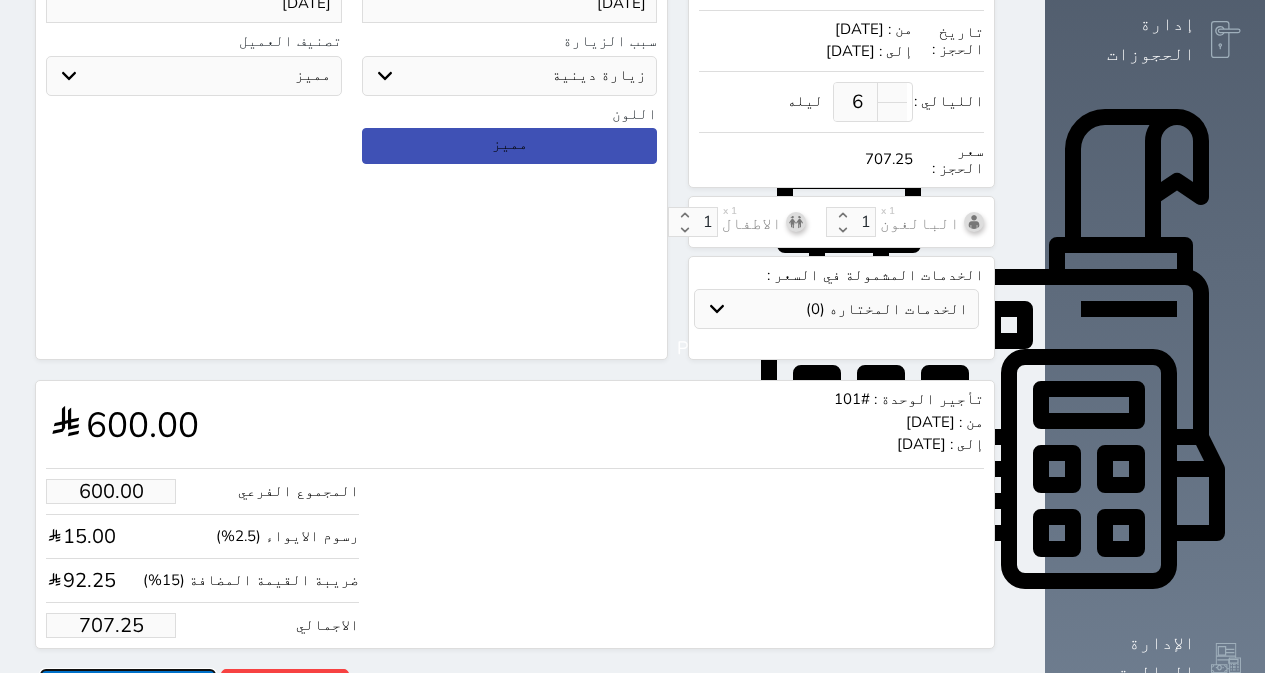 click on "حجز" at bounding box center [128, 686] 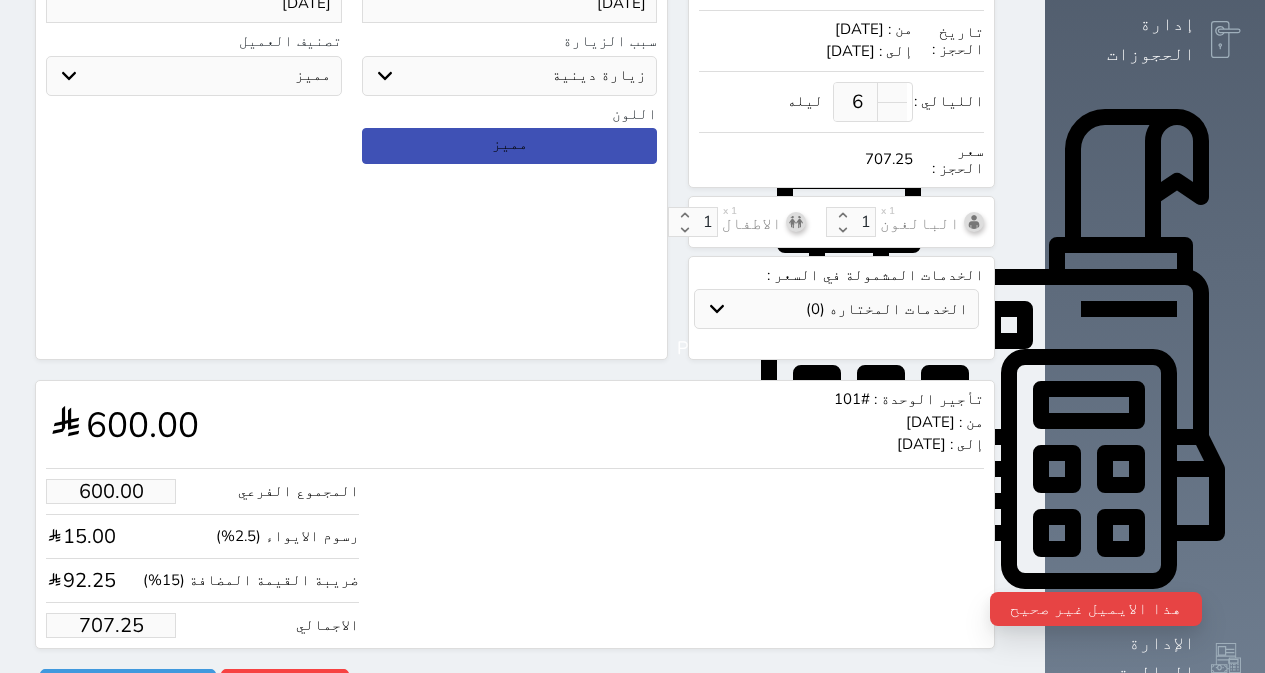 click on "هذا الايميل غير صحيح" at bounding box center [1096, 609] 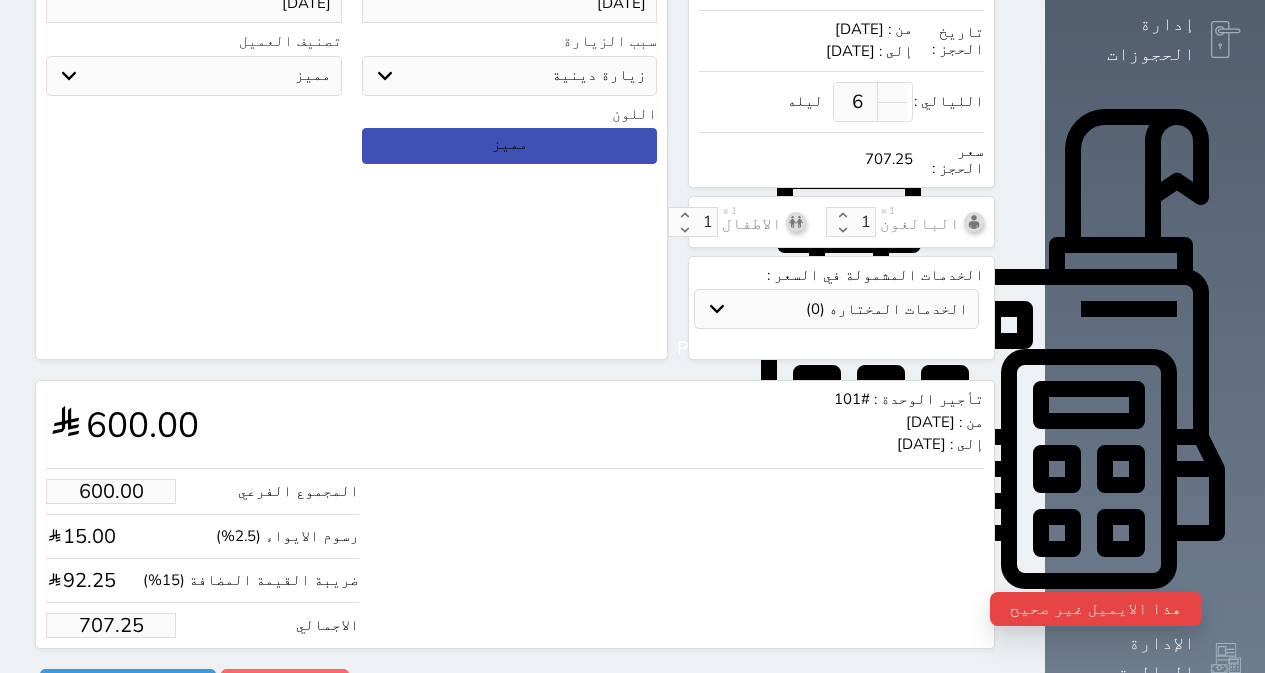 drag, startPoint x: 322, startPoint y: 618, endPoint x: 315, endPoint y: 632, distance: 15.652476 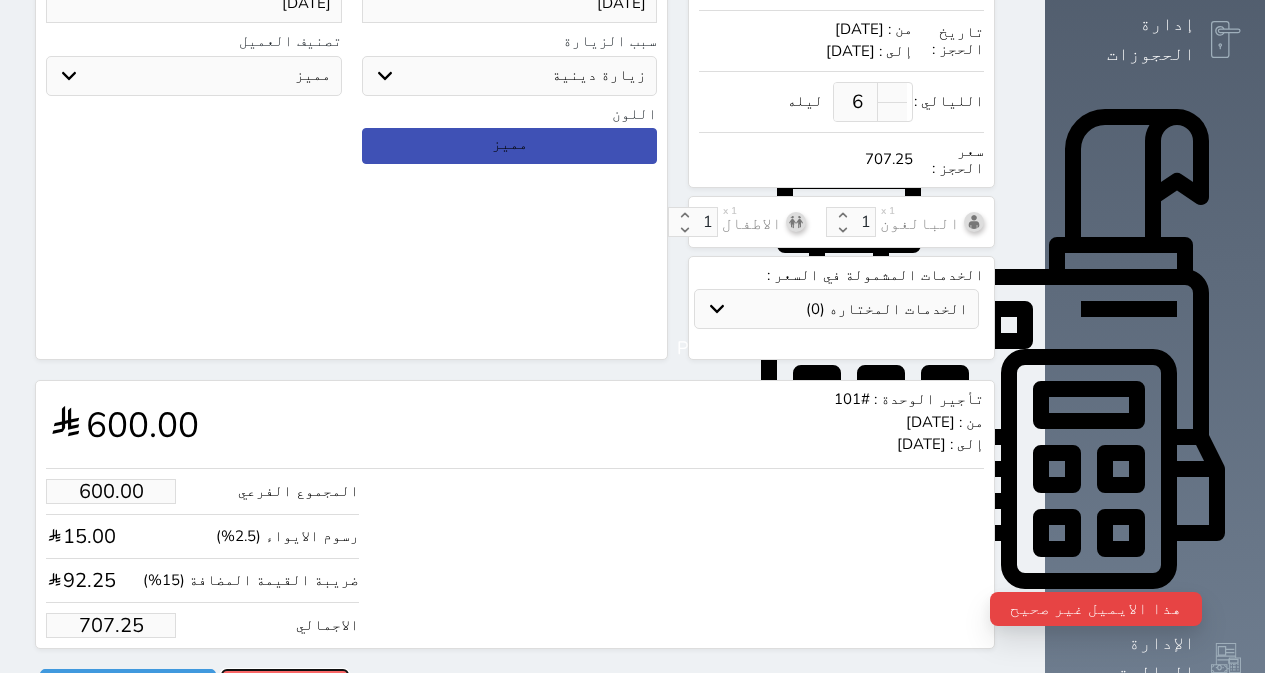 click on "رفض حجز" at bounding box center (285, 686) 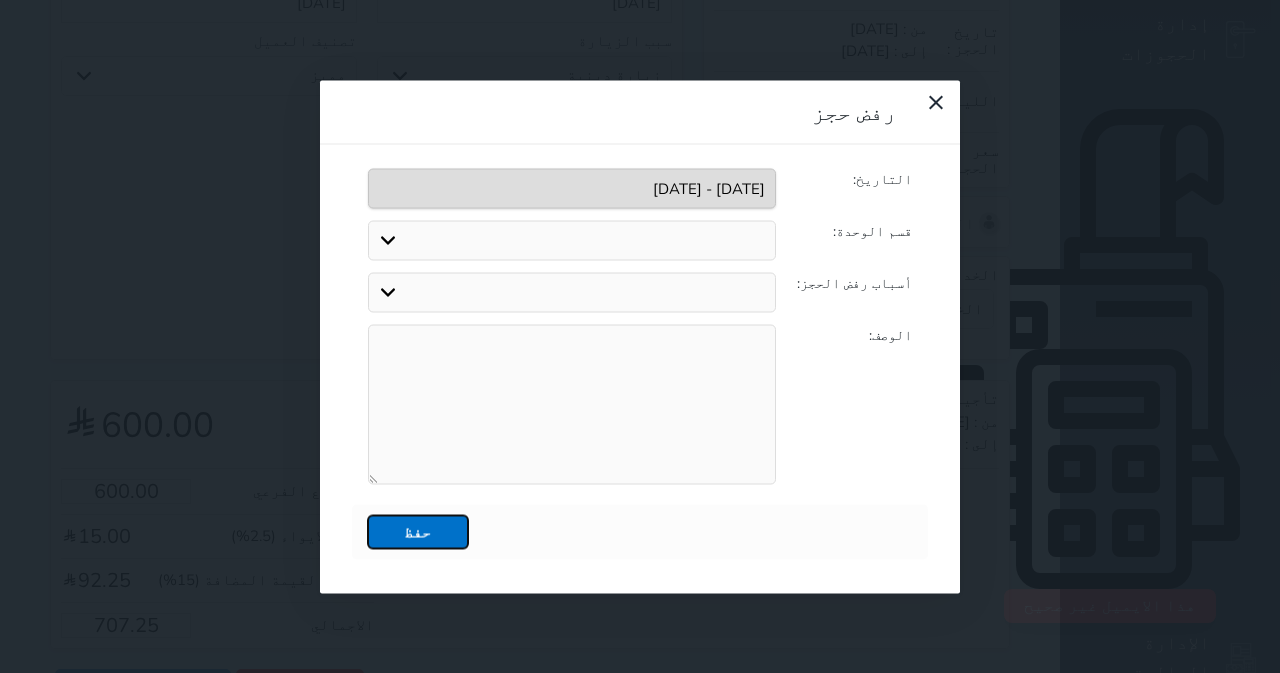 click on "حفظ" at bounding box center [418, 531] 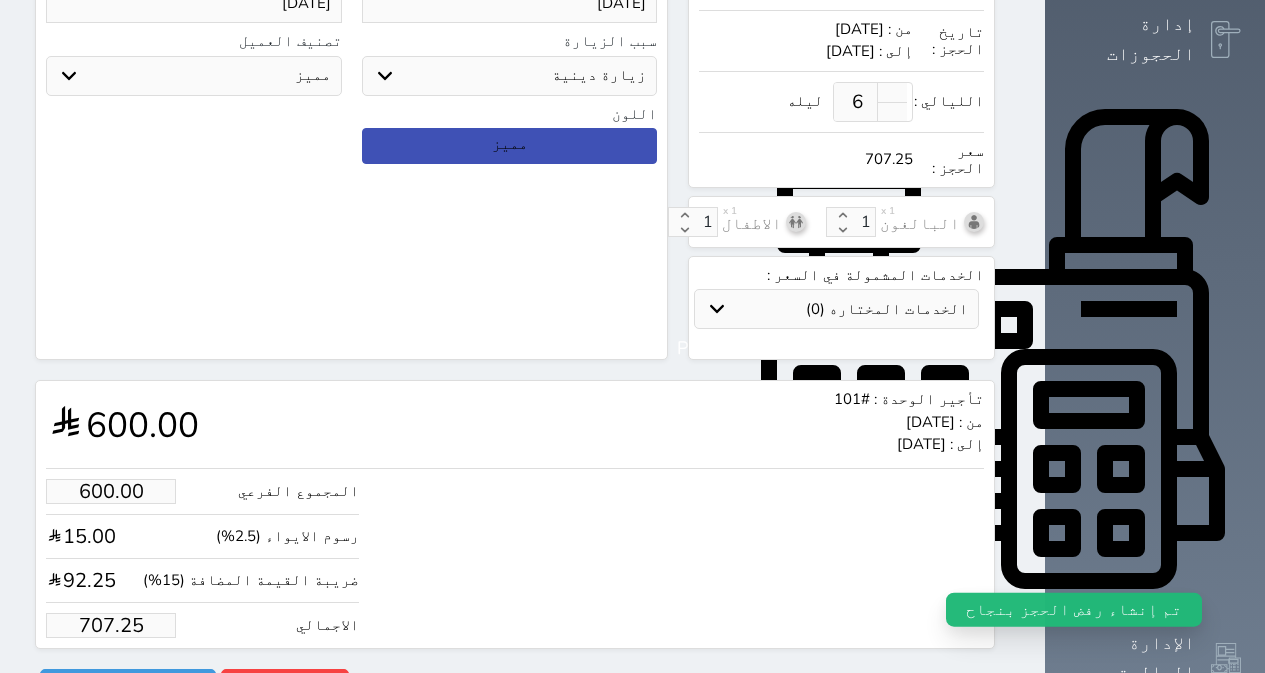 click on "حفظ" at bounding box center [436, 531] 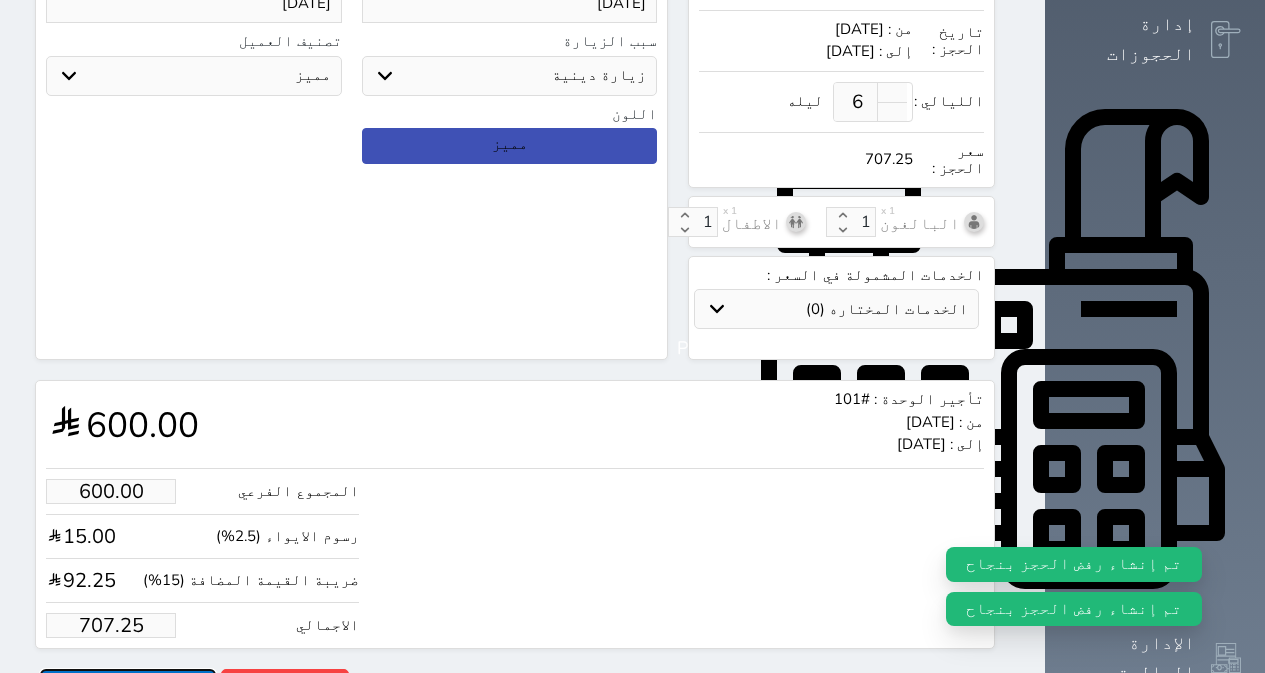 click on "حجز" at bounding box center [128, 686] 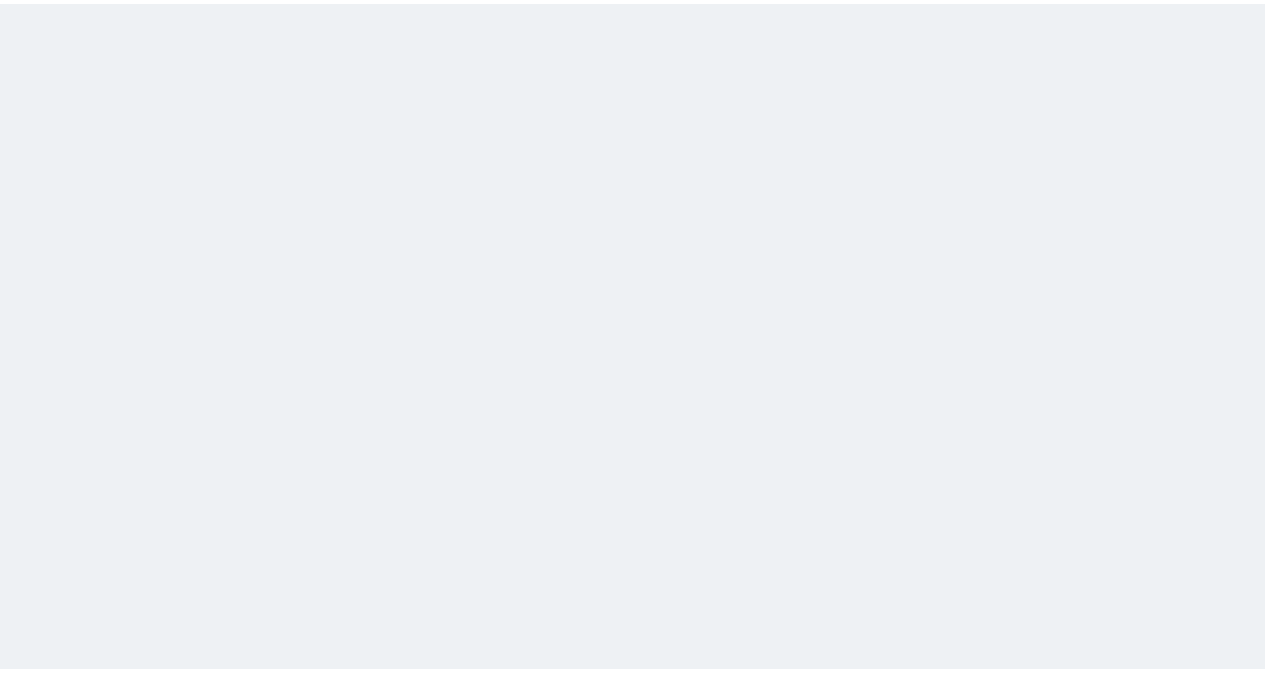 scroll, scrollTop: 0, scrollLeft: 0, axis: both 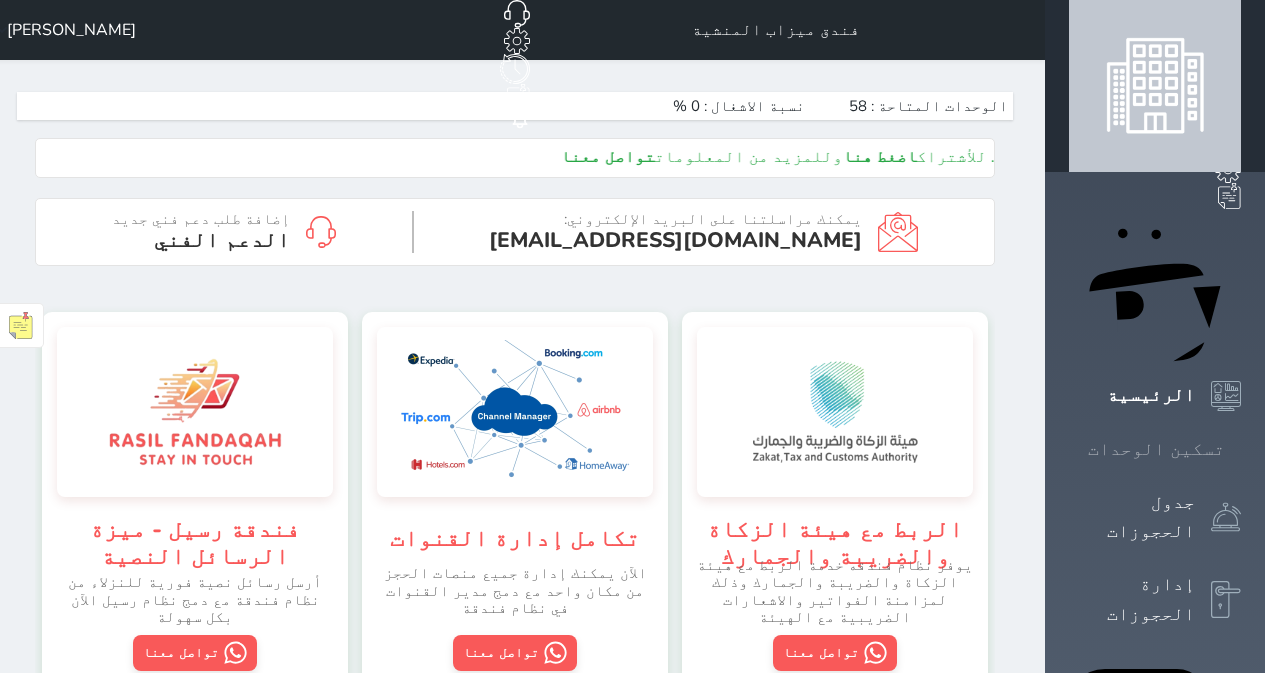 click on "تسكين الوحدات" at bounding box center (1156, 449) 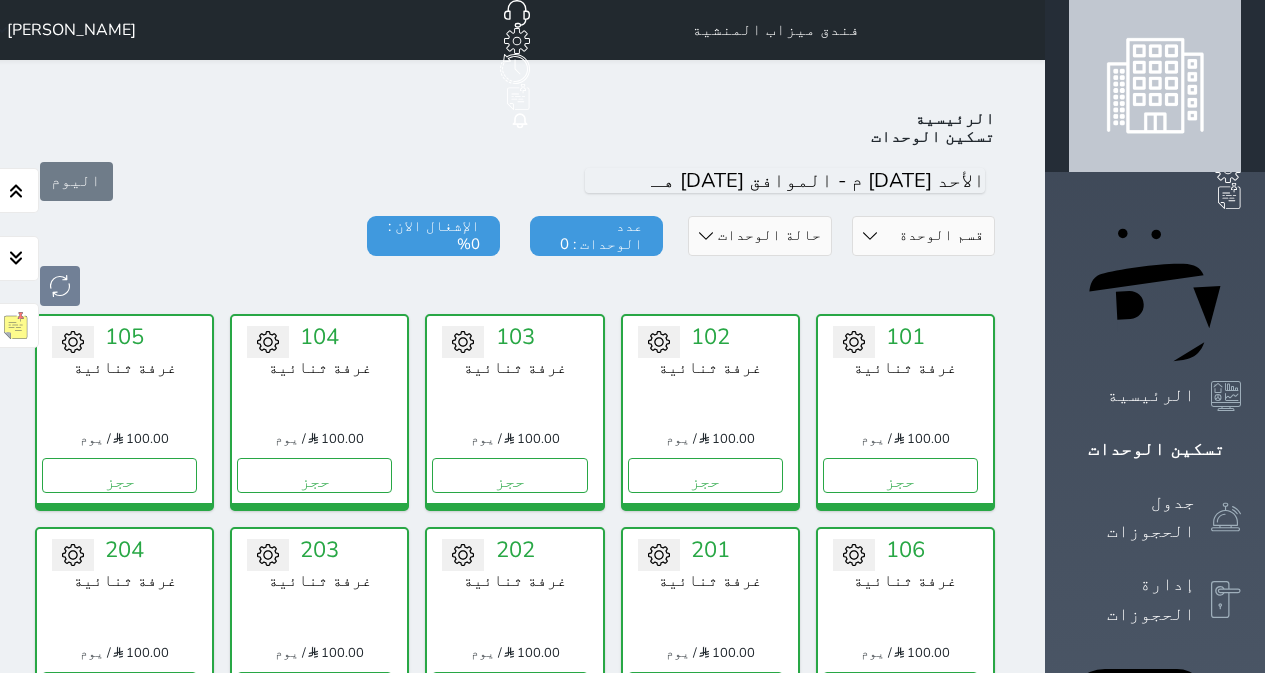 scroll, scrollTop: 78, scrollLeft: 0, axis: vertical 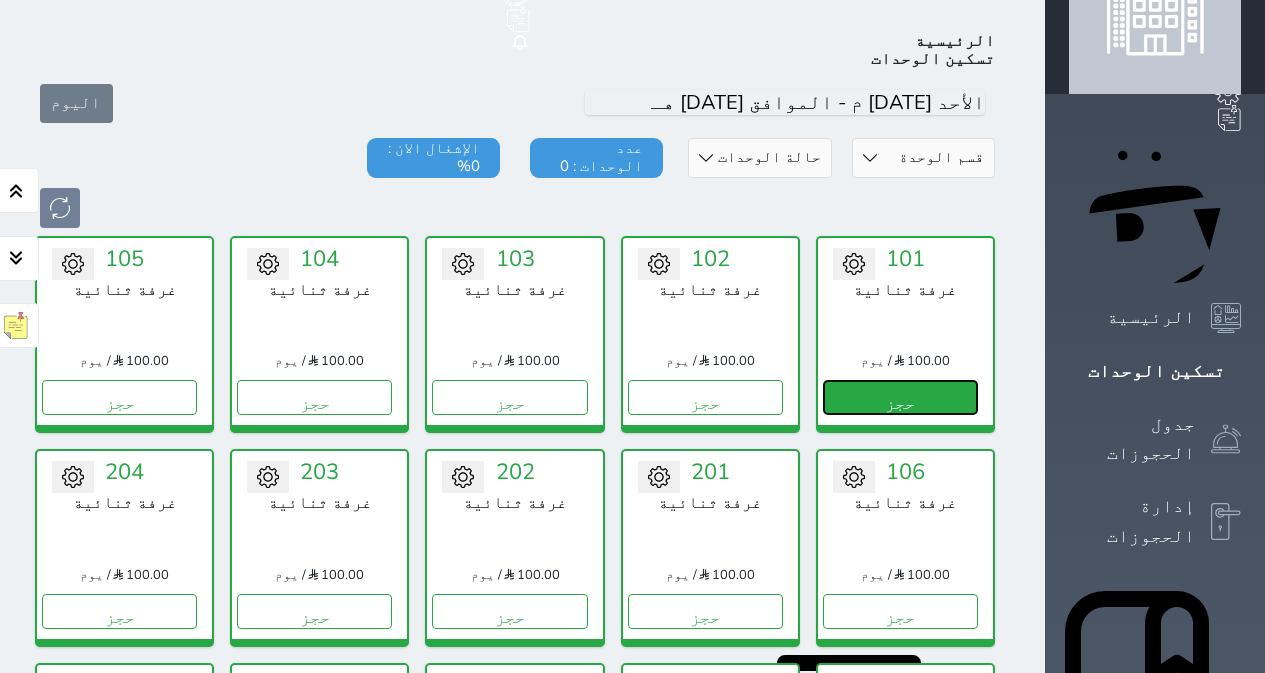 click on "حجز" at bounding box center (900, 397) 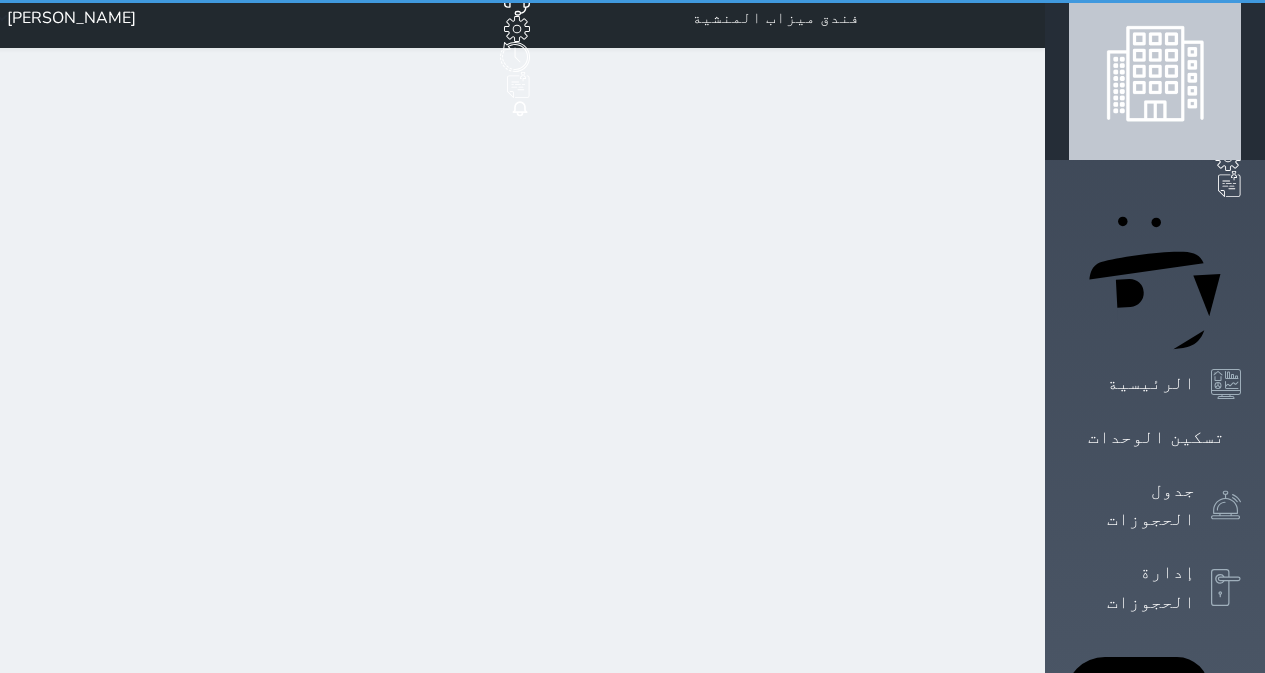scroll, scrollTop: 0, scrollLeft: 0, axis: both 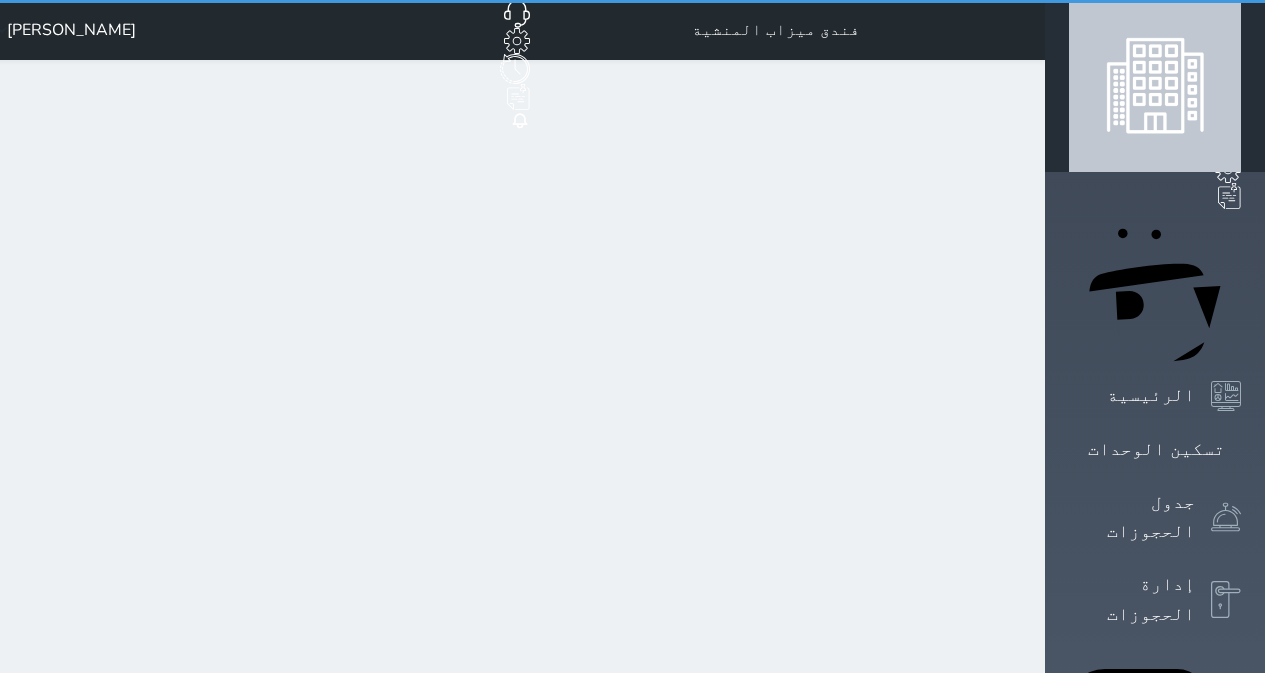 select on "1" 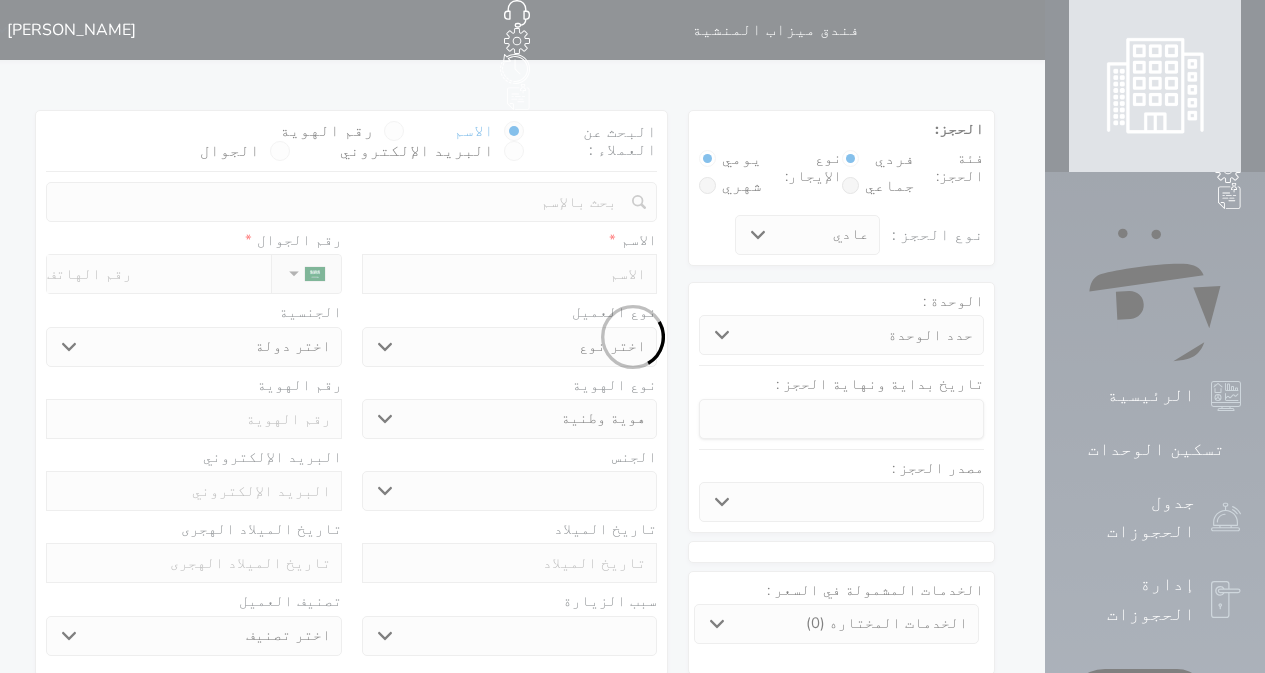 select 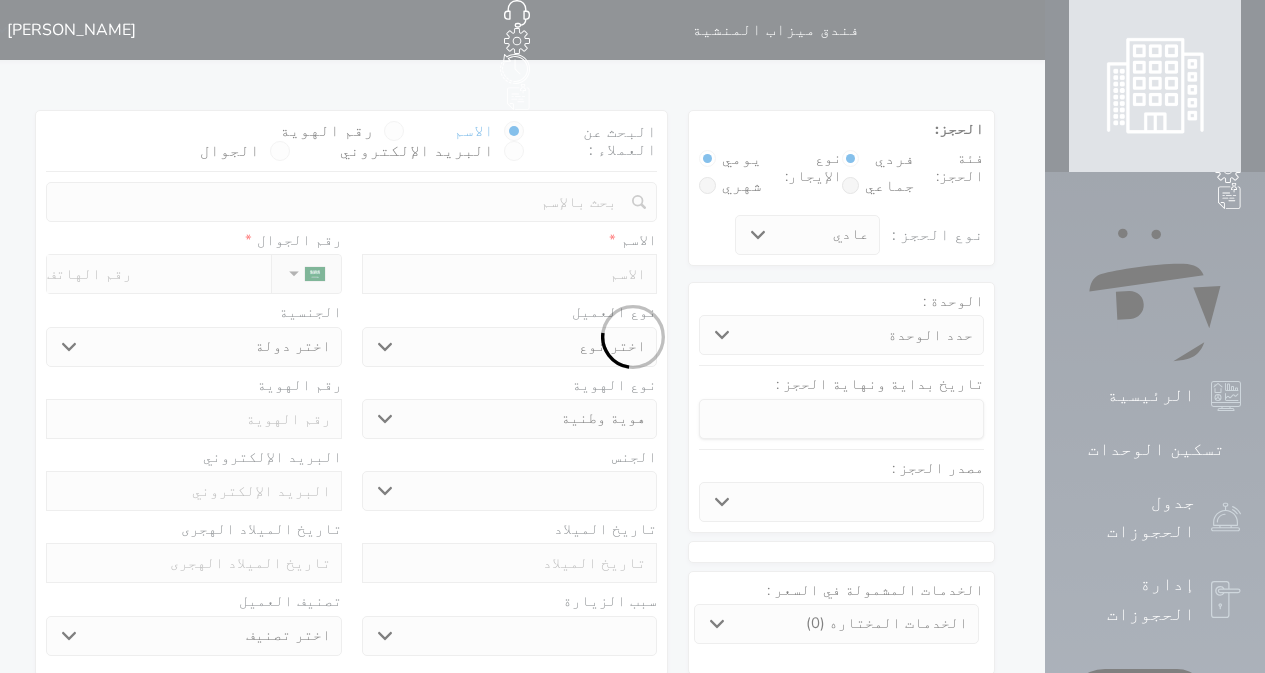 select 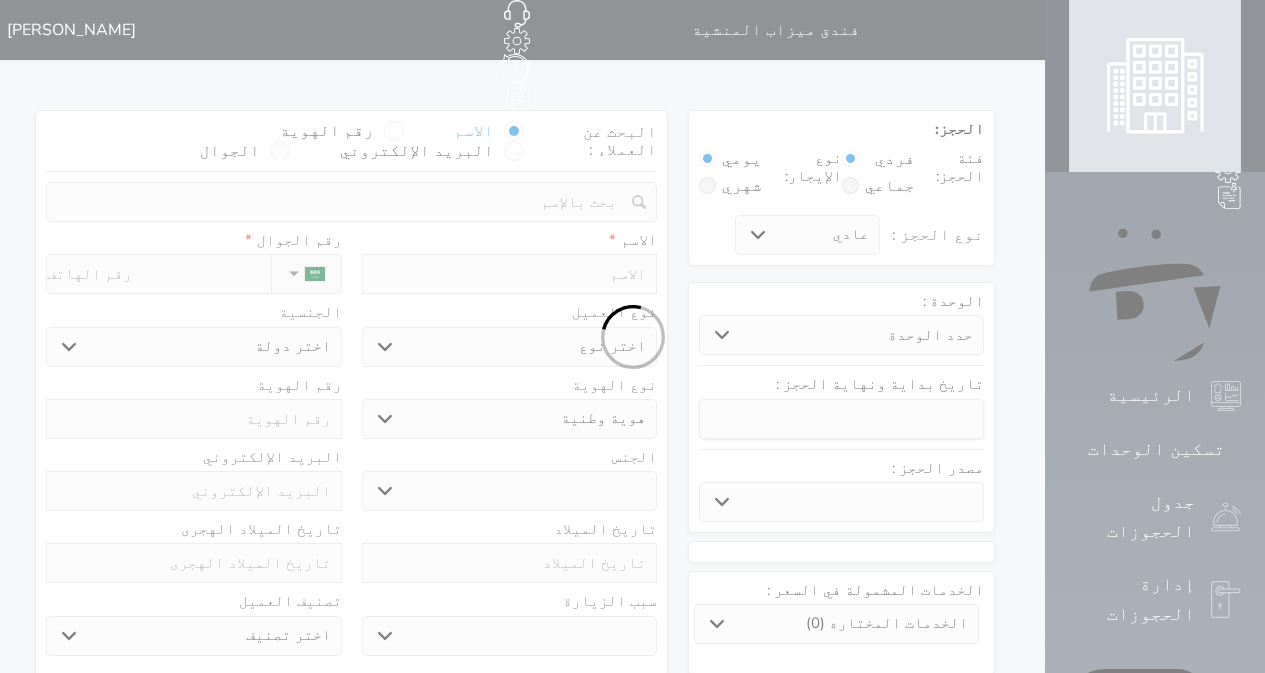 select 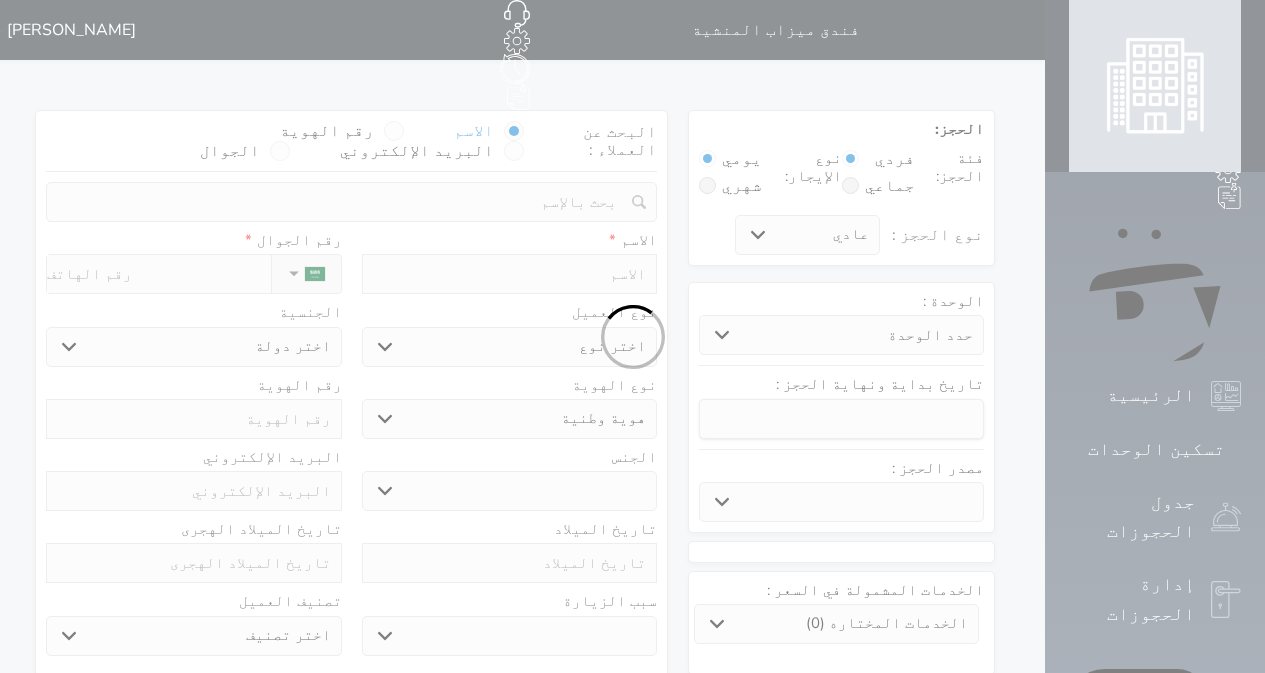 select 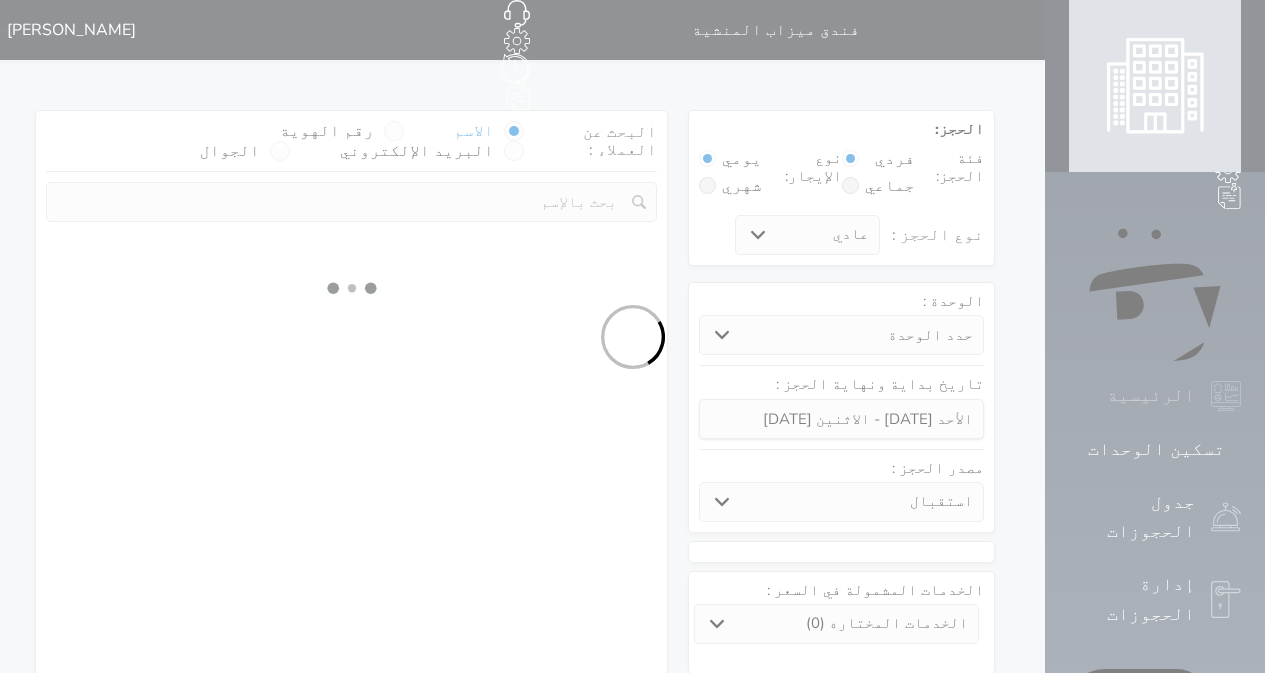 select 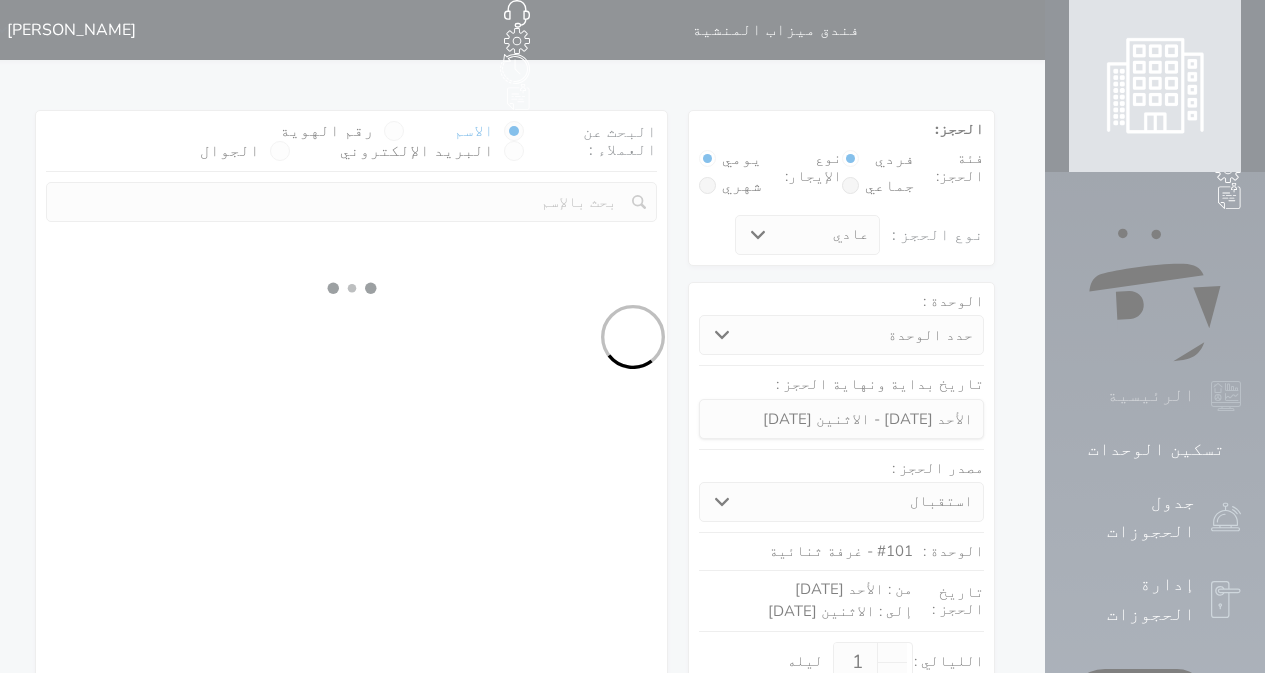 select on "1" 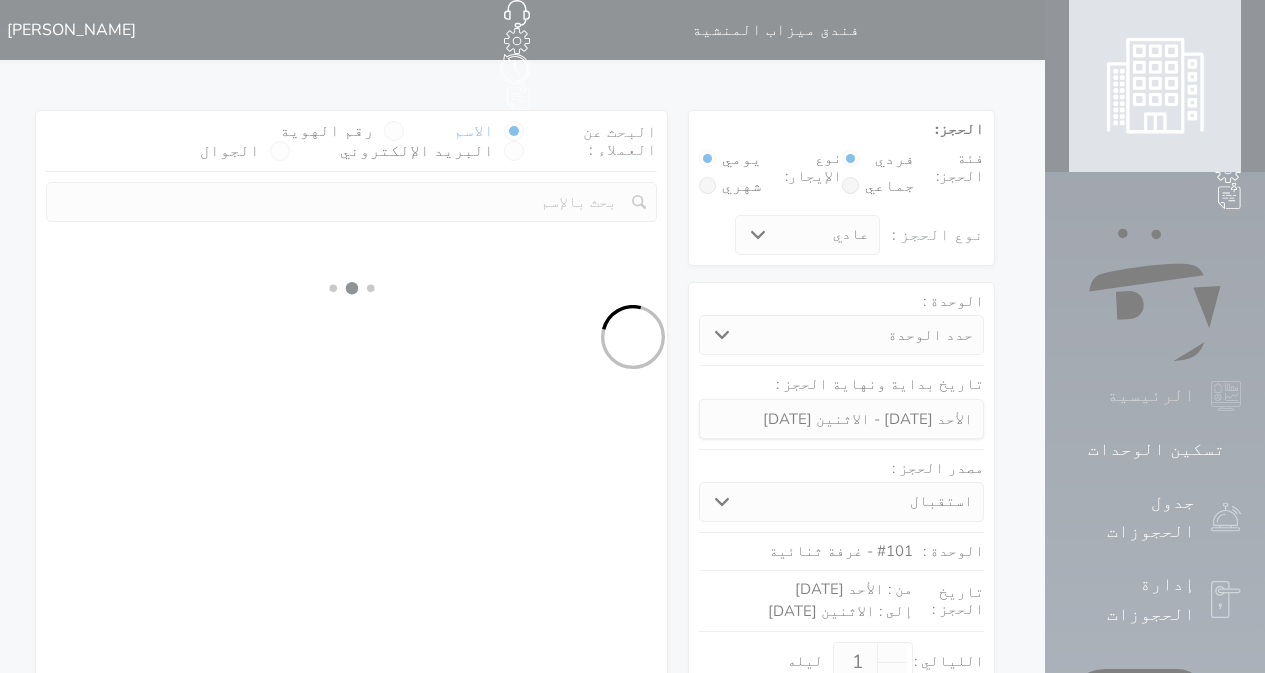 select on "113" 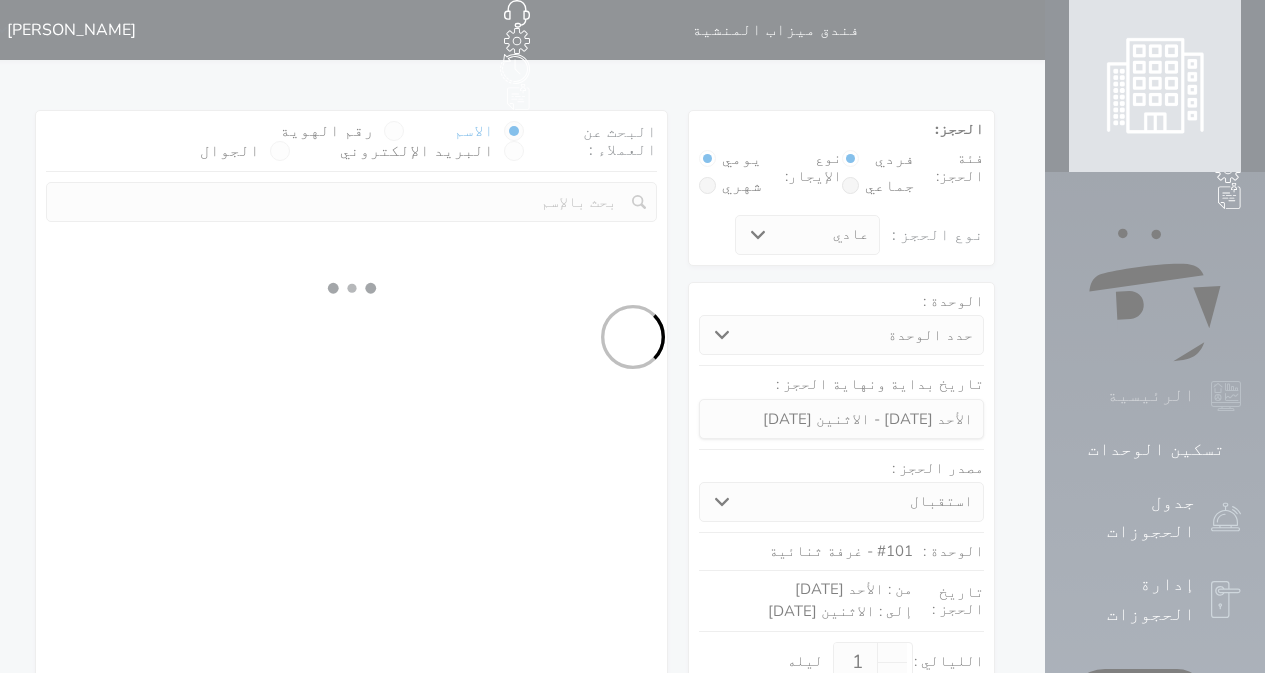 select on "1" 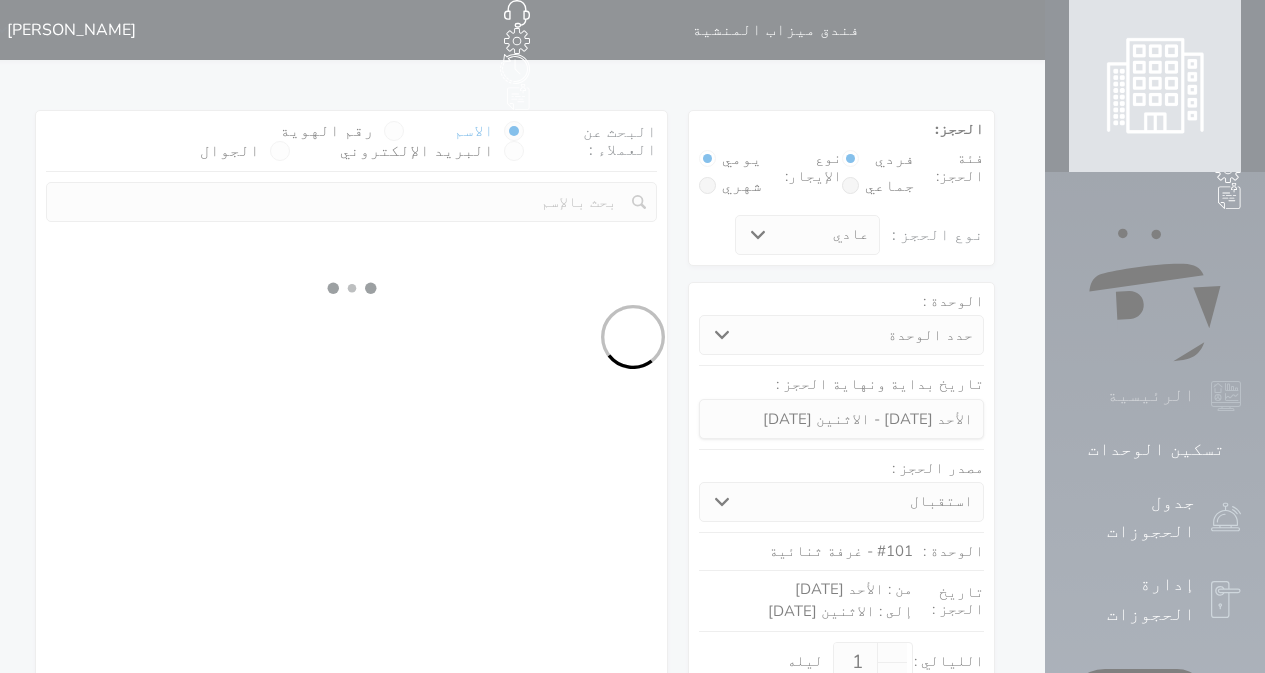 select 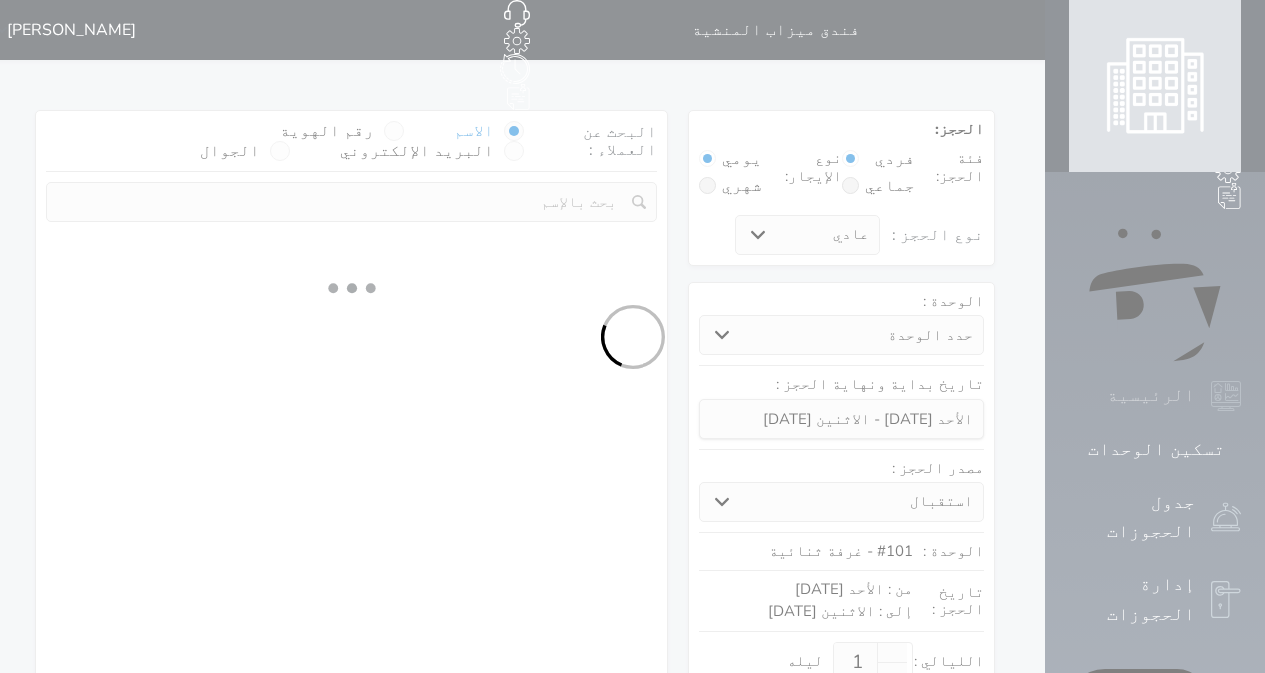 select on "7" 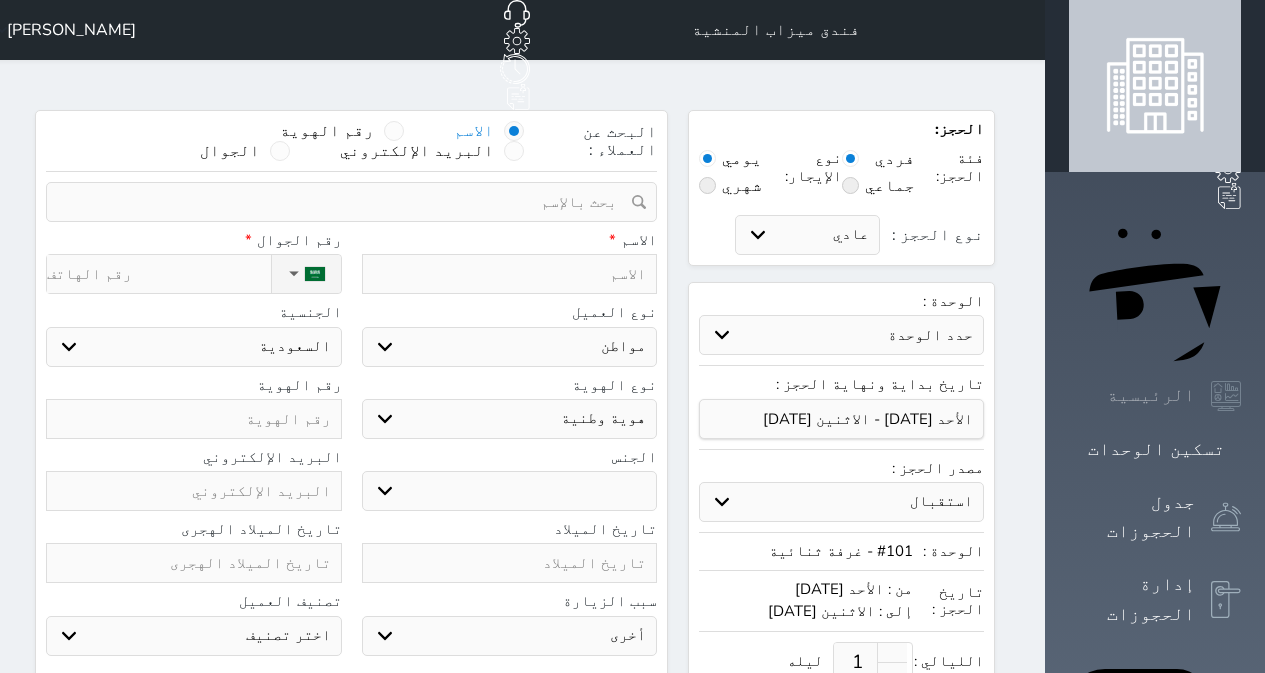 select 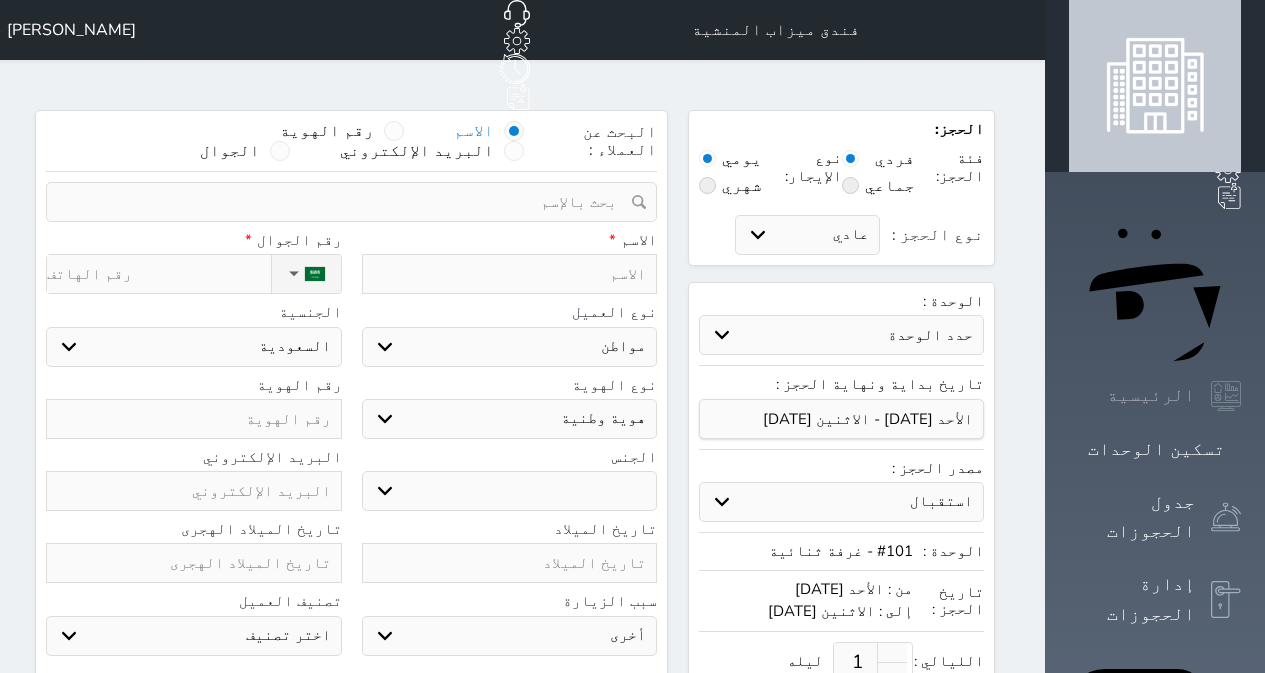 click on "الرئيسية" at bounding box center (1151, 395) 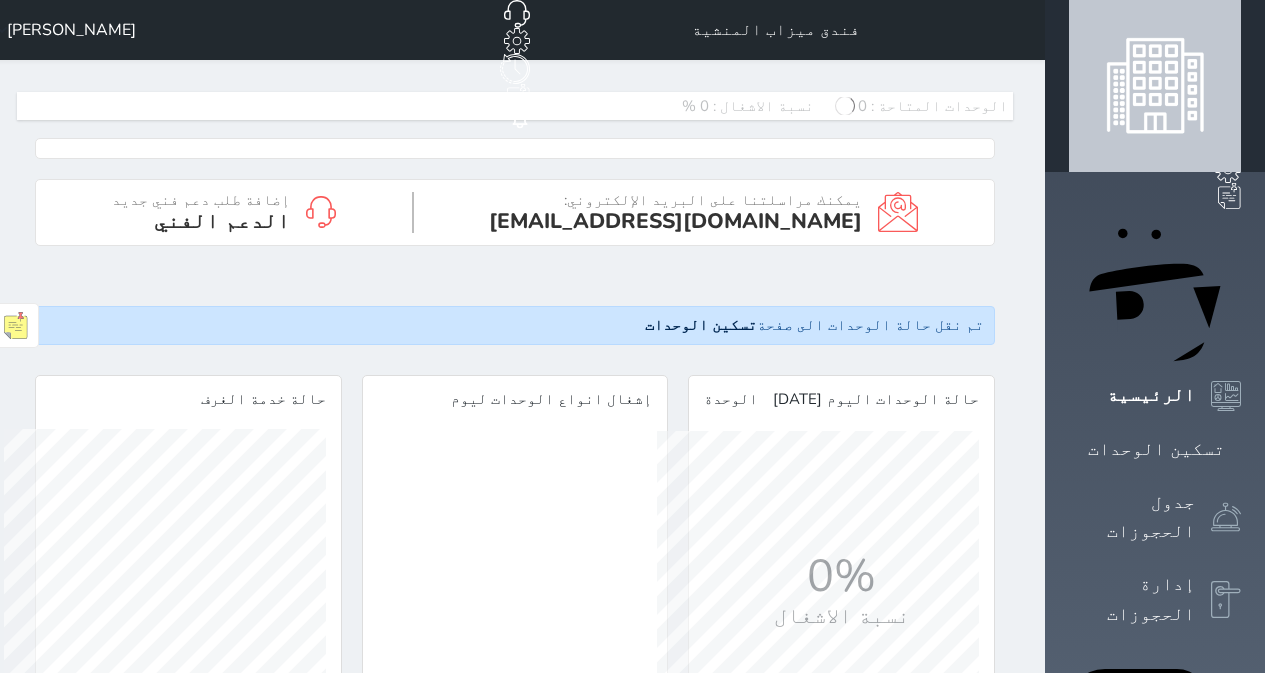 scroll, scrollTop: 999678, scrollLeft: 999678, axis: both 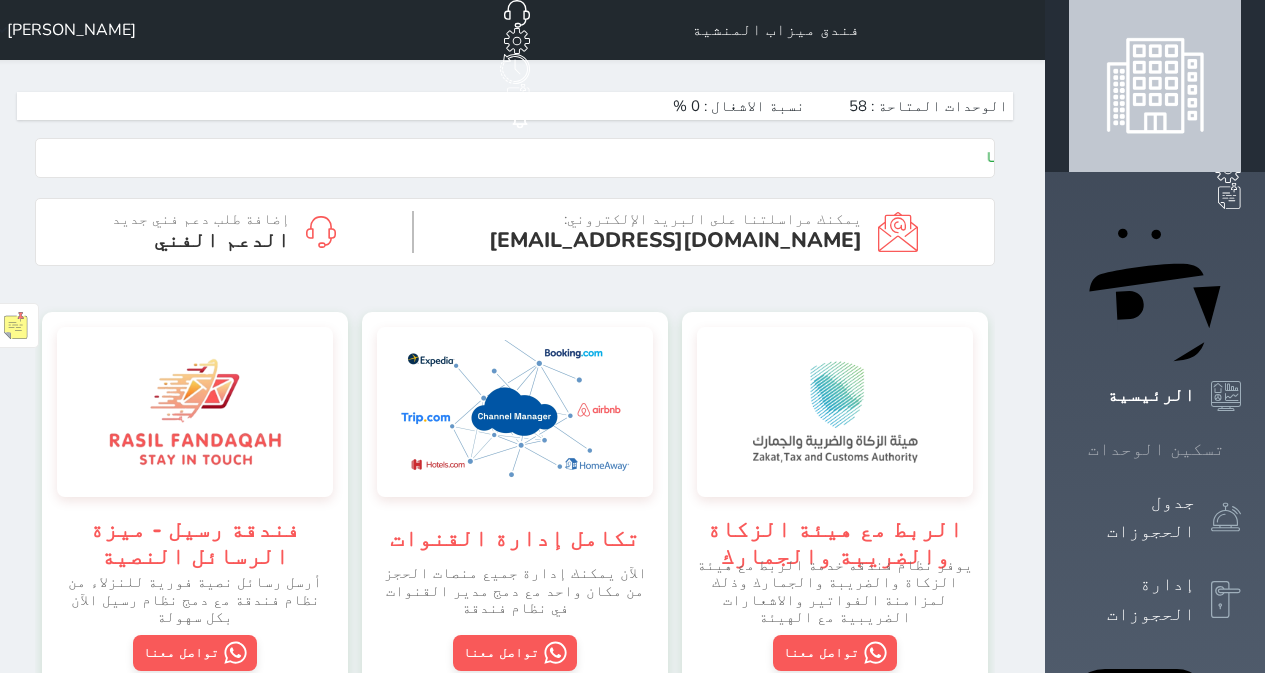 click on "تسكين الوحدات" at bounding box center (1156, 449) 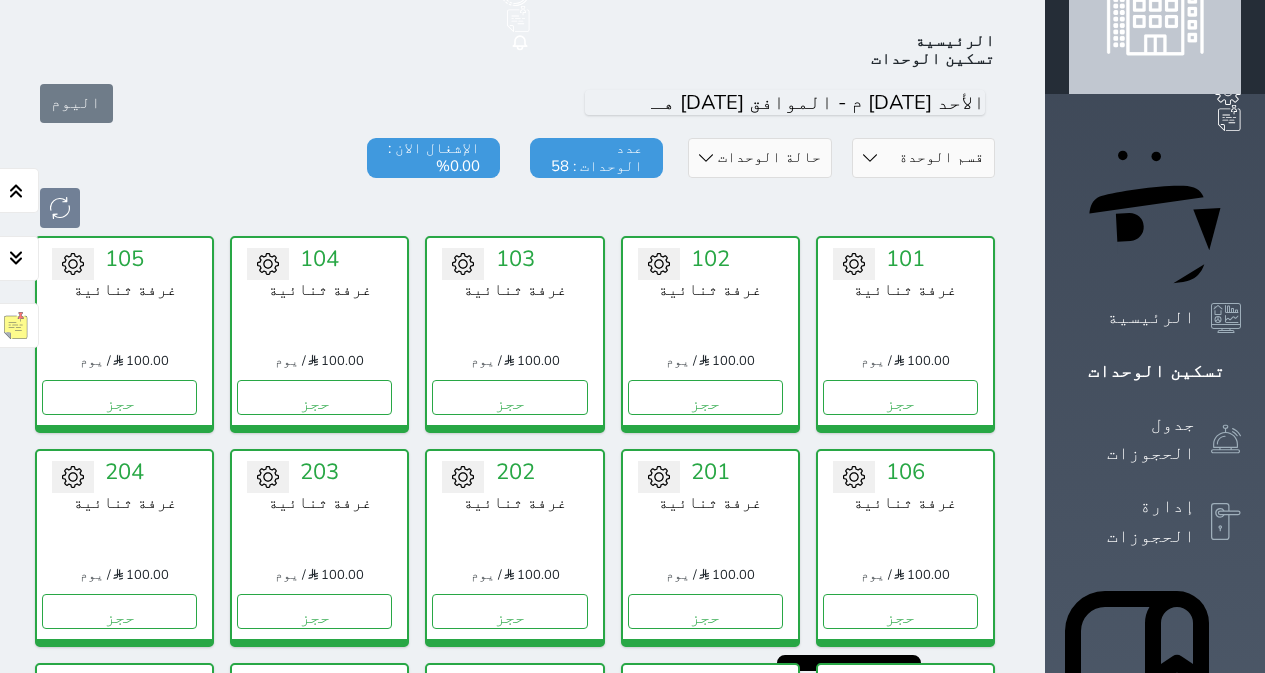 click on "قسم الوحدة   غرفة ثنائية" at bounding box center [923, 158] 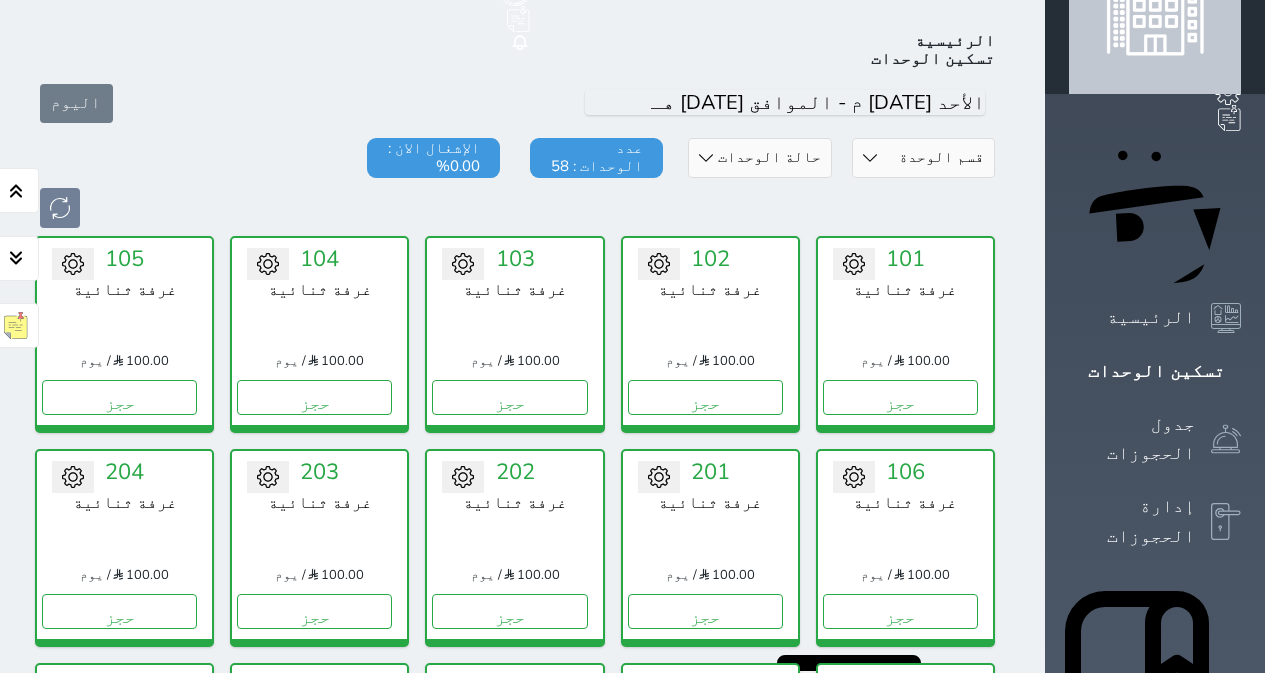 click on "حالة الوحدات متاح تحت التنظيف تحت الصيانة سجل دخول  لم يتم تسجيل الدخول" at bounding box center [759, 158] 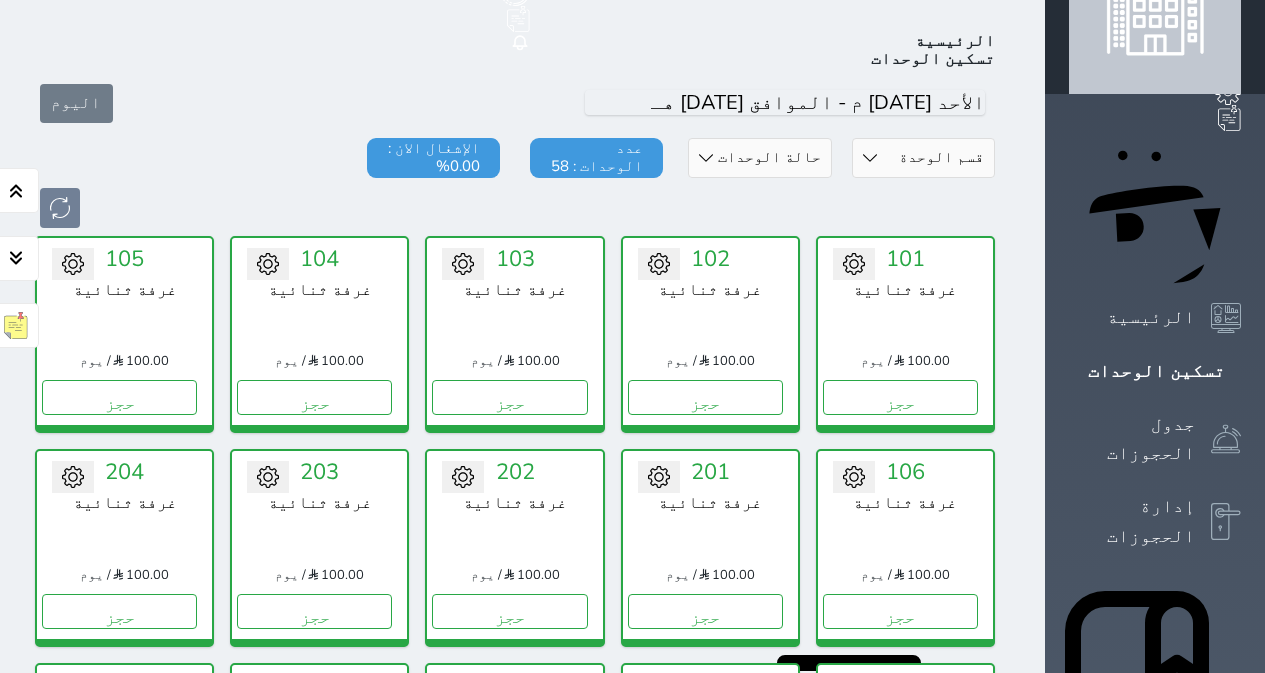 select on "1" 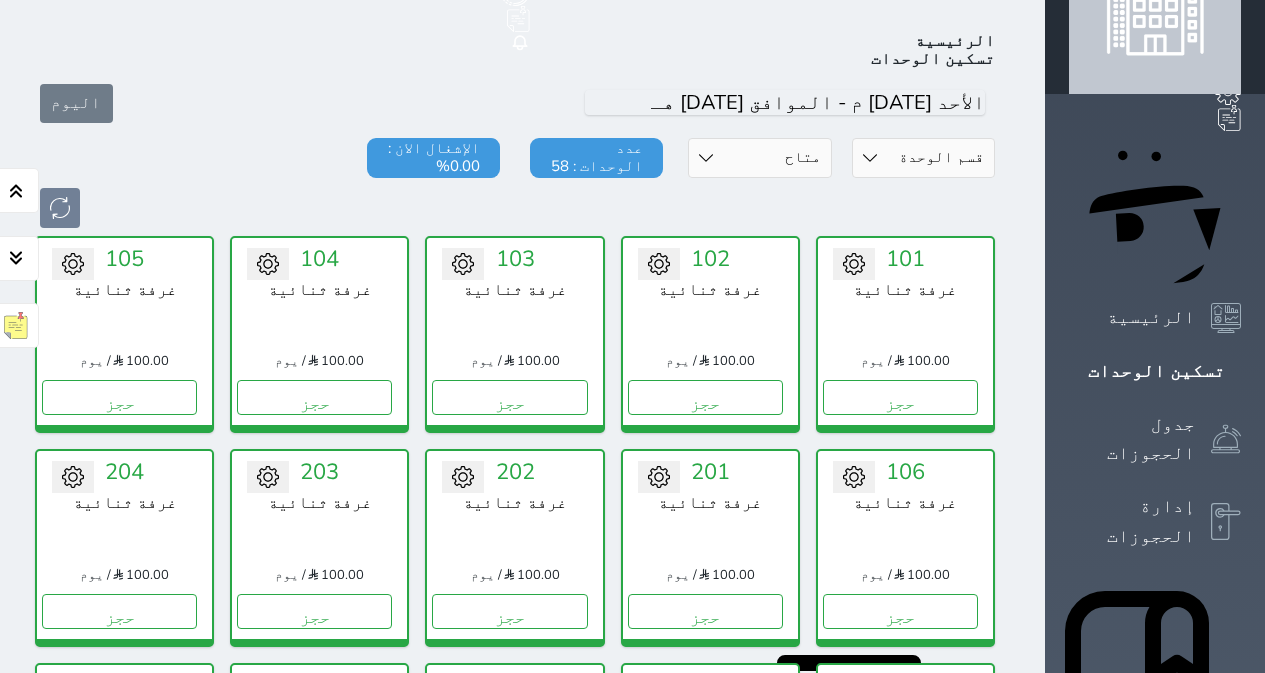 click on "حالة الوحدات متاح تحت التنظيف تحت الصيانة سجل دخول  لم يتم تسجيل الدخول" at bounding box center (759, 158) 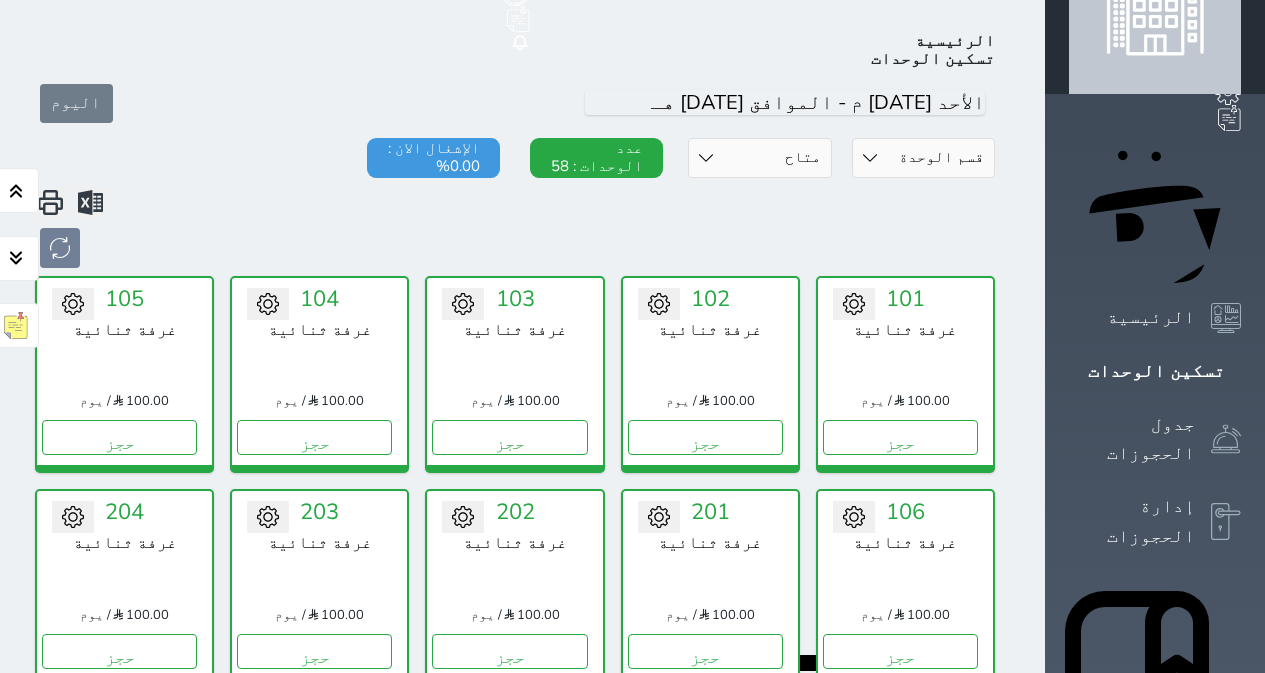 click on "قسم الوحدة   غرفة ثنائية" at bounding box center [923, 158] 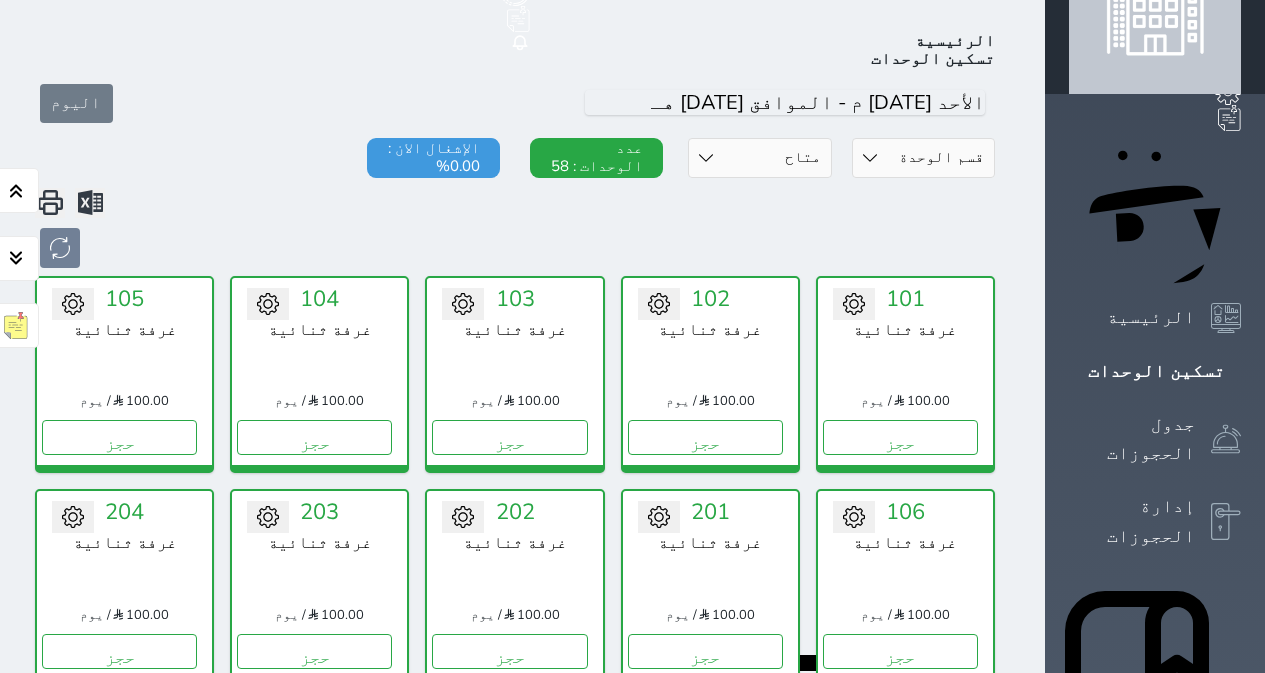 click on "عدد الوحدات : 58" at bounding box center (596, 158) 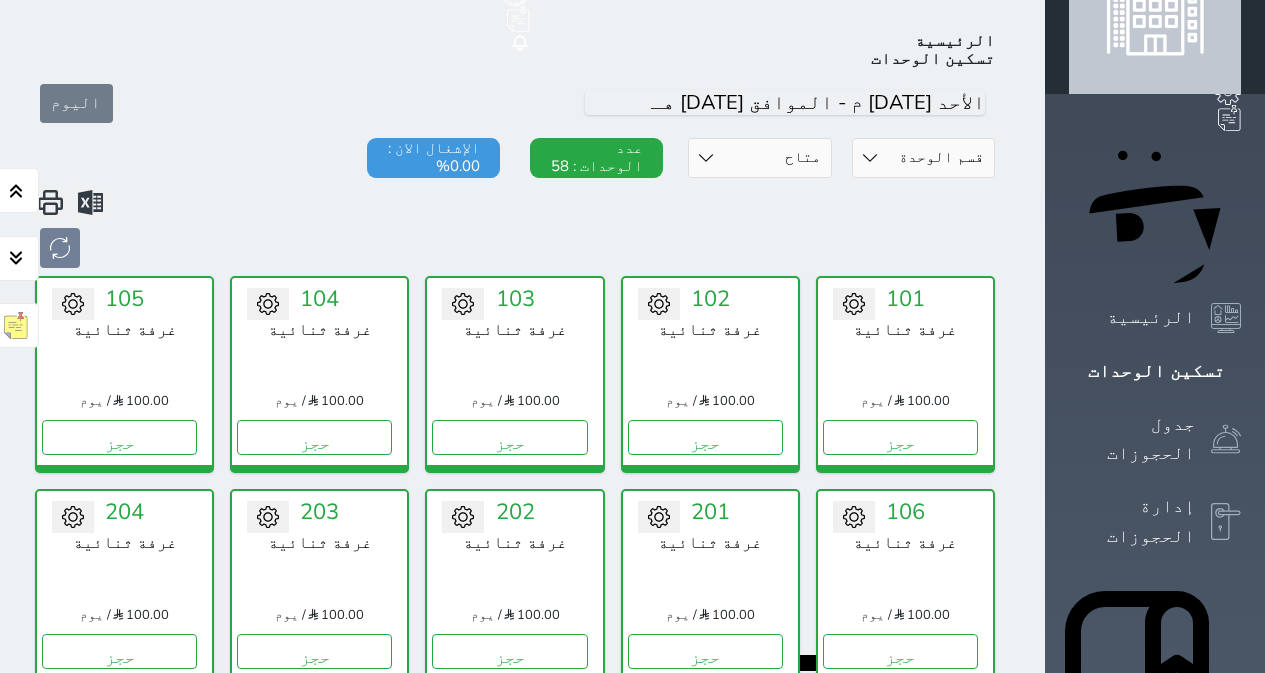 click 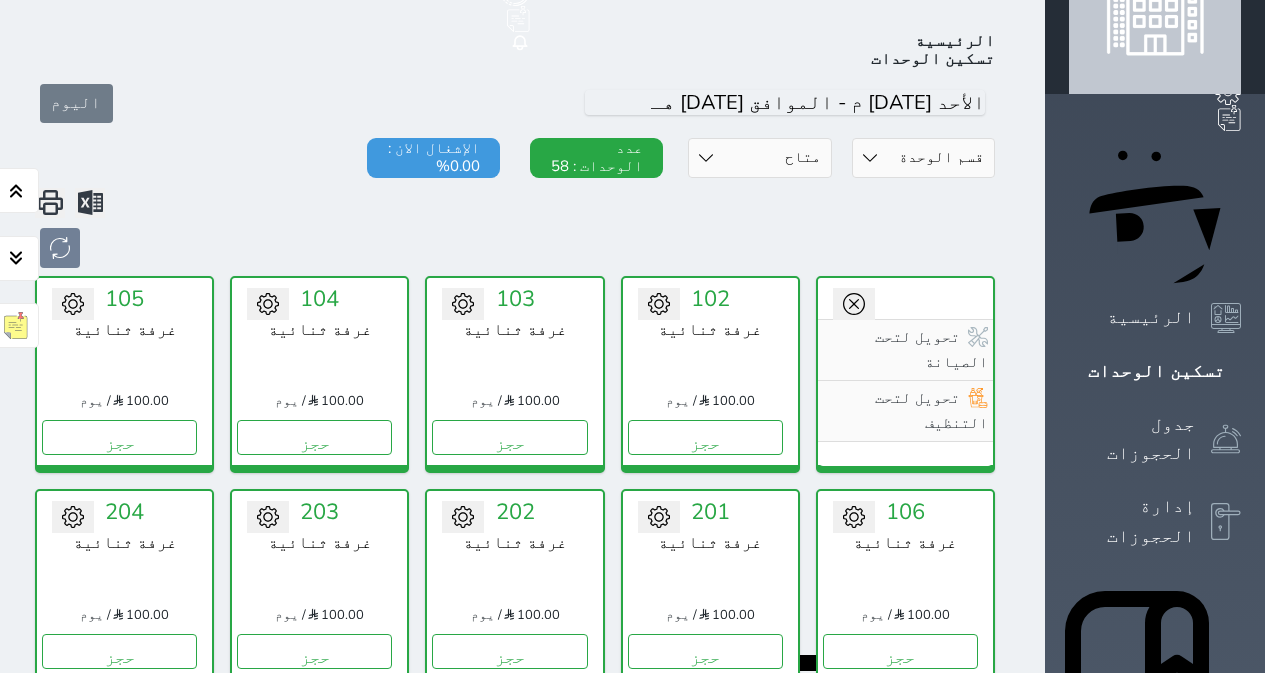 click on "تحويل لتحت الصيانة
تحويل لتحت التنظيف" at bounding box center (905, 372) 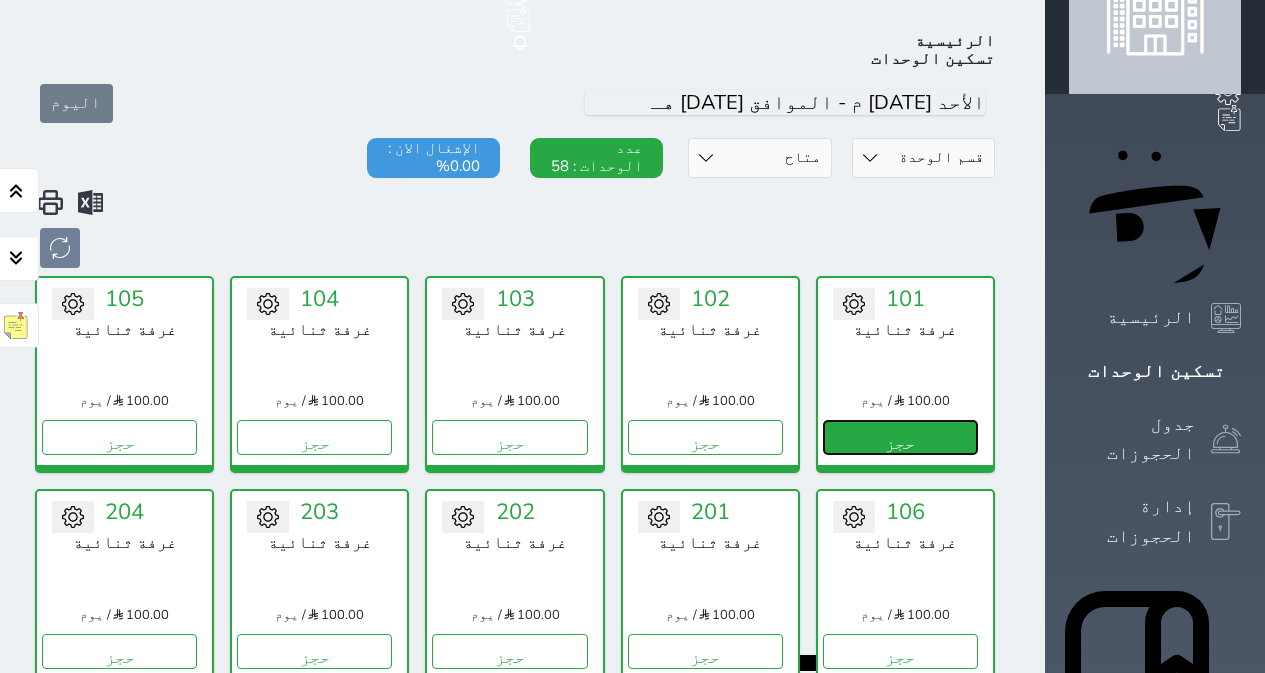 click on "حجز" at bounding box center [900, 437] 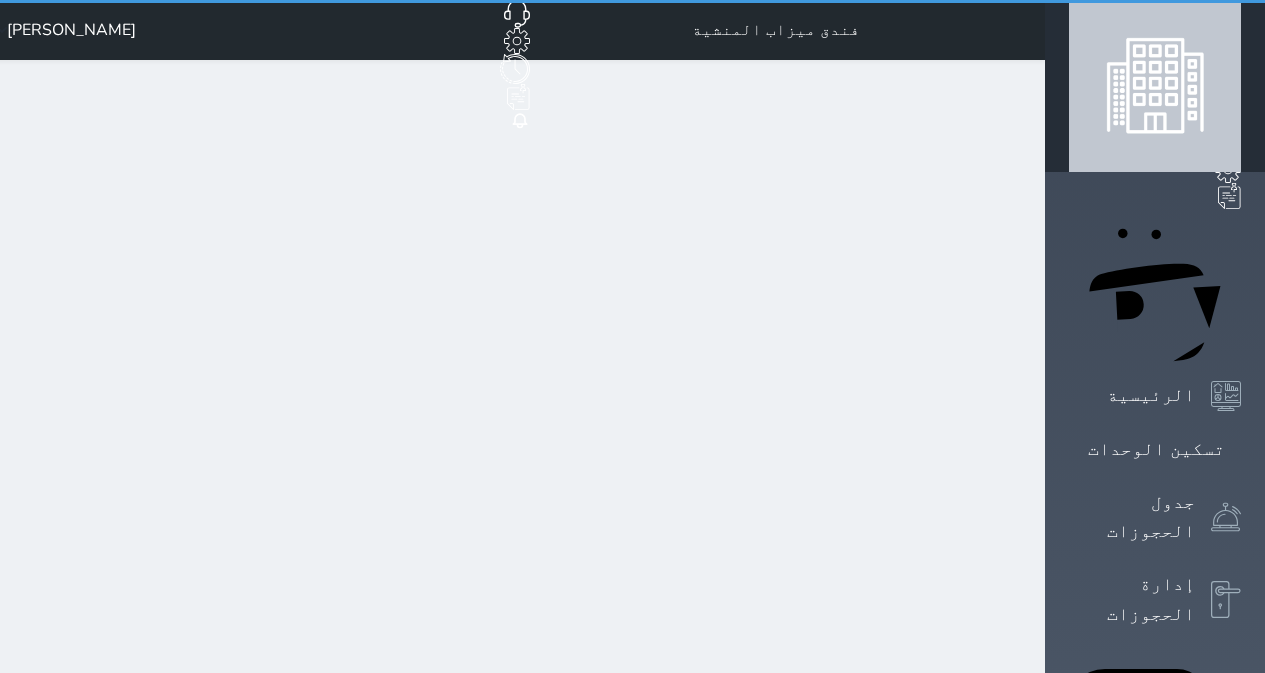 select on "1" 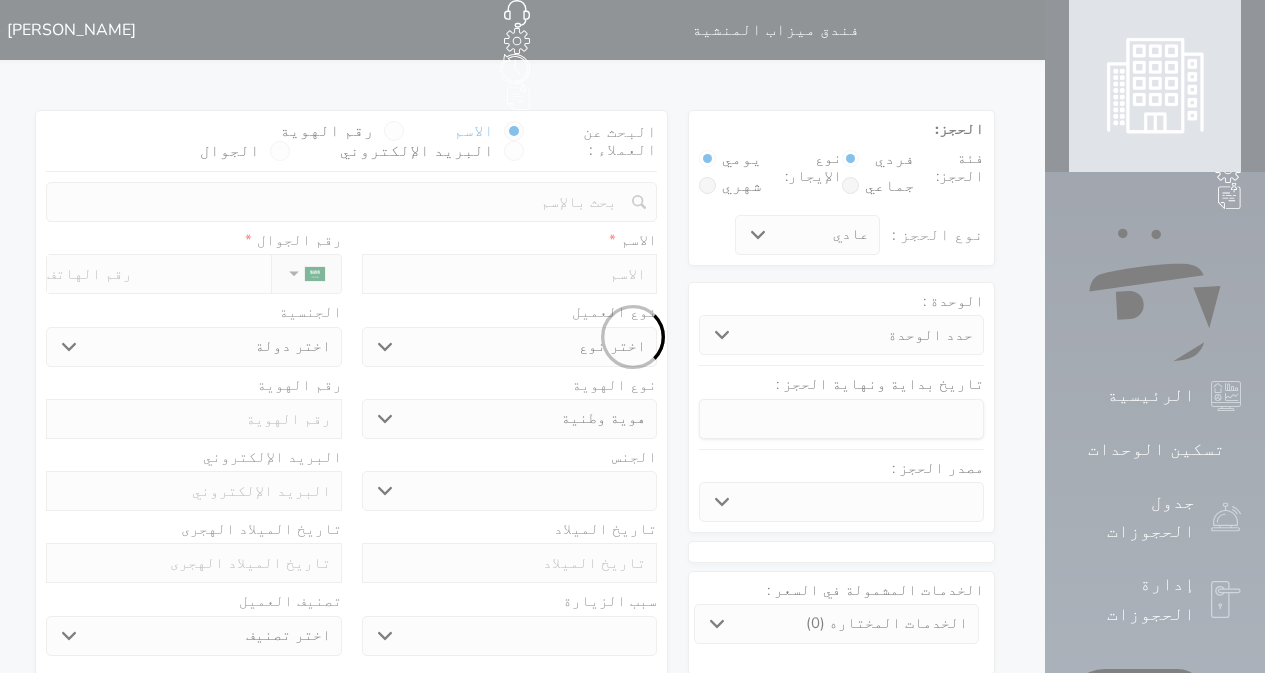 select 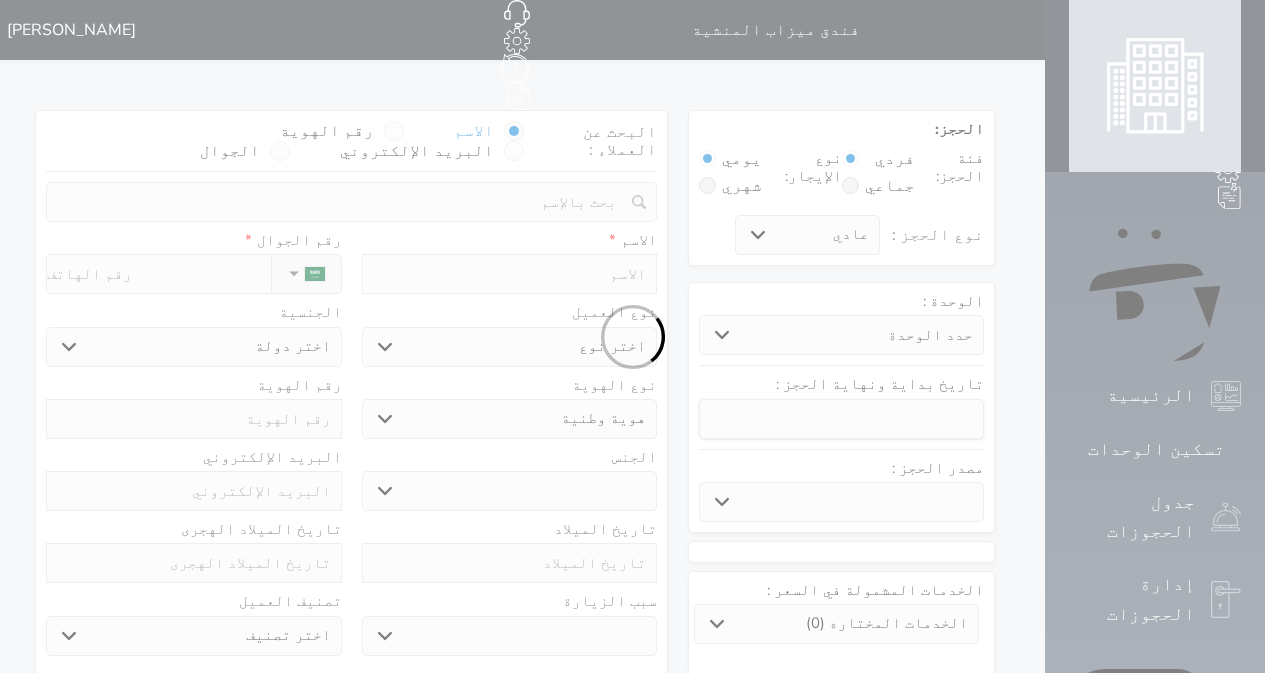 select 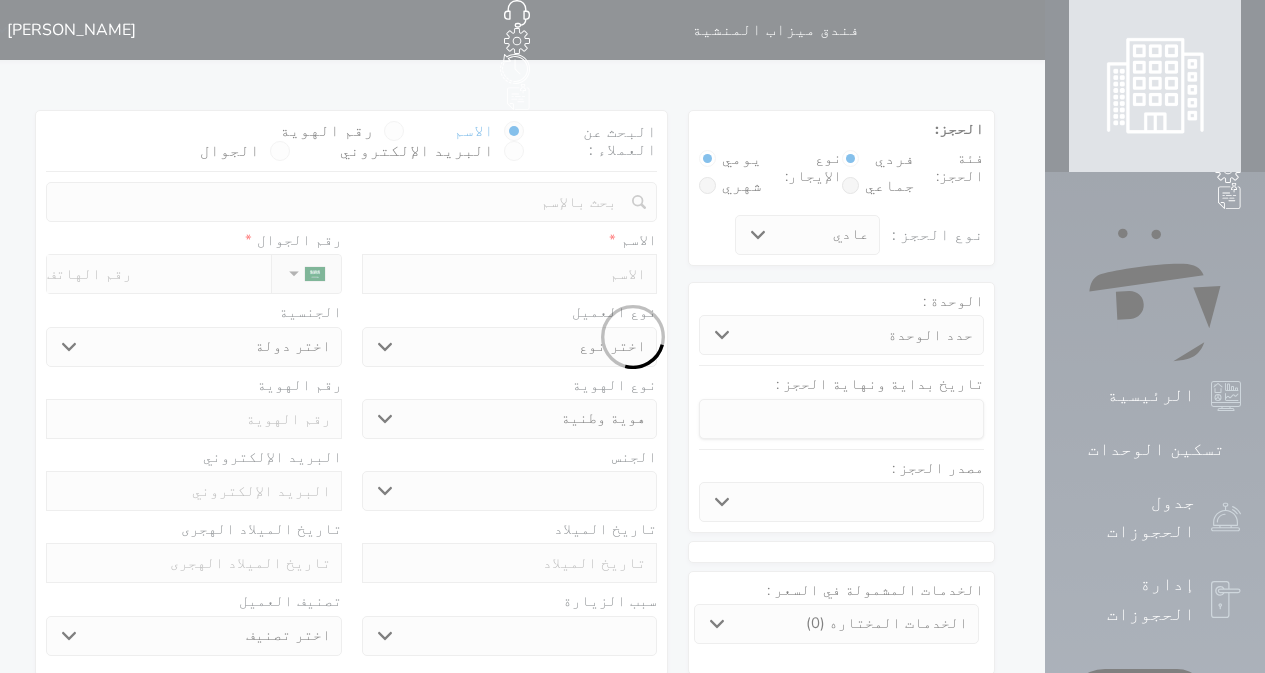 select 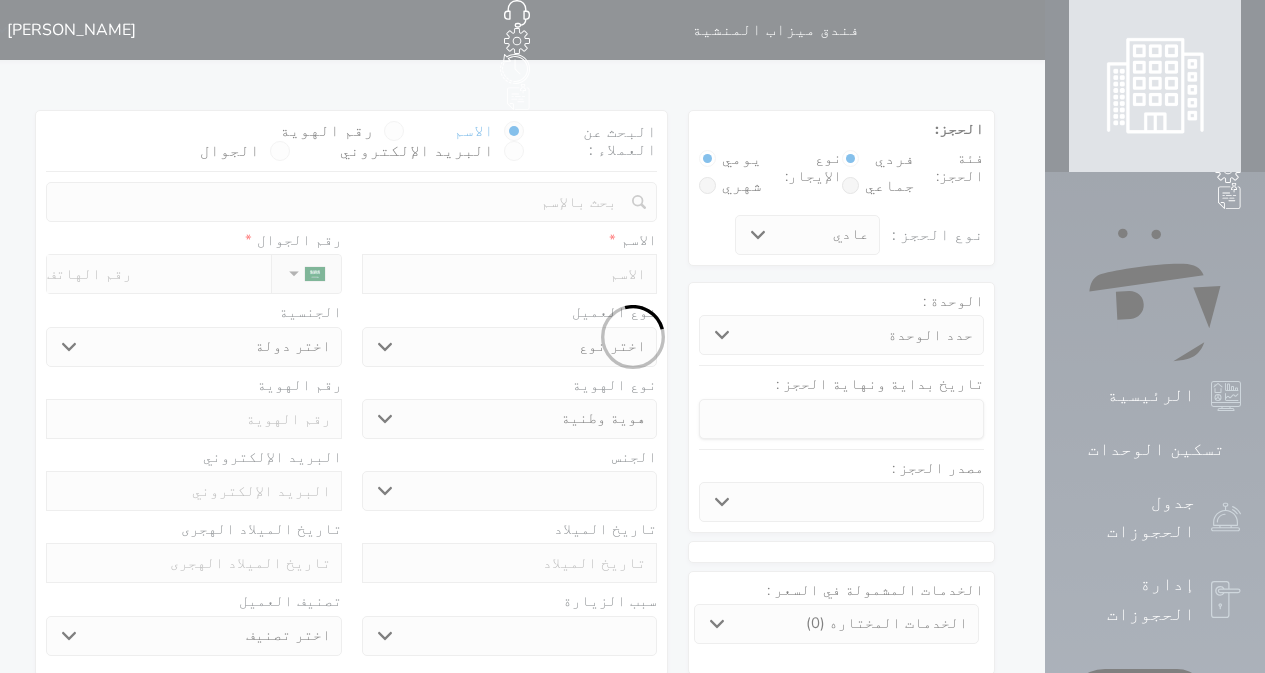 select 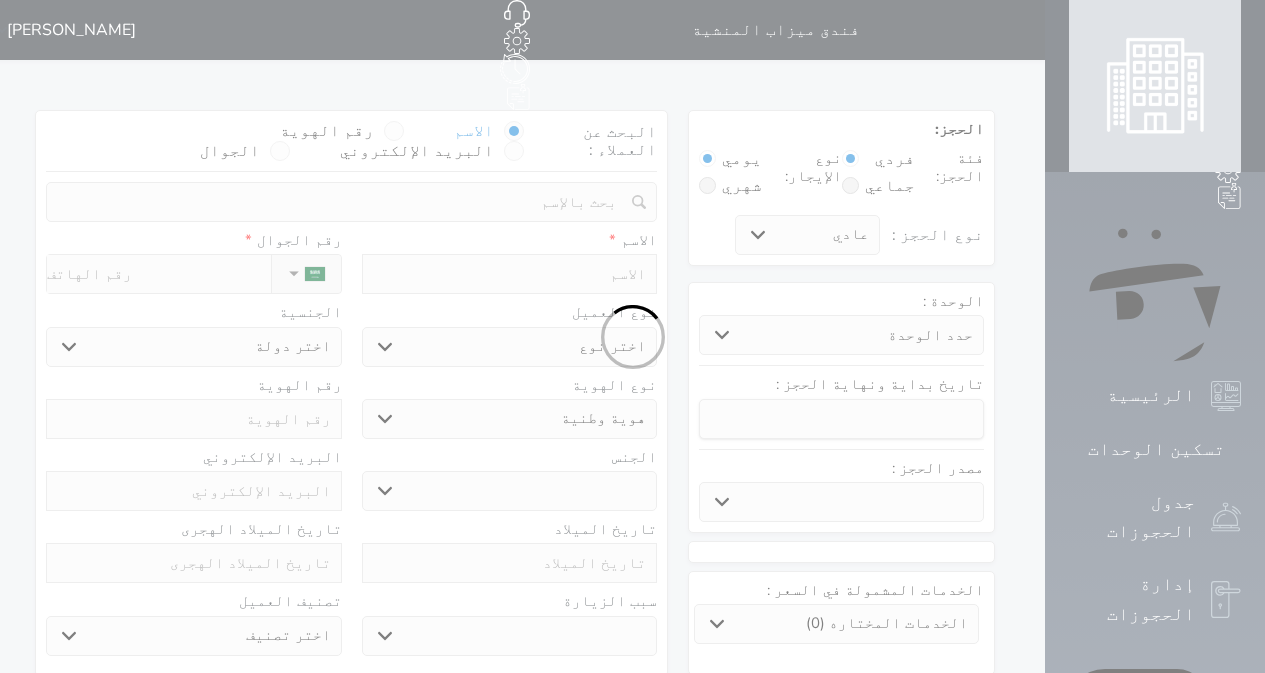 select 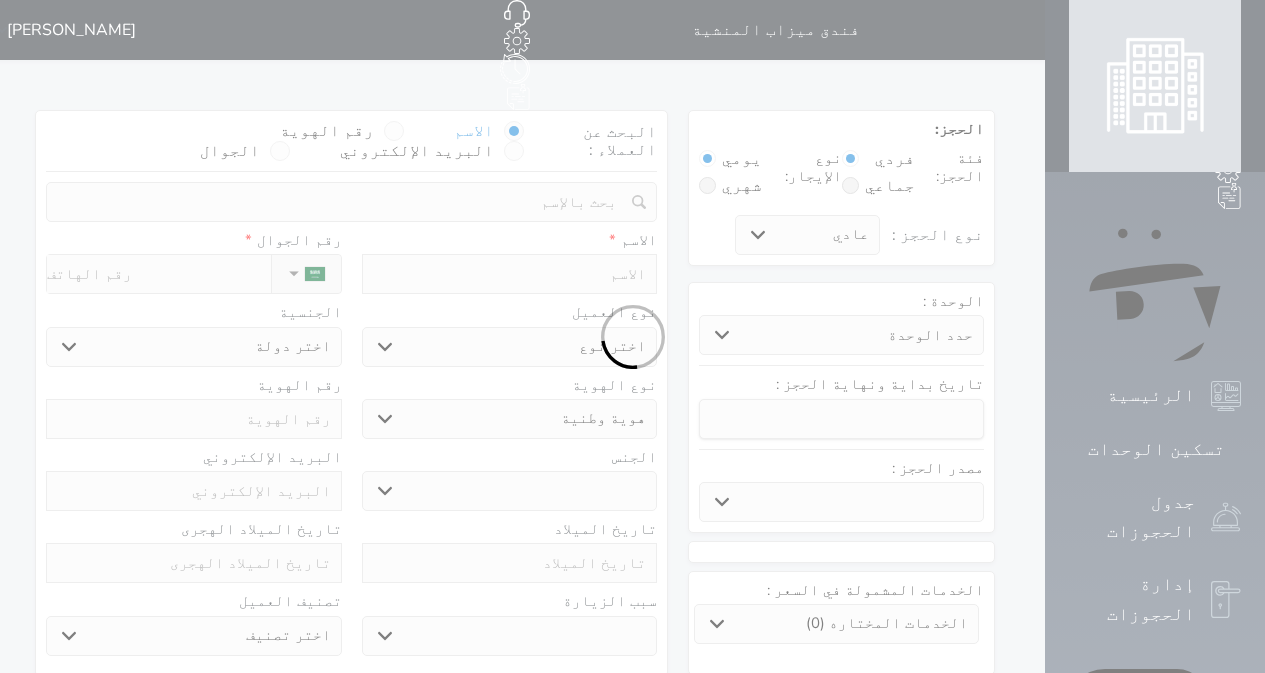 select 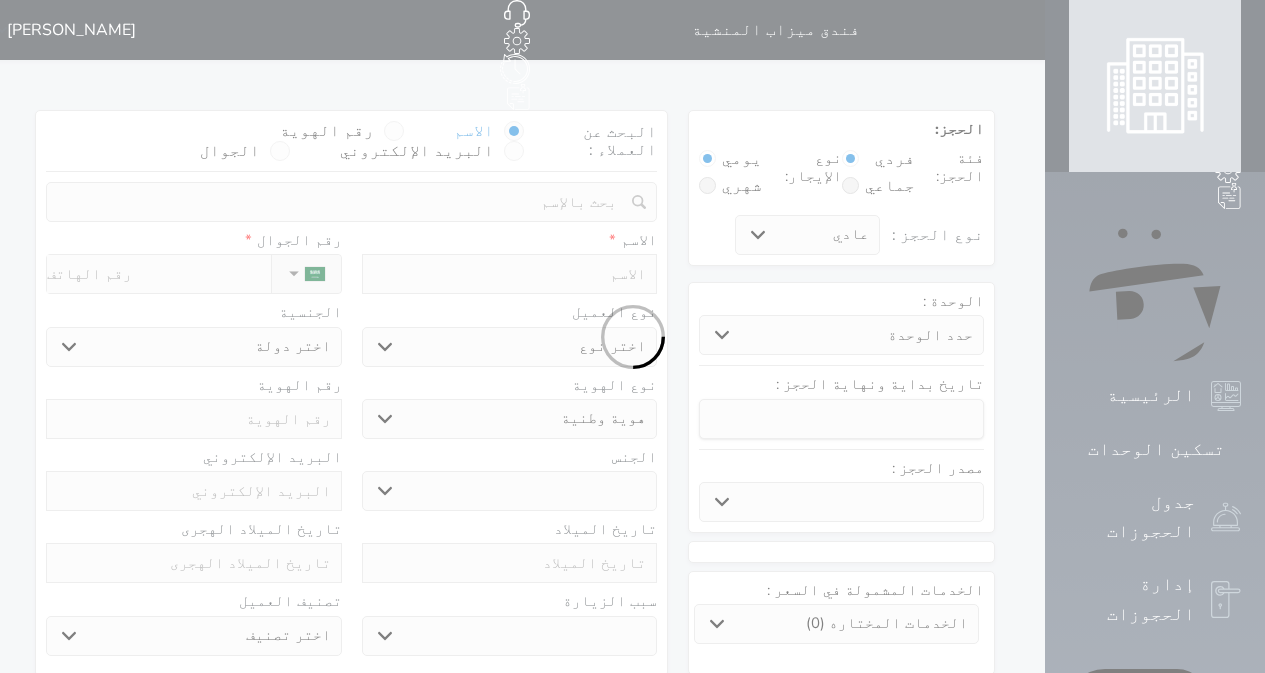select 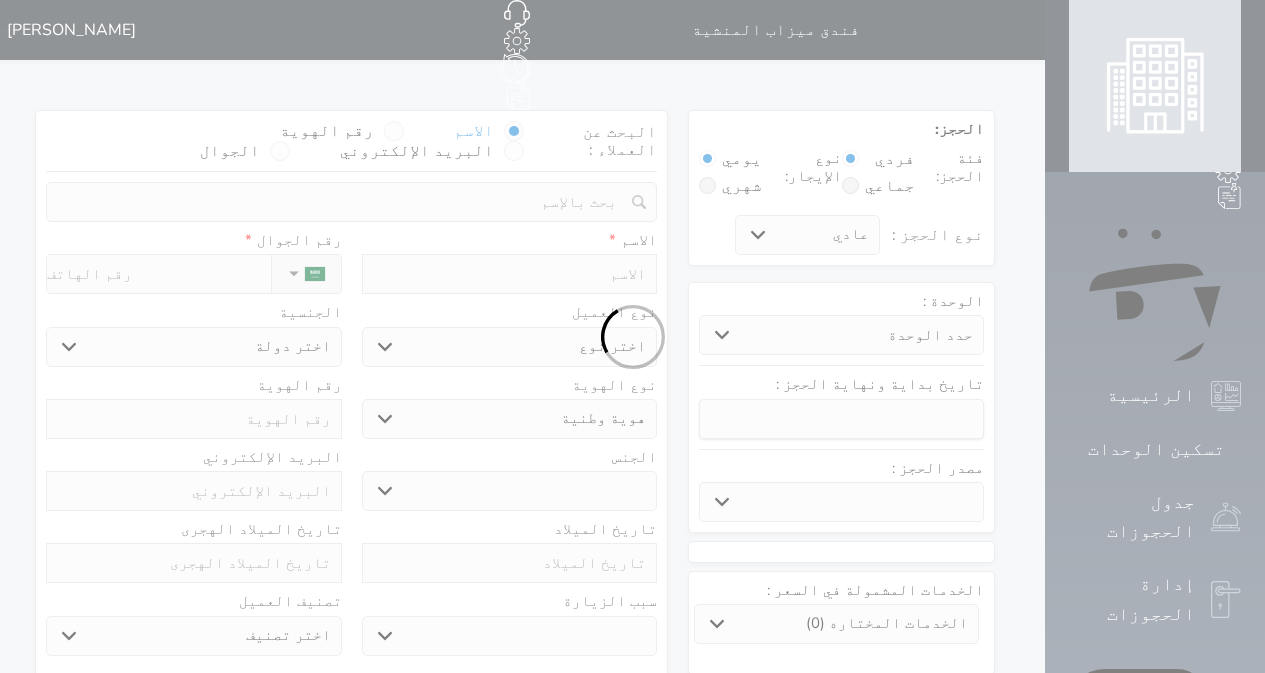 select 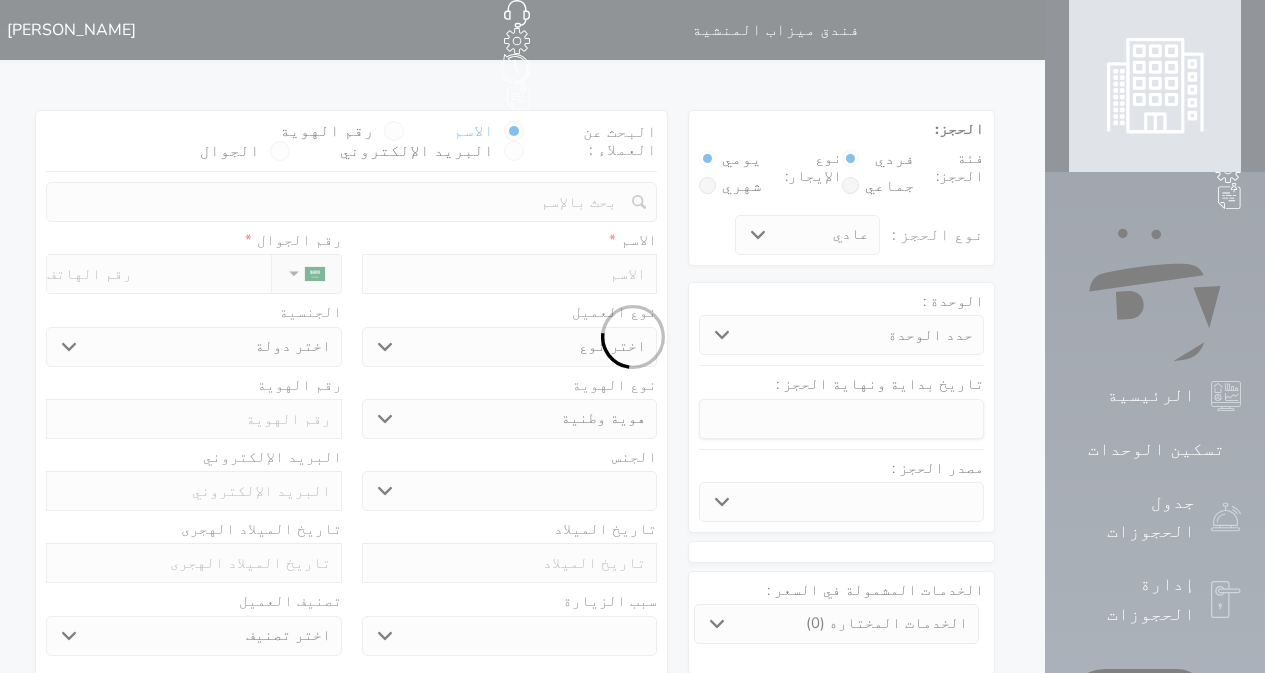 select 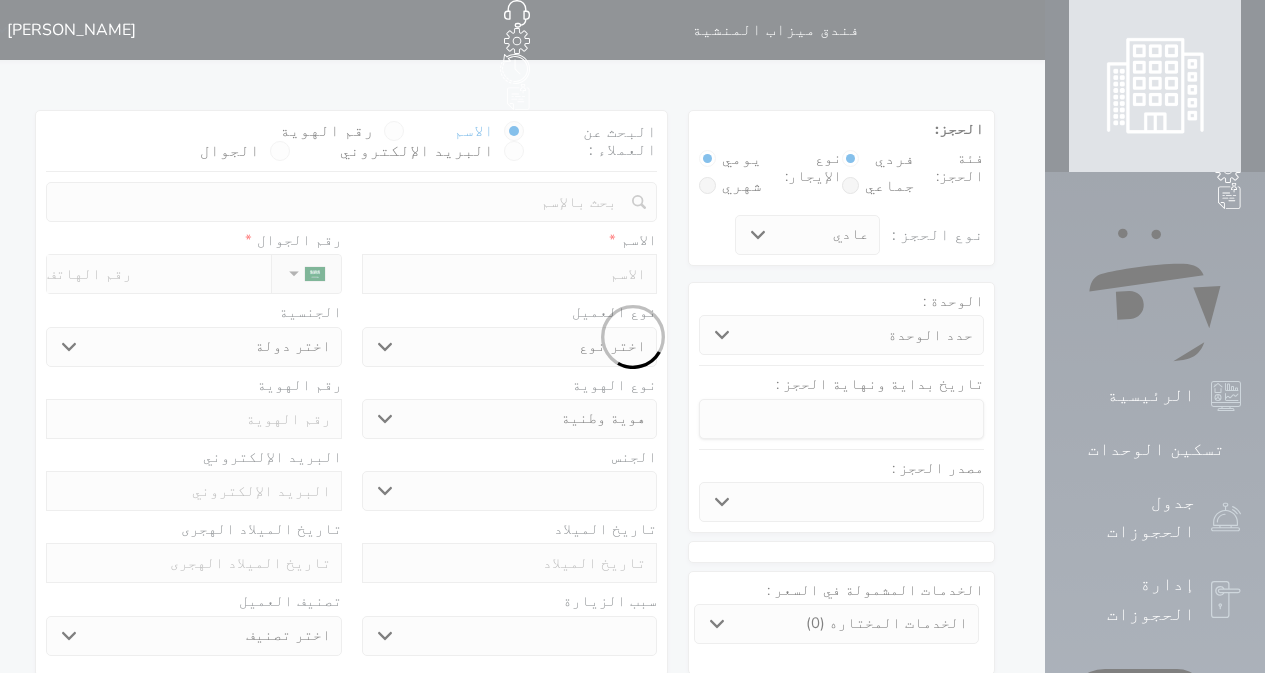 select 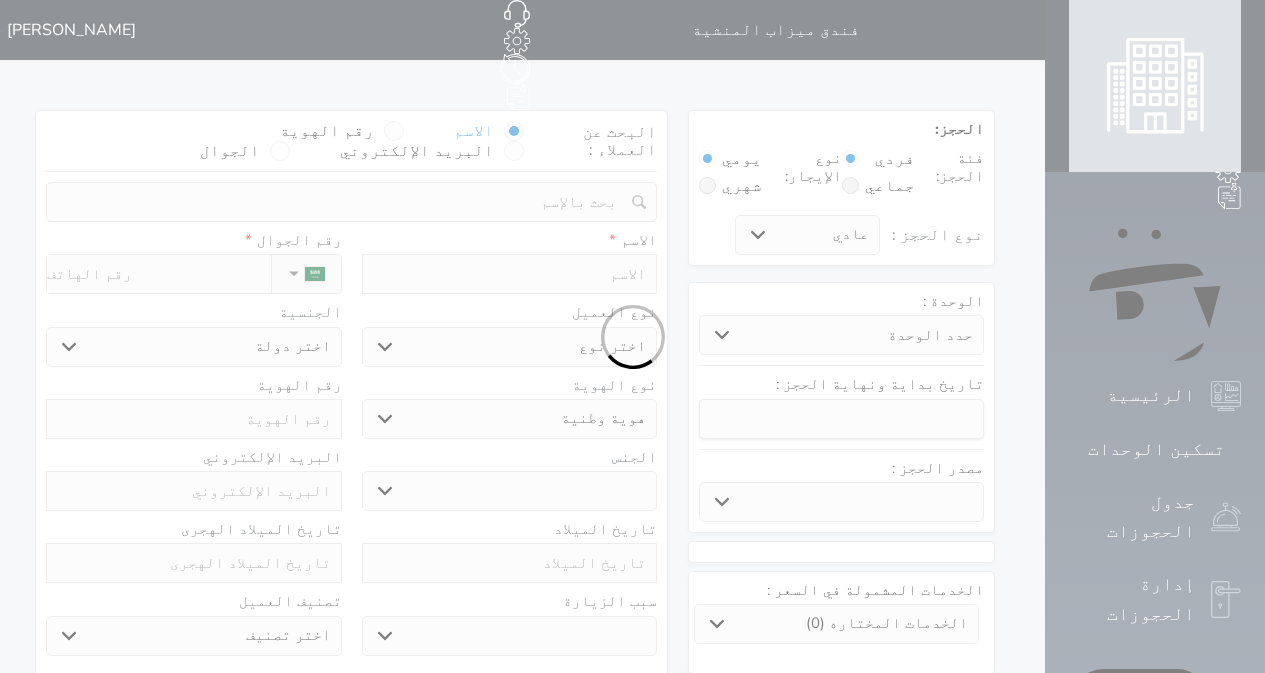select 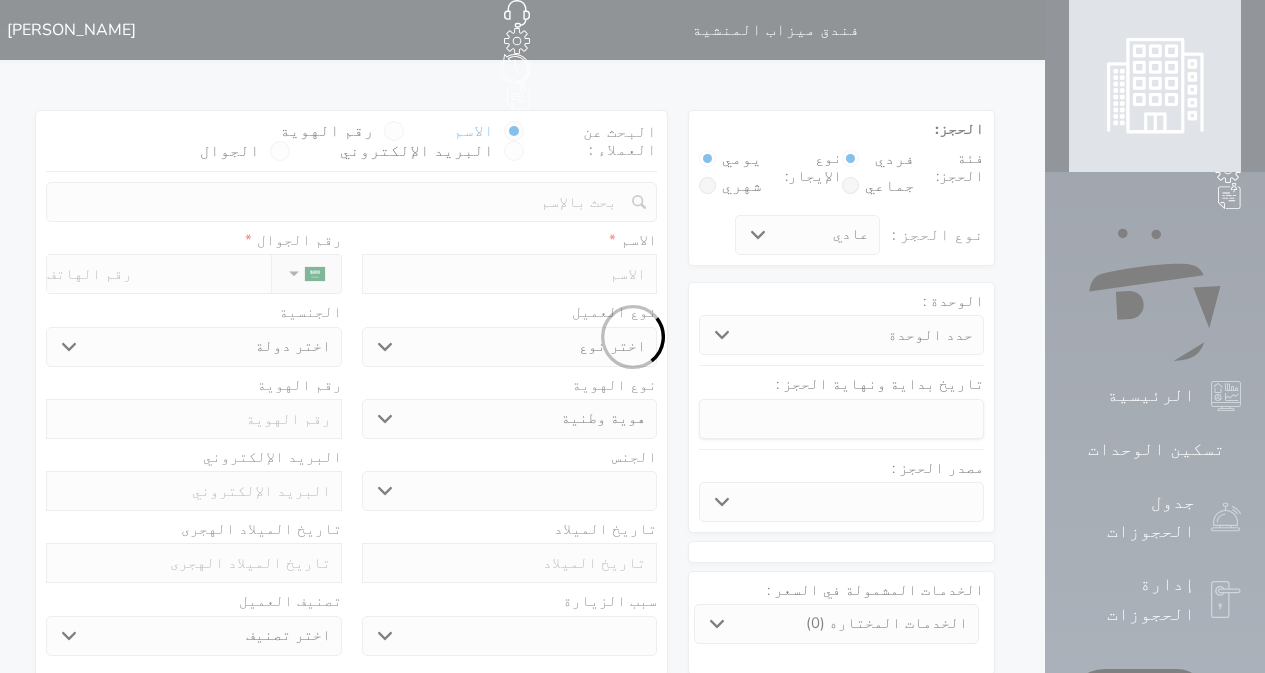 select on "113" 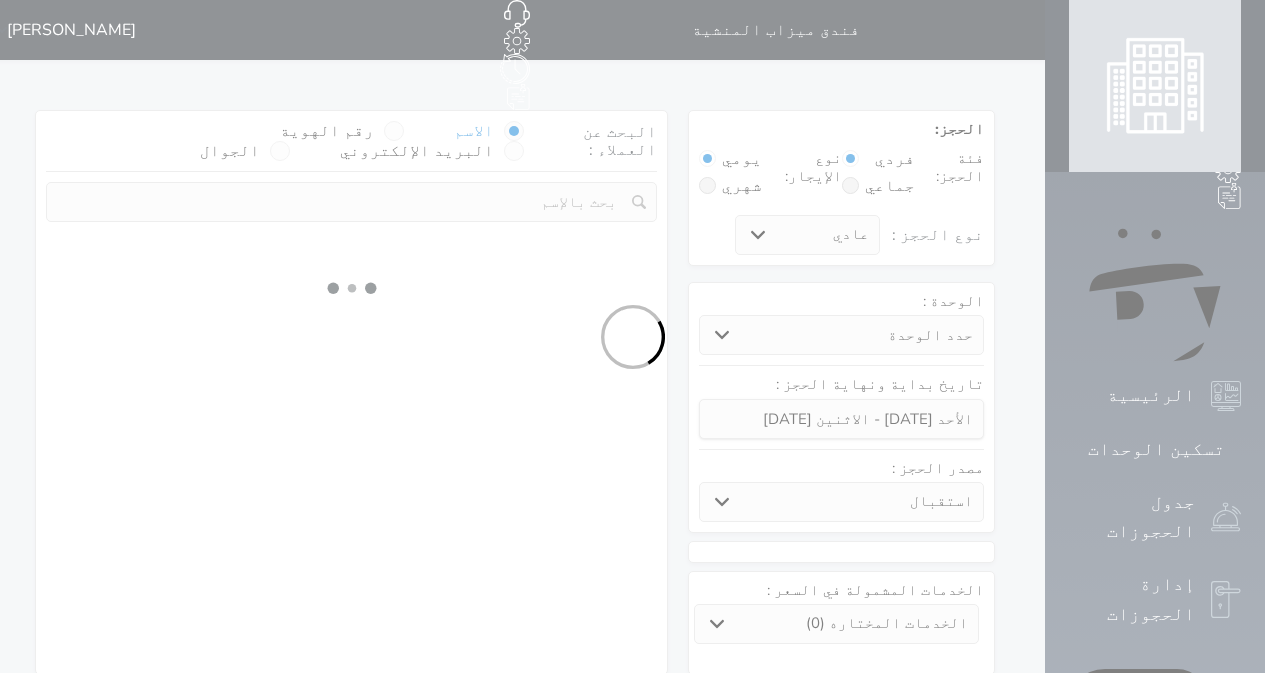 select 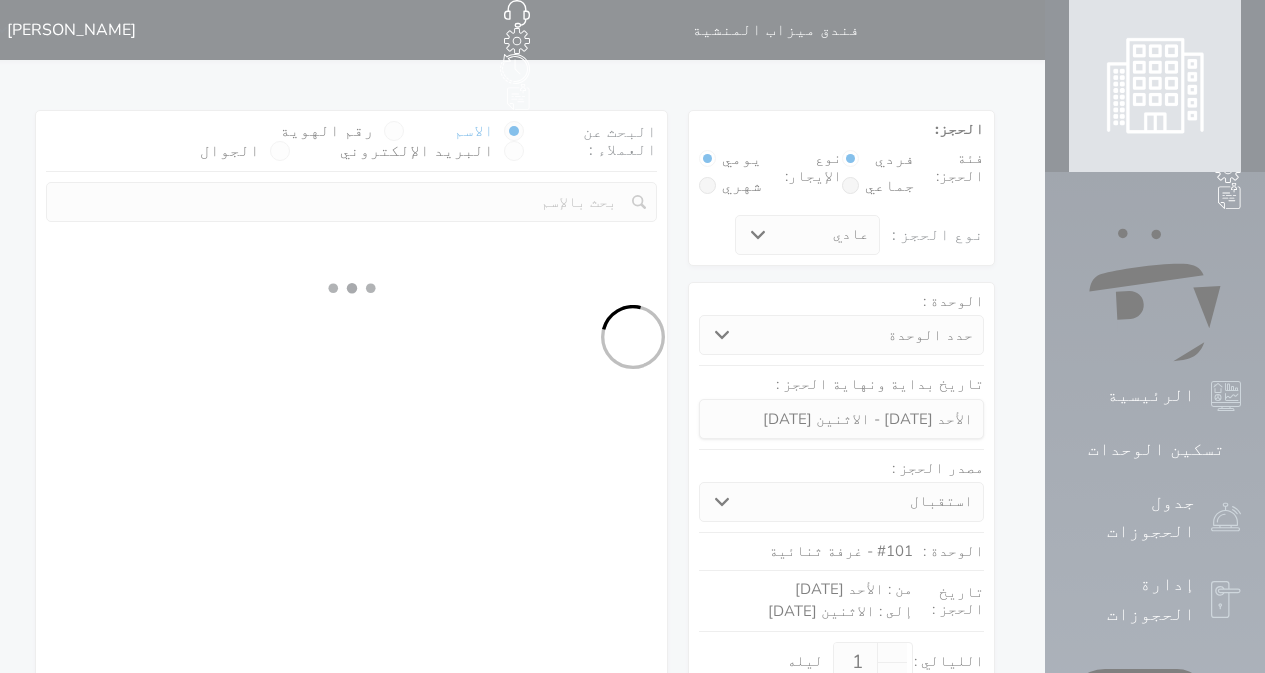 select on "1" 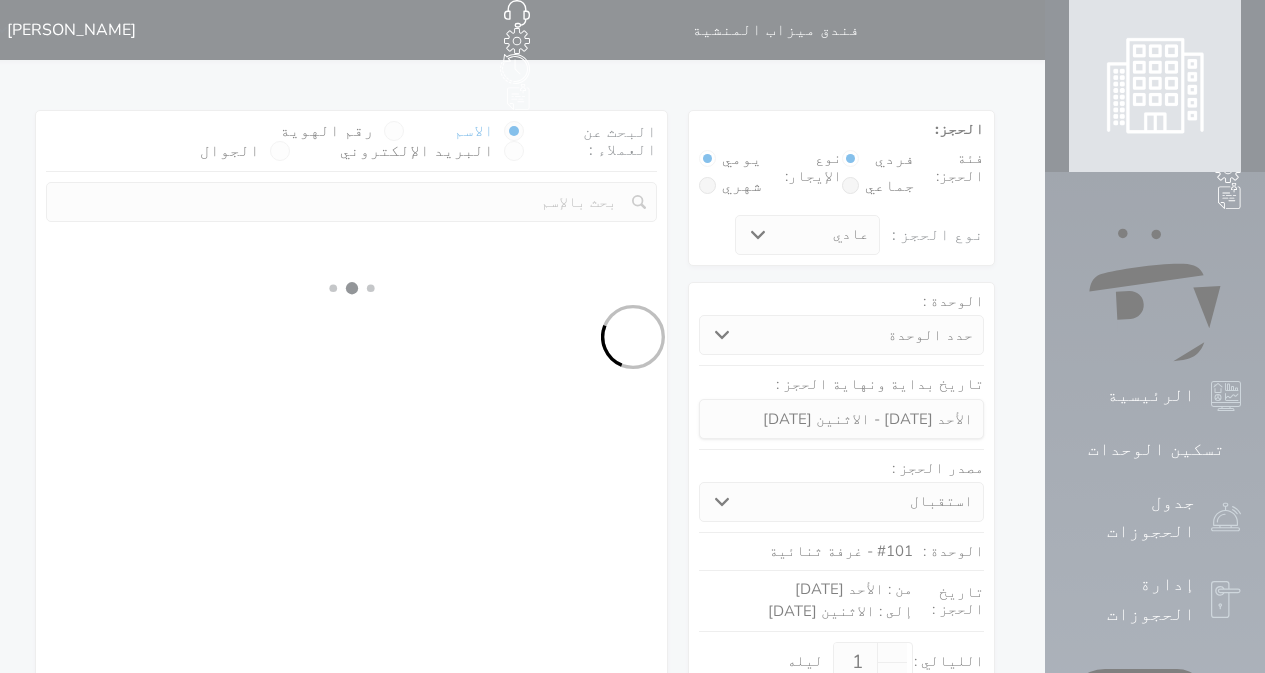 select on "113" 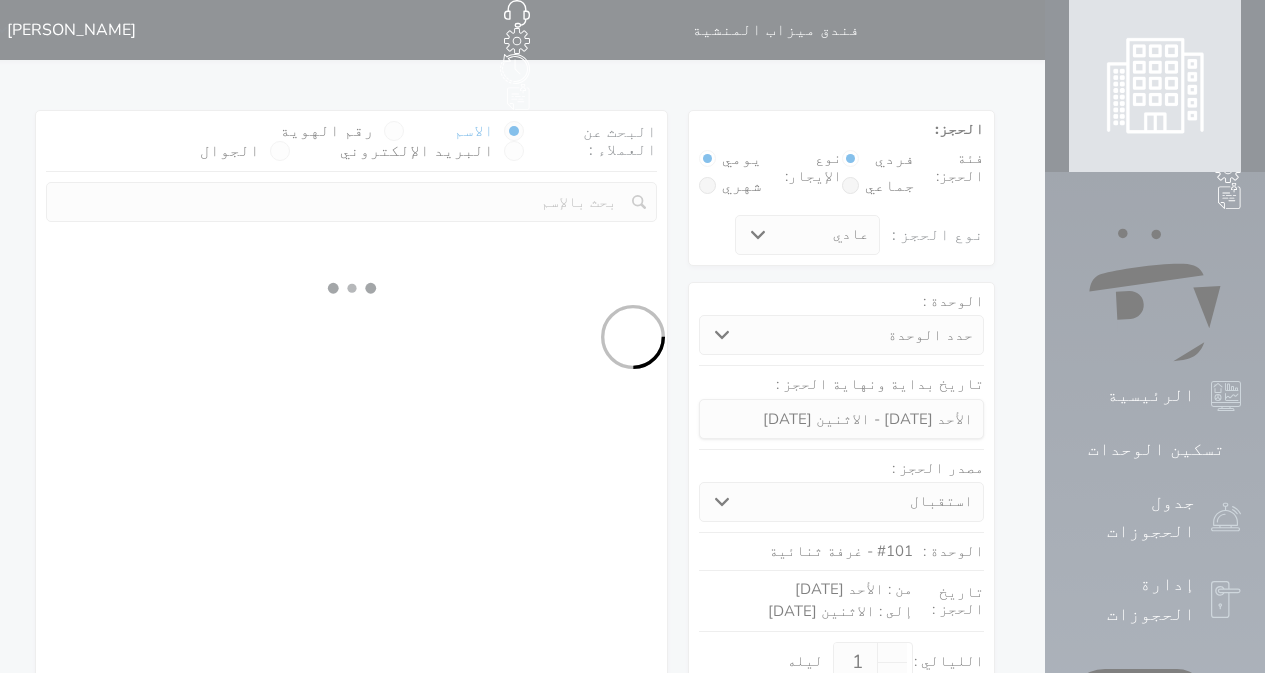 select on "1" 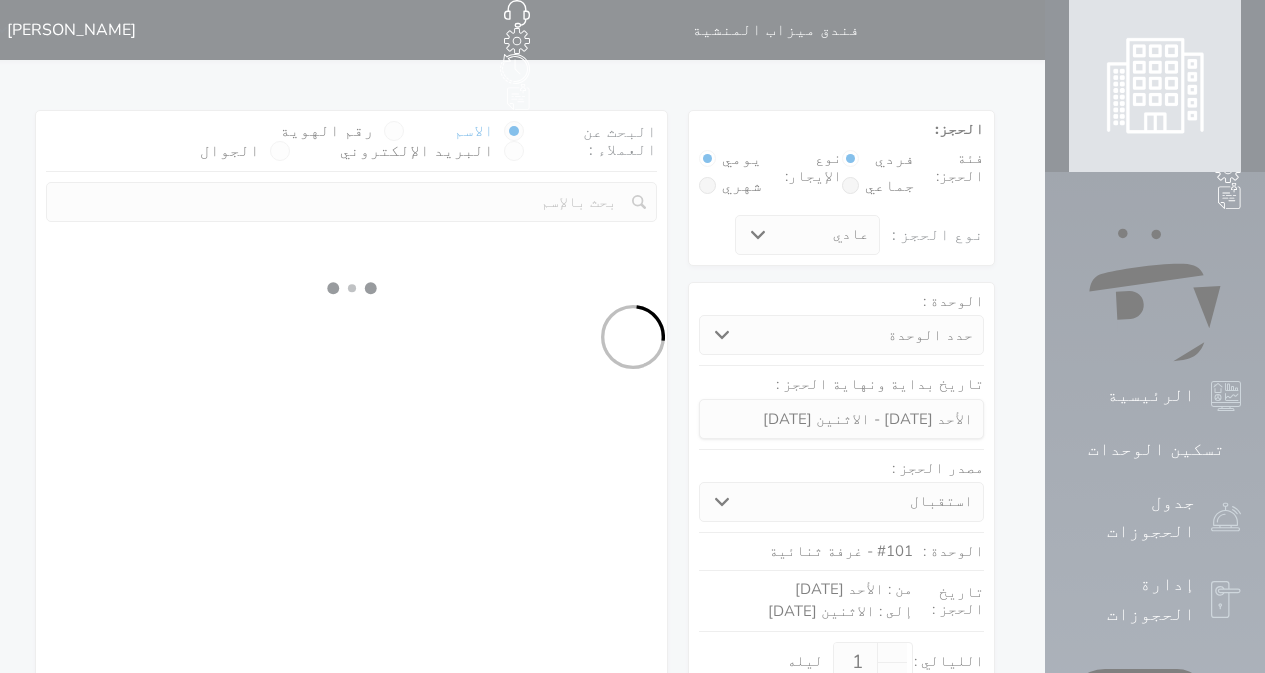 select 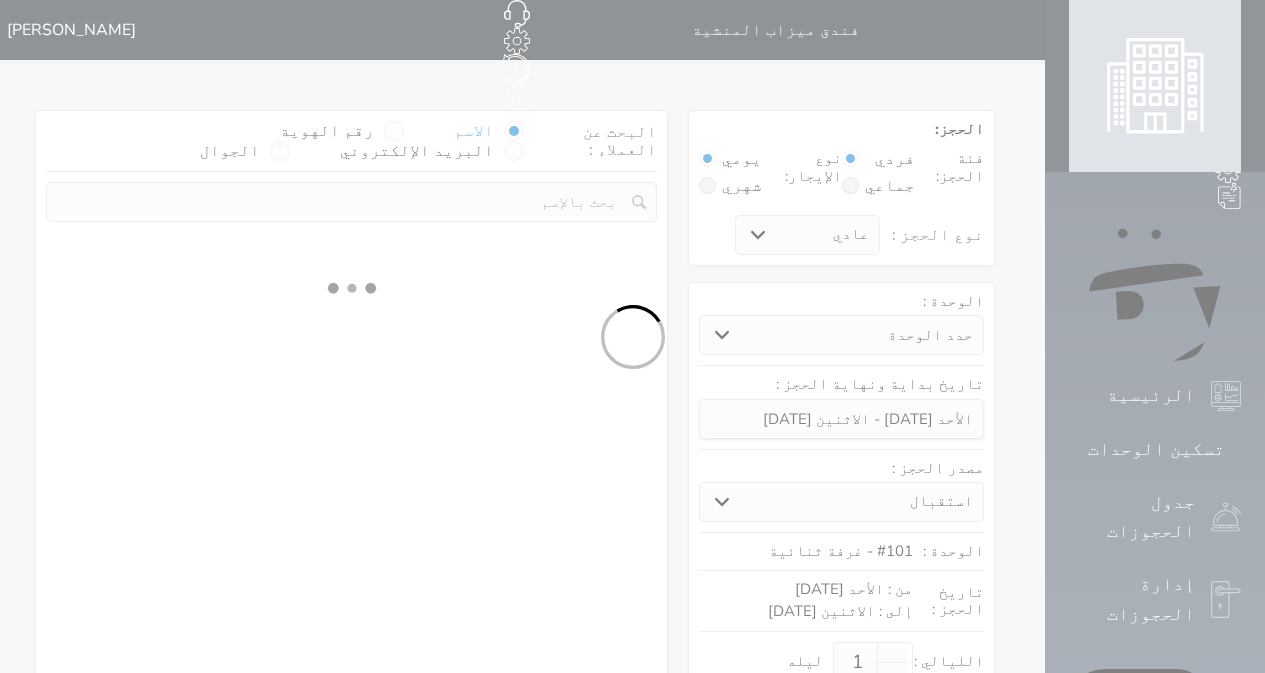 select on "7" 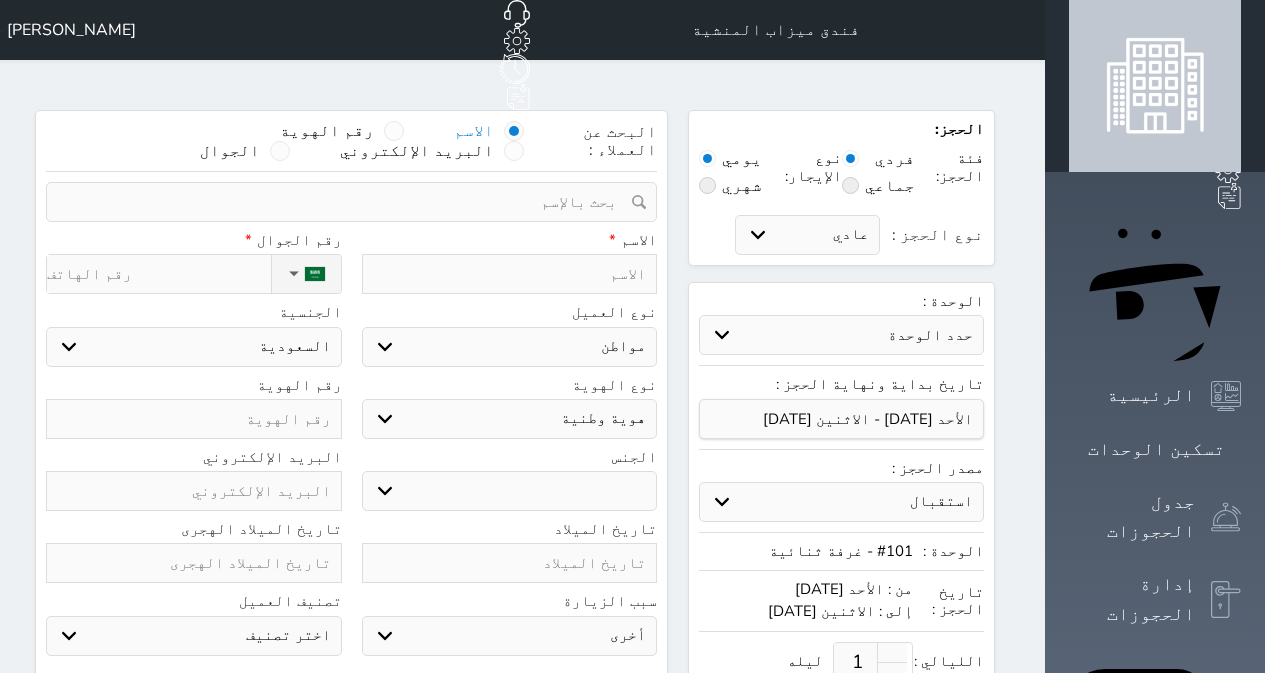 select 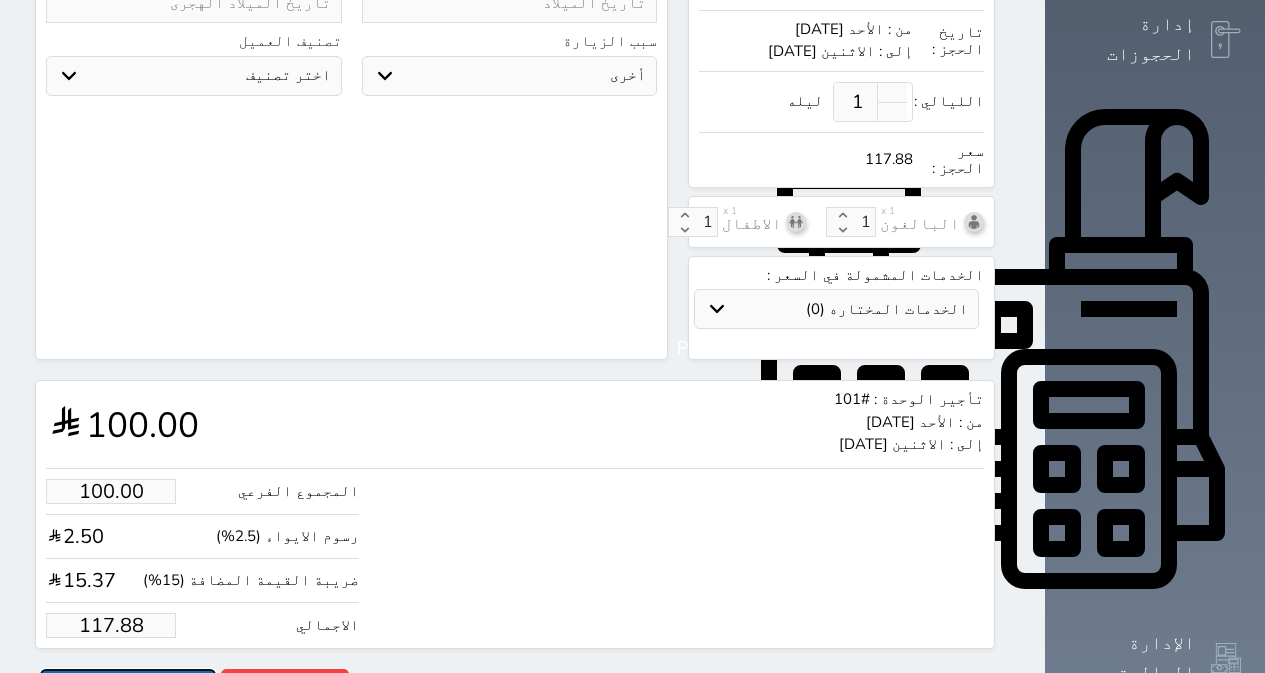 click on "حجز" at bounding box center (128, 686) 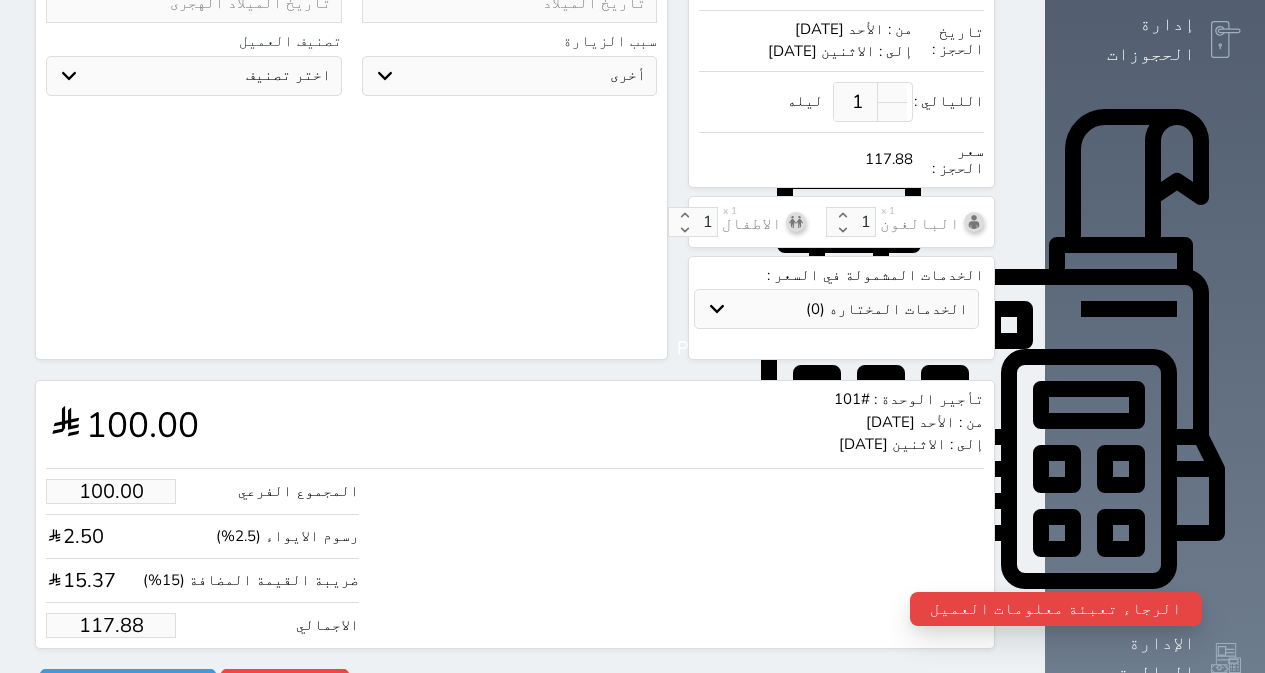 drag, startPoint x: 1126, startPoint y: 611, endPoint x: 1113, endPoint y: 612, distance: 13.038404 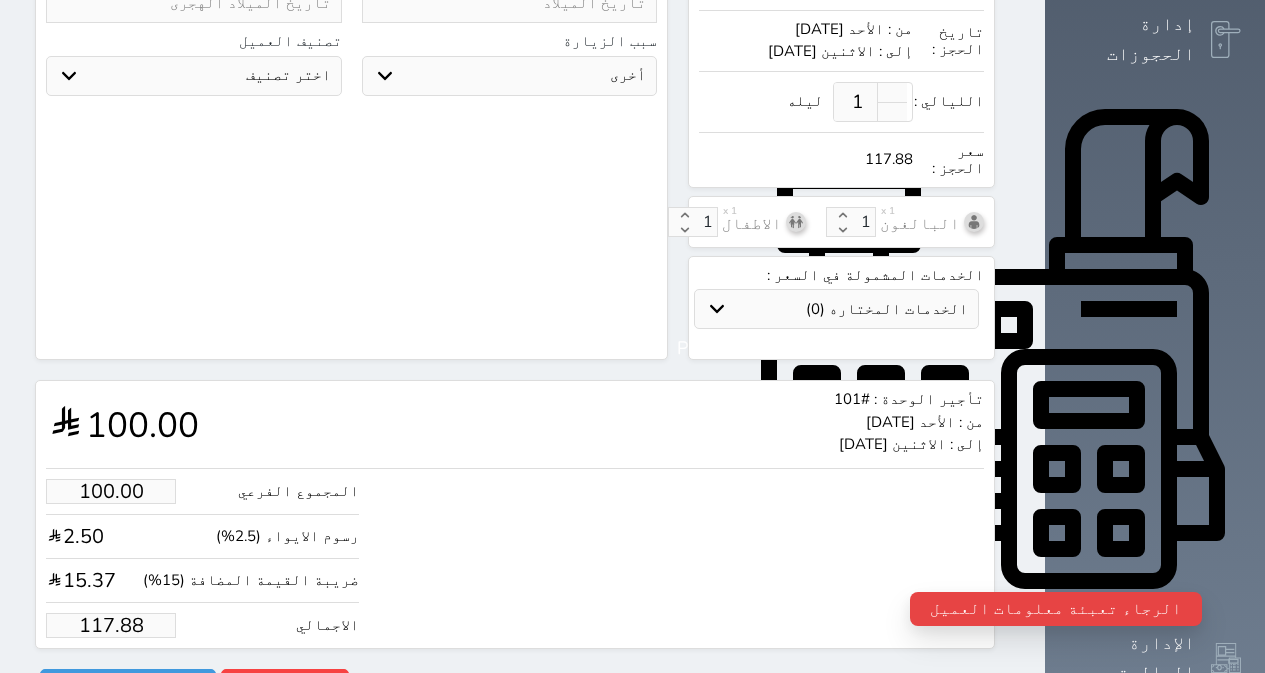 click on "المجموع الفرعي   100.00   رسوم الايواء (2.5%)    2.50    ضريبة القيمة المضافة (15%)    15.37      الاجمالي   117.88" at bounding box center (515, 553) 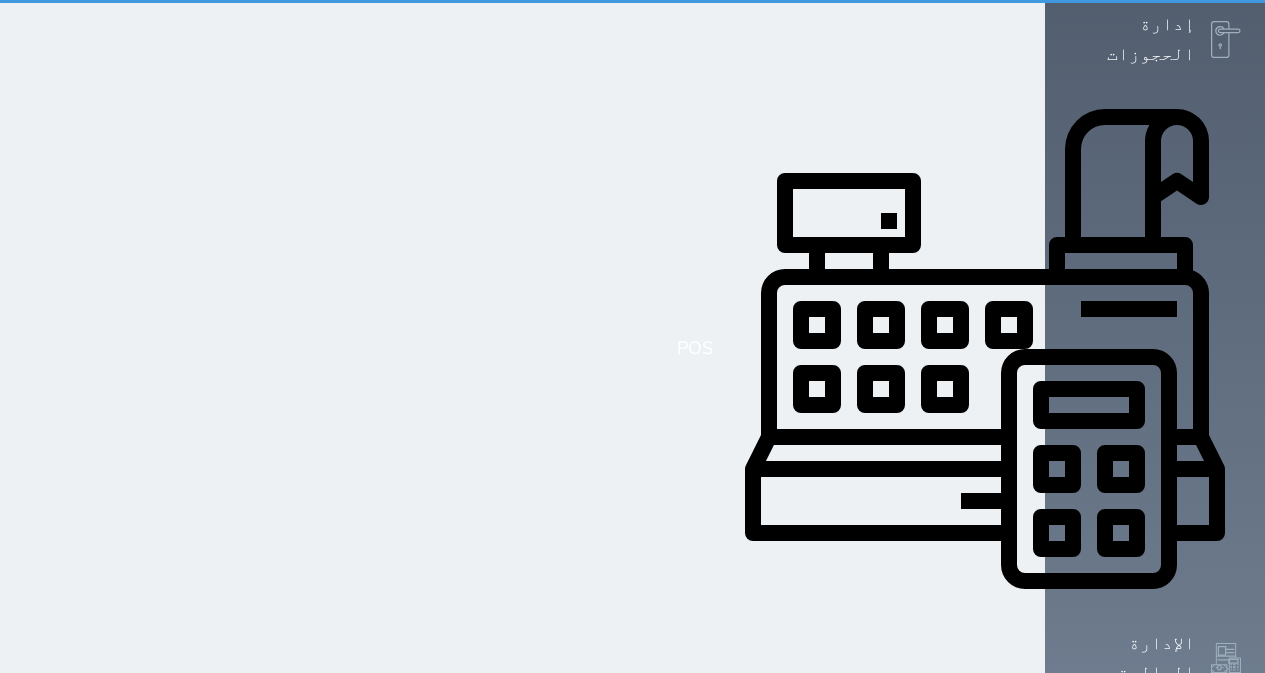 scroll, scrollTop: 0, scrollLeft: 0, axis: both 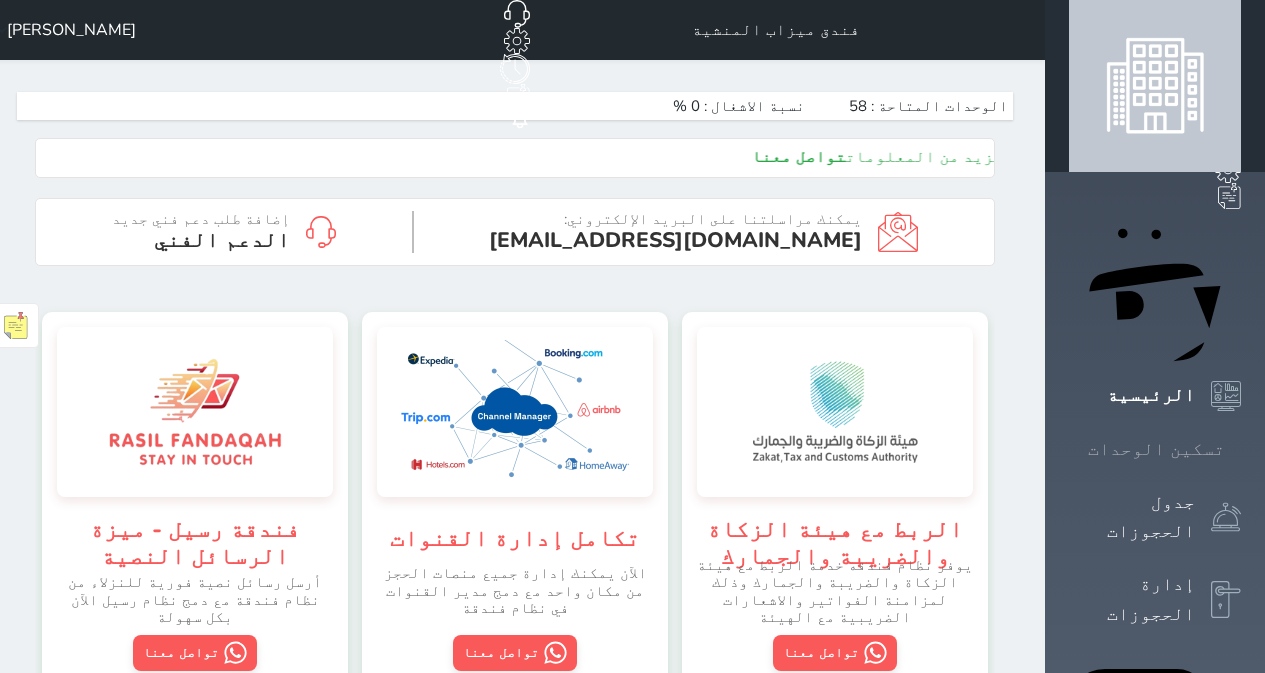 drag, startPoint x: 1201, startPoint y: 207, endPoint x: 1191, endPoint y: 211, distance: 10.770329 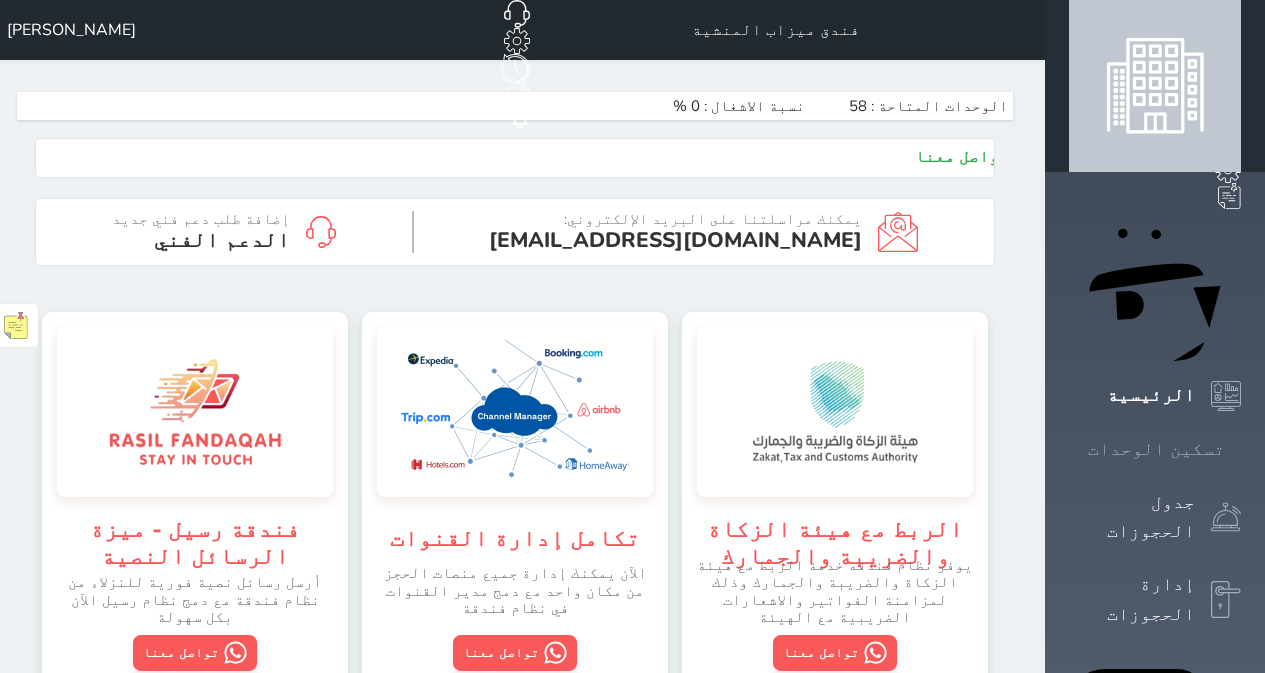 click 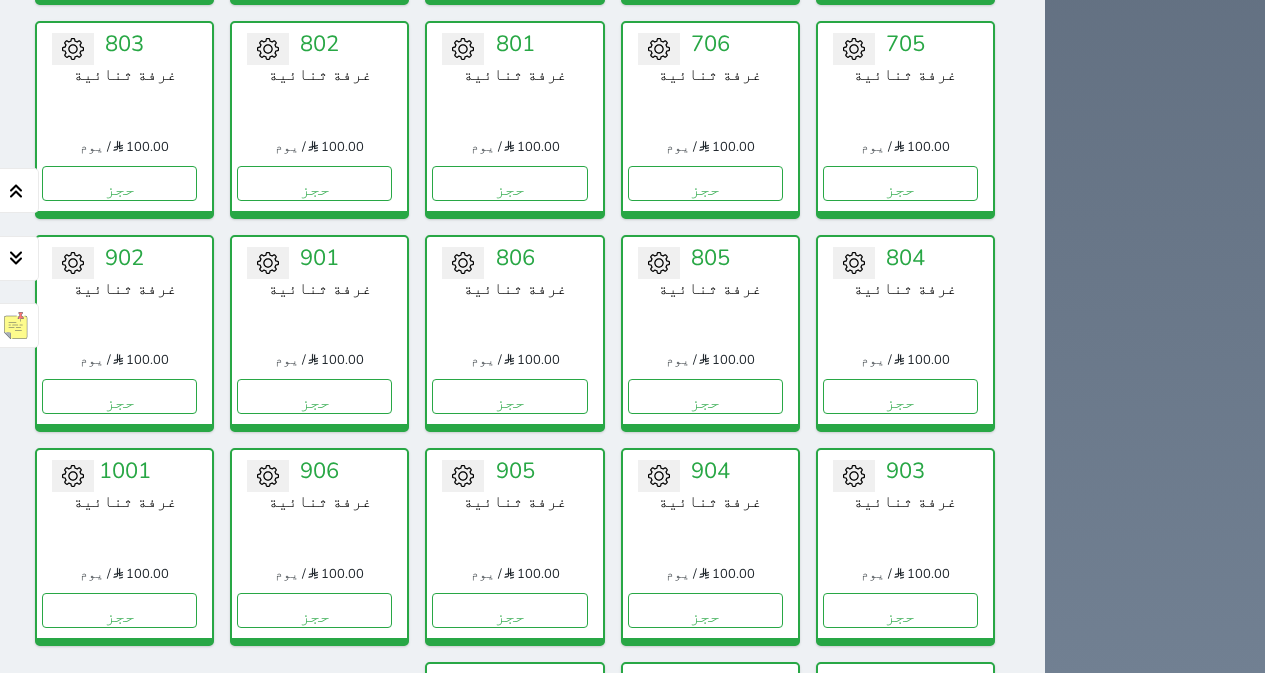scroll, scrollTop: 2589, scrollLeft: 0, axis: vertical 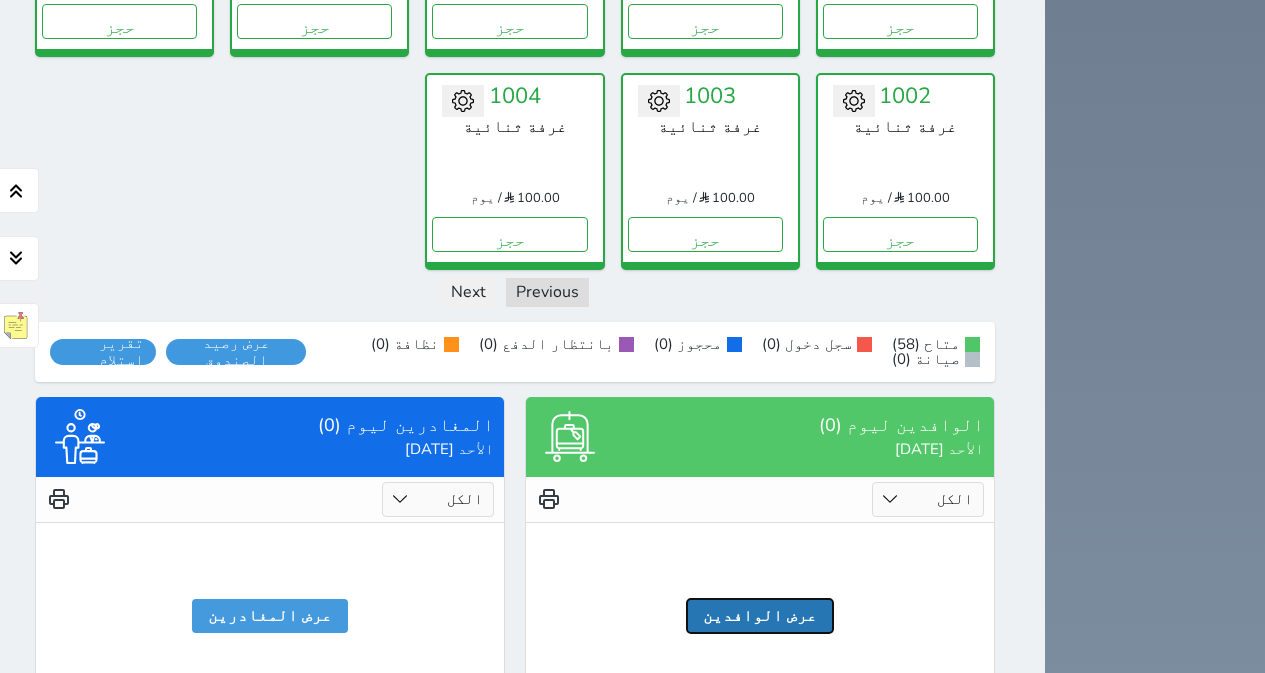 click on "عرض الوافدين" at bounding box center (760, 616) 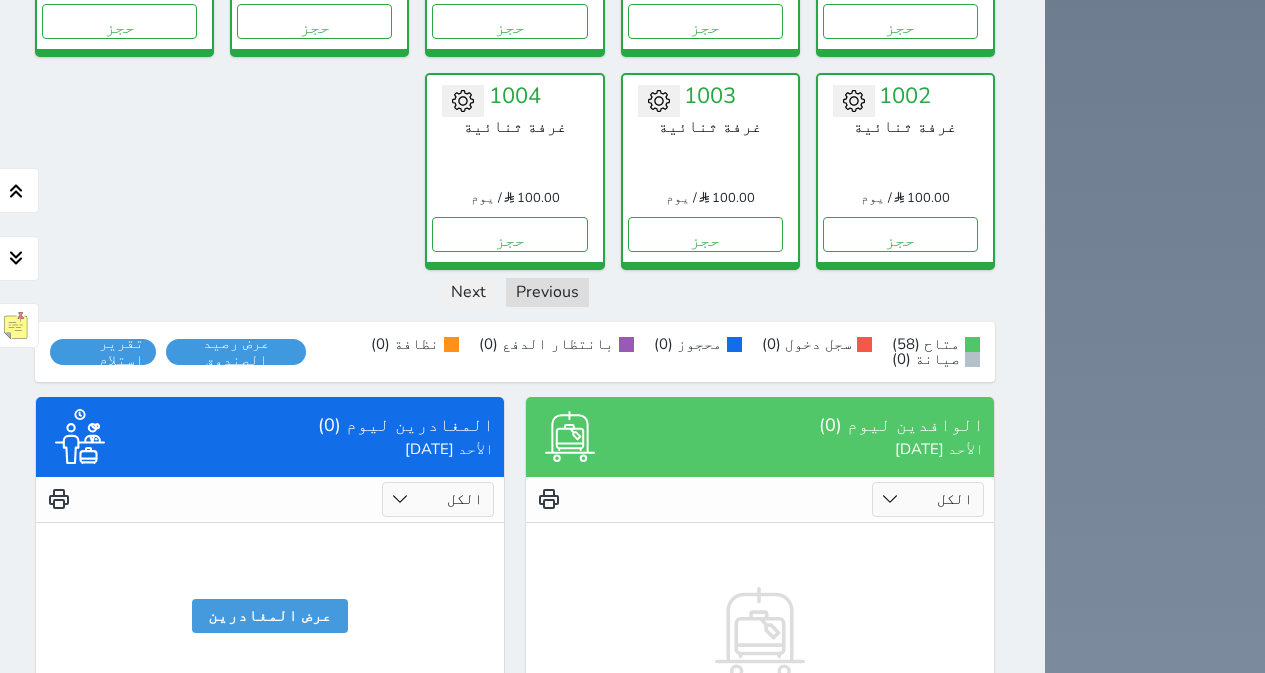 click on "الكل   لم يسجل دخول   تم الدخول" at bounding box center [928, 499] 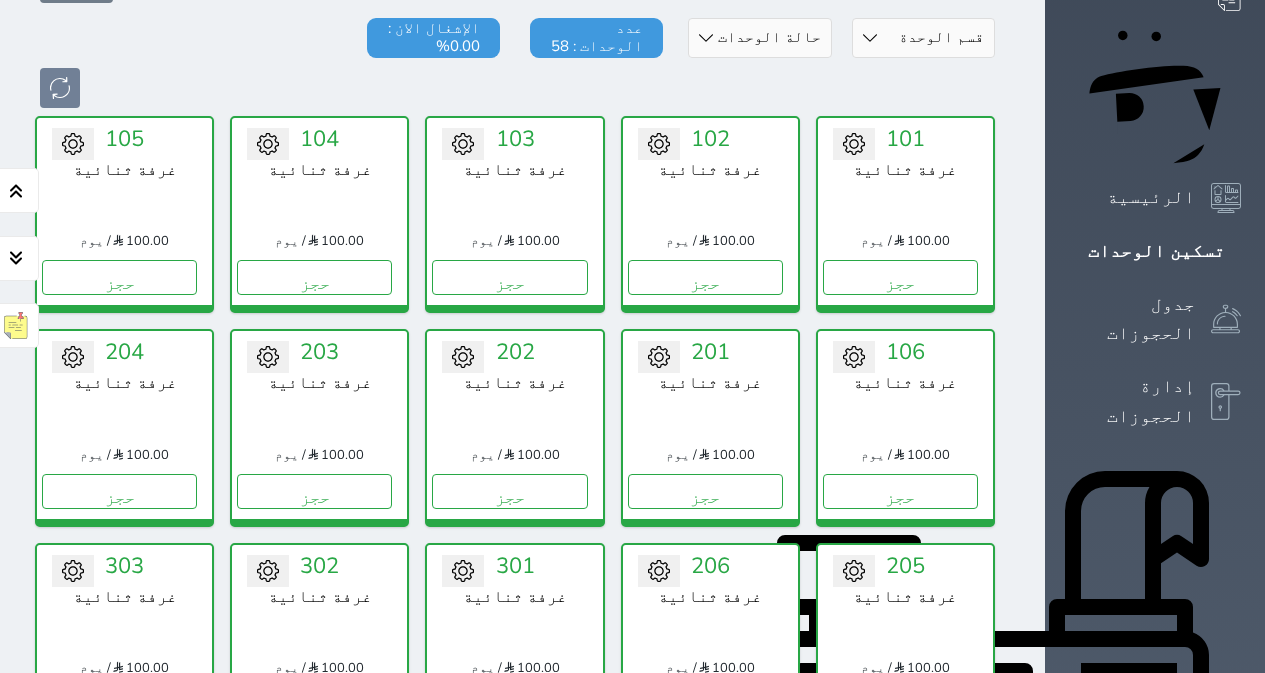 scroll, scrollTop: 0, scrollLeft: 0, axis: both 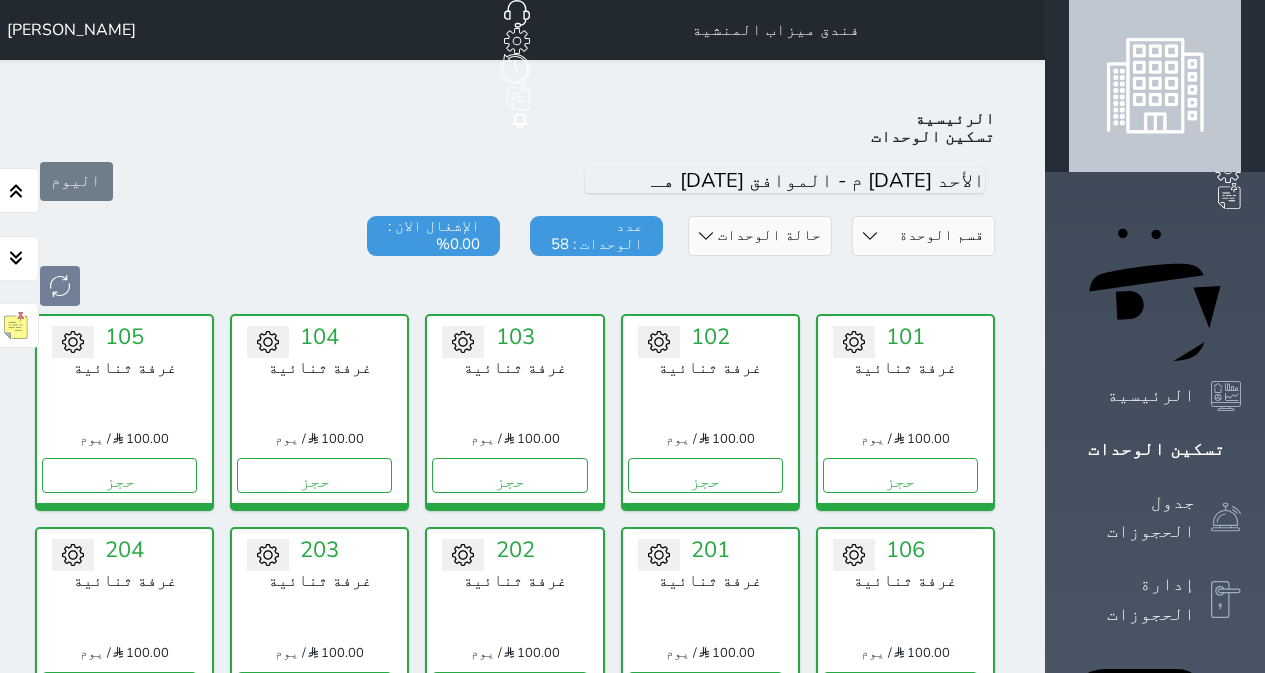 click on "حجز جماعي جديد" at bounding box center (466, -65) 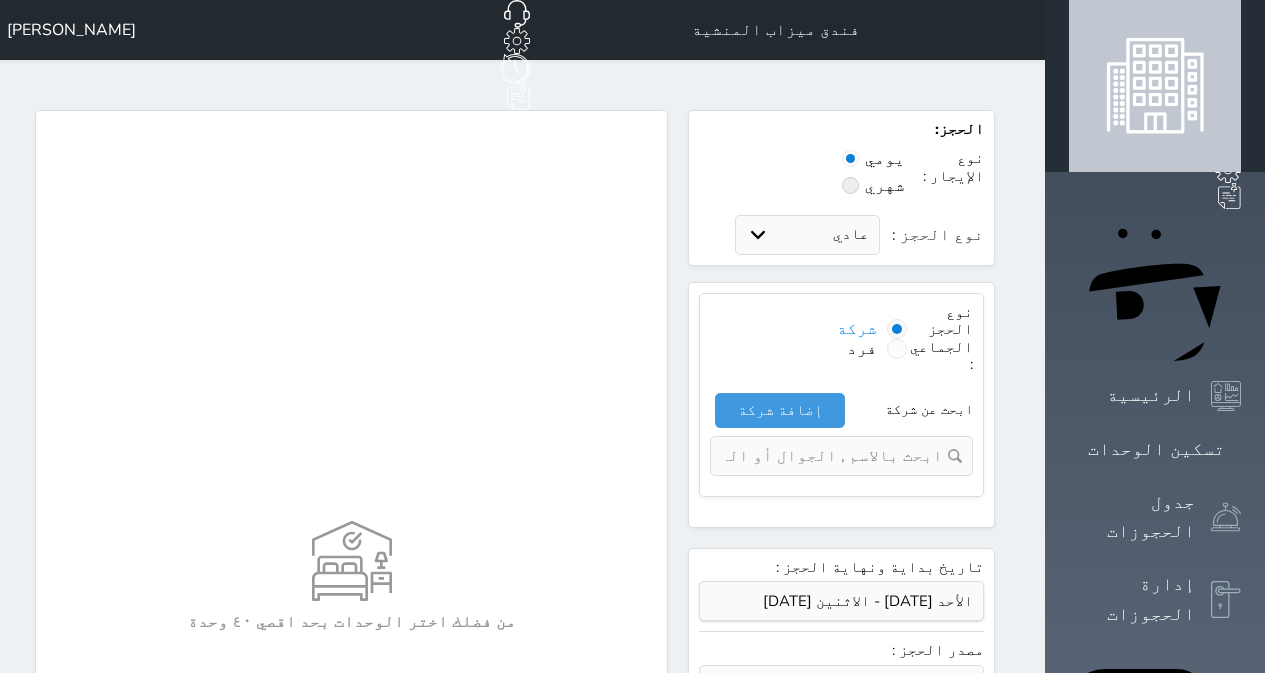 click on "عادي
إقامة مجانية
إستخدام داخلي
إستخدام يومي" at bounding box center [807, 235] 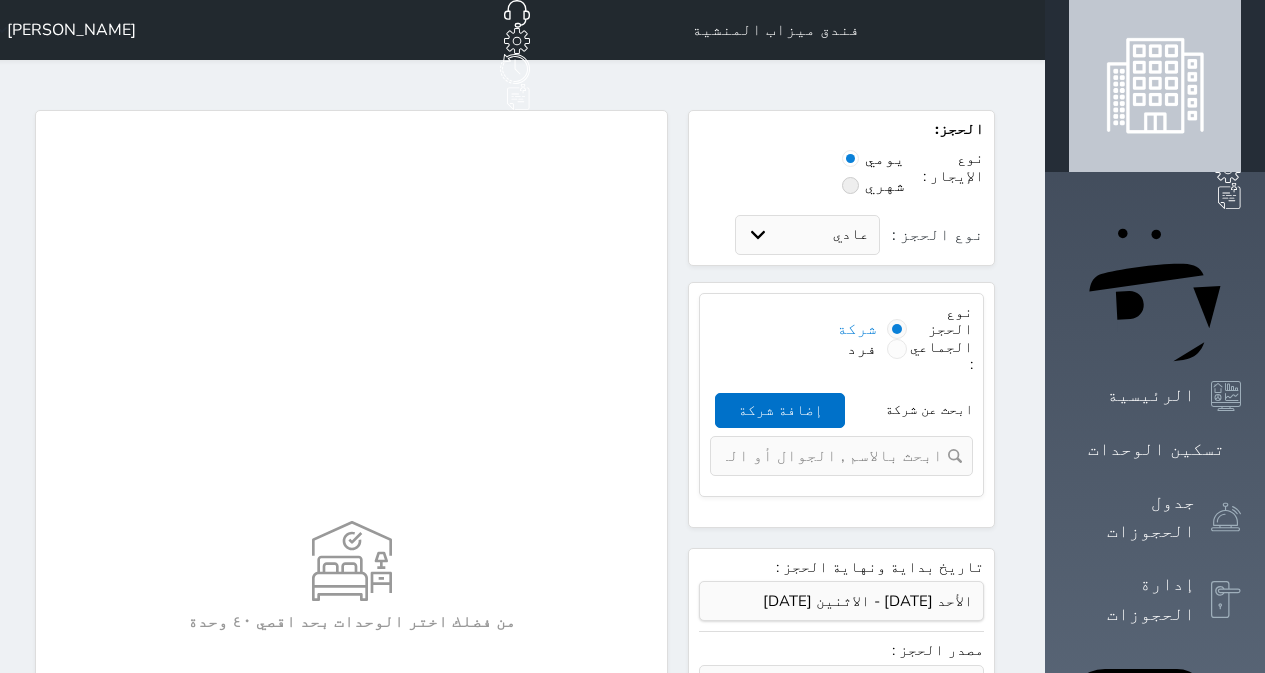 select on "DayUse" 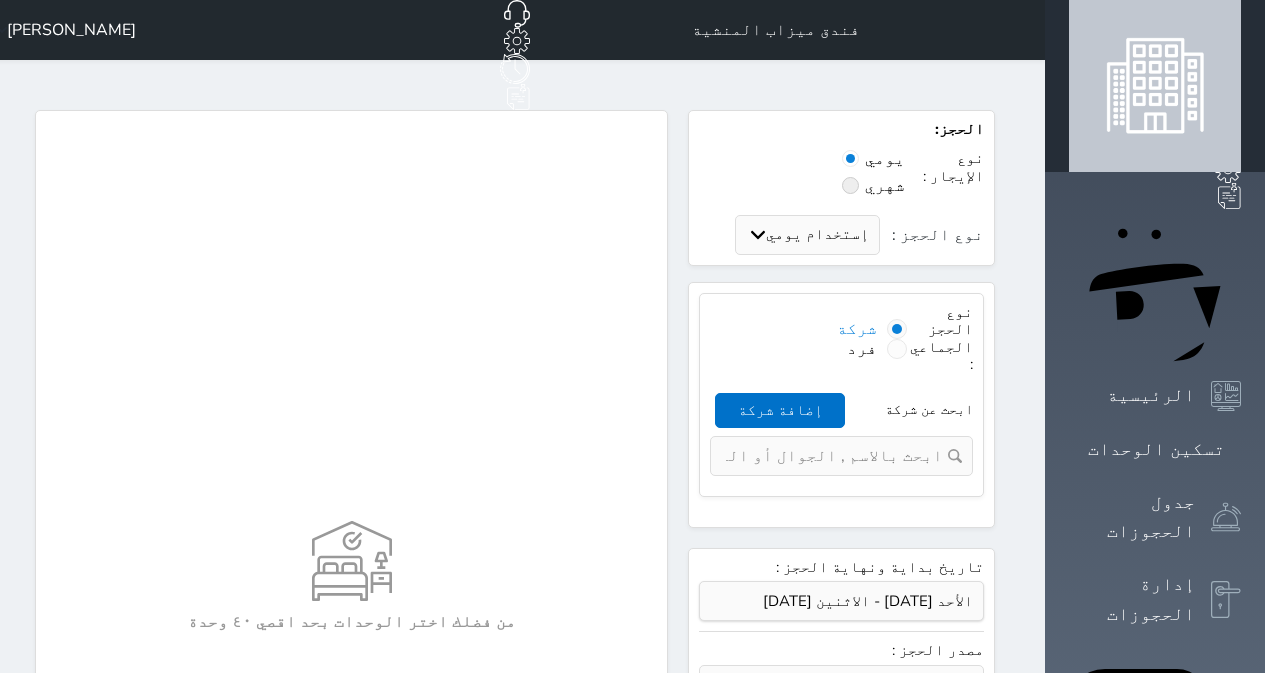 click on "عادي
إقامة مجانية
إستخدام داخلي
إستخدام يومي" at bounding box center (807, 235) 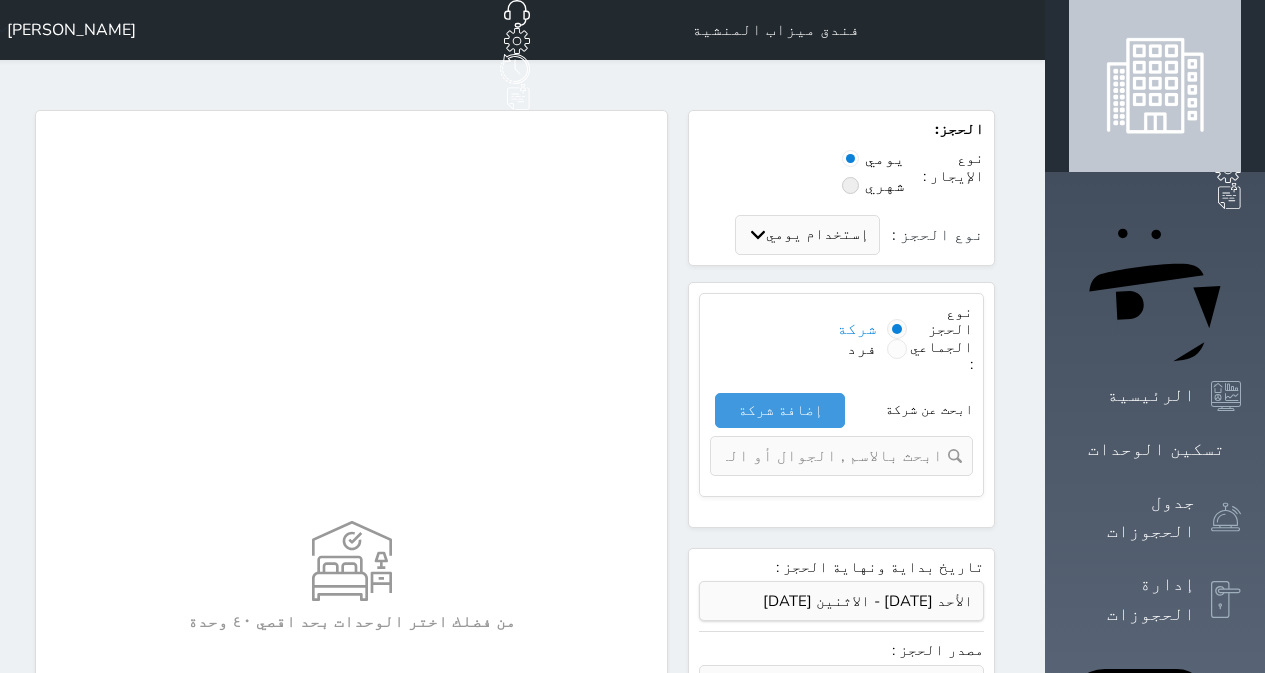 click at bounding box center (834, 456) 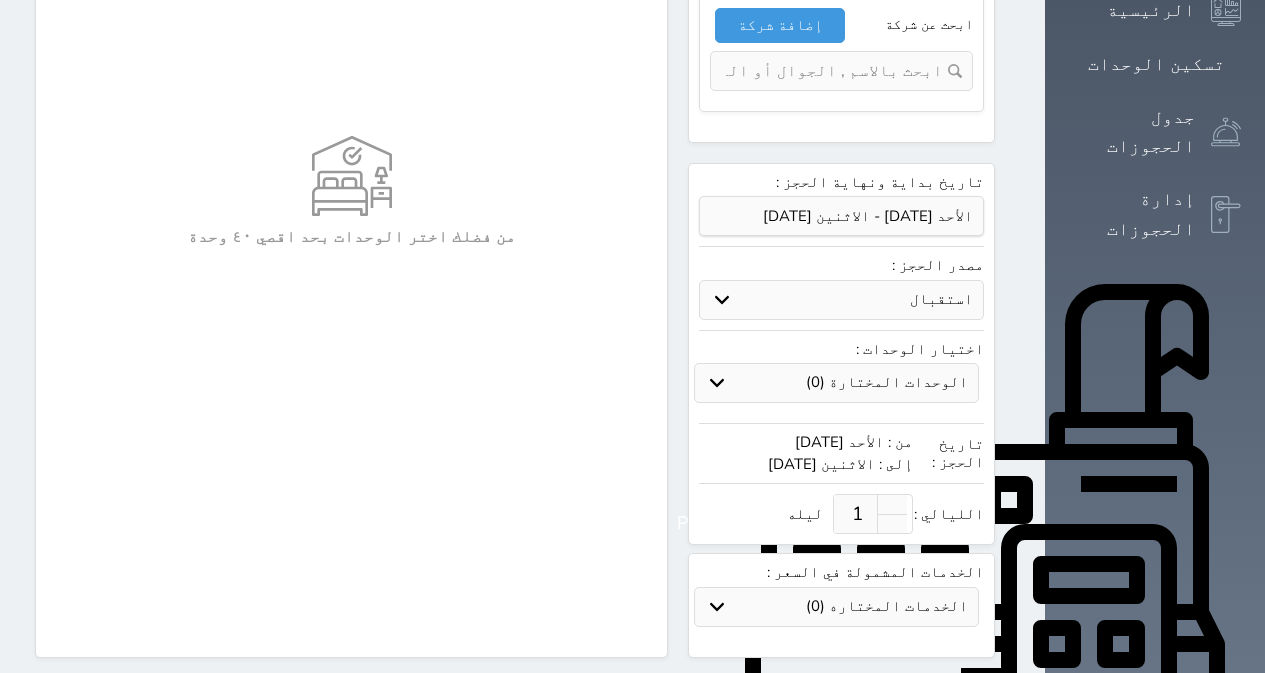 scroll, scrollTop: 400, scrollLeft: 0, axis: vertical 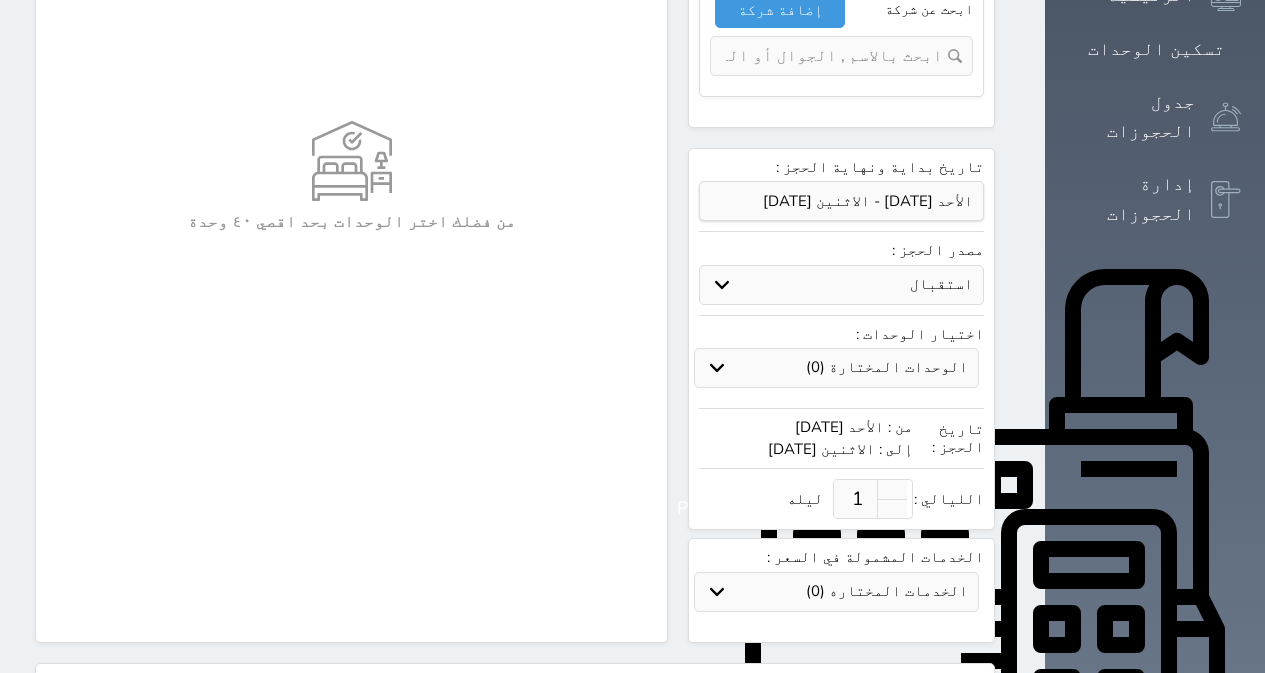 click on "1" at bounding box center (858, 499) 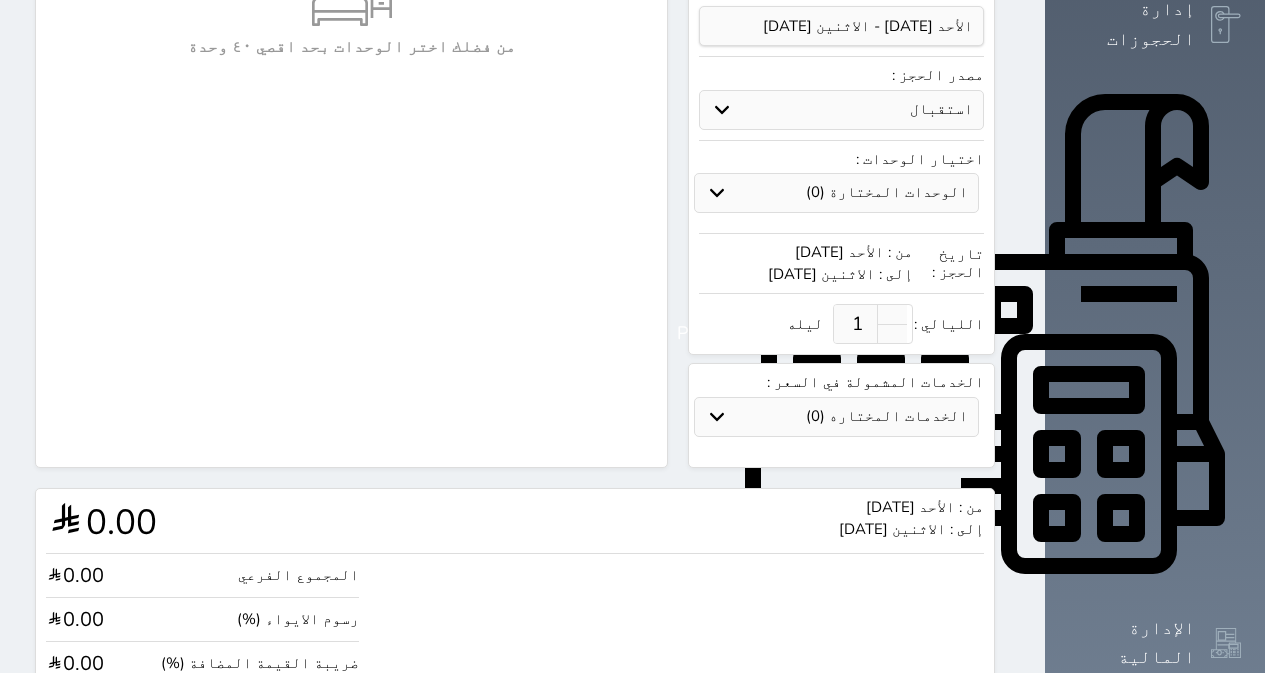 scroll, scrollTop: 539, scrollLeft: 0, axis: vertical 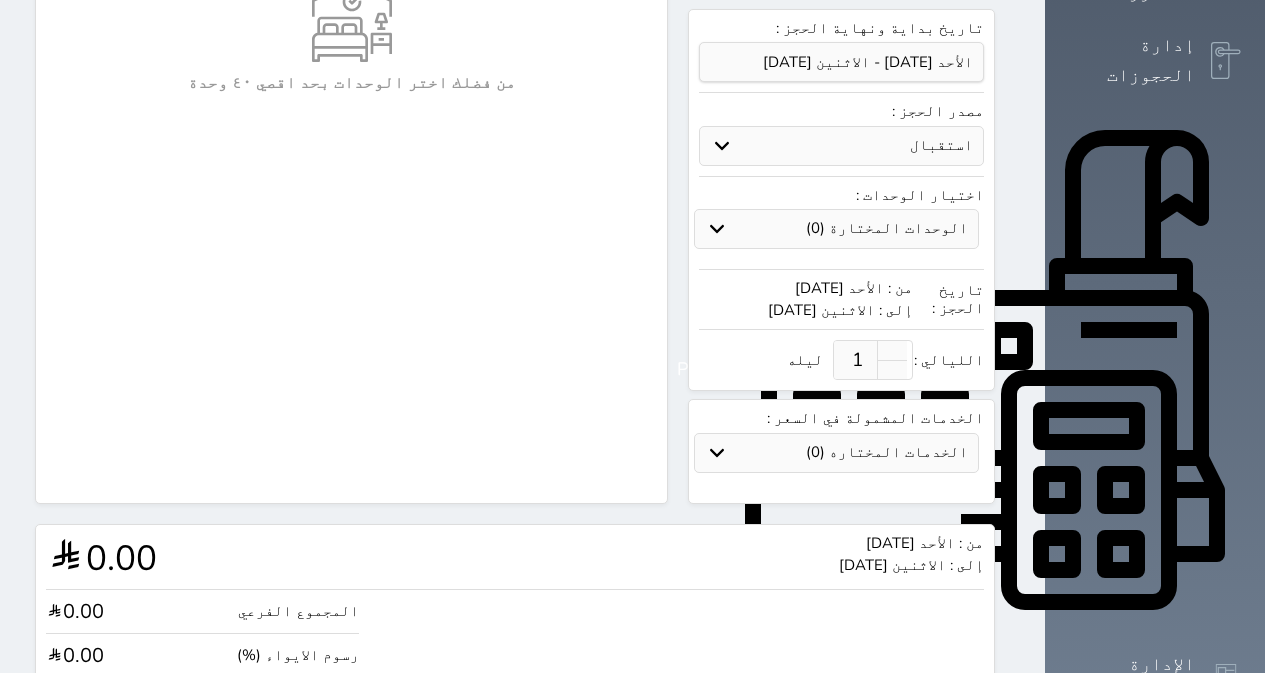 click on "1" at bounding box center [858, 360] 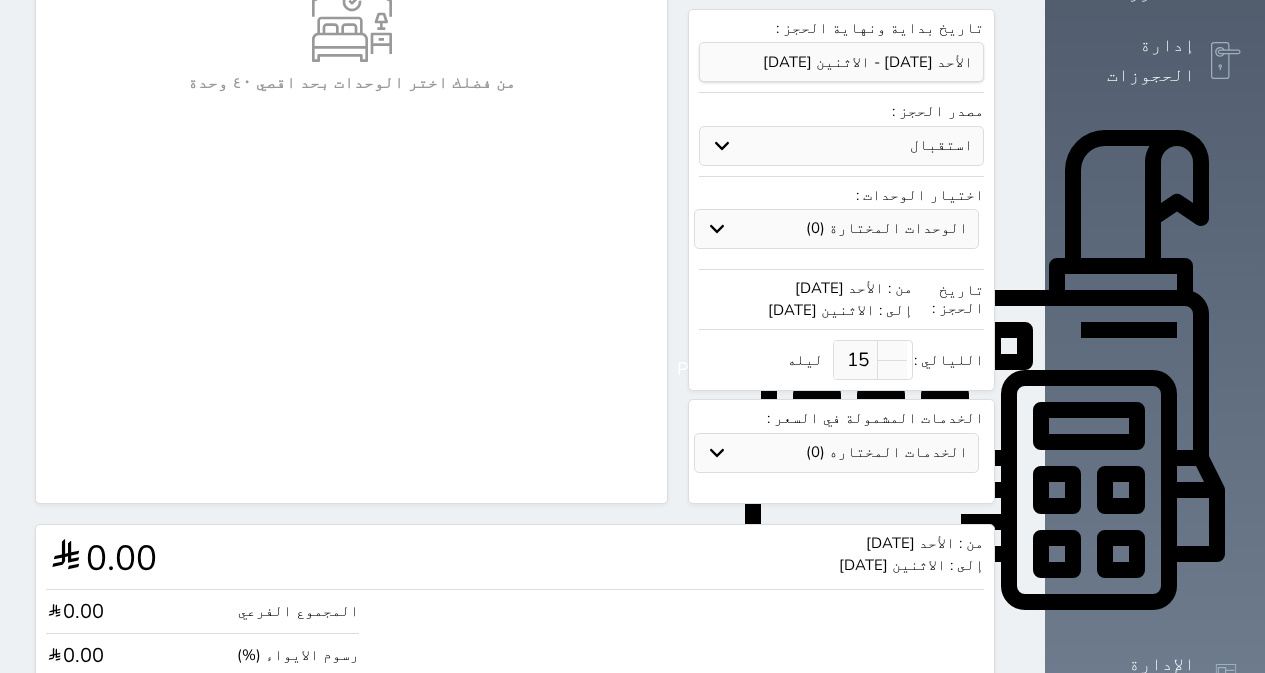 drag, startPoint x: 952, startPoint y: 291, endPoint x: 967, endPoint y: 294, distance: 15.297058 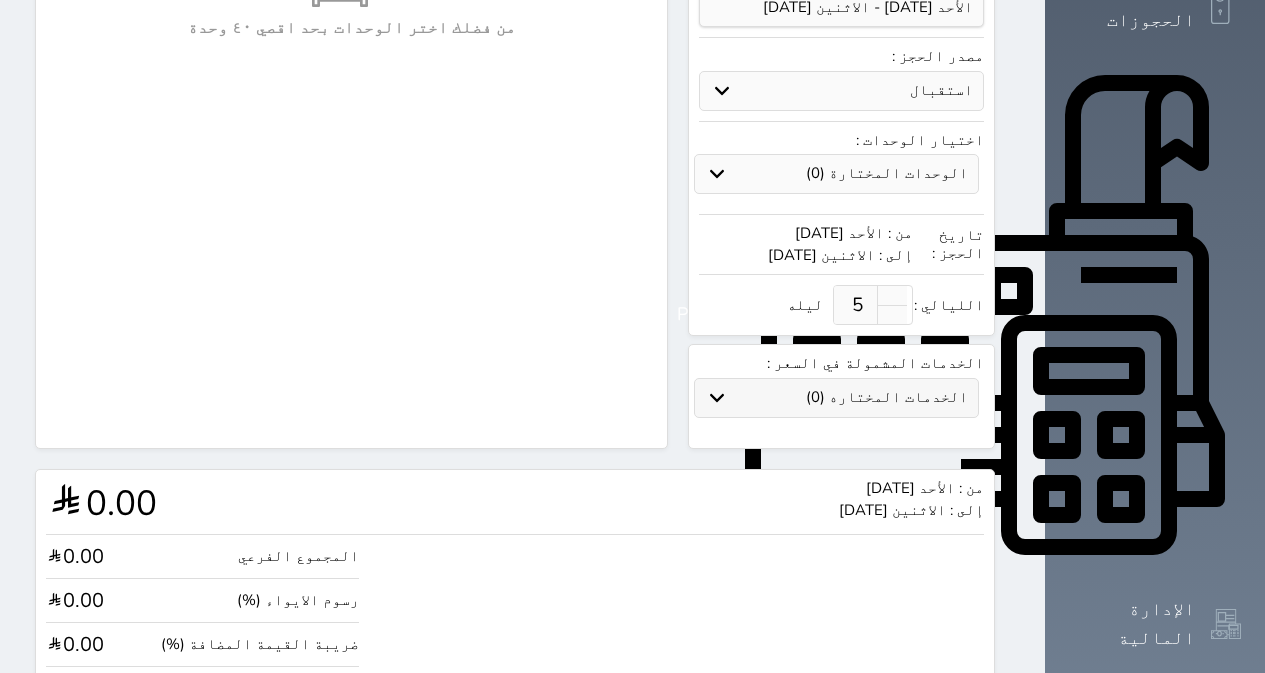scroll, scrollTop: 639, scrollLeft: 0, axis: vertical 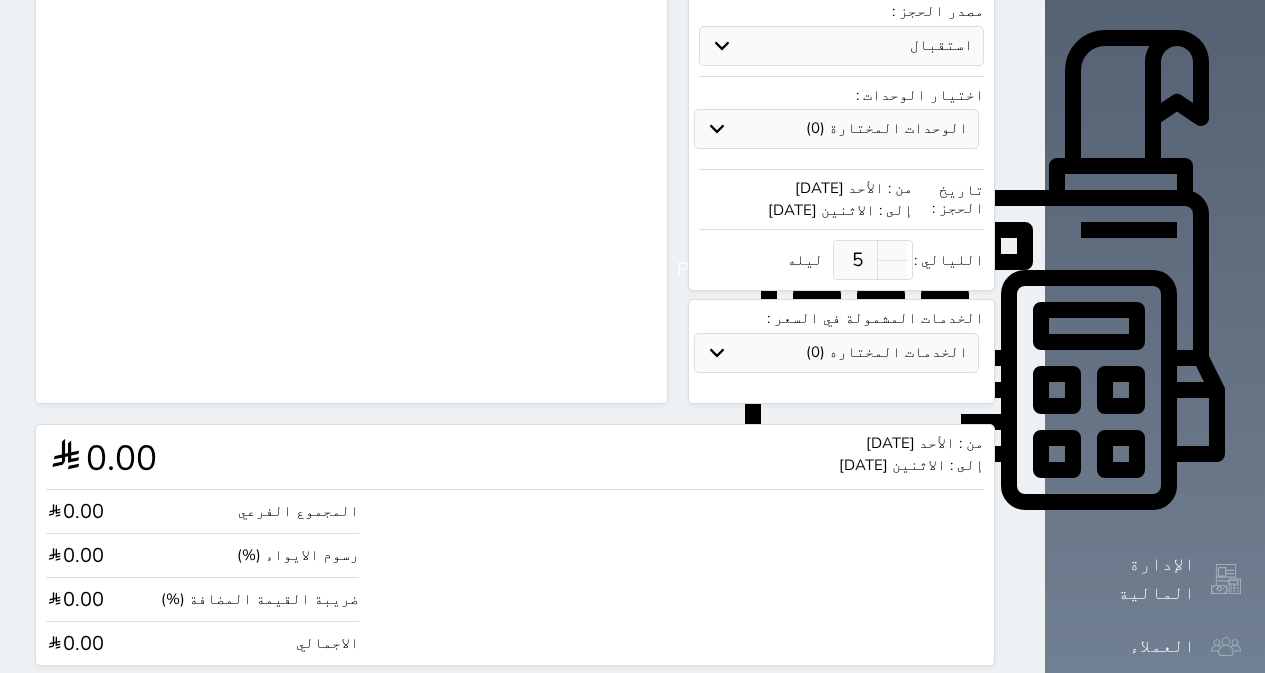 type on "5" 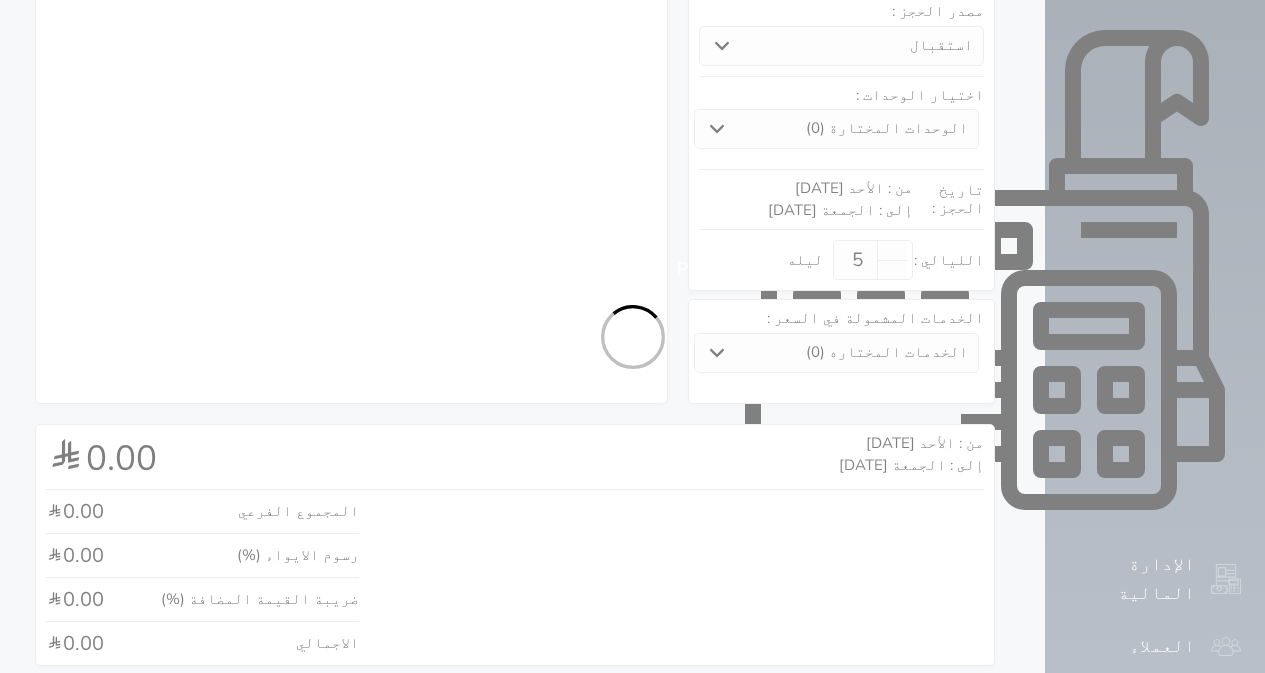click on "الحجز:     نوع الإيجار :       يومي       شهري   نوع الحجز :
عادي
إقامة مجانية
إستخدام داخلي
إستخدام يومي
نوع الحجز الجماعي :       شركة       فرد
ابحث عن شركة
إضافة شركة           تغيير العميل                      إضافة شركة                   اسم الشركة *     هاتف الشركة *     المدينة *     عنوان الشركة *     المسؤول *     هاتف الشخص المسؤل       ▼     Afghanistan (‫افغانستان‬‎)   +93   Albania (Shqipëri)   +355   Algeria (‫الجزائر‬‎)   +213   American Samoa   +1684   Andorra   +376   Angola   +244   Anguilla   +1264   Antigua and Barbuda   +1268   Argentina" at bounding box center (515, 96) 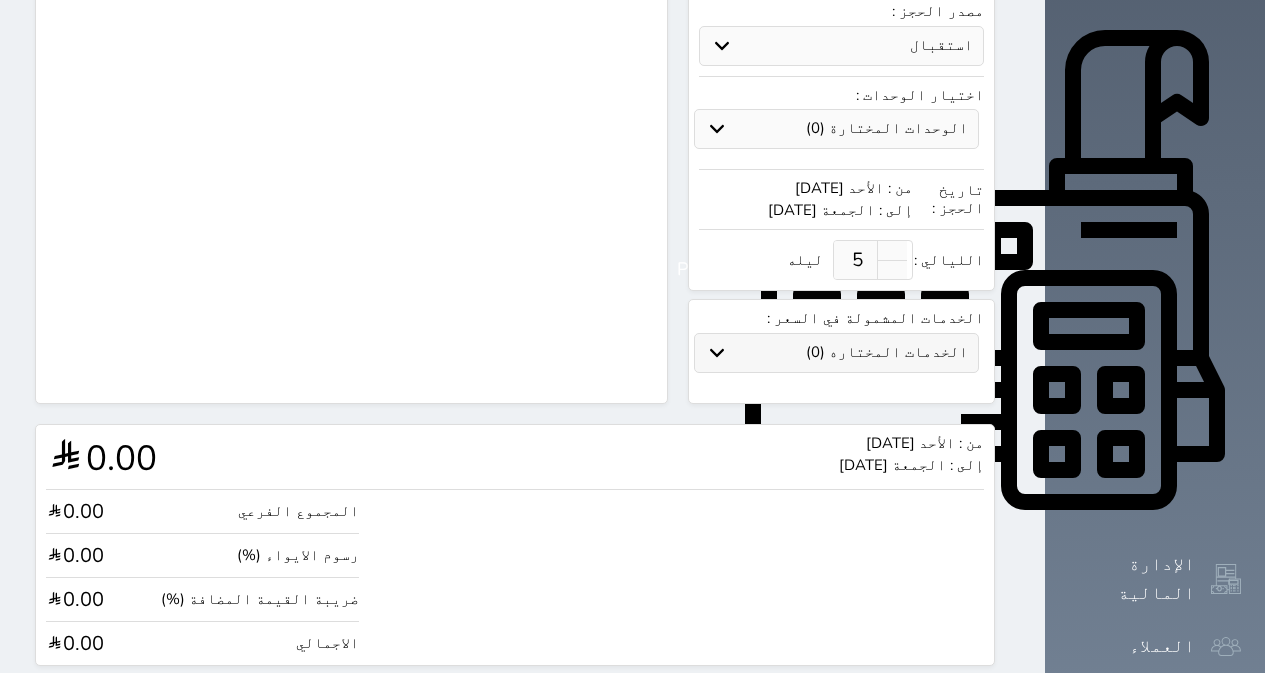 click on "الخدمات المختاره (0)" at bounding box center [836, 352] 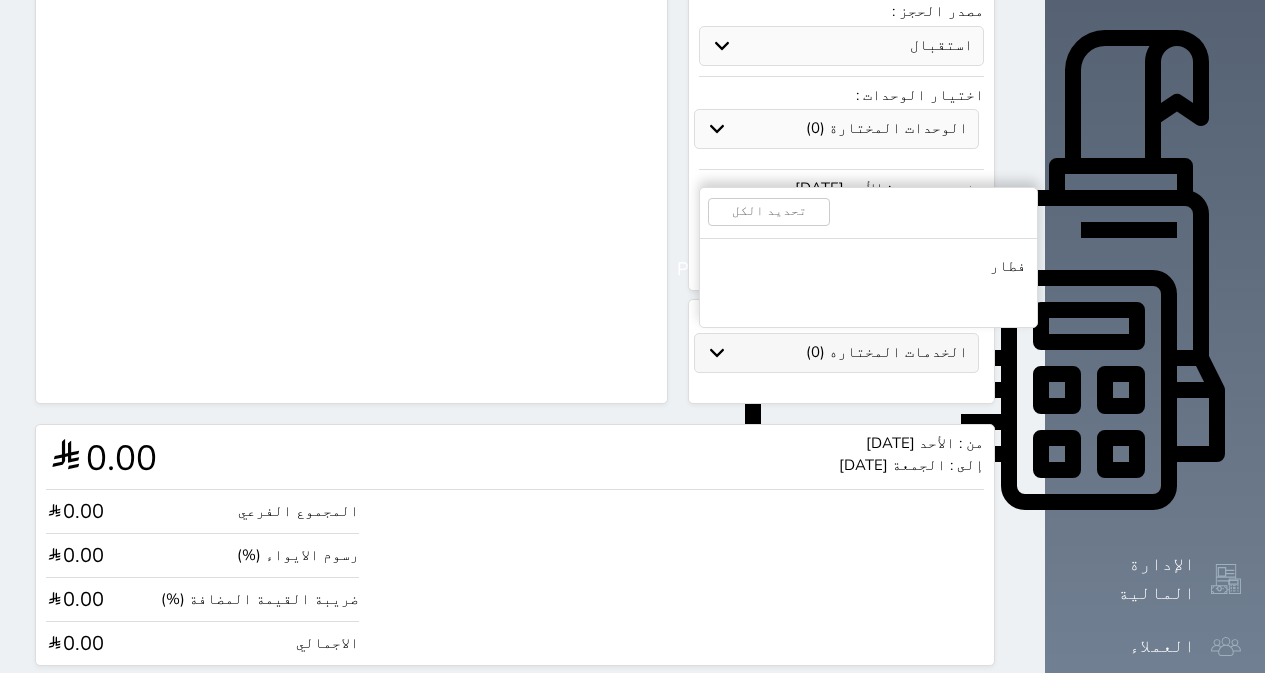 click on "الخدمات المختاره (0)" at bounding box center (836, 352) 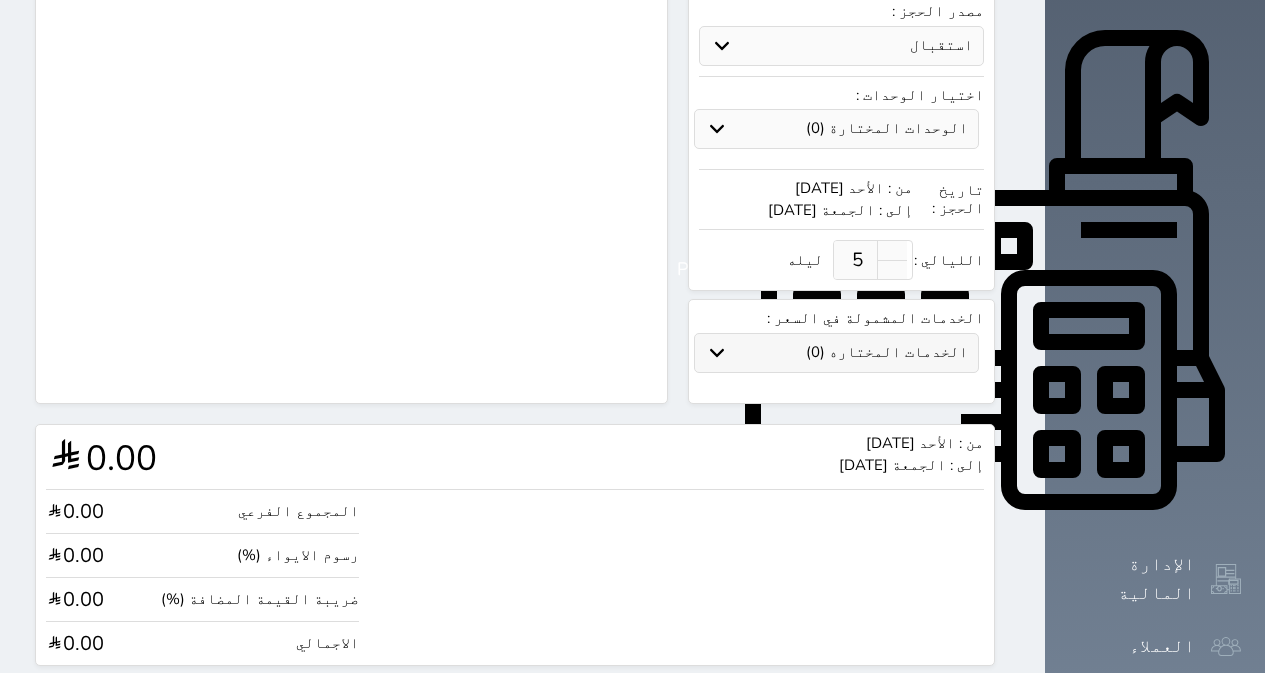 click on "الخدمات المختاره (0)" at bounding box center (836, 352) 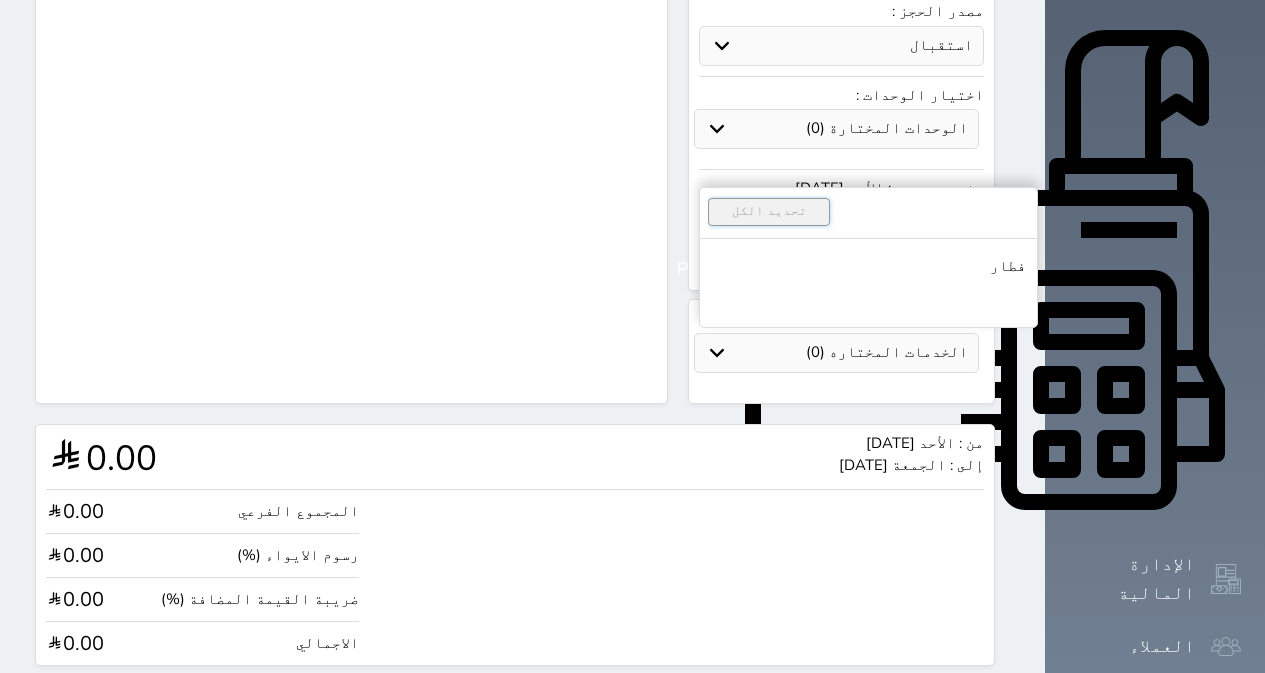 click on "تحديد الكل" at bounding box center [769, 212] 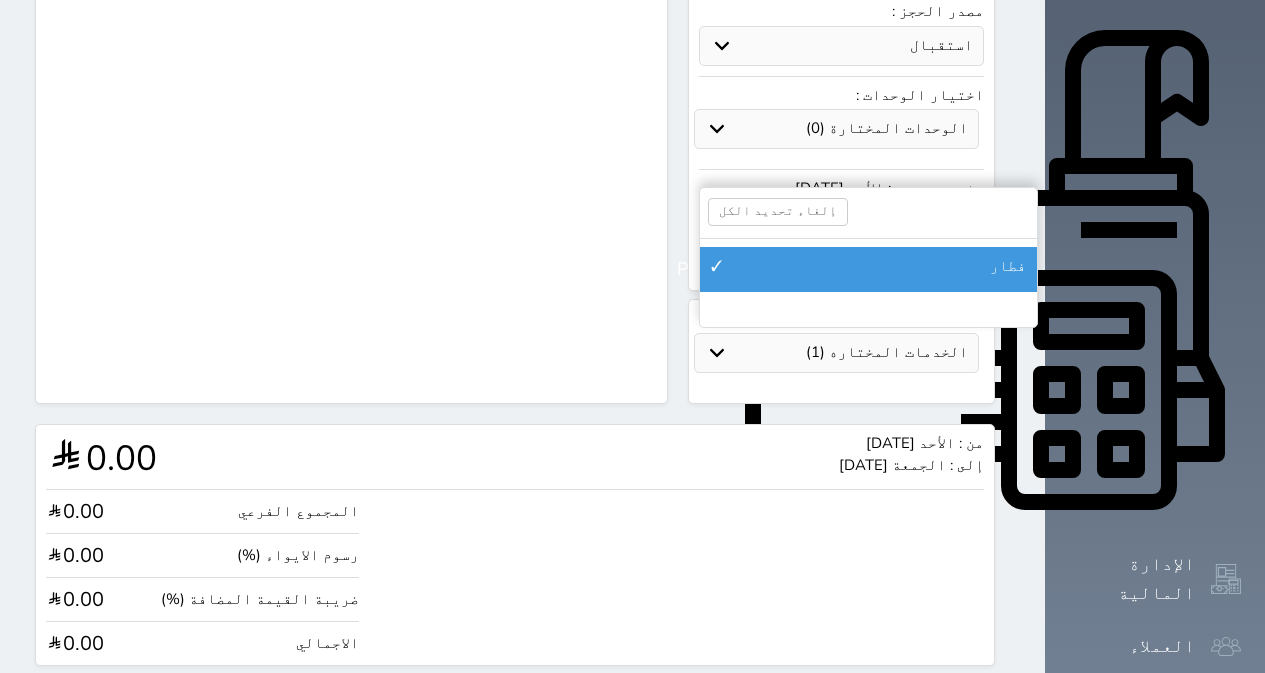 click at bounding box center [54, 511] 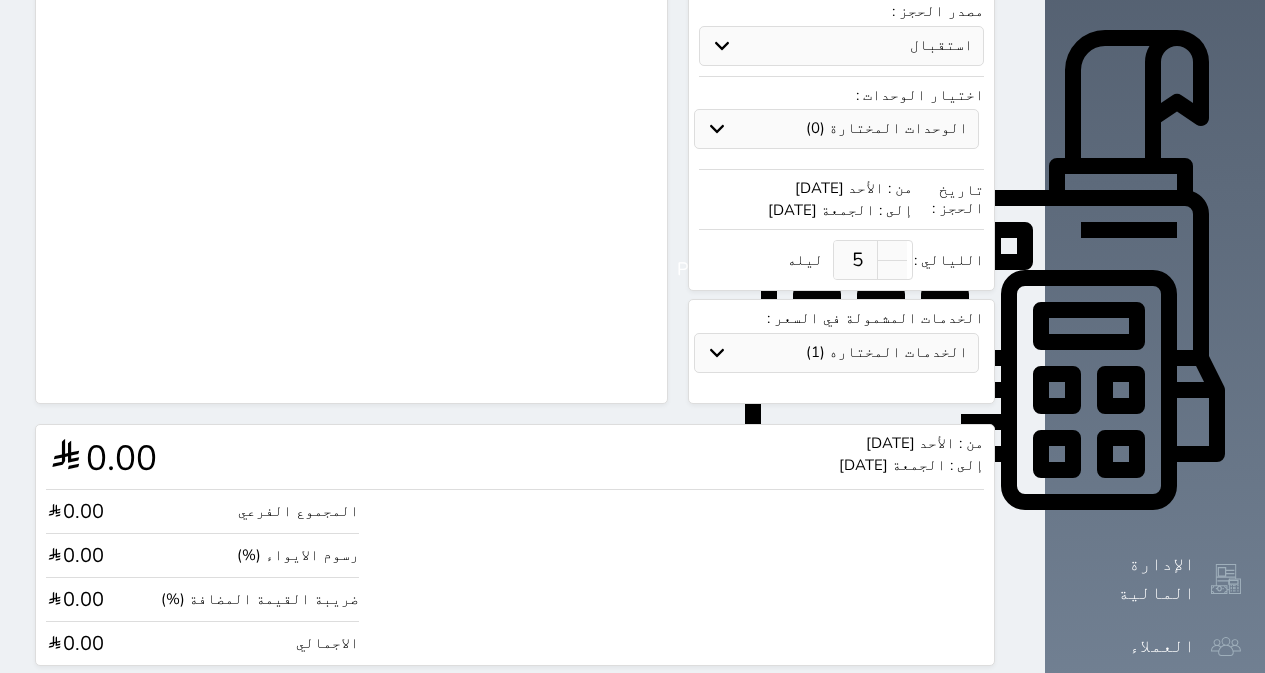 click on "0.00" at bounding box center (101, 457) 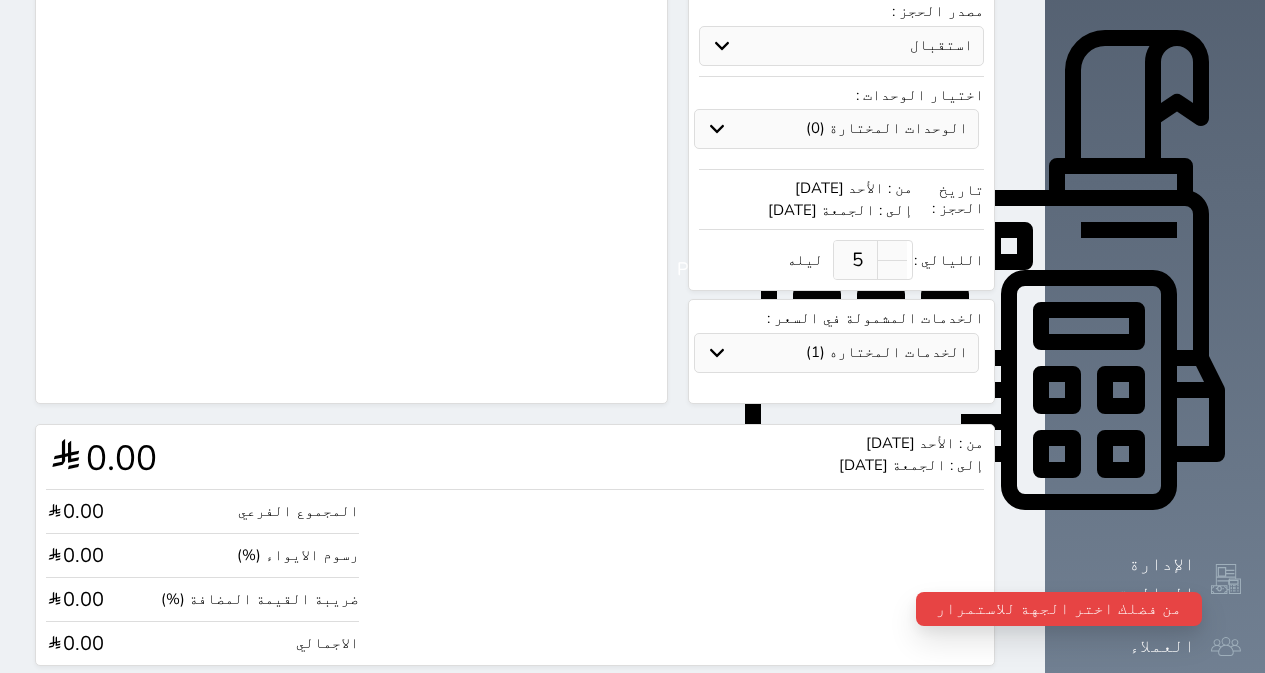 click on "رفض حجز                 التاريخ:     قسم الوحدة:     أسباب رفض الحجز:     الوصف:
حفظ
رفض حجز
انشاء الحجوزات" at bounding box center [515, 703] 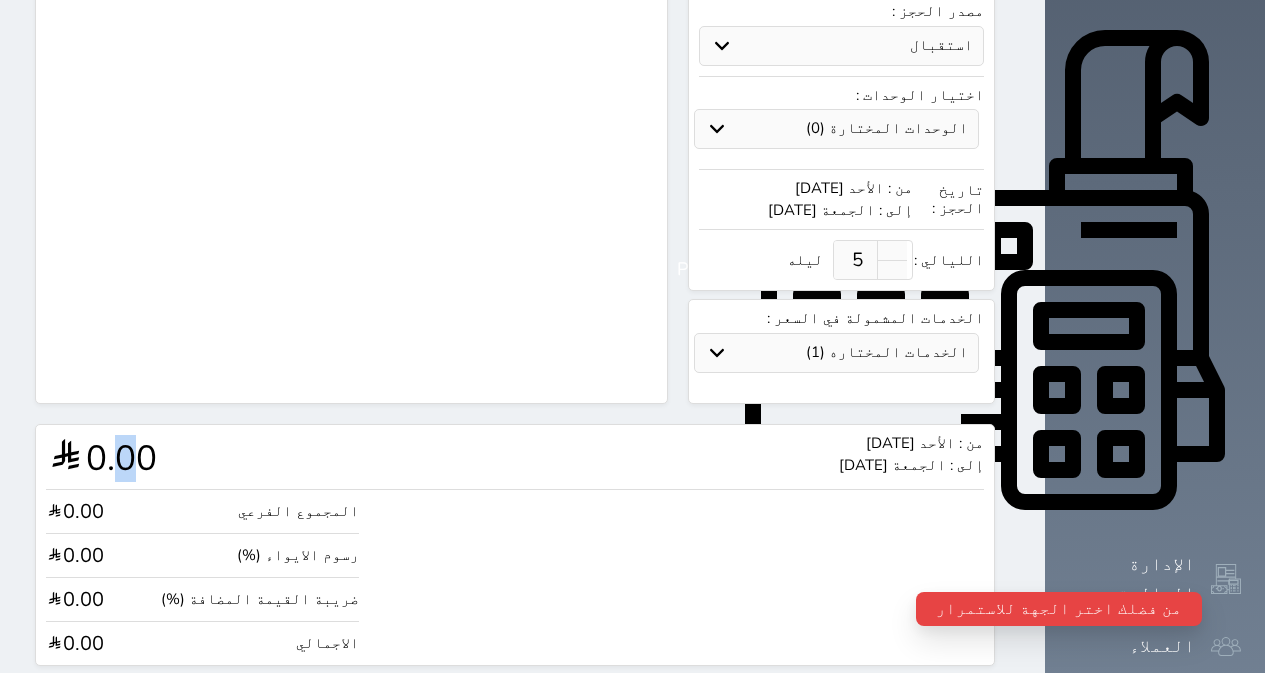 drag, startPoint x: 101, startPoint y: 374, endPoint x: 143, endPoint y: 462, distance: 97.50897 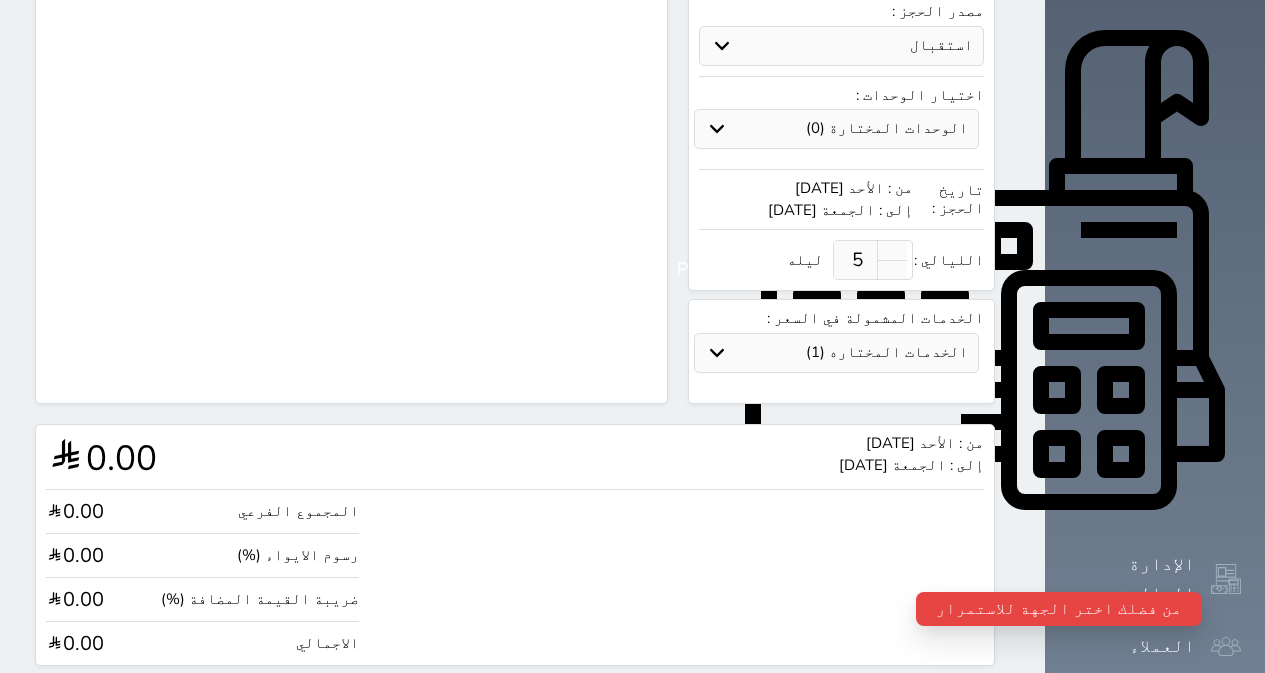 click on "المجموع الفرعي    0.00" at bounding box center (202, 517) 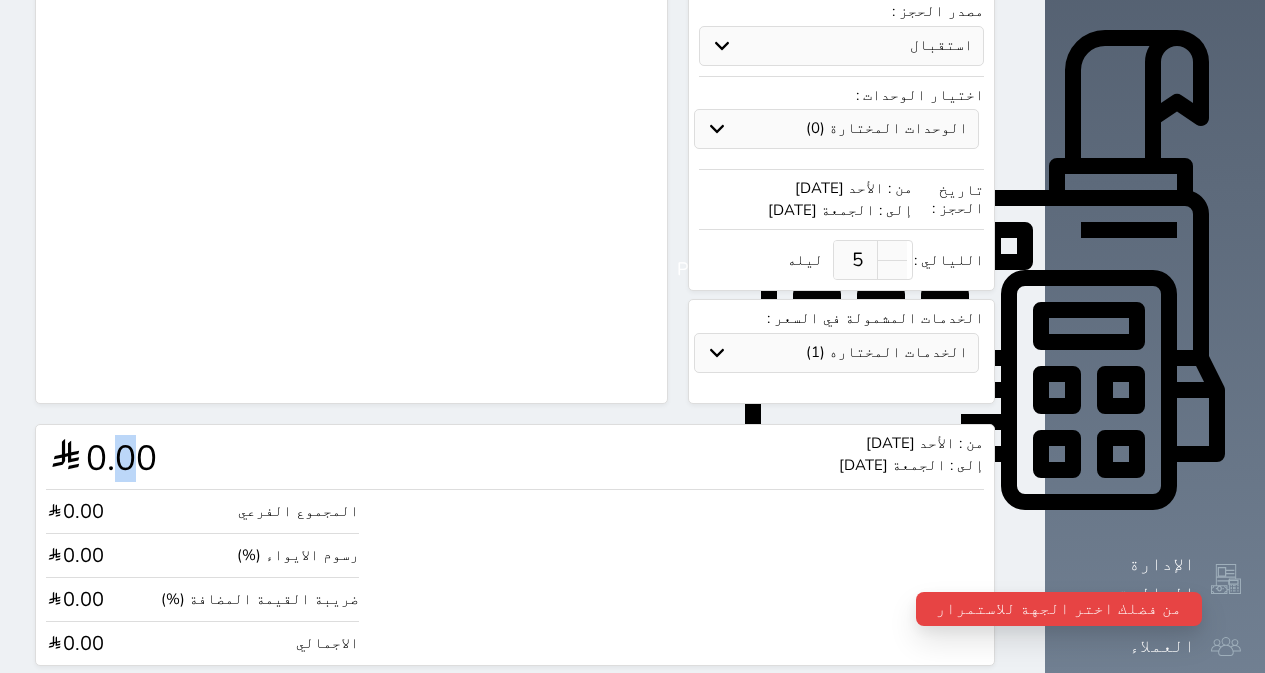 drag, startPoint x: 96, startPoint y: 387, endPoint x: 107, endPoint y: 387, distance: 11 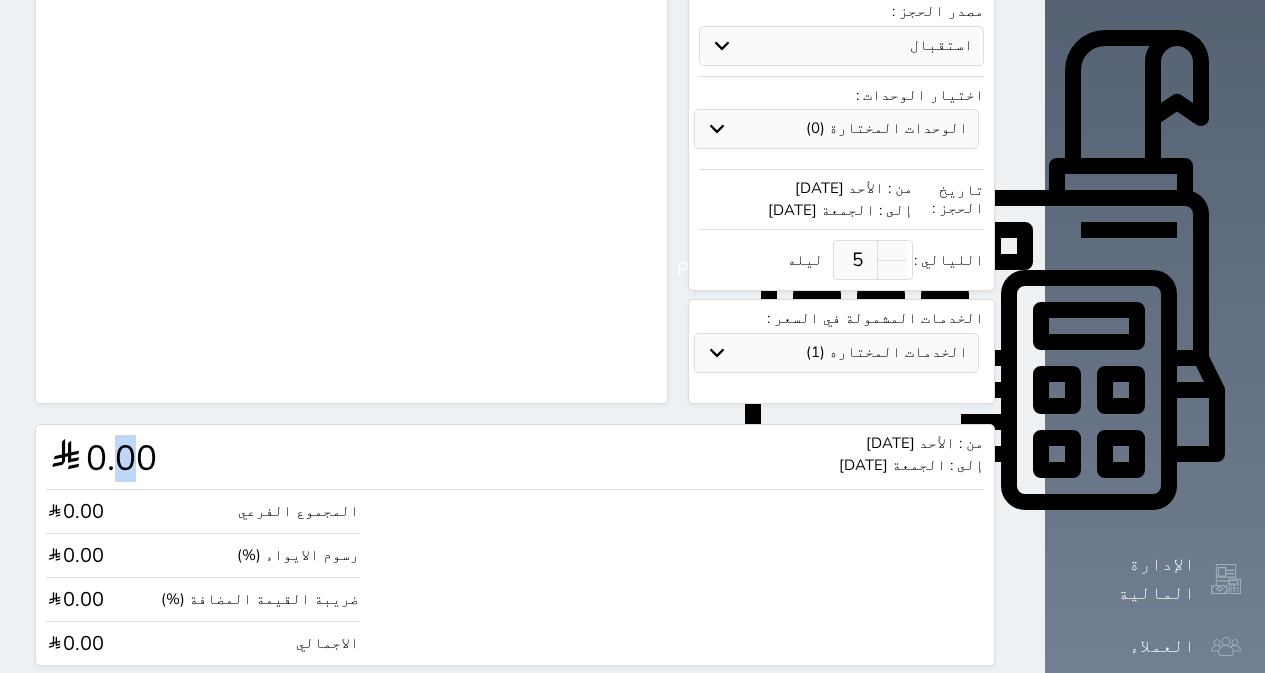 drag, startPoint x: 146, startPoint y: 388, endPoint x: 129, endPoint y: 394, distance: 18.027756 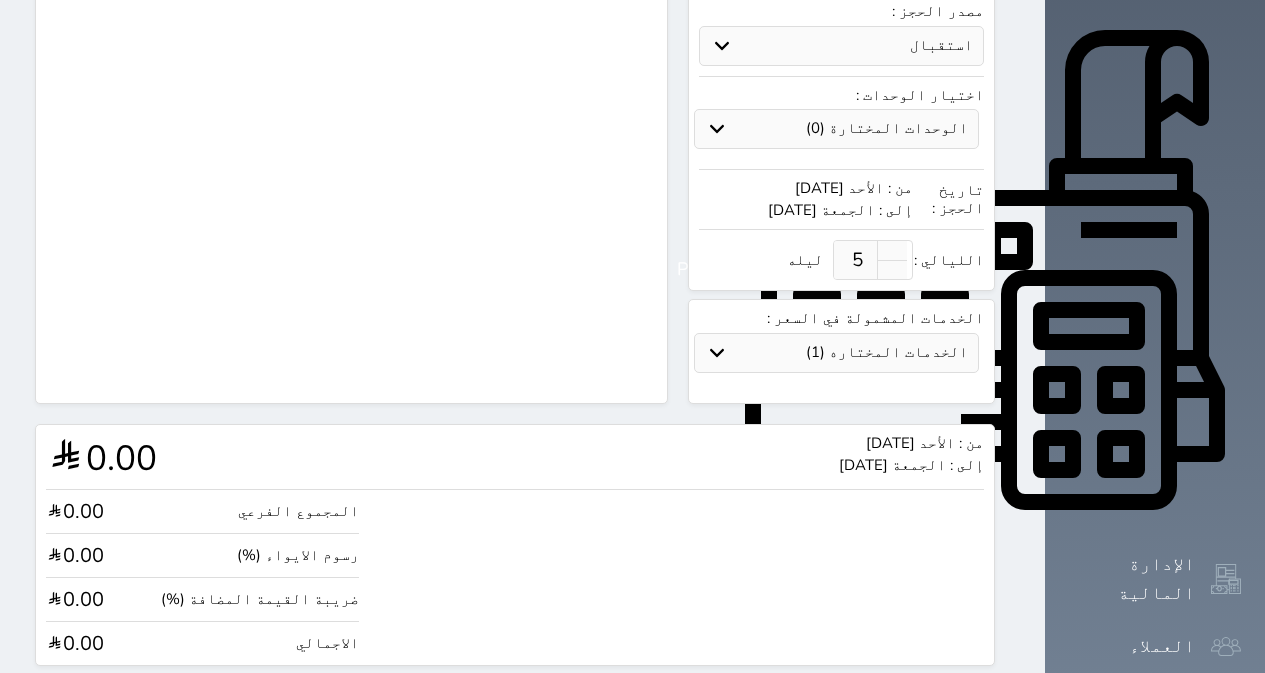 click on "0.00" at bounding box center (101, 457) 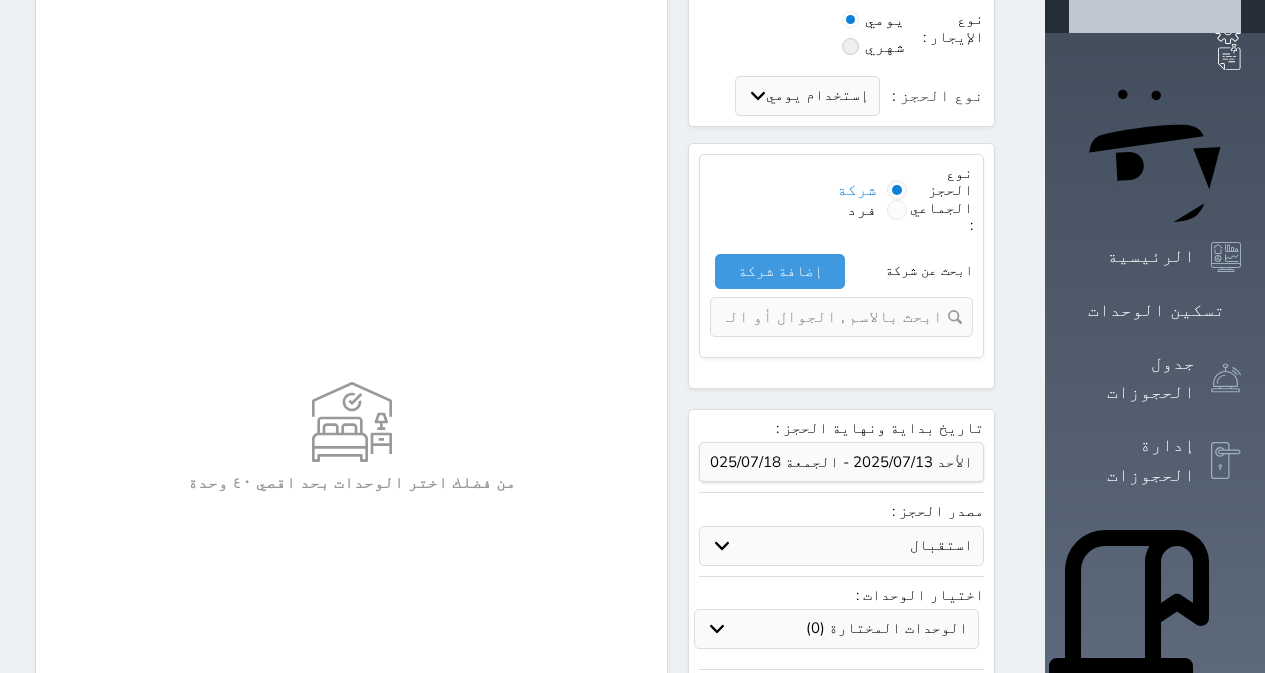 scroll, scrollTop: 639, scrollLeft: 0, axis: vertical 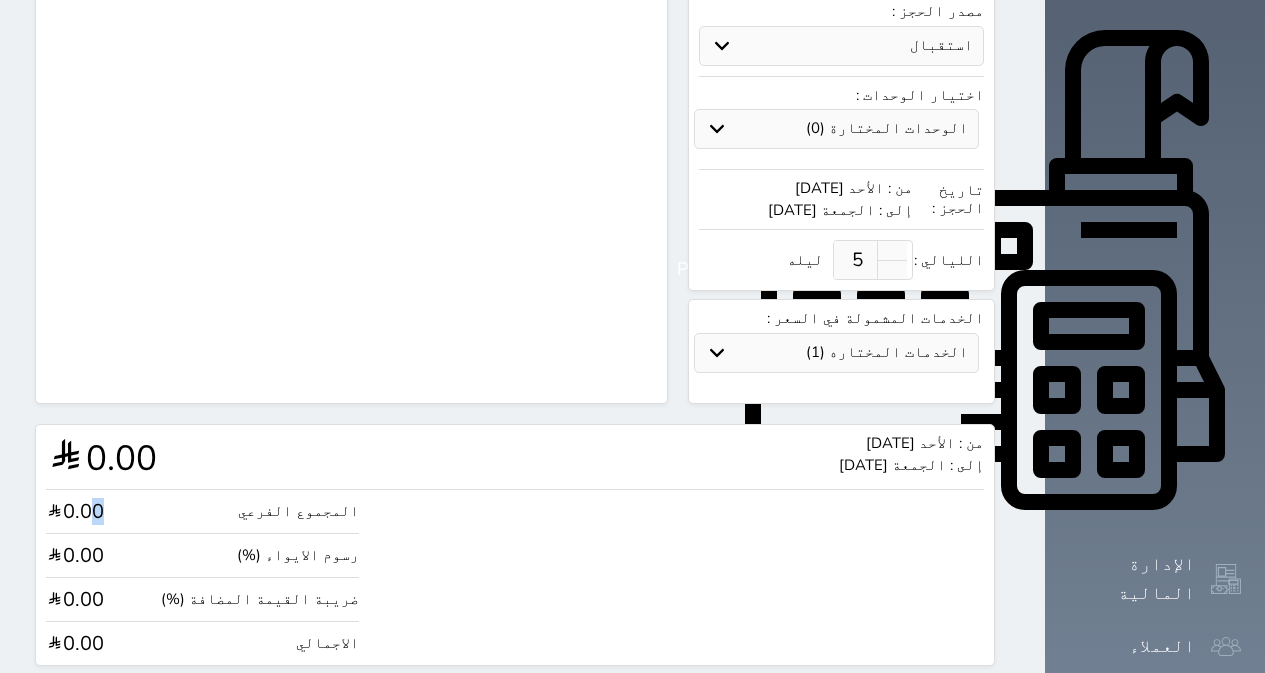 click on "0.00" at bounding box center [75, 511] 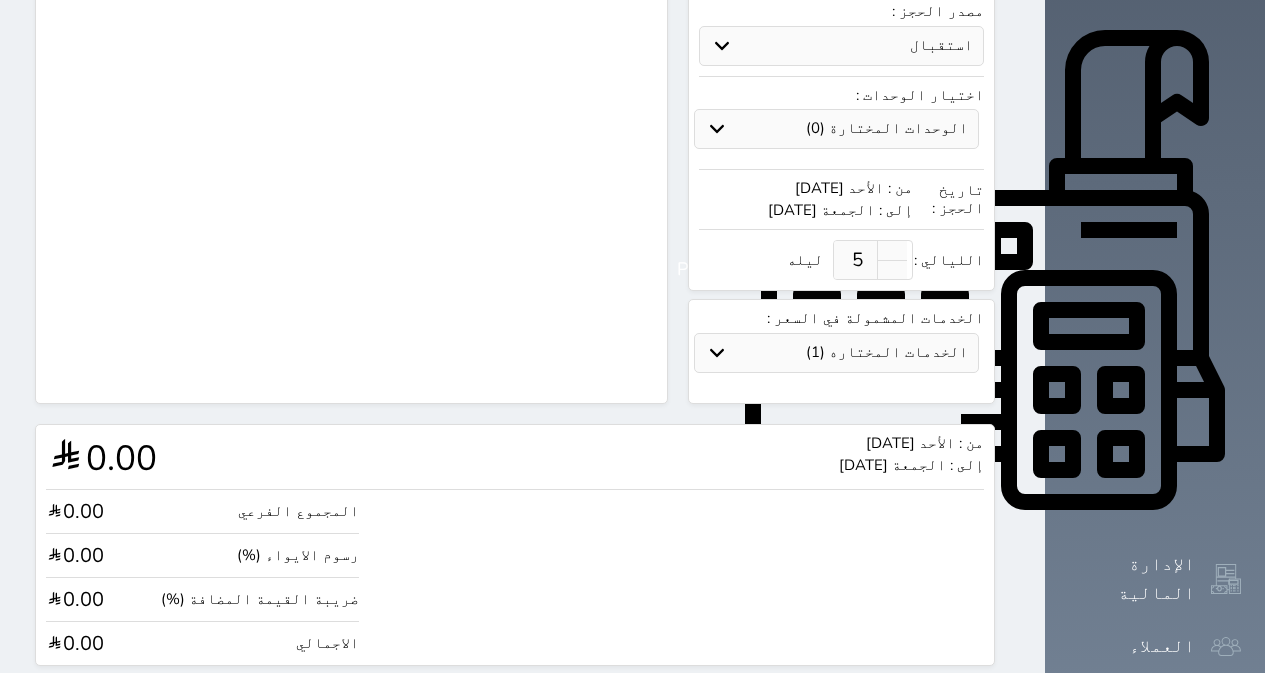 click on "من : الأحد 2025/07/13   إلى : الجمعة 2025/07/18    0.00       المجموع الفرعي    0.00   رسوم الايواء (%)    0.00   ضريبة القيمة المضافة (%)    0.00   الاجمالي    0.00" at bounding box center (515, 545) 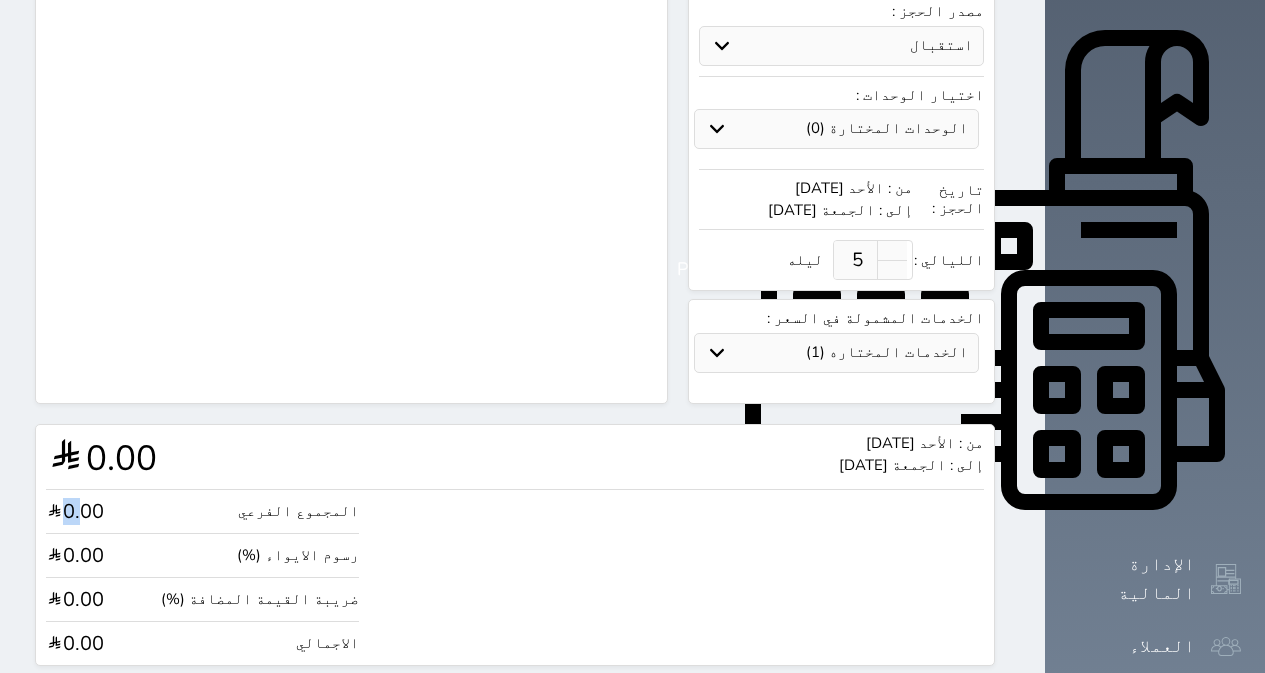 drag, startPoint x: 57, startPoint y: 434, endPoint x: 257, endPoint y: 444, distance: 200.24985 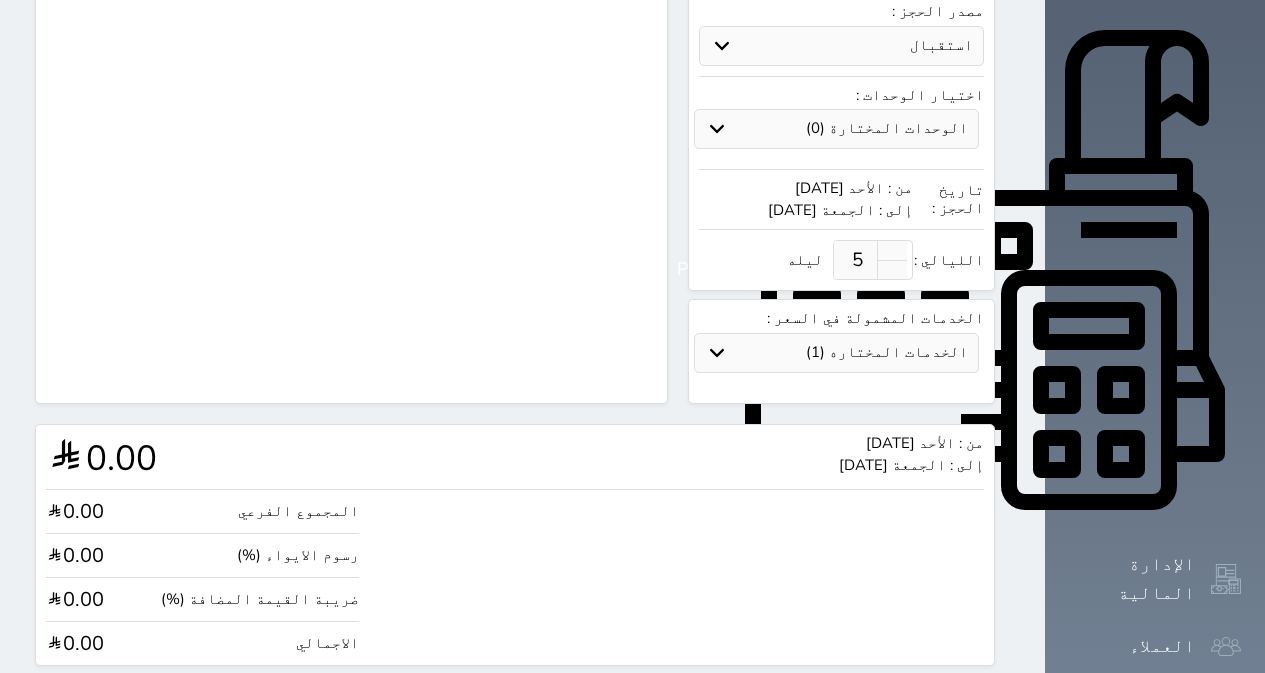 drag, startPoint x: 1119, startPoint y: 669, endPoint x: 1098, endPoint y: 684, distance: 25.806976 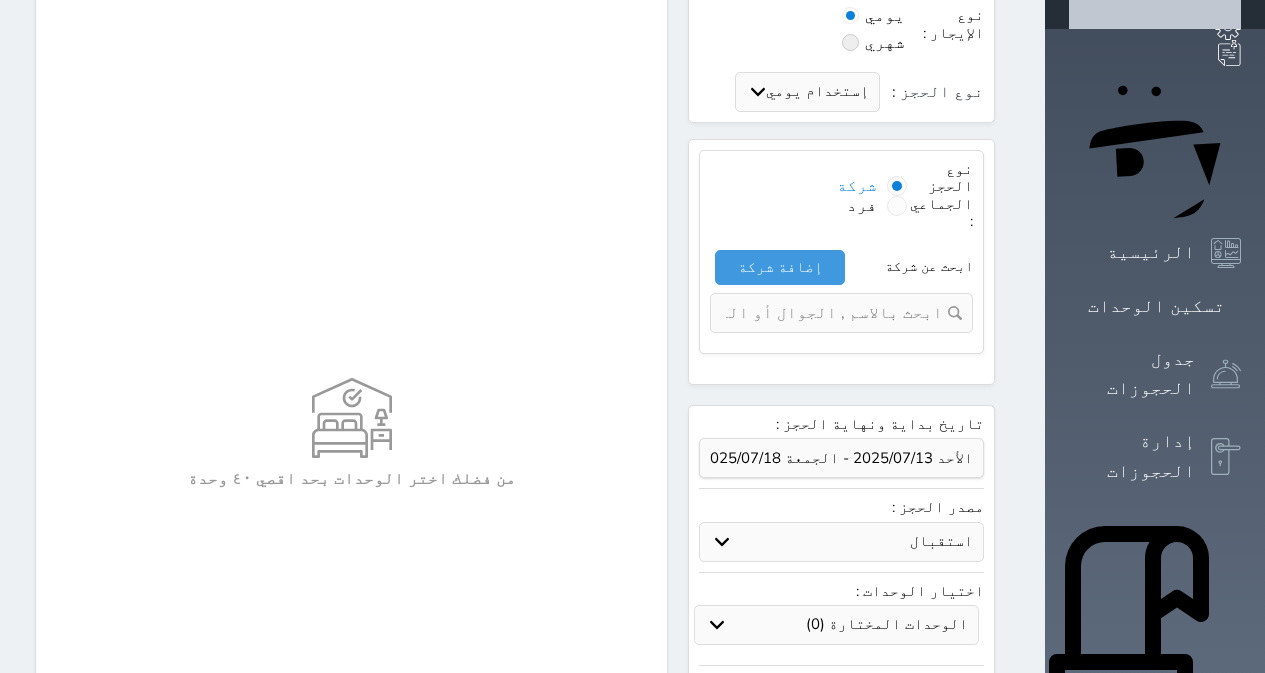 scroll, scrollTop: 0, scrollLeft: 0, axis: both 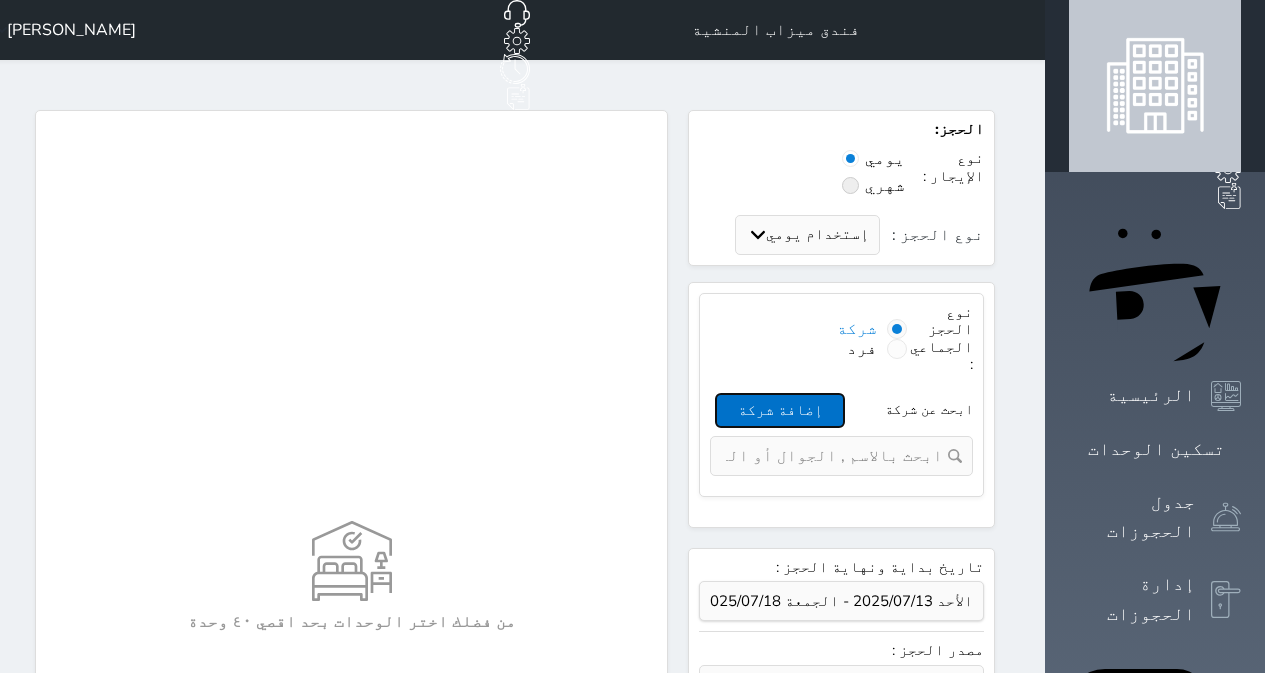 click on "إضافة شركة" at bounding box center (780, 410) 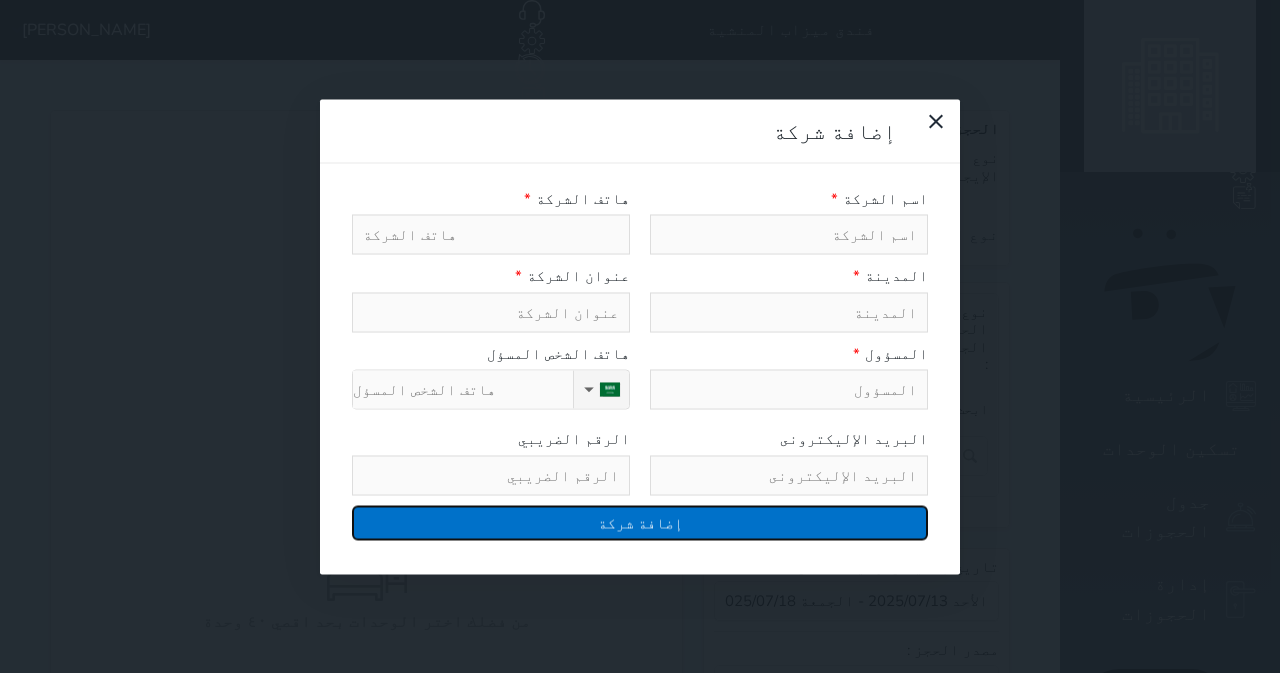 click on "إضافة شركة" at bounding box center (640, 522) 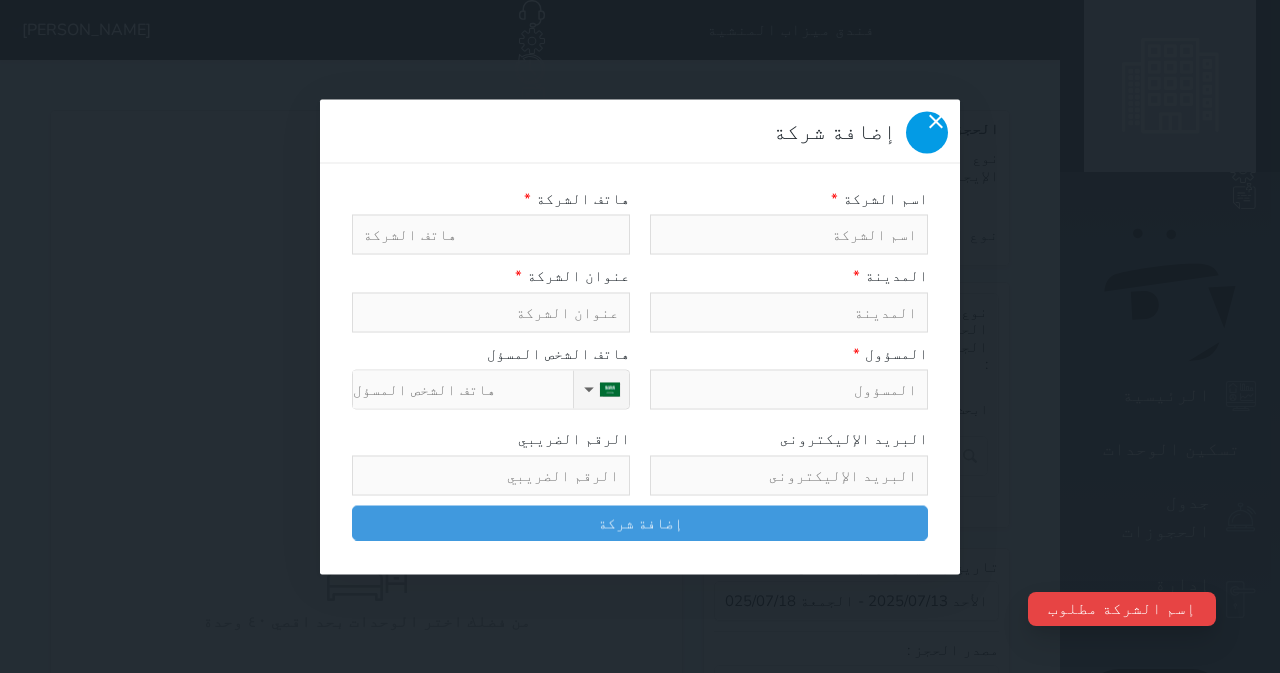 drag, startPoint x: 318, startPoint y: 57, endPoint x: 340, endPoint y: 56, distance: 22.022715 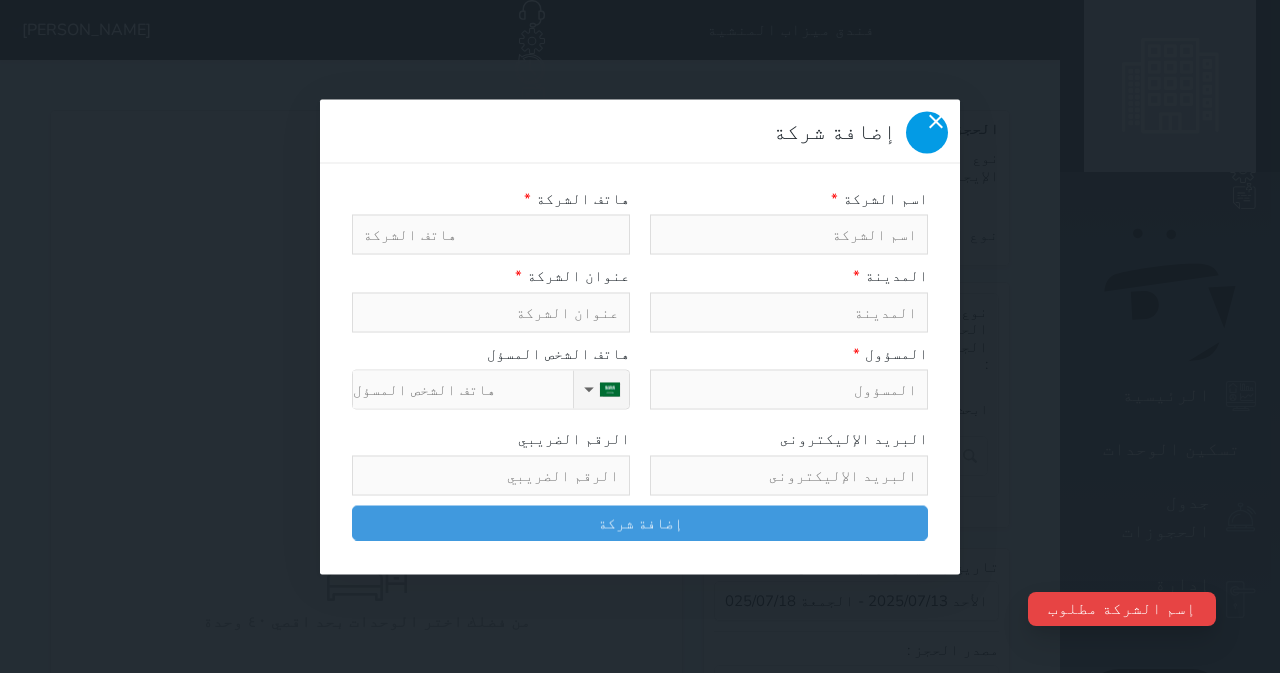 click on "إضافة شركة                   اسم الشركة *     هاتف الشركة *     المدينة *     عنوان الشركة *     المسؤول *     هاتف الشخص المسؤل       ▼     Afghanistan (‫افغانستان‬‎)   +93   Albania (Shqipëri)   +355   Algeria (‫الجزائر‬‎)   +213   American Samoa   +1684   Andorra   +376   Angola   +244   Anguilla   +1264   Antigua and Barbuda   +1268   Argentina   +54   Armenia (Հայաստան)   +374   Aruba   +297   Australia   +61   Austria (Österreich)   +43   Azerbaijan (Azərbaycan)   +994   Bahamas   +1242   Bahrain (‫البحرين‬‎)   +973   Bangladesh (বাংলাদেশ)   +880   Barbados   +1246   Belarus (Беларусь)   +375   Belgium (België)   +32   Belize   +501   Benin (Bénin)   +229   Bermuda   +1441   Bhutan (འབྲུག)   +975   Bolivia   +591   Bosnia and Herzegovina (Босна и Херцеговина)   +387   Botswana   +267   Brazil (Brasil)   +55     +246     +1284" at bounding box center [640, 336] 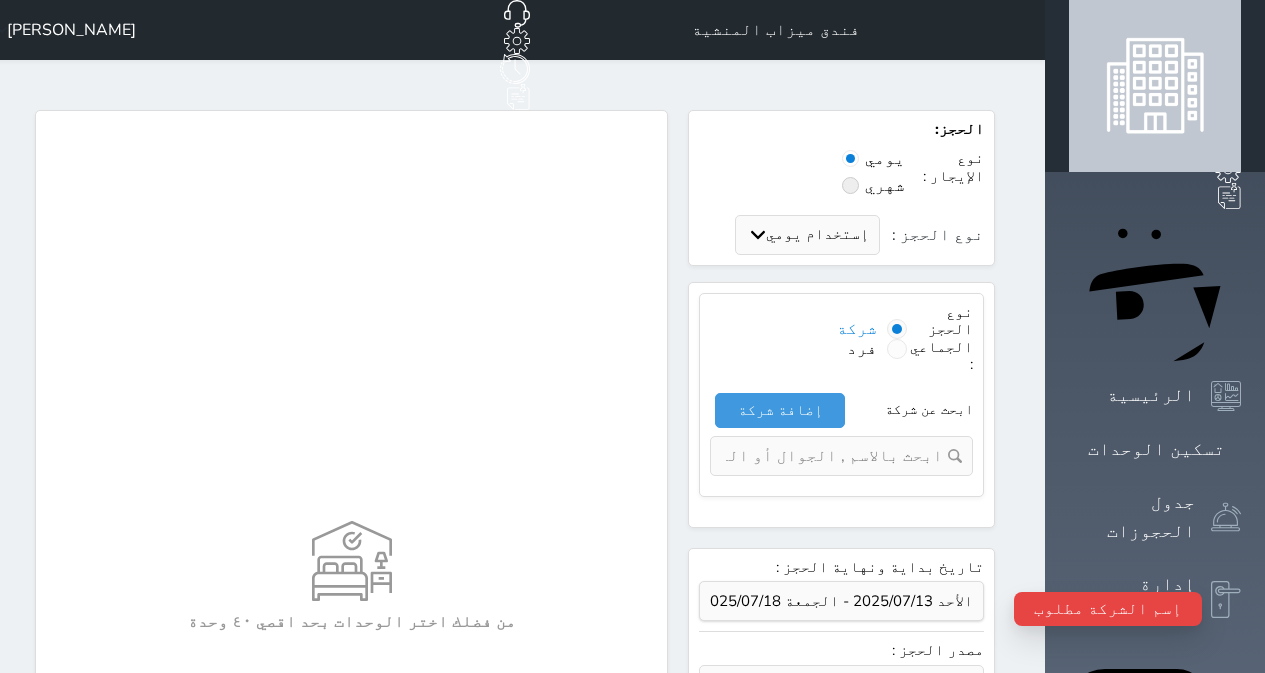 click on "فندق ميزاب المنشية
حجز جماعي جديد   حجز جديد   غير مرتبط مع منصة زاتكا المرحلة الثانية   غير مرتبط مع شموس   غير مرتبط مع المنصة الوطنية للرصد السياحي             إشعار   الغرفة   النزيل   المصدر
صلاح الدين
الحجز:     نوع الإيجار :       يومي       شهري   نوع الحجز :
عادي
إقامة مجانية
إستخدام داخلي
إستخدام يومي
نوع الحجز الجماعي :       شركة       فرد
ابحث عن شركة
إضافة شركة           تغيير العميل                      إضافة شركة                   *     *     *" at bounding box center [515, 824] 